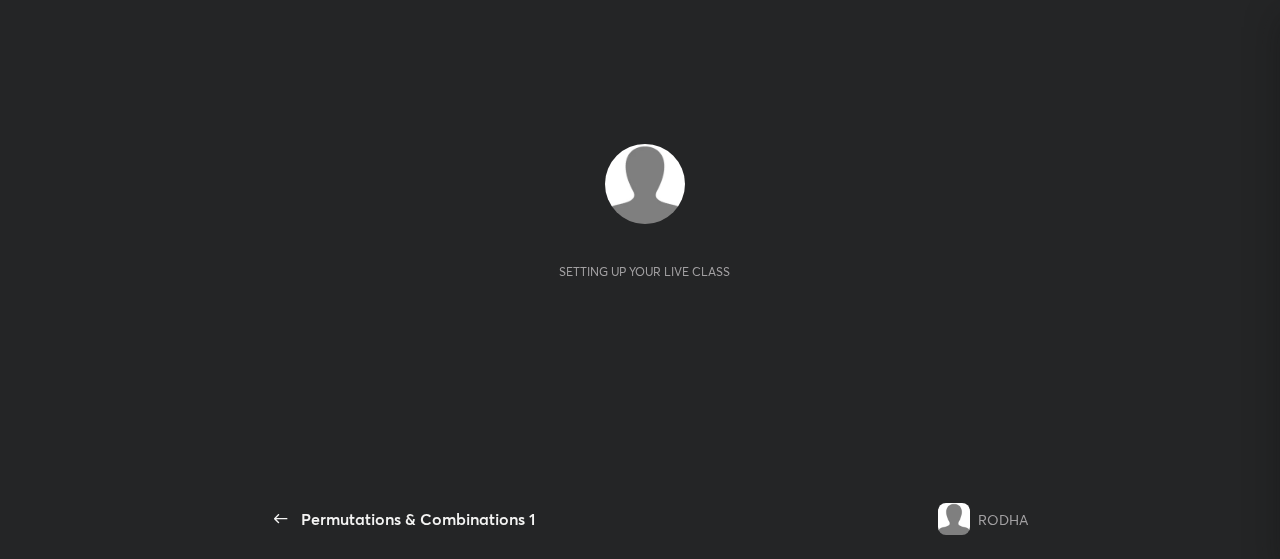 scroll, scrollTop: 0, scrollLeft: 0, axis: both 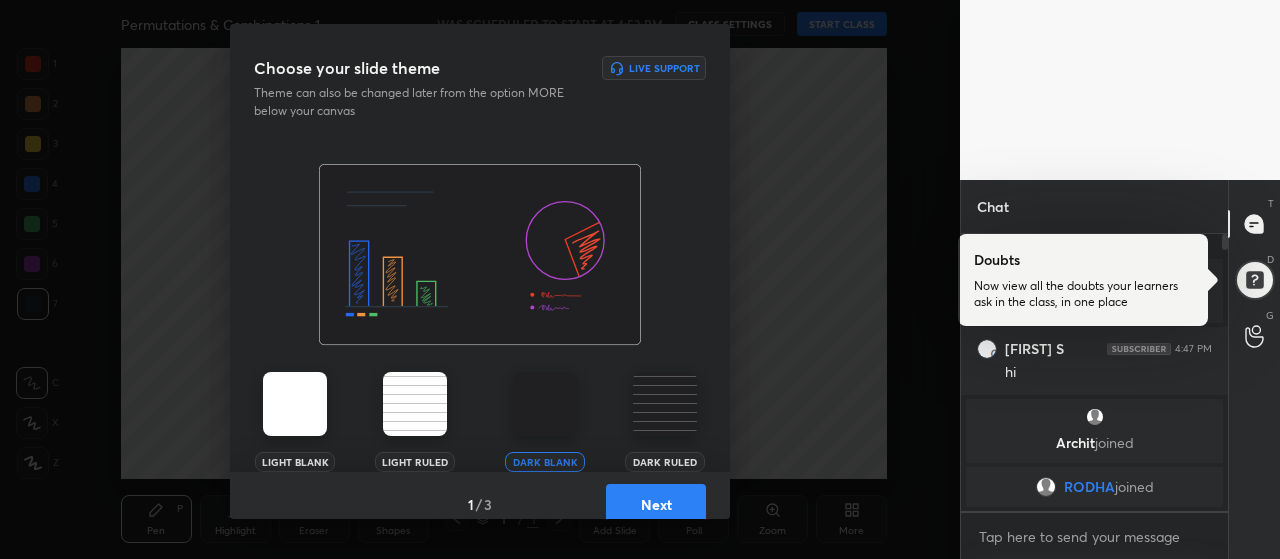 click on "Next" at bounding box center [656, 504] 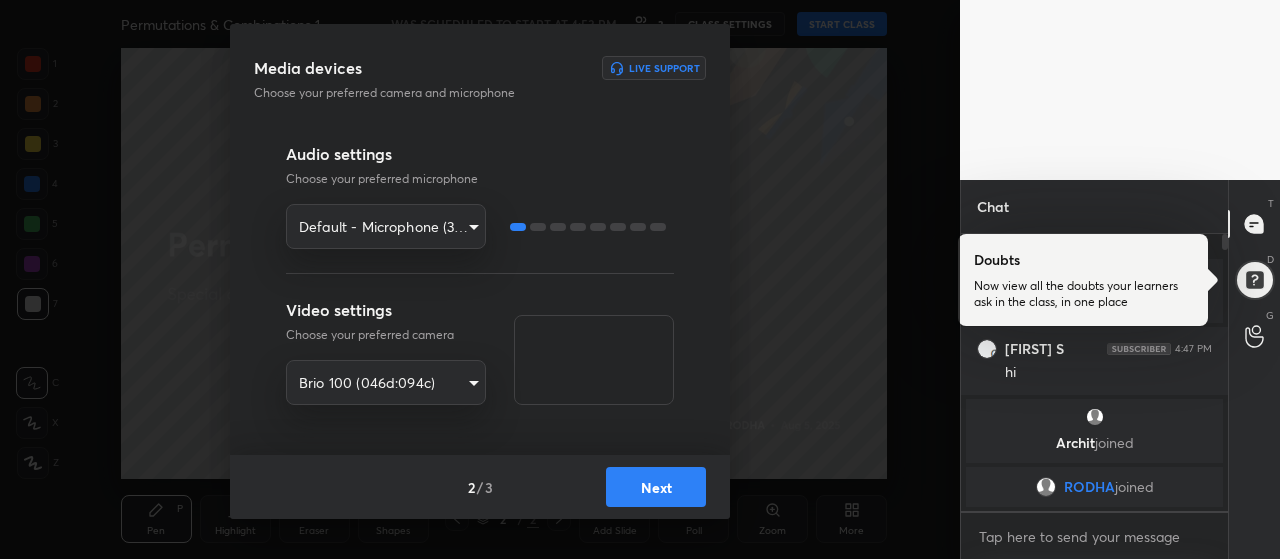 click on "Next" at bounding box center (656, 487) 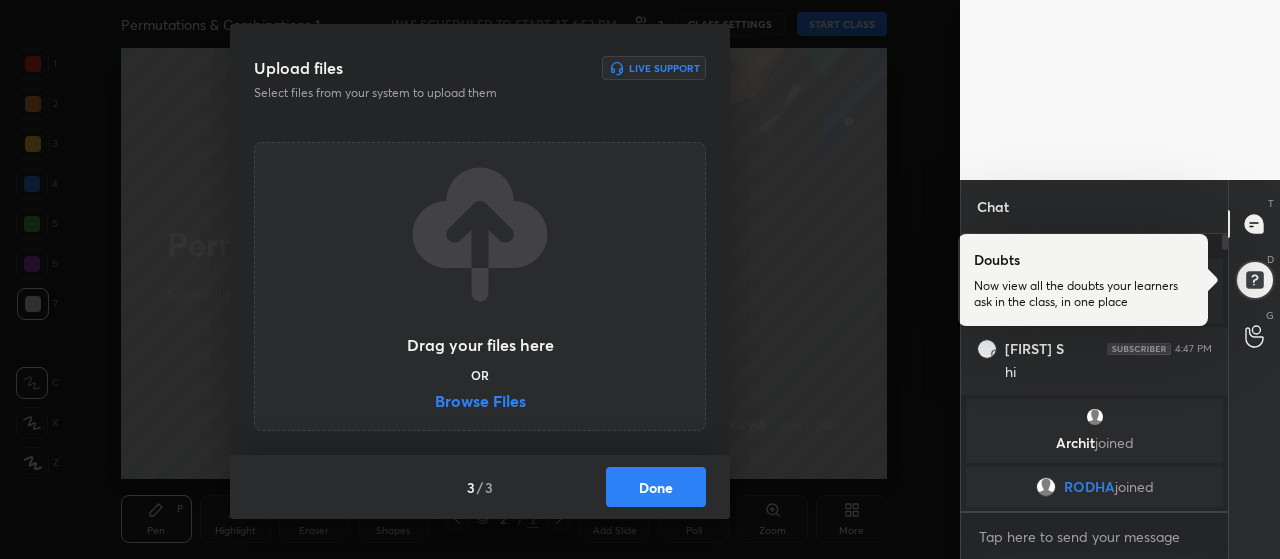 click on "Browse Files" at bounding box center (480, 403) 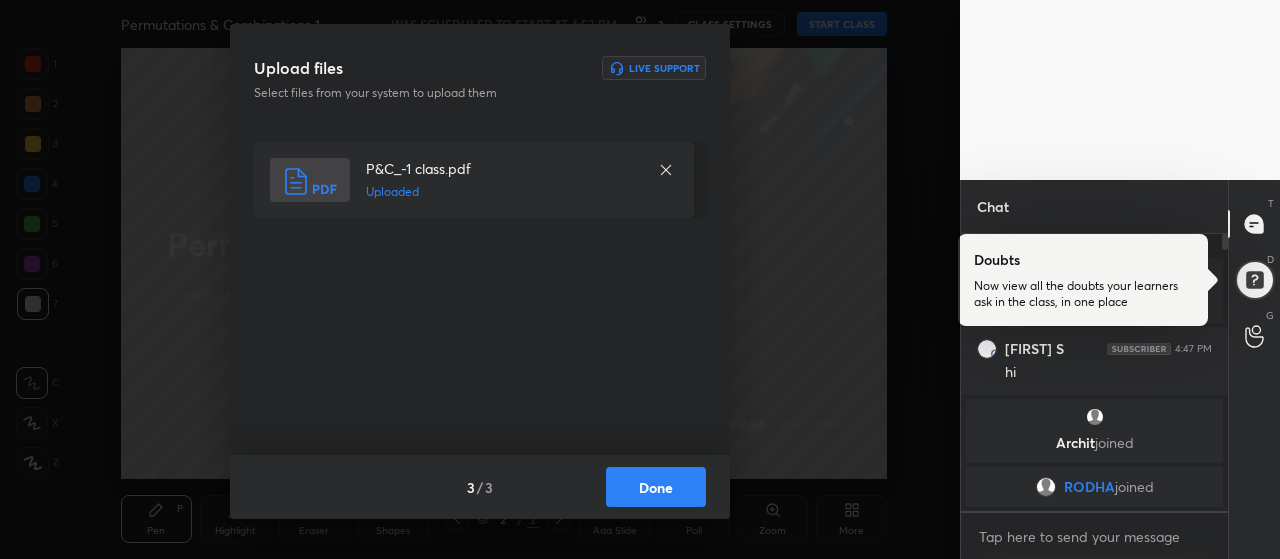 click on "Done" at bounding box center [656, 487] 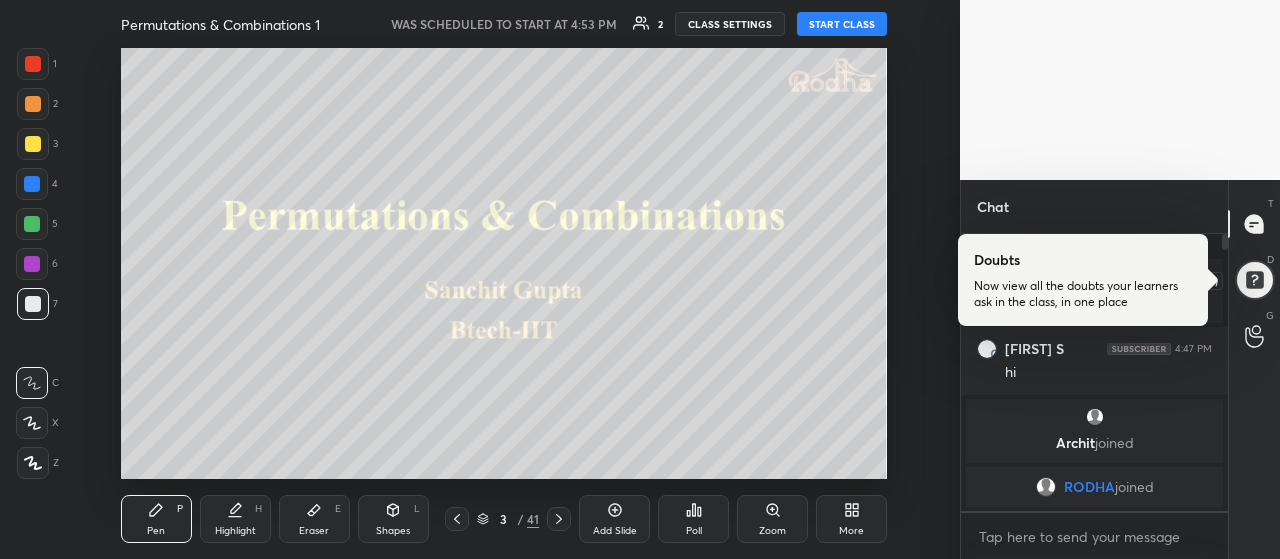 click at bounding box center (1254, 279) 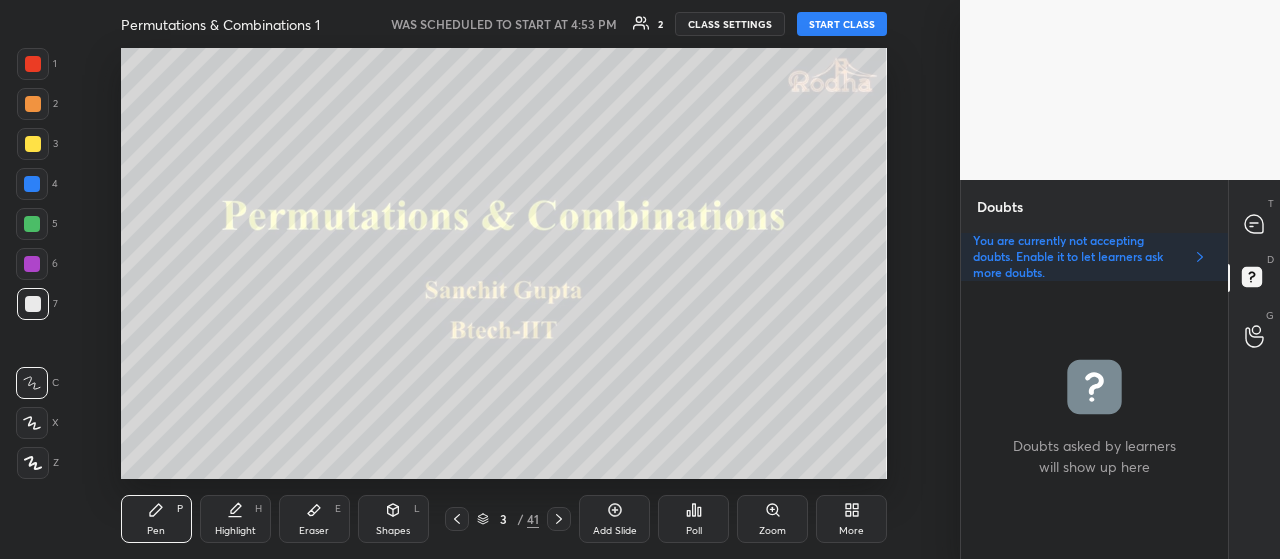 click 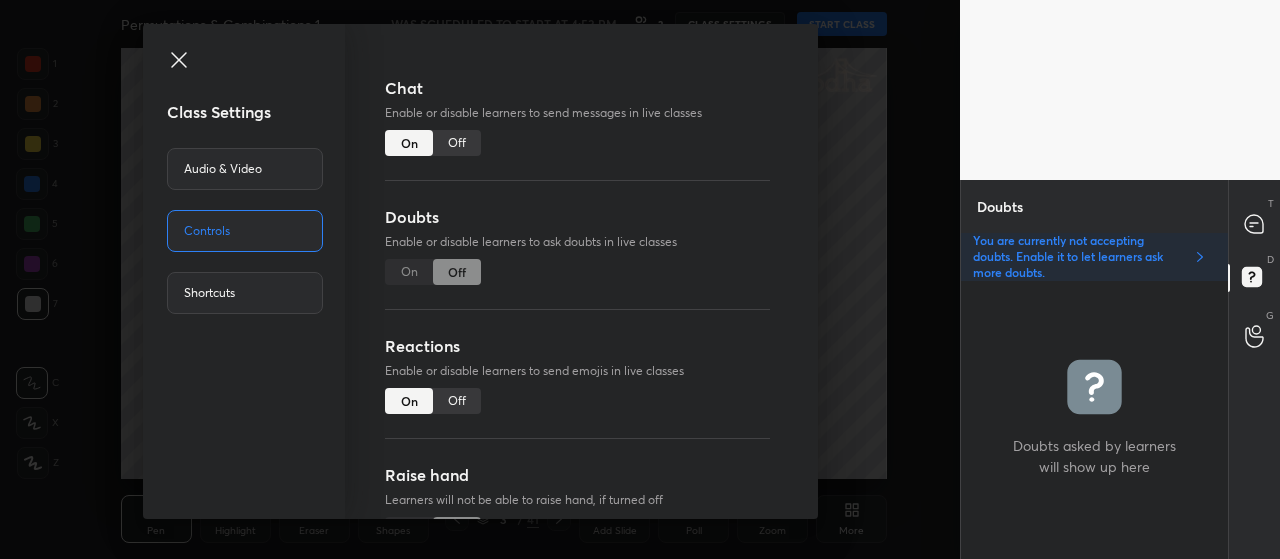 click on "On Off" at bounding box center [433, 272] 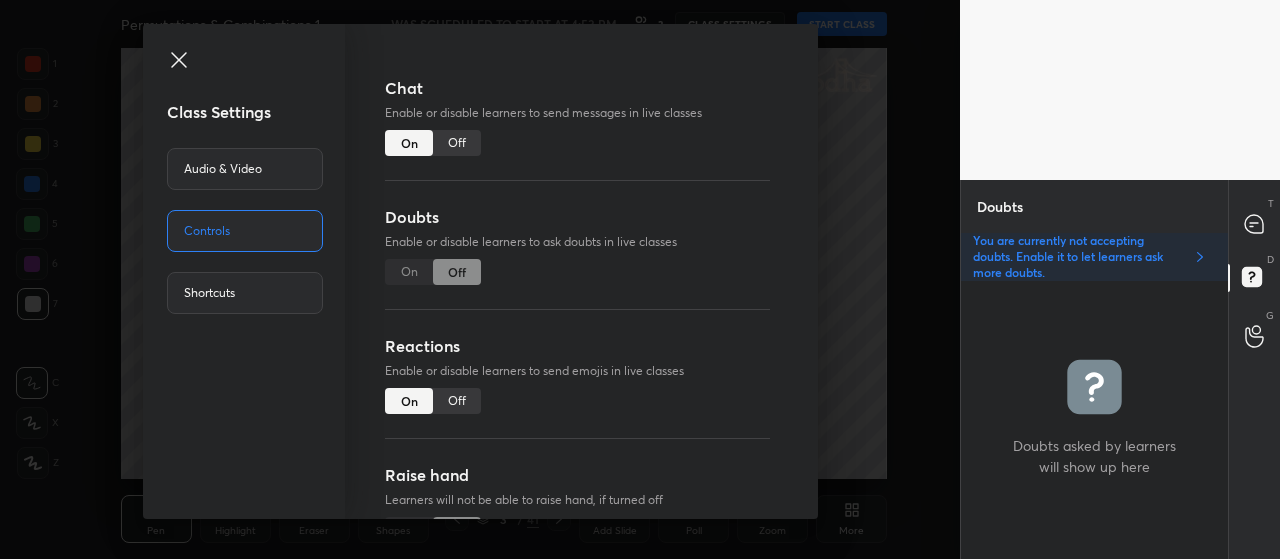 click 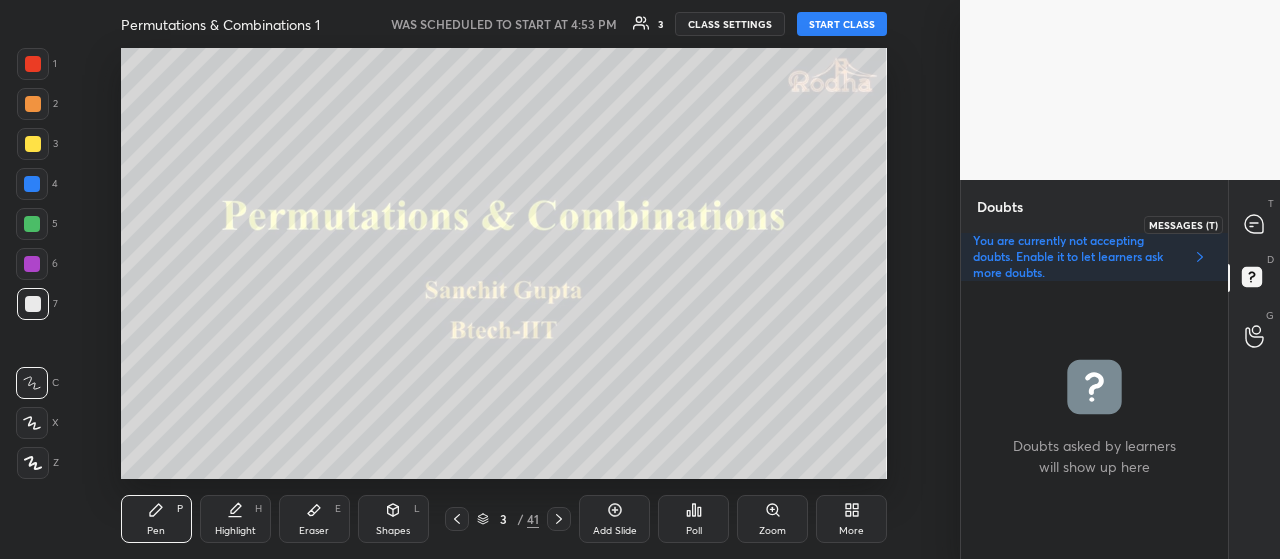 click 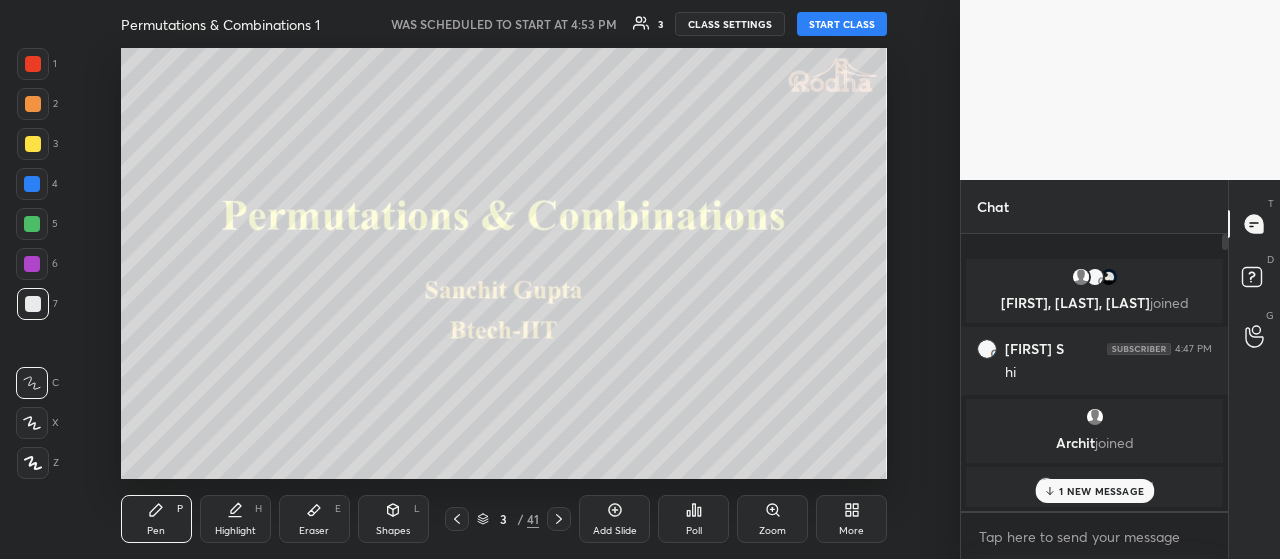 scroll, scrollTop: 6, scrollLeft: 6, axis: both 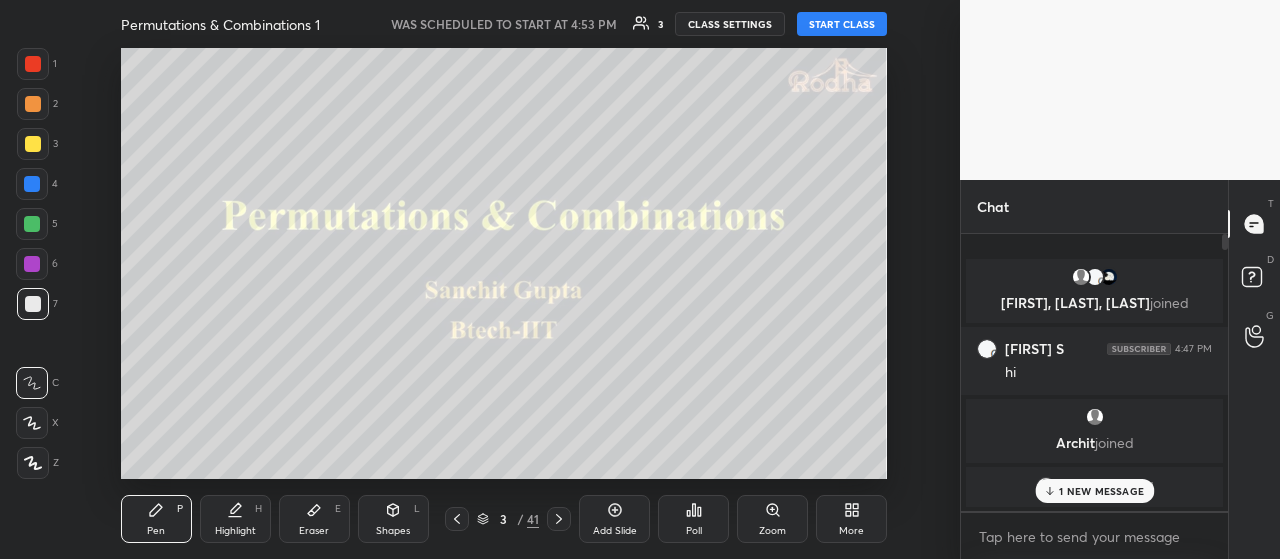 click on "1 NEW MESSAGE" at bounding box center (1101, 491) 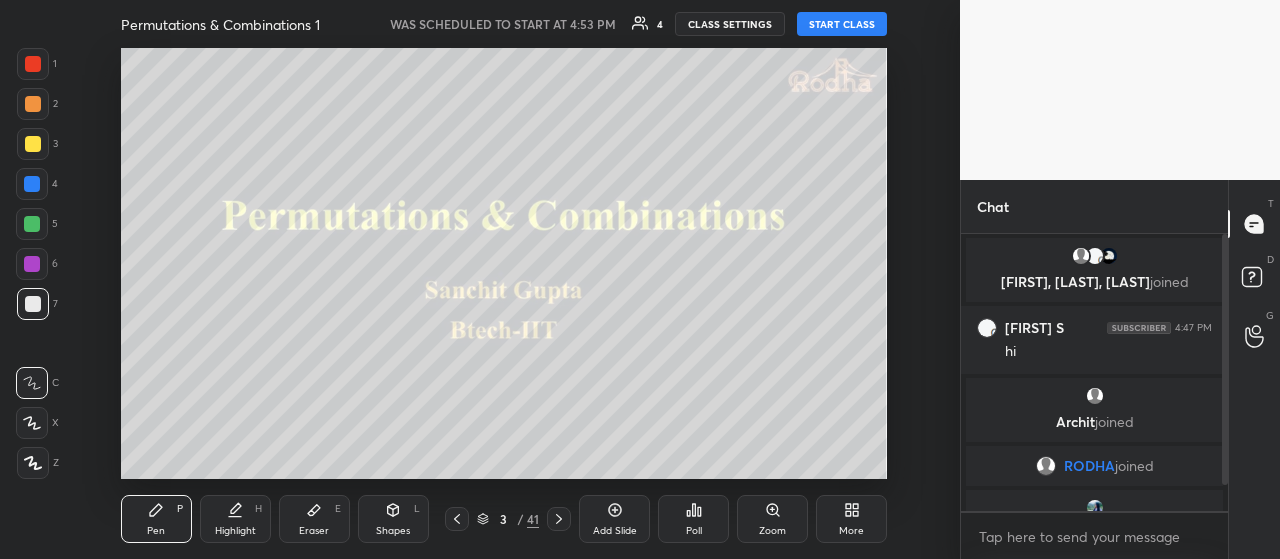 scroll, scrollTop: 46, scrollLeft: 0, axis: vertical 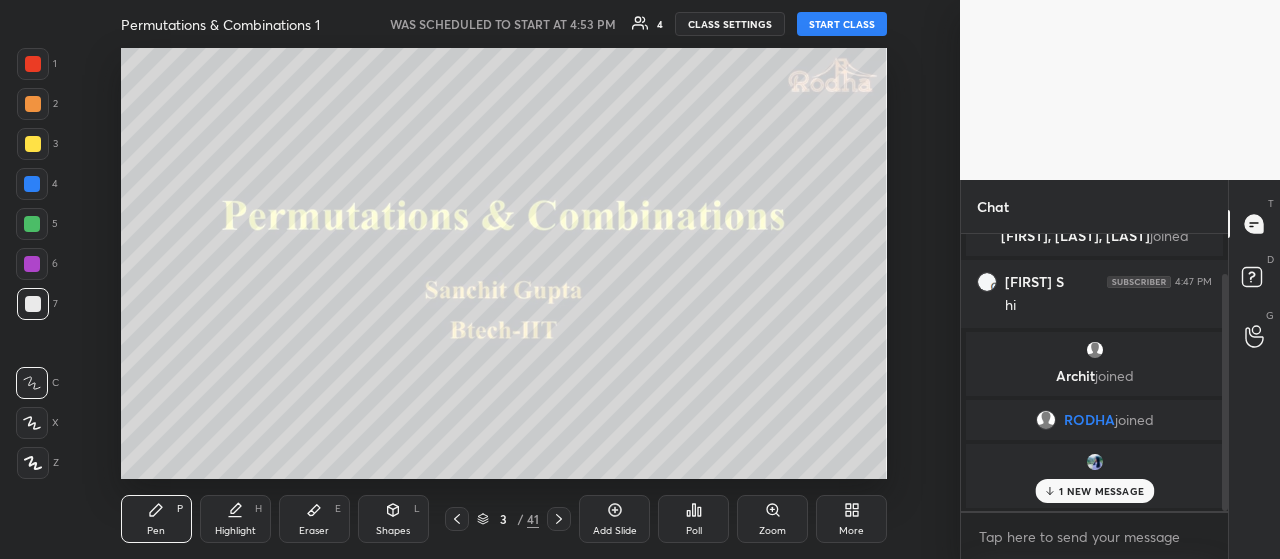 click on "1 NEW MESSAGE" at bounding box center (1101, 491) 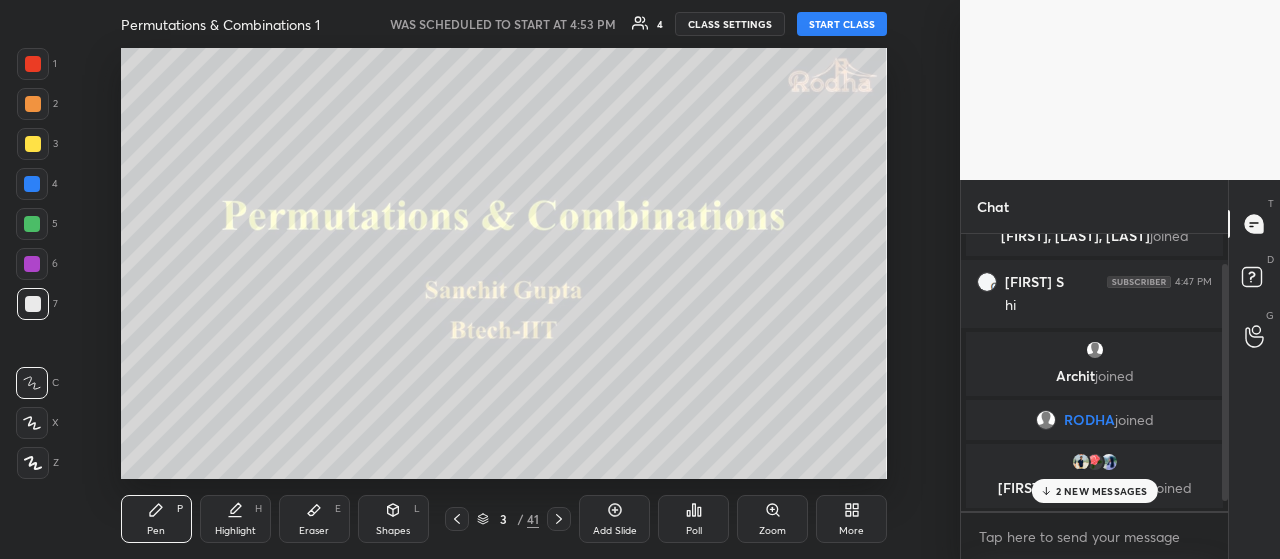 scroll, scrollTop: 0, scrollLeft: 0, axis: both 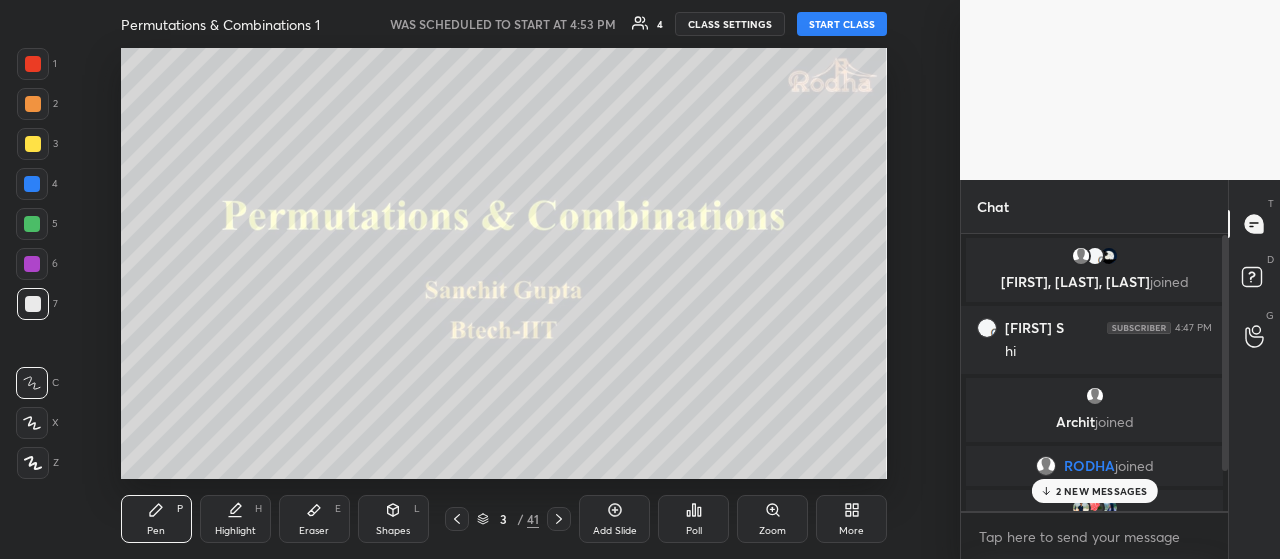 click on "2 NEW MESSAGES" at bounding box center (1102, 491) 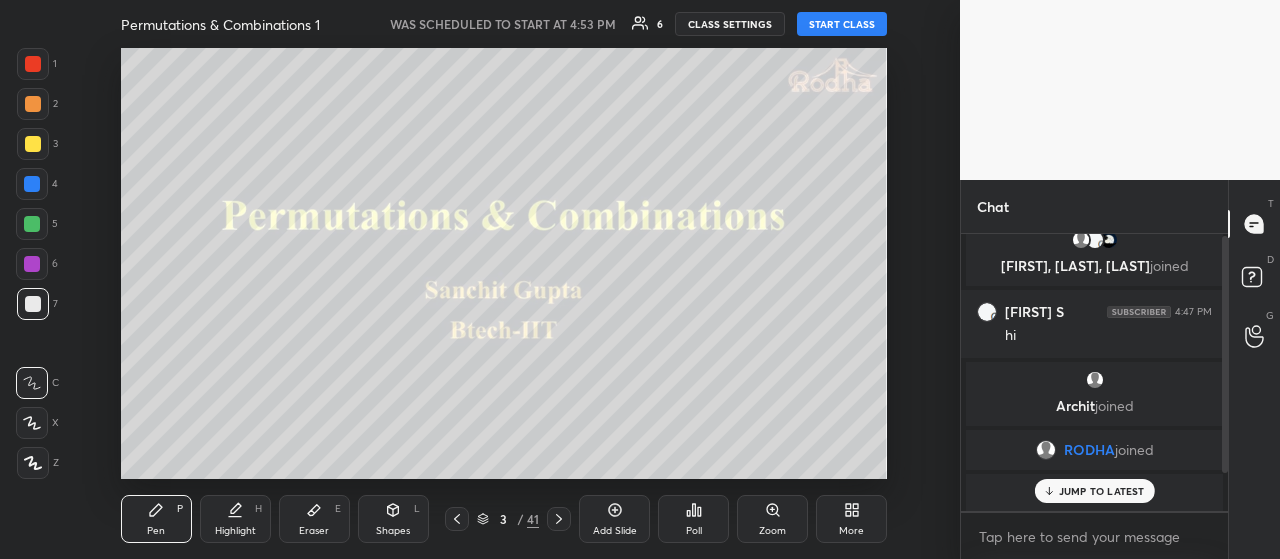 scroll, scrollTop: 0, scrollLeft: 0, axis: both 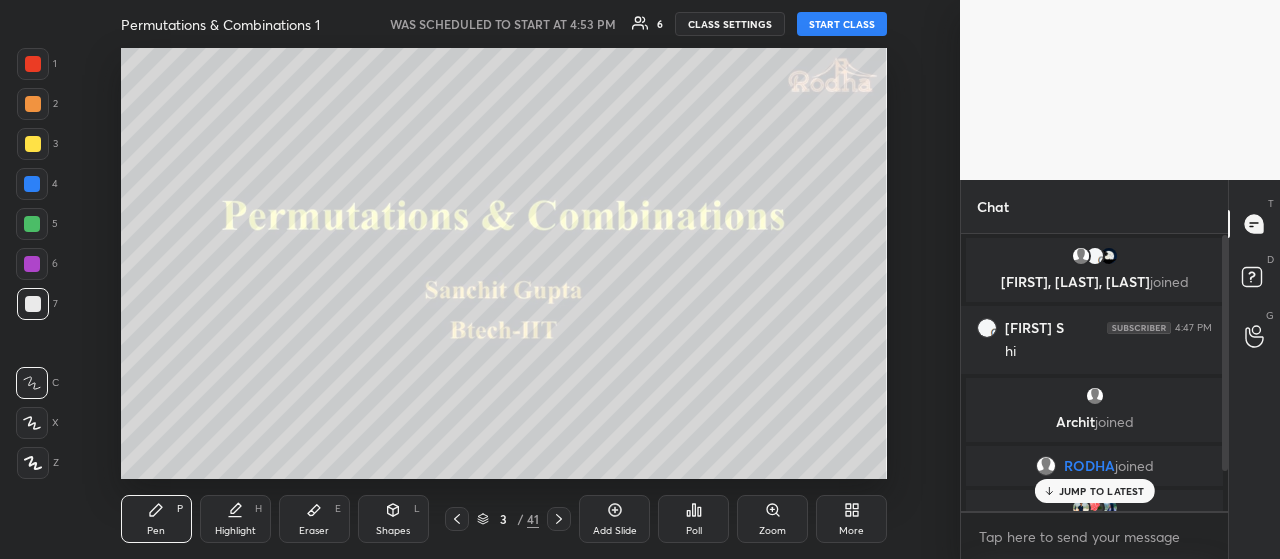 click on "JUMP TO LATEST" at bounding box center [1102, 491] 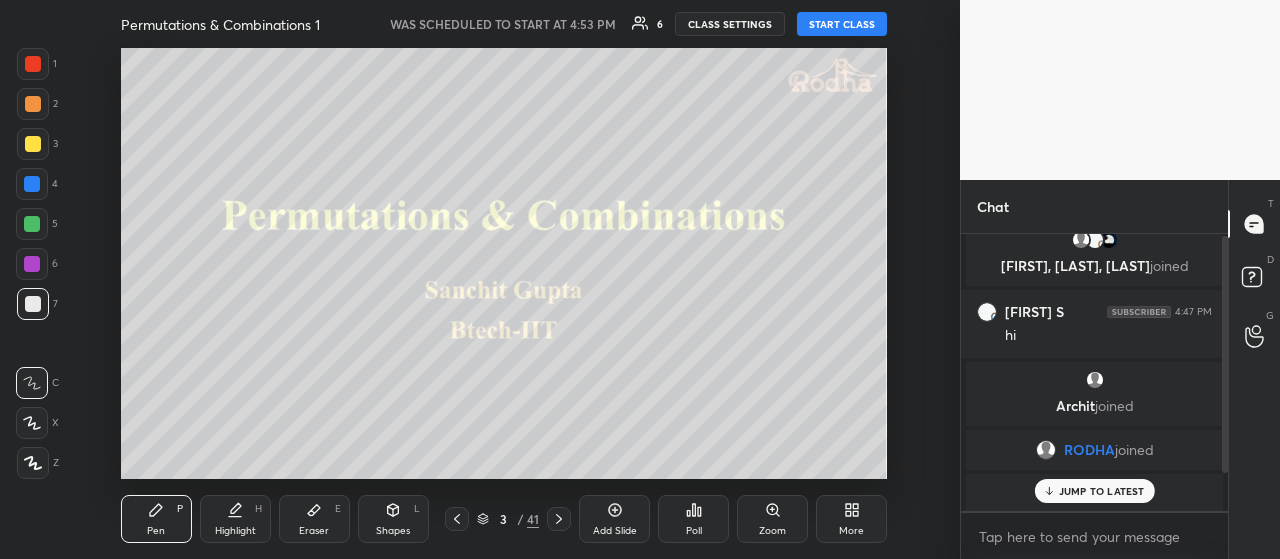scroll, scrollTop: 0, scrollLeft: 0, axis: both 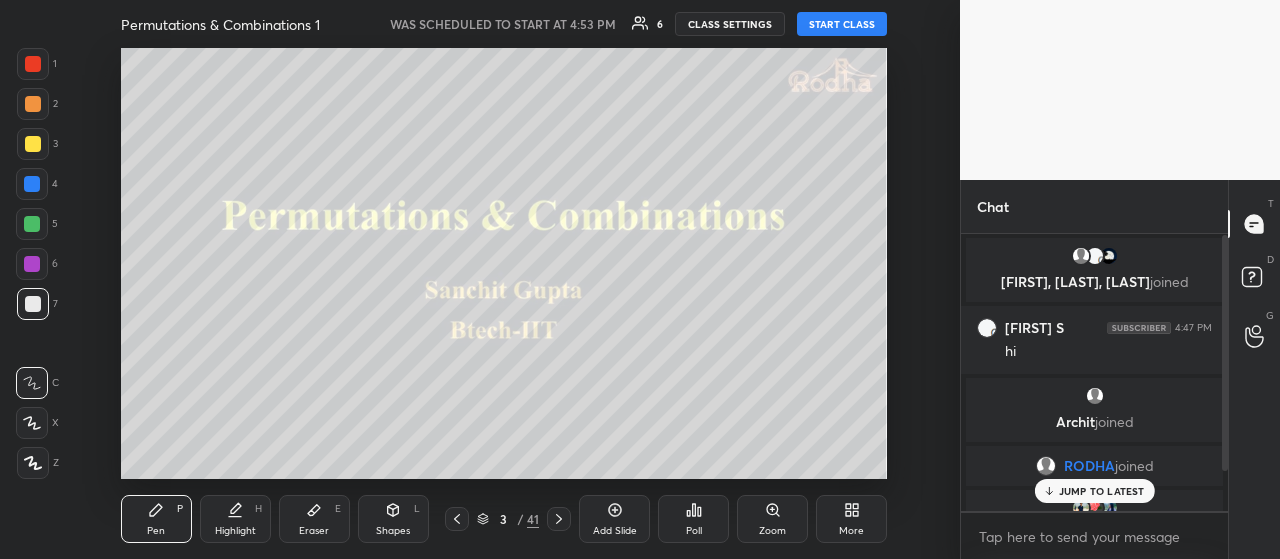 click on "JUMP TO LATEST" at bounding box center [1102, 491] 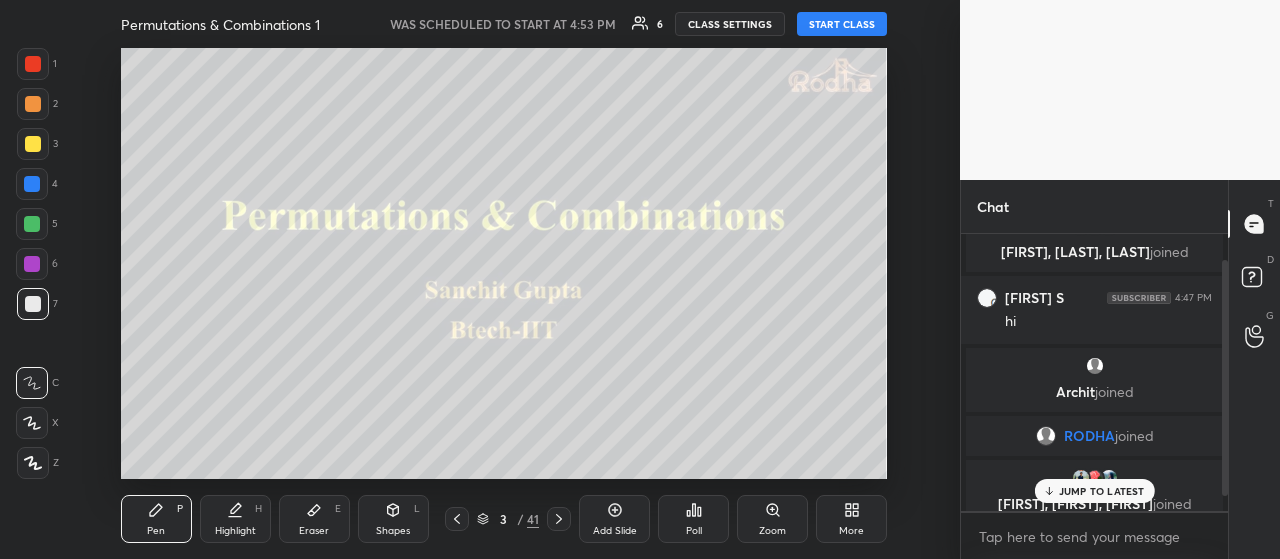 scroll, scrollTop: 46, scrollLeft: 0, axis: vertical 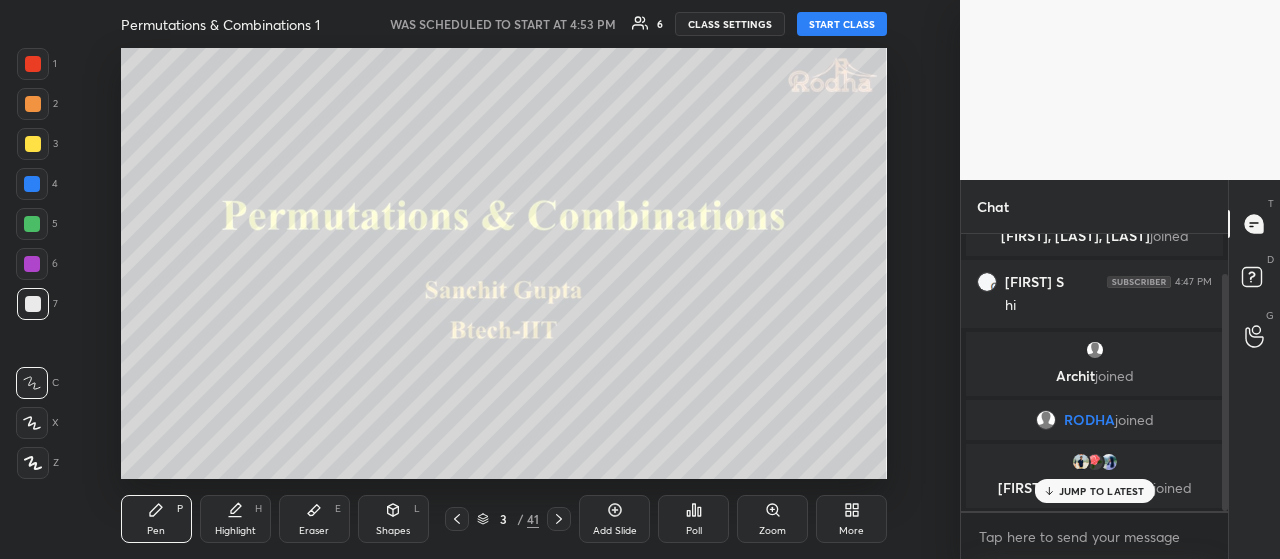 click on "JUMP TO LATEST" at bounding box center (1102, 491) 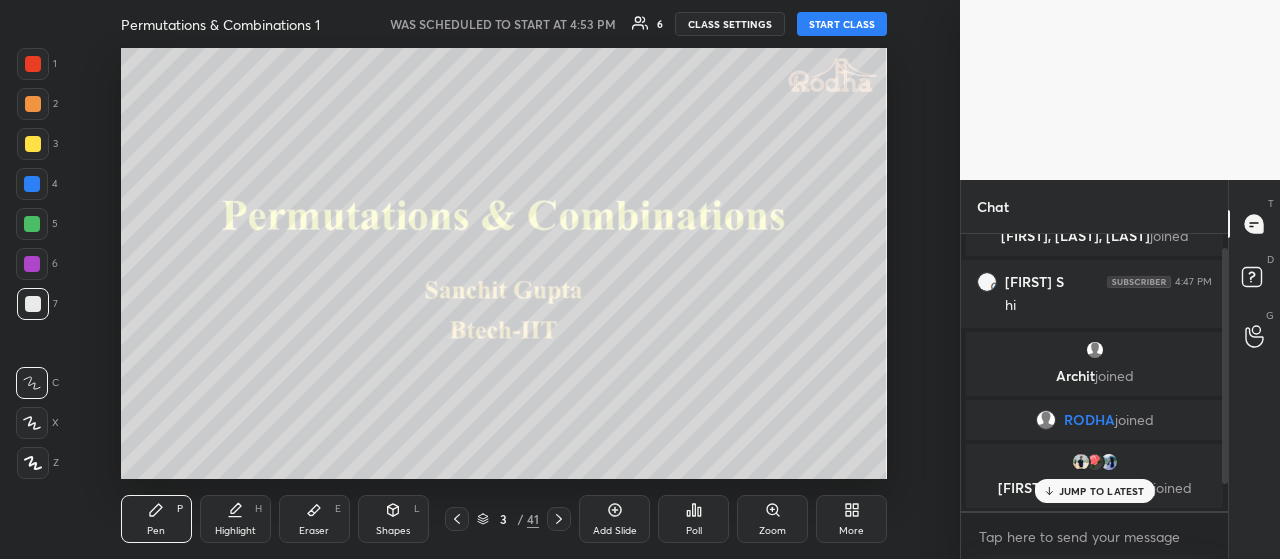 scroll, scrollTop: 0, scrollLeft: 0, axis: both 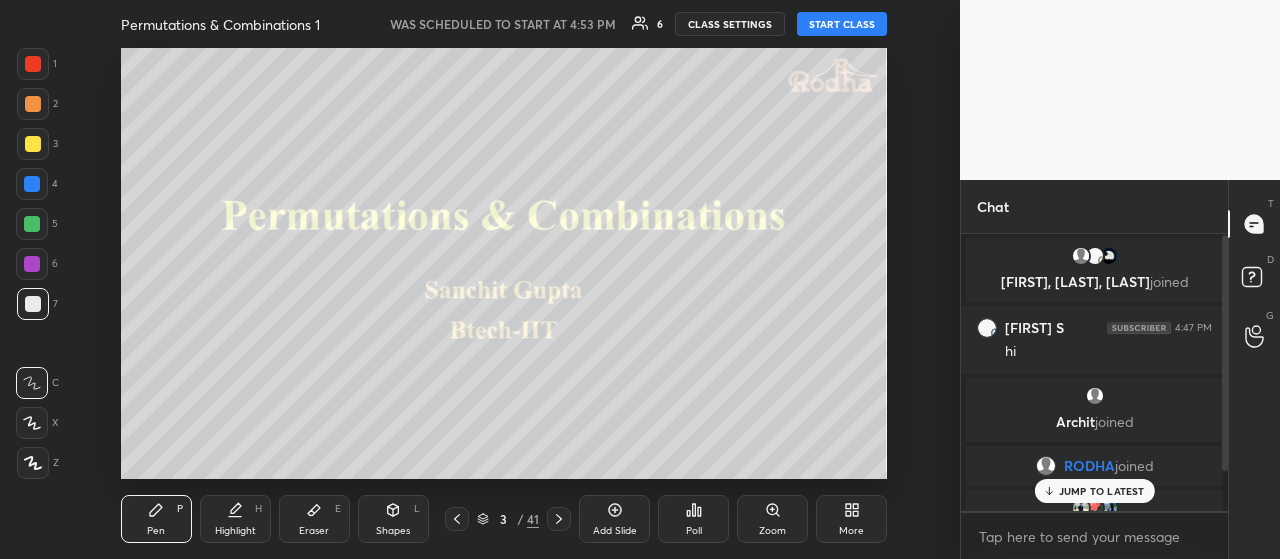 click on "JUMP TO LATEST" at bounding box center [1102, 491] 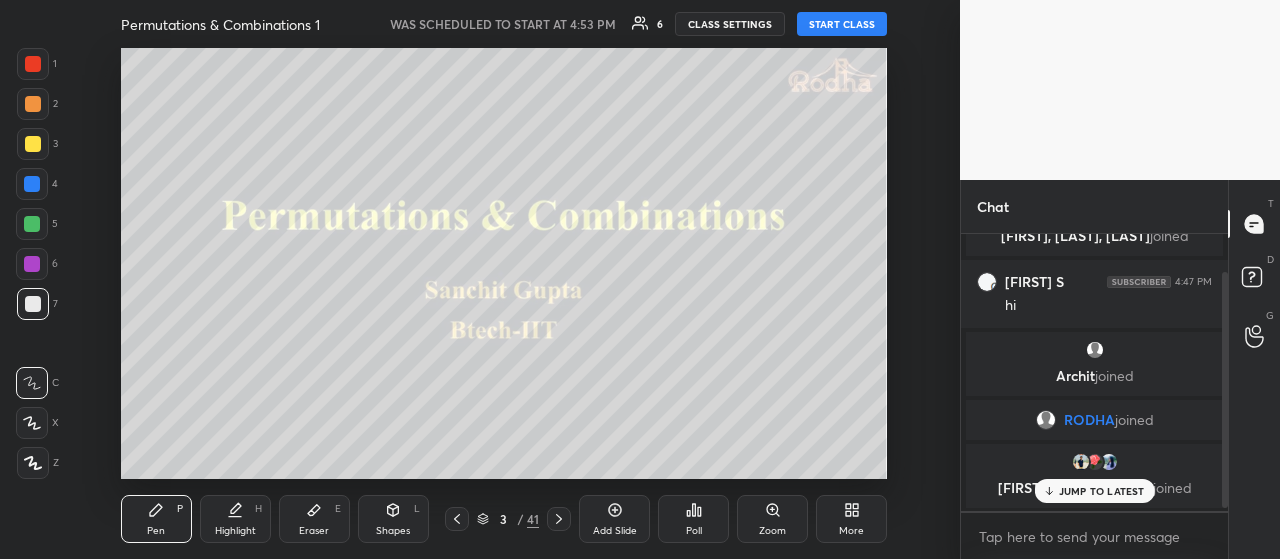 scroll, scrollTop: 0, scrollLeft: 0, axis: both 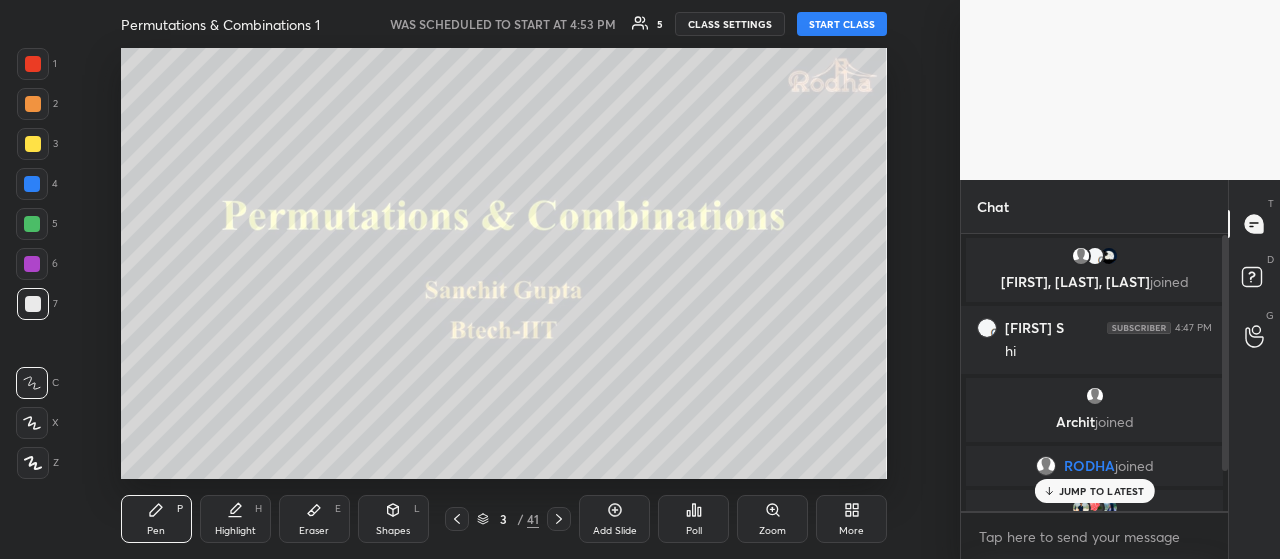 click on "JUMP TO LATEST" at bounding box center (1102, 491) 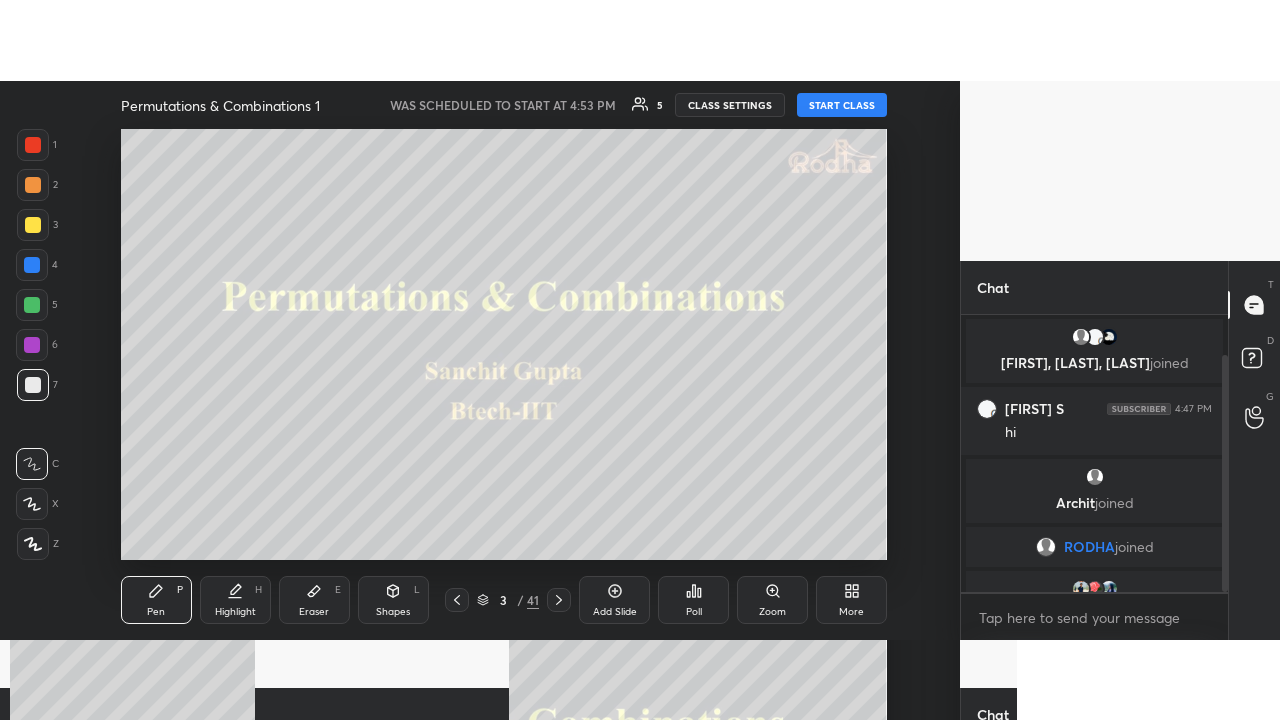 scroll, scrollTop: 46, scrollLeft: 0, axis: vertical 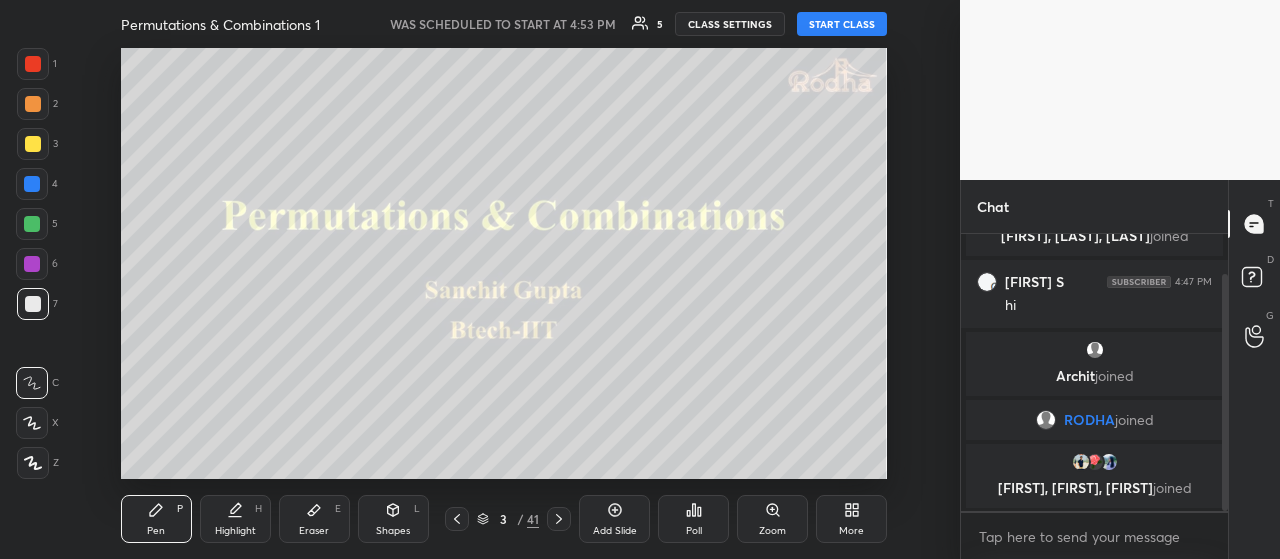 click 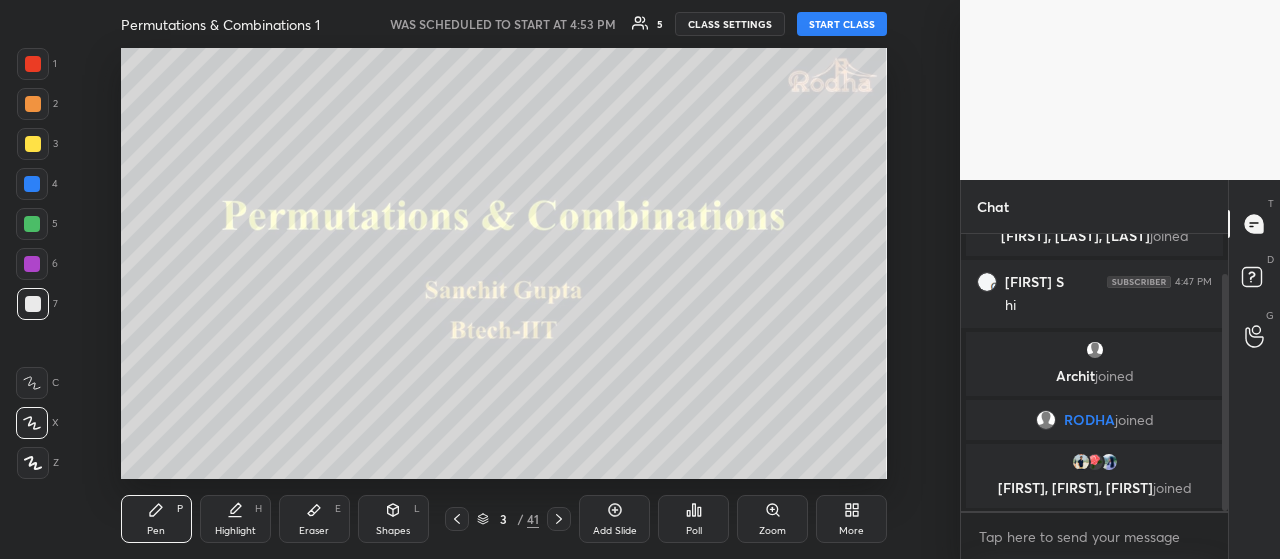click at bounding box center (33, 144) 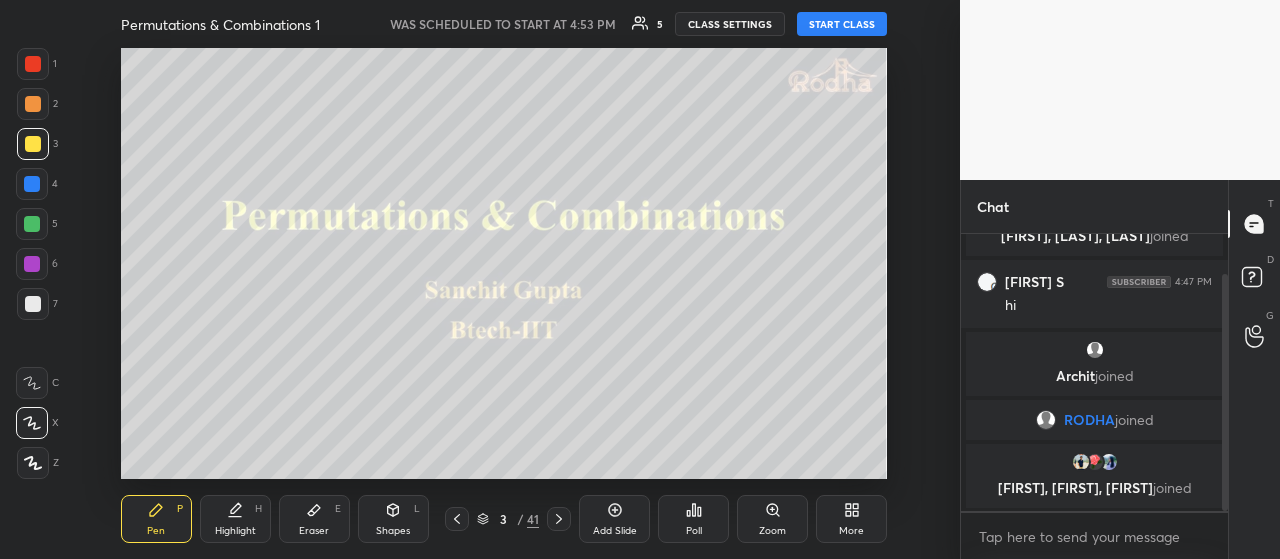 click 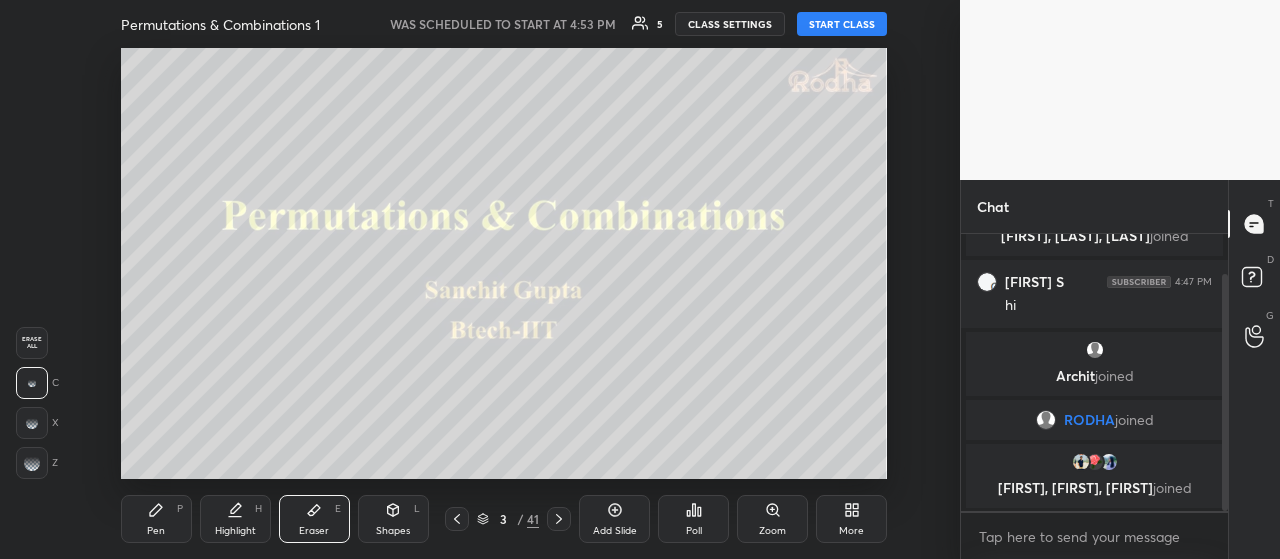 drag, startPoint x: 32, startPoint y: 462, endPoint x: 62, endPoint y: 442, distance: 36.05551 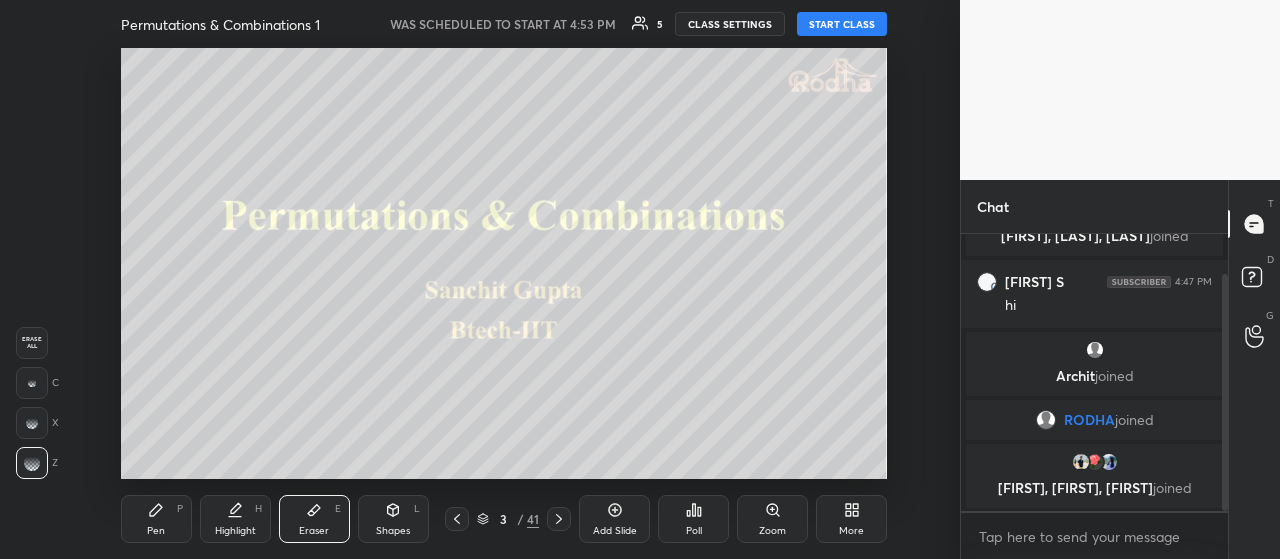 drag, startPoint x: 153, startPoint y: 513, endPoint x: 138, endPoint y: 501, distance: 19.209373 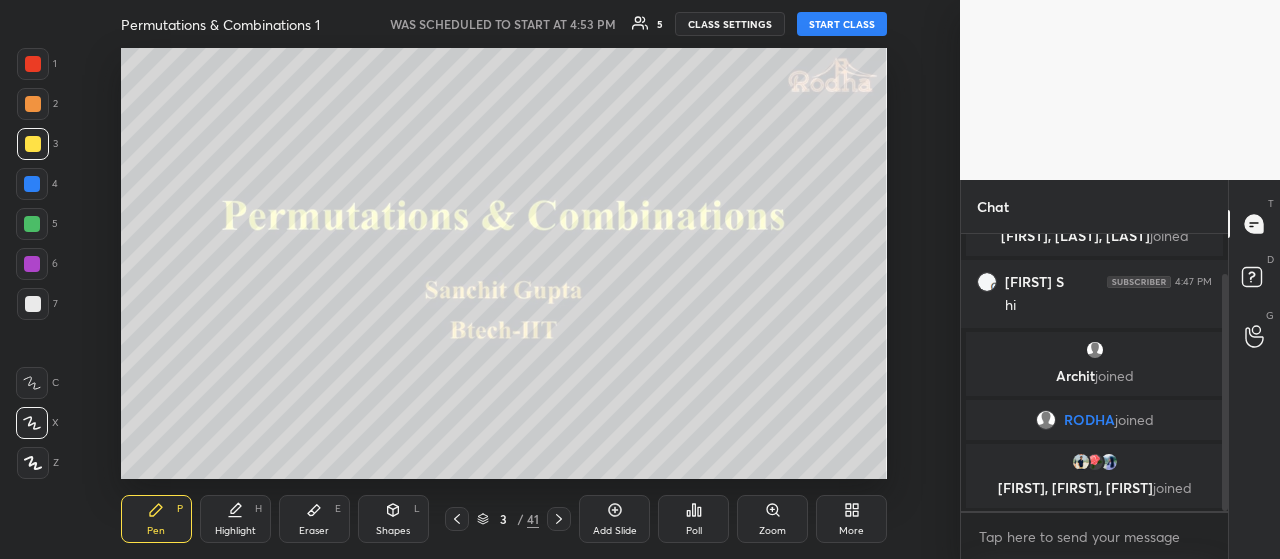 click on "START CLASS" at bounding box center (842, 24) 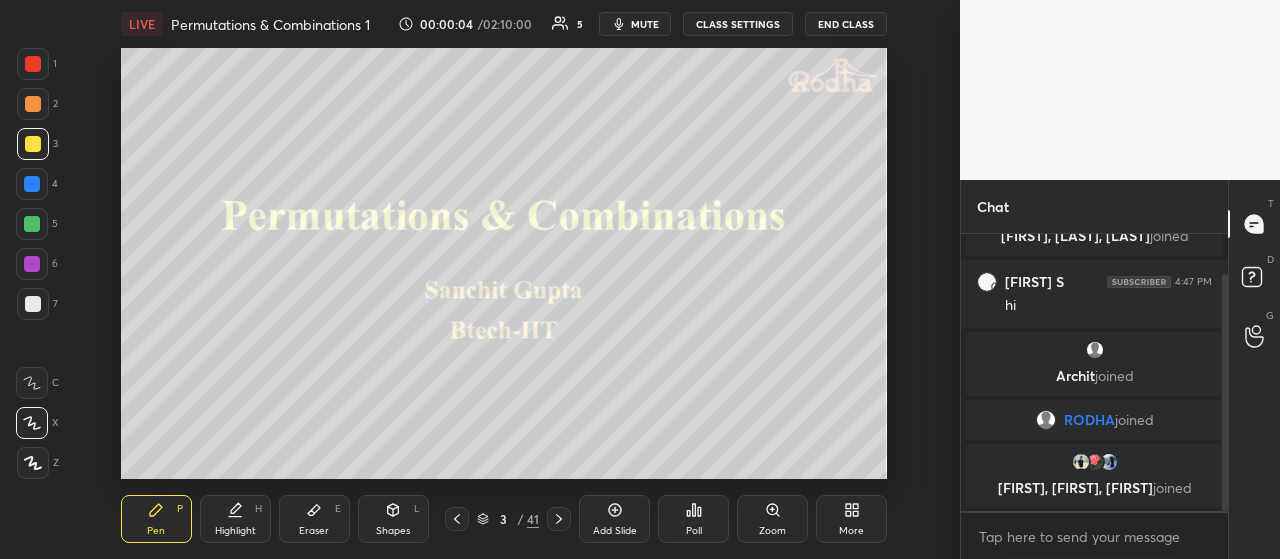 click on "More" at bounding box center [851, 519] 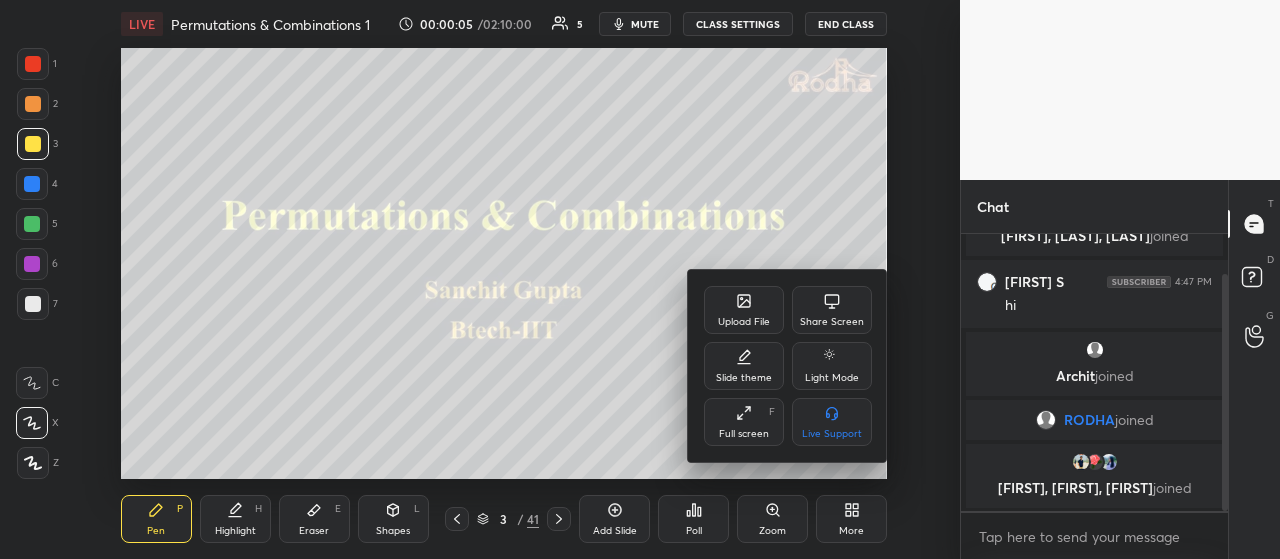click on "Full screen F" at bounding box center (744, 422) 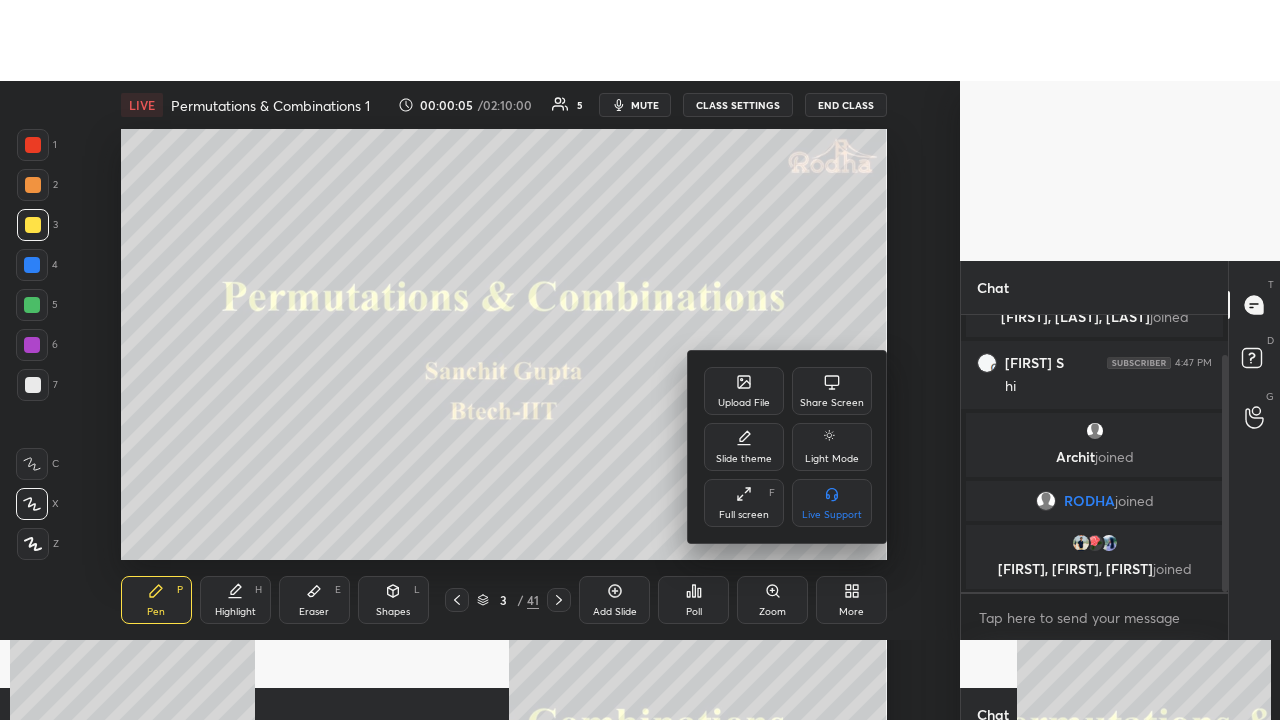 scroll, scrollTop: 99408, scrollLeft: 99120, axis: both 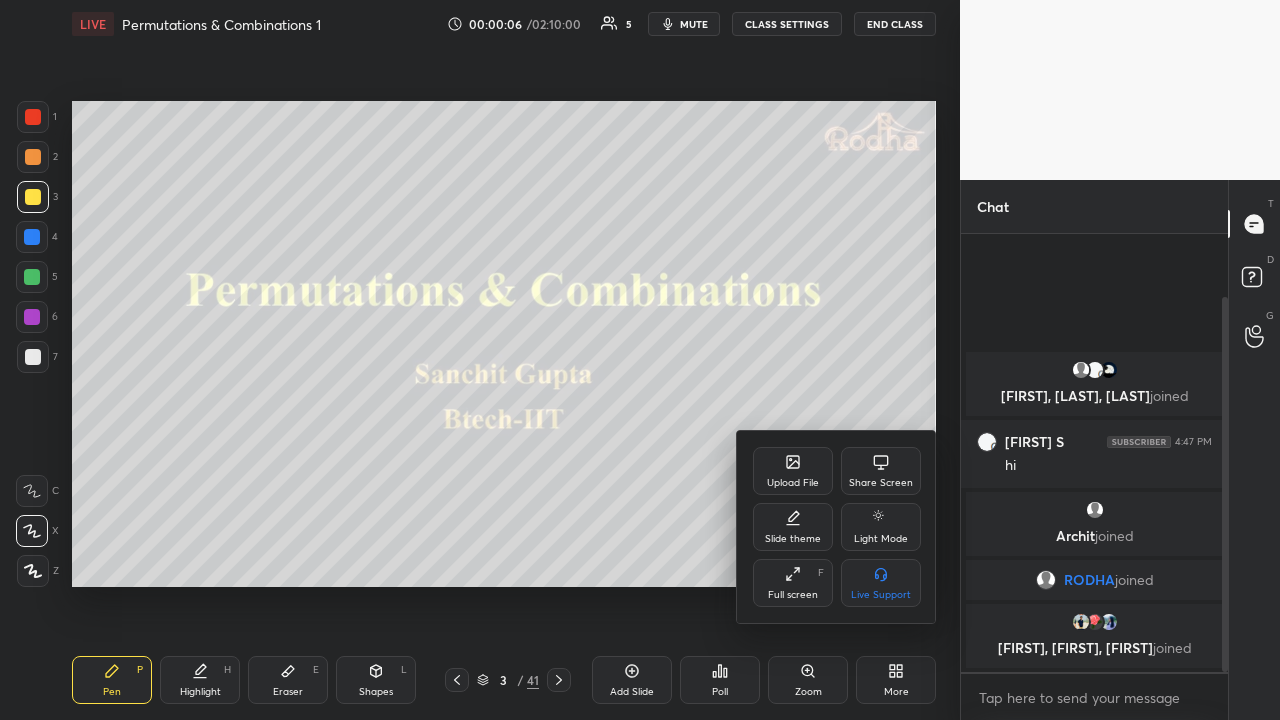 click at bounding box center [640, 360] 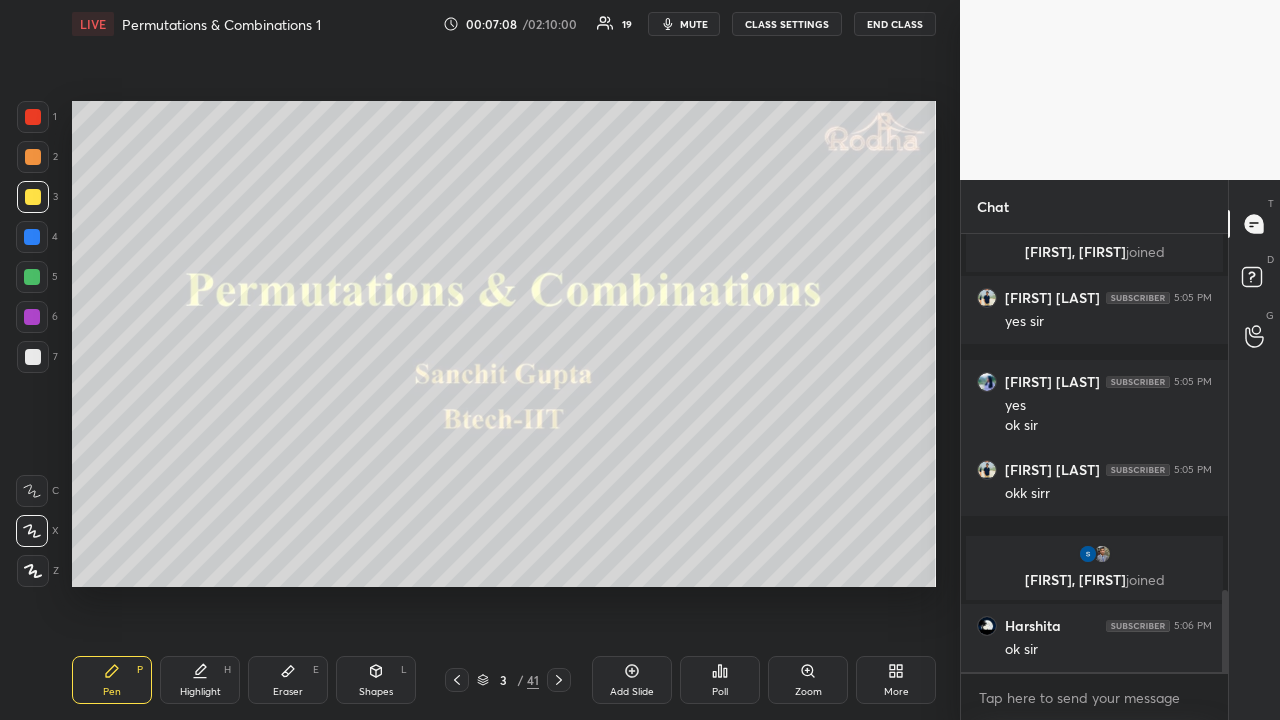 scroll, scrollTop: 1970, scrollLeft: 0, axis: vertical 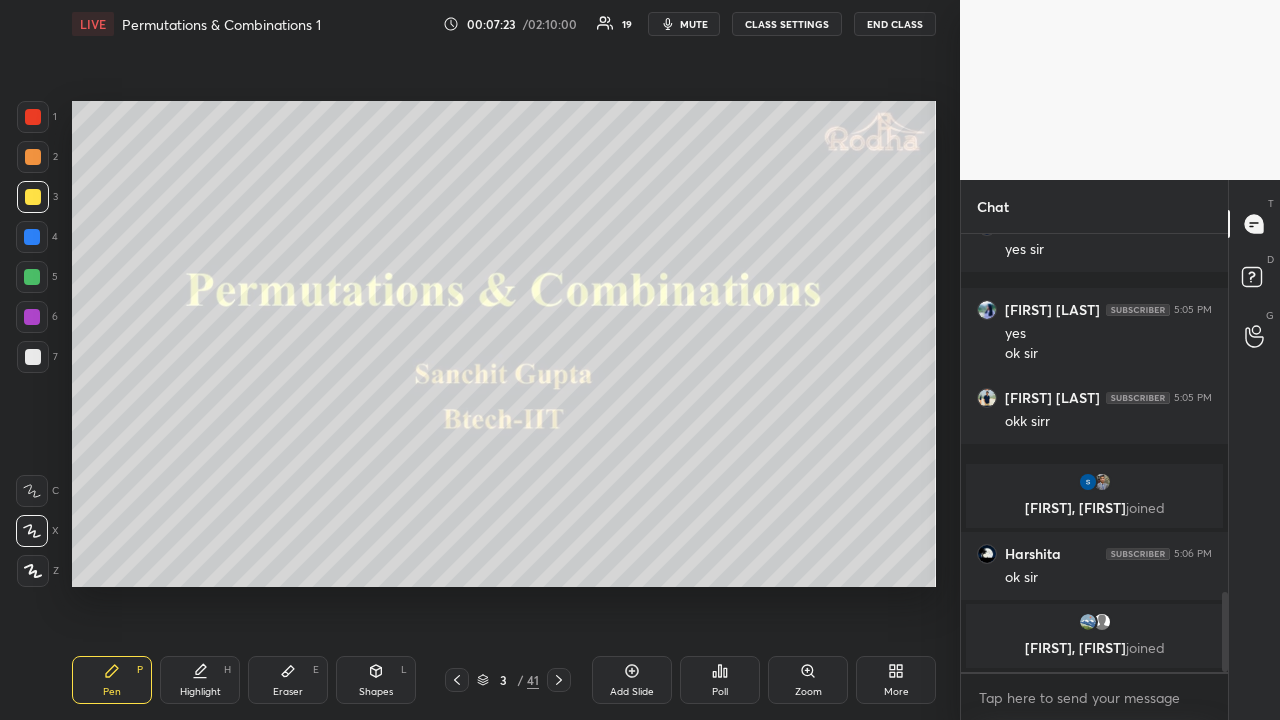 click 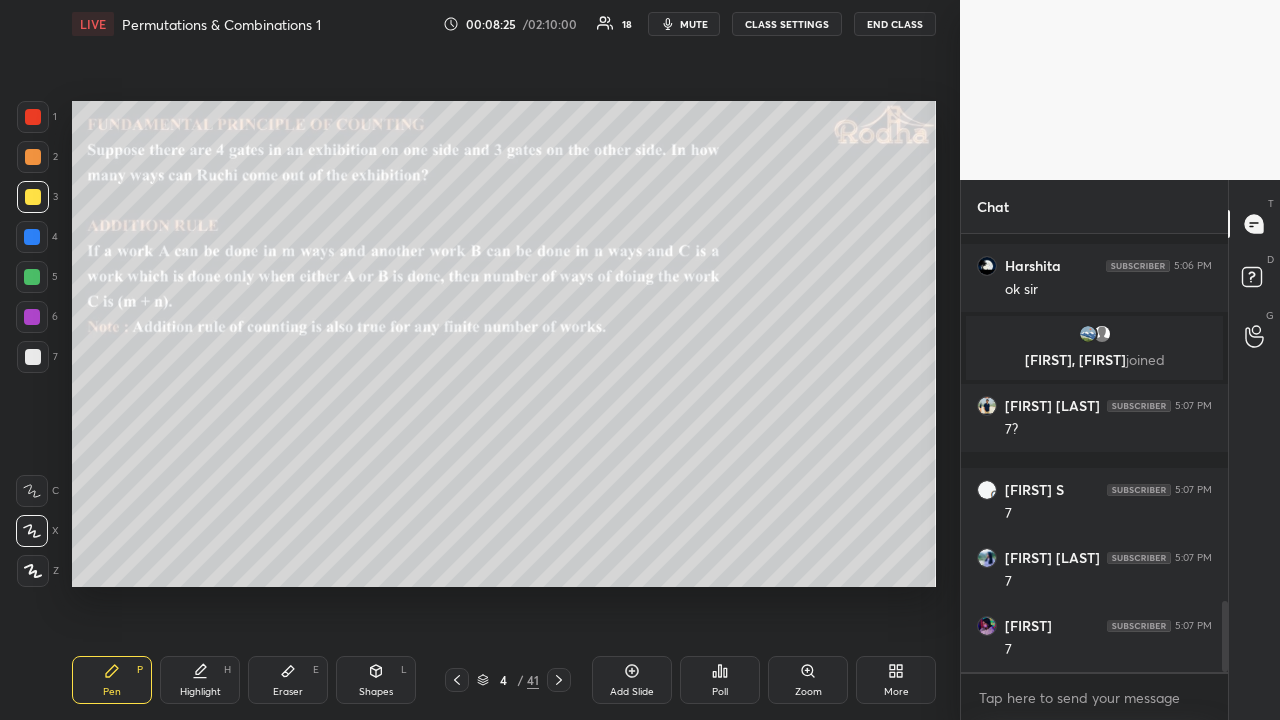 scroll, scrollTop: 2252, scrollLeft: 0, axis: vertical 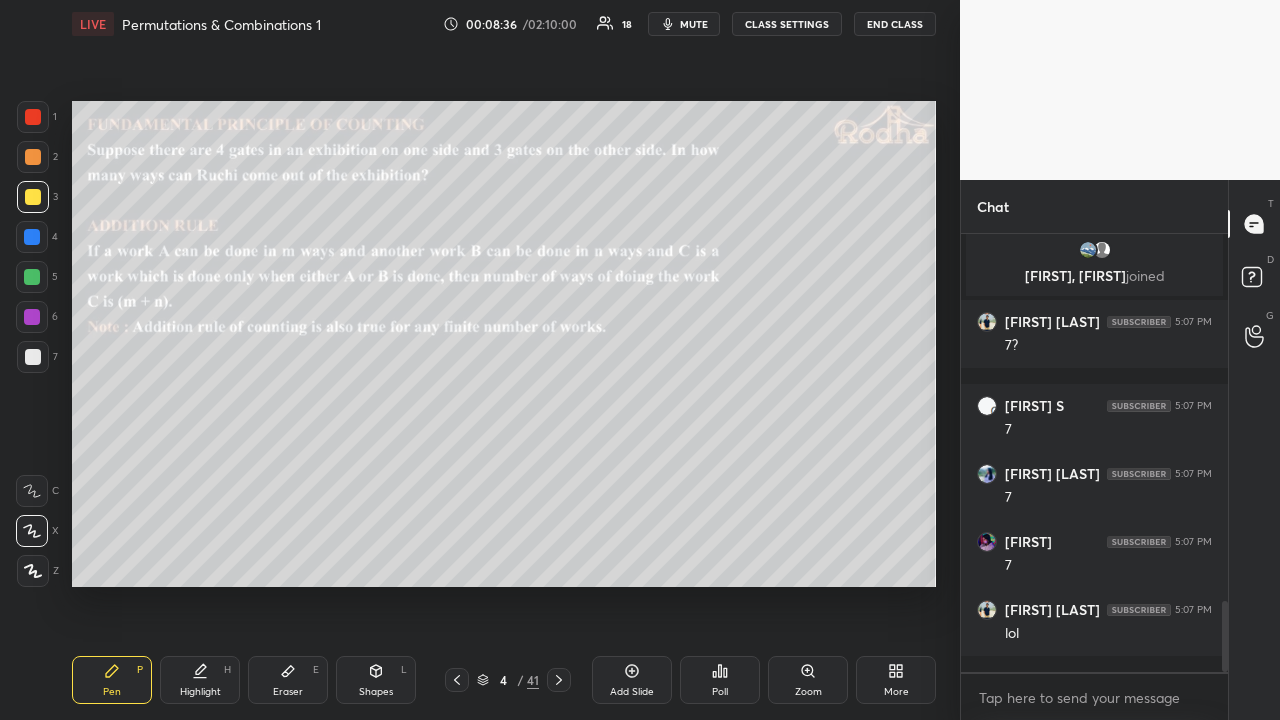 click at bounding box center [33, 157] 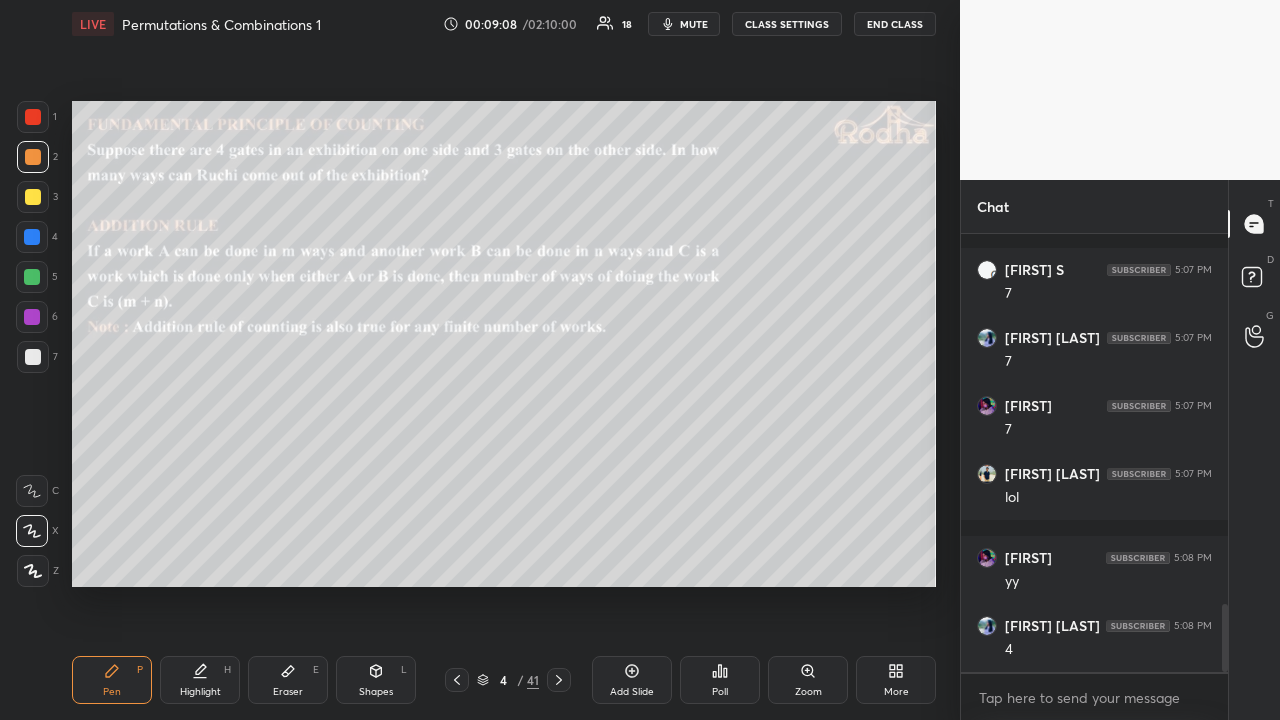 scroll, scrollTop: 2472, scrollLeft: 0, axis: vertical 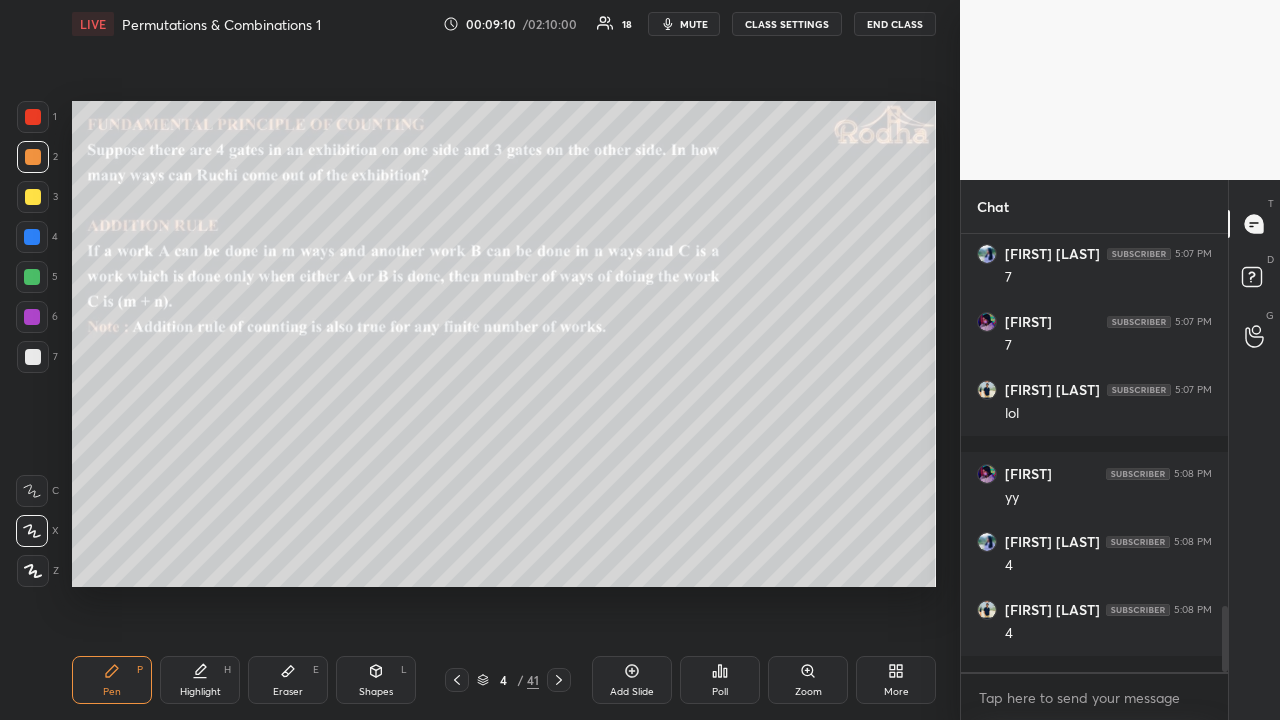 click at bounding box center (33, 117) 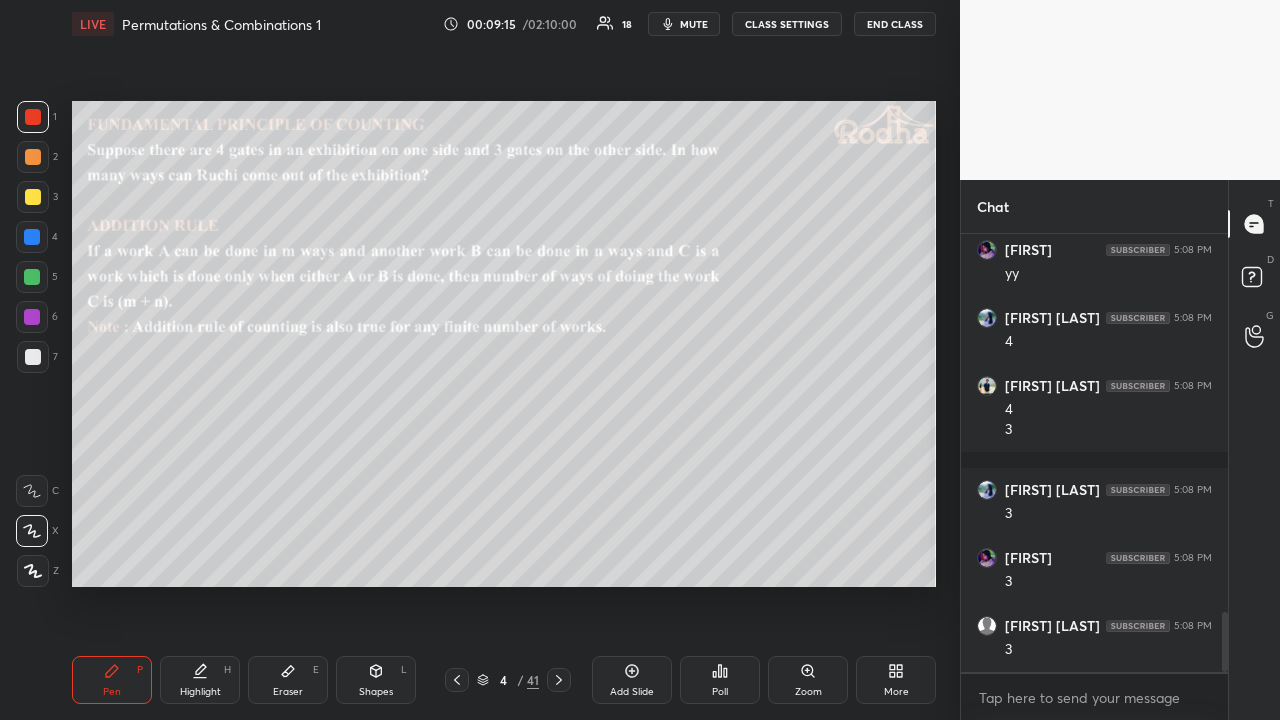 scroll, scrollTop: 2764, scrollLeft: 0, axis: vertical 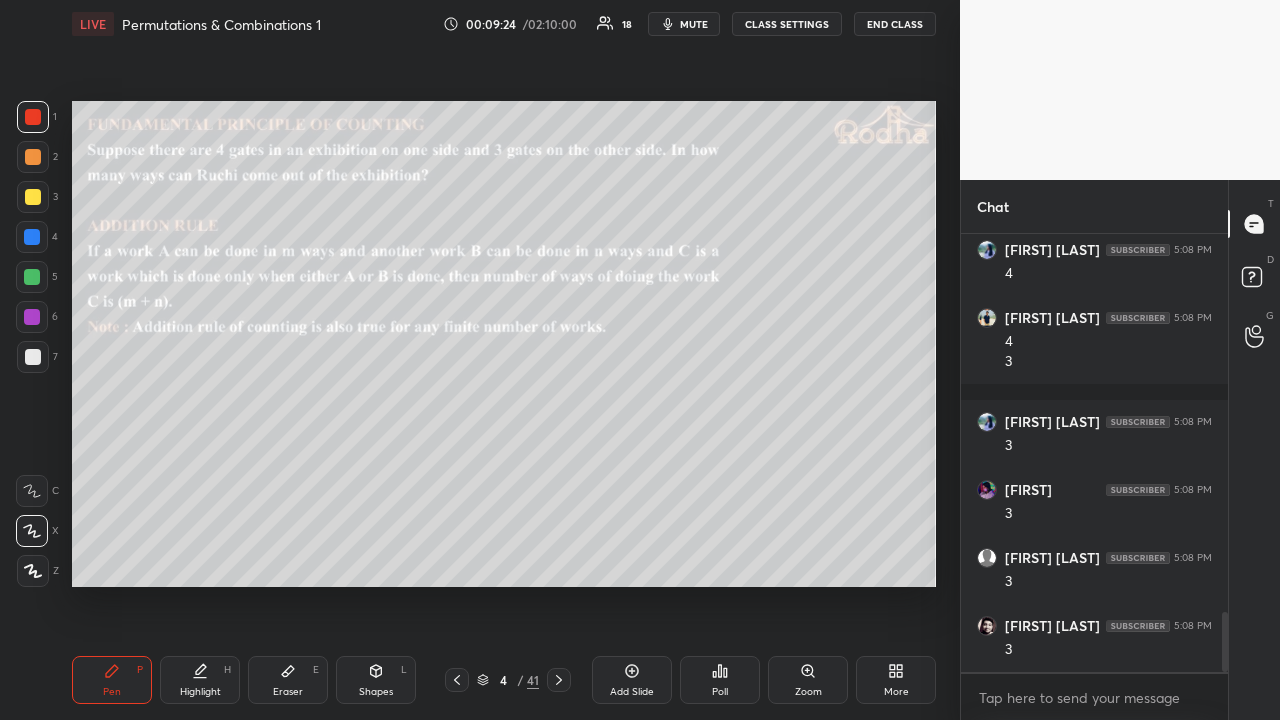 click at bounding box center (33, 357) 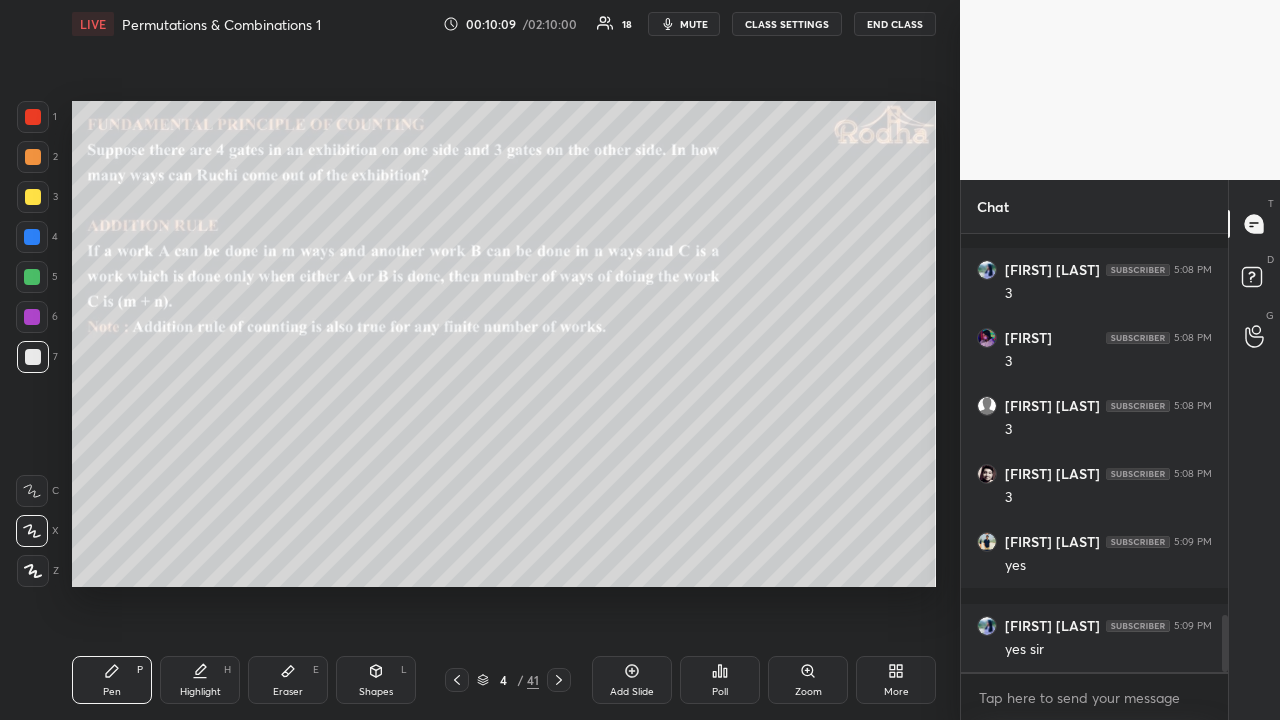 scroll, scrollTop: 3052, scrollLeft: 0, axis: vertical 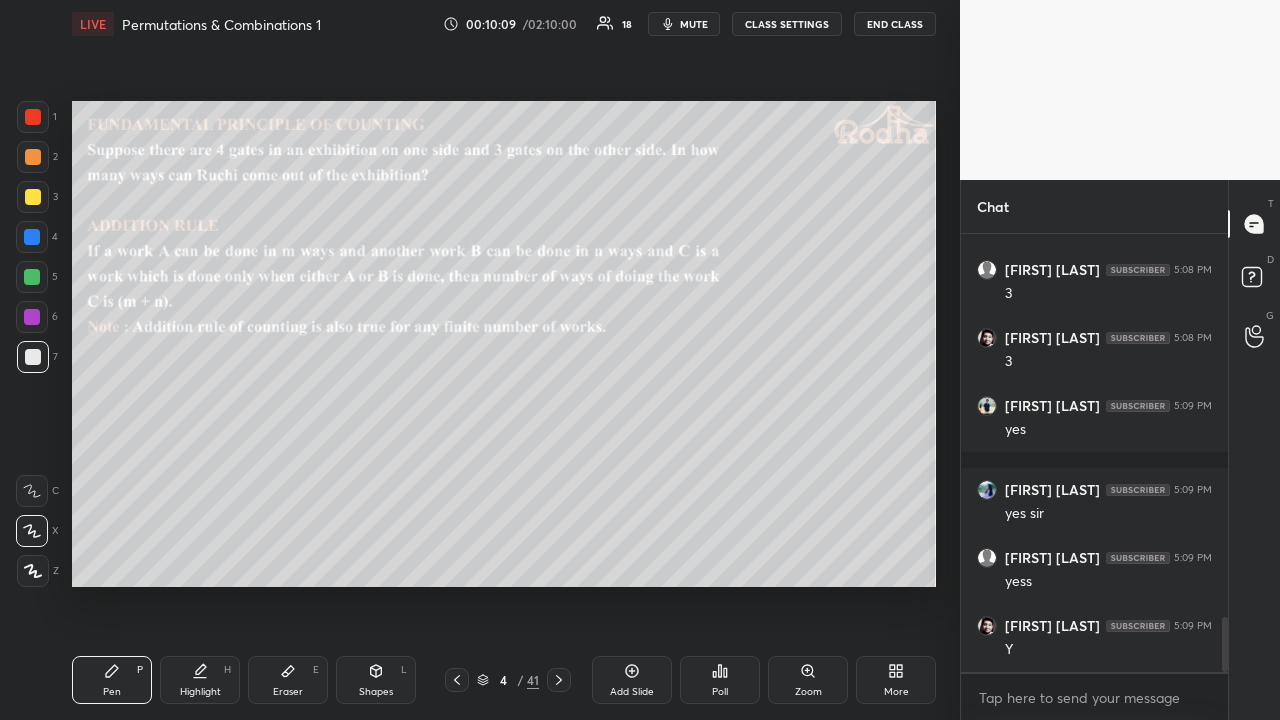 click at bounding box center (32, 317) 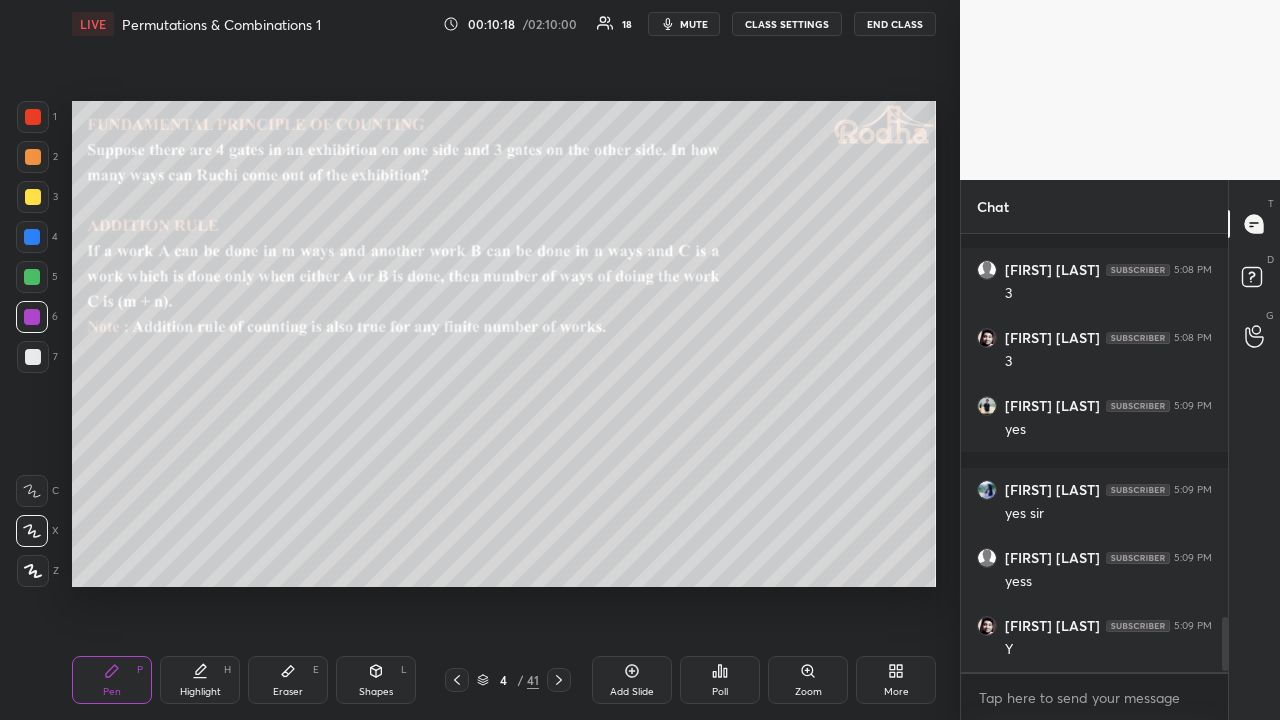 scroll, scrollTop: 3136, scrollLeft: 0, axis: vertical 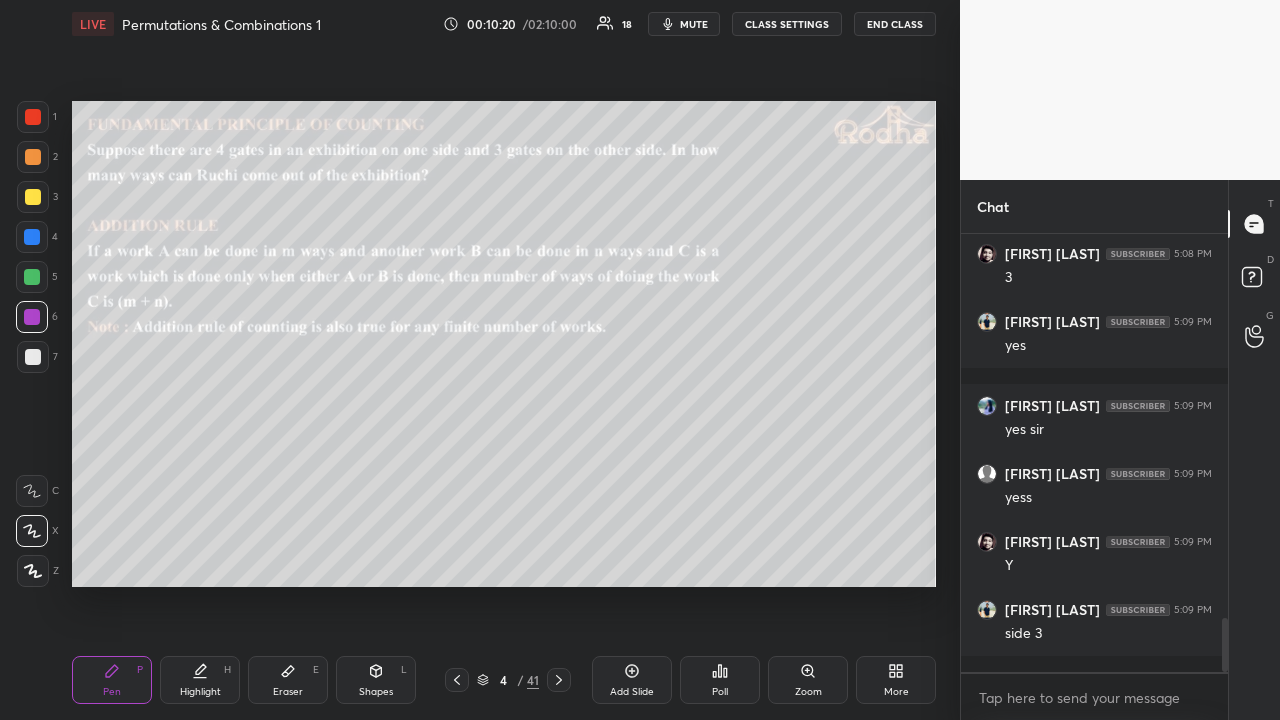 click at bounding box center (32, 277) 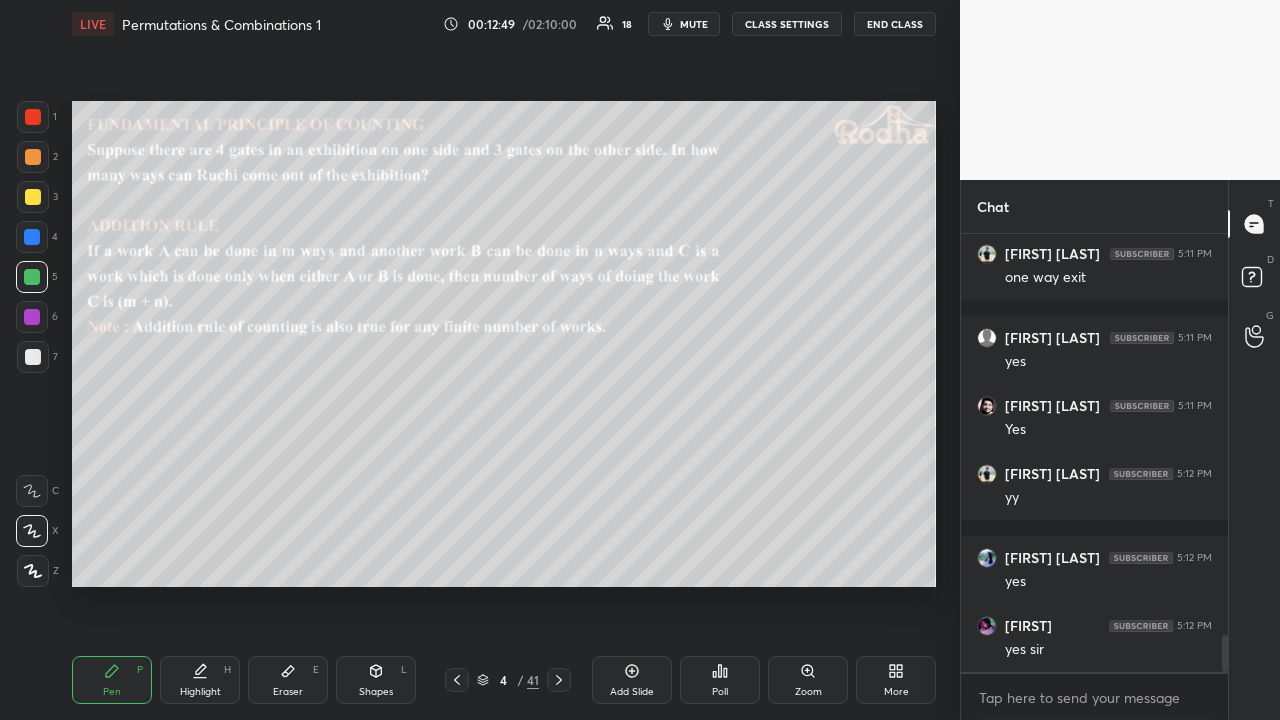scroll, scrollTop: 4700, scrollLeft: 0, axis: vertical 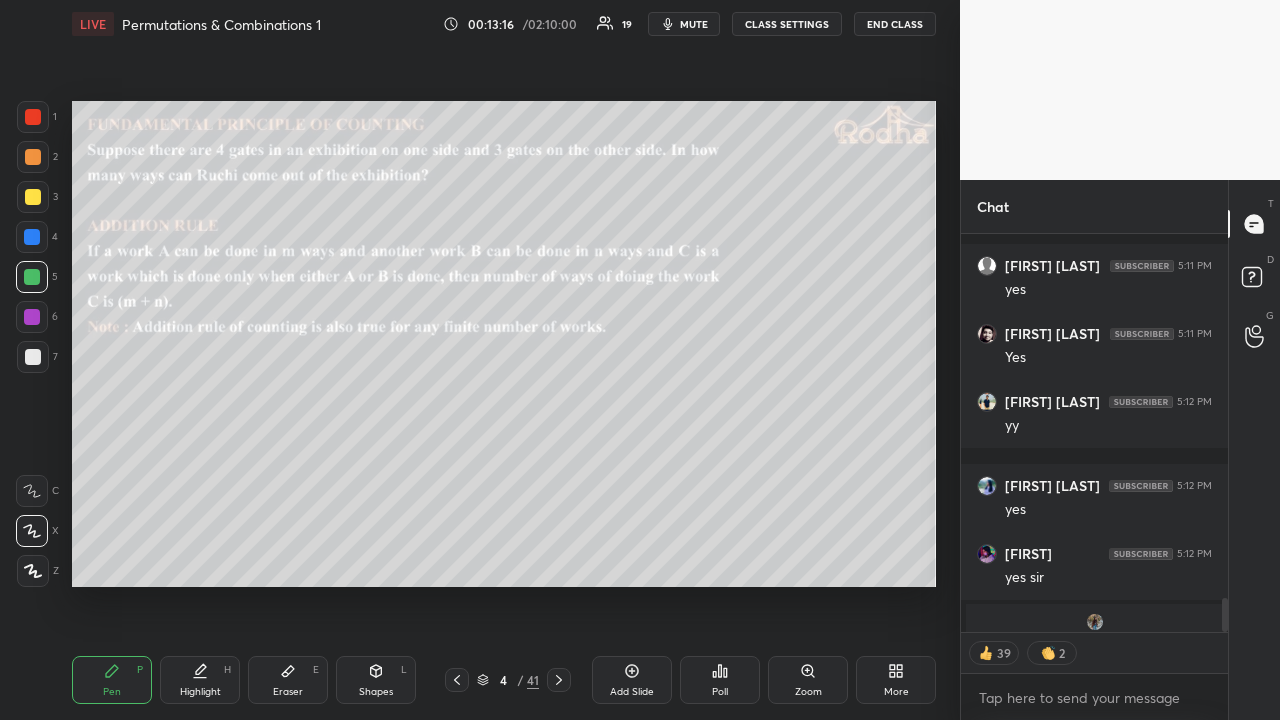 click 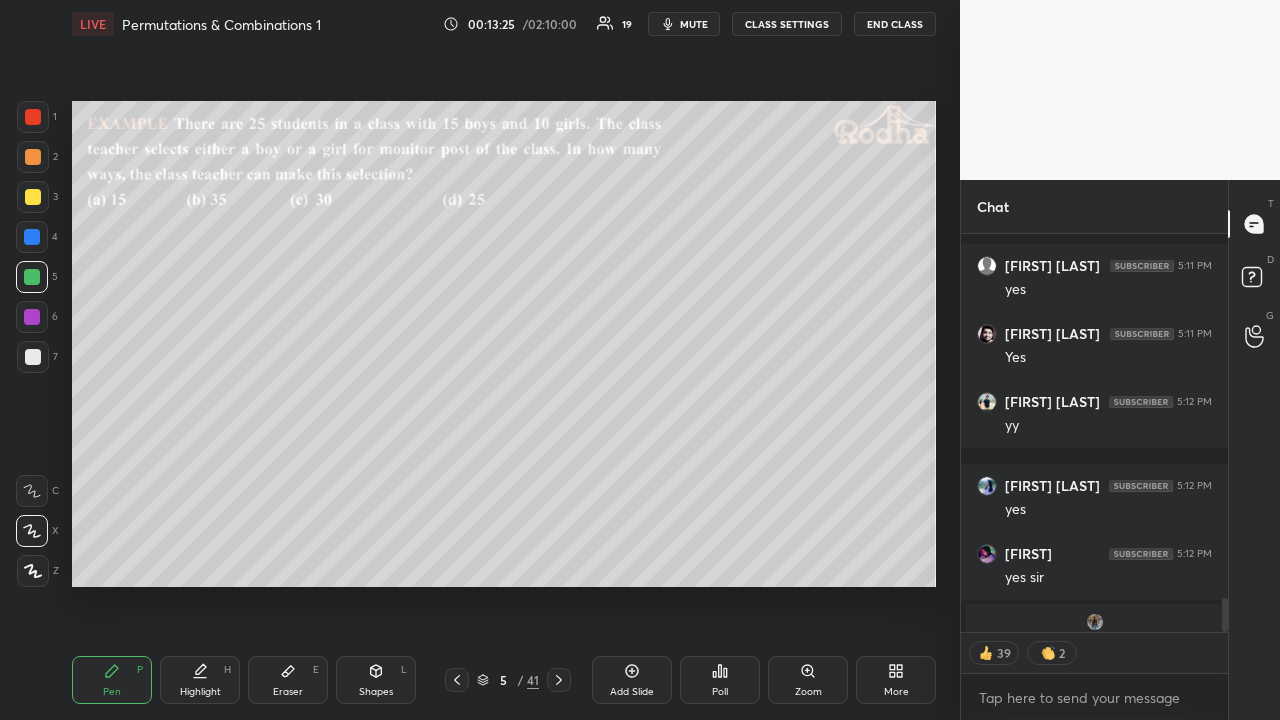 type on "x" 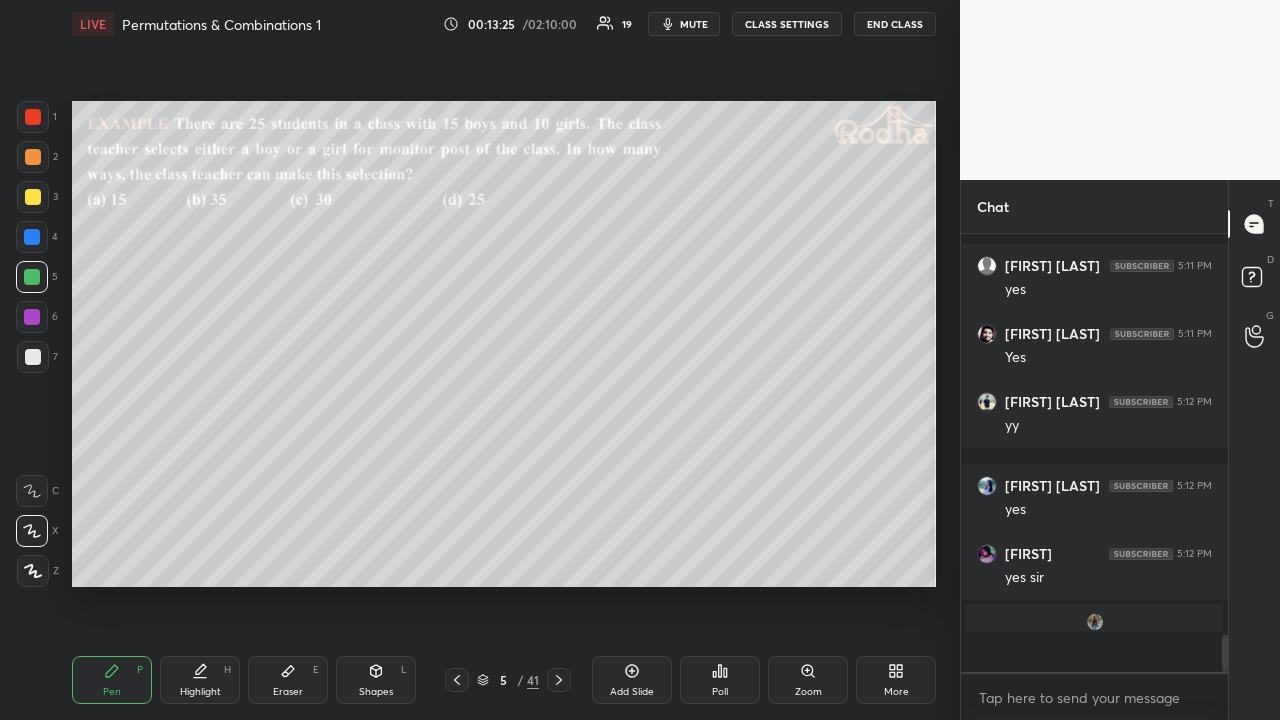 scroll, scrollTop: 7, scrollLeft: 6, axis: both 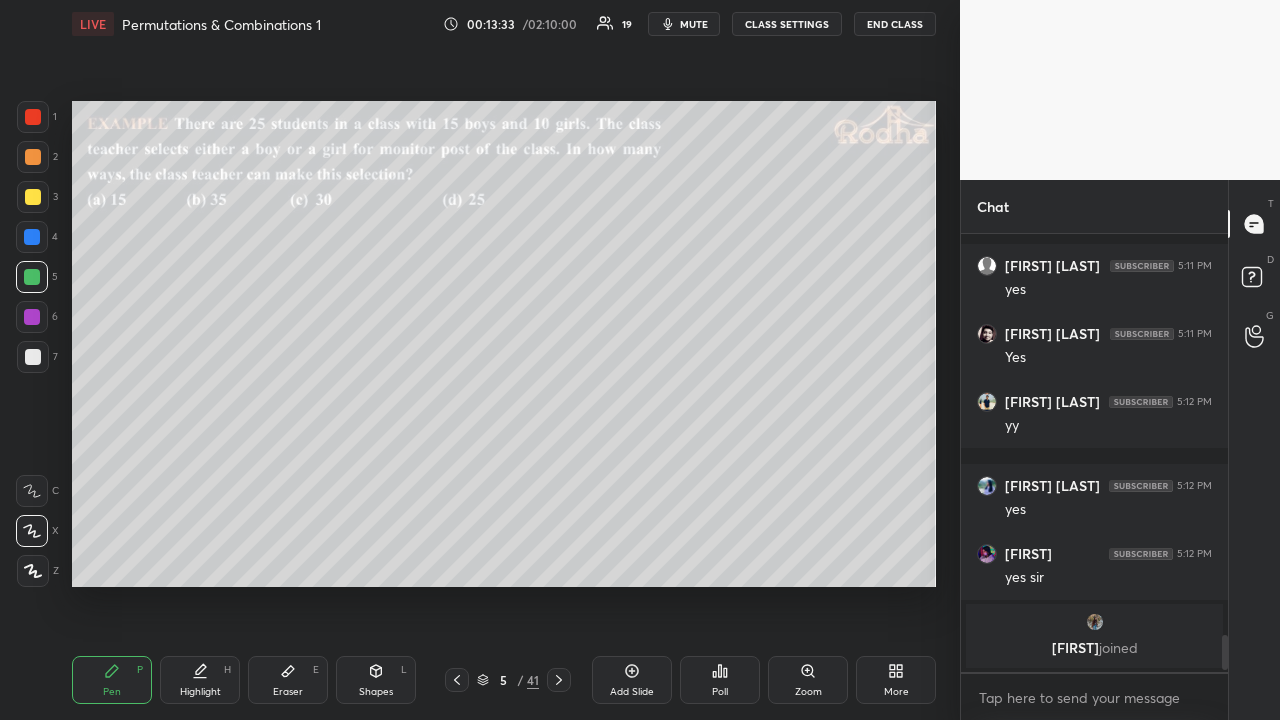 click 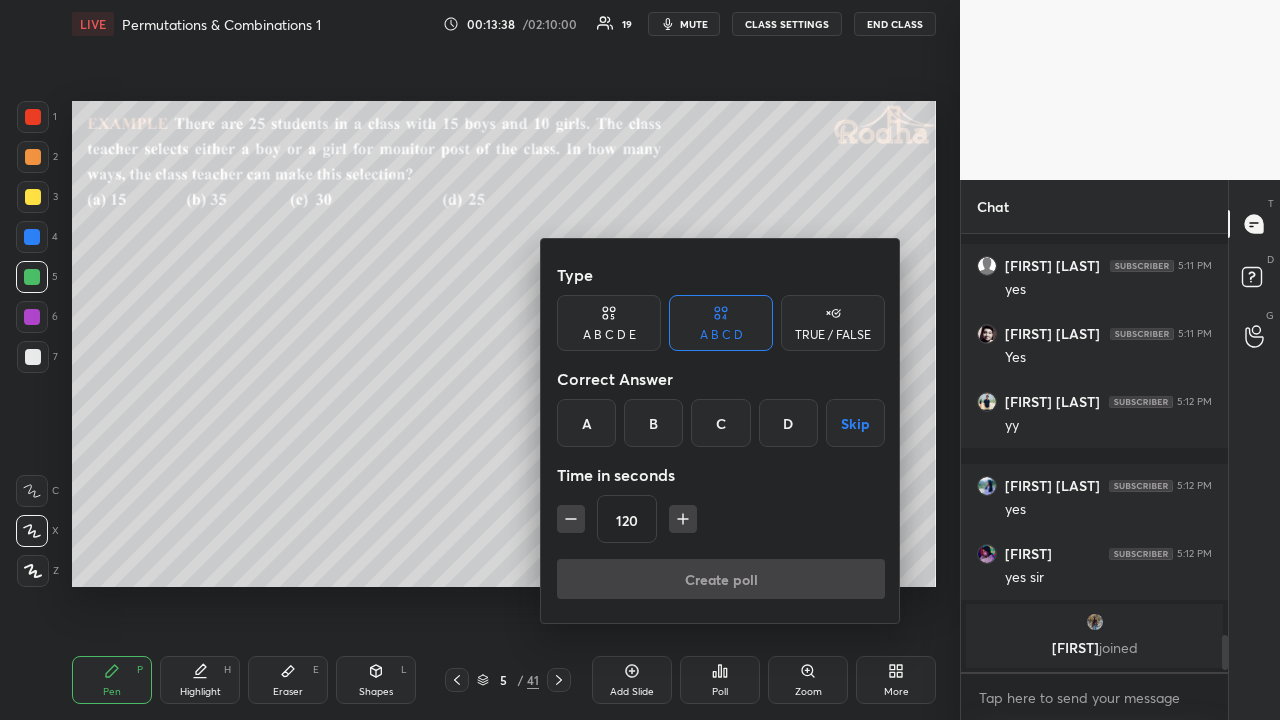 scroll, scrollTop: 3738, scrollLeft: 0, axis: vertical 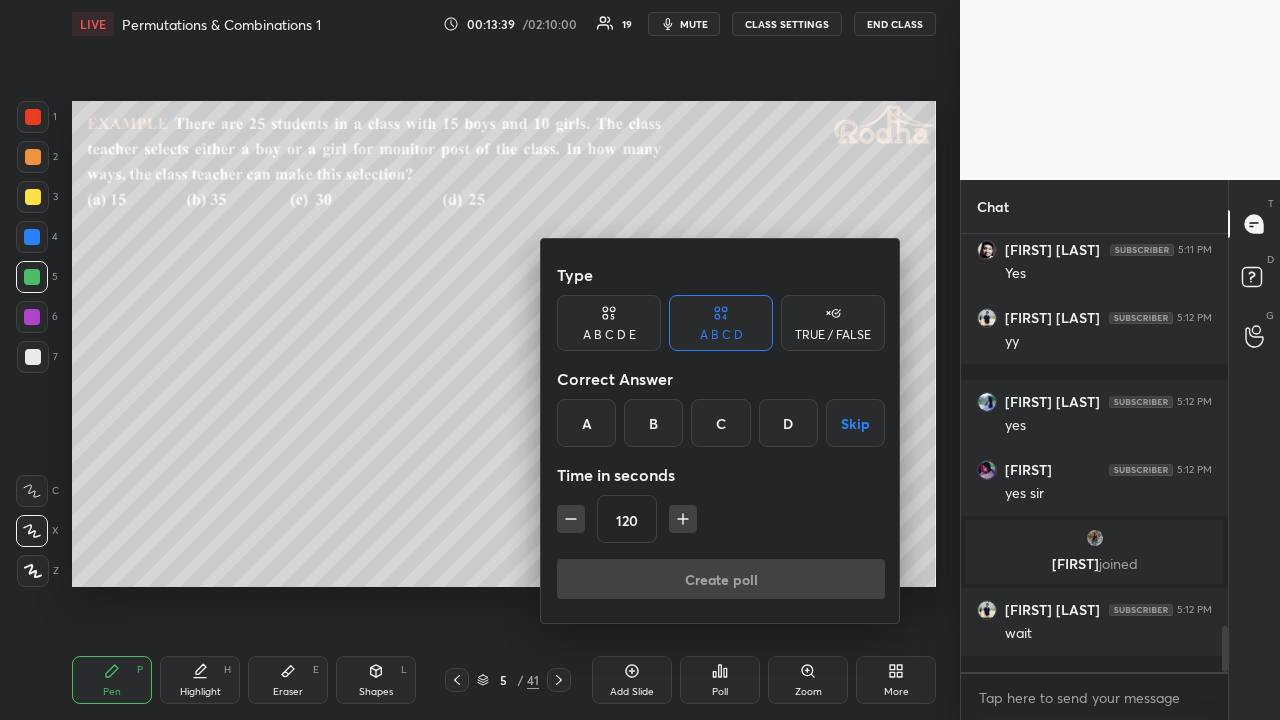 click on "D" at bounding box center (788, 423) 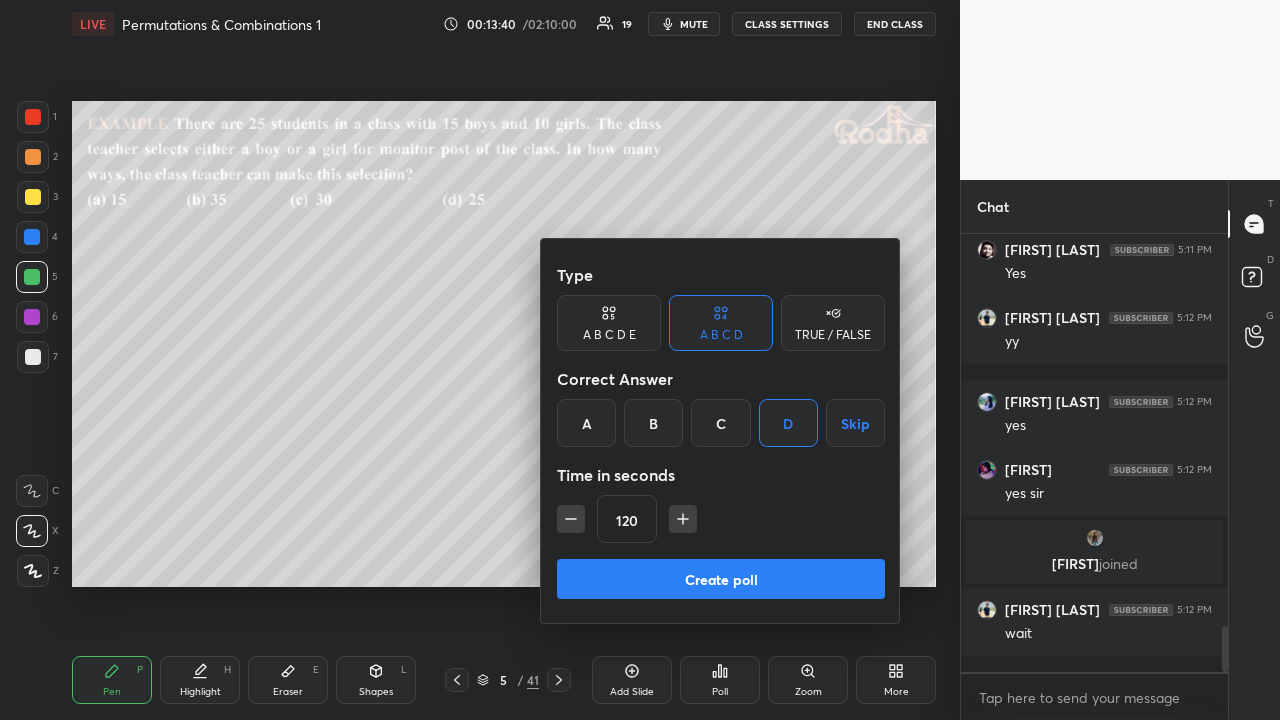 click 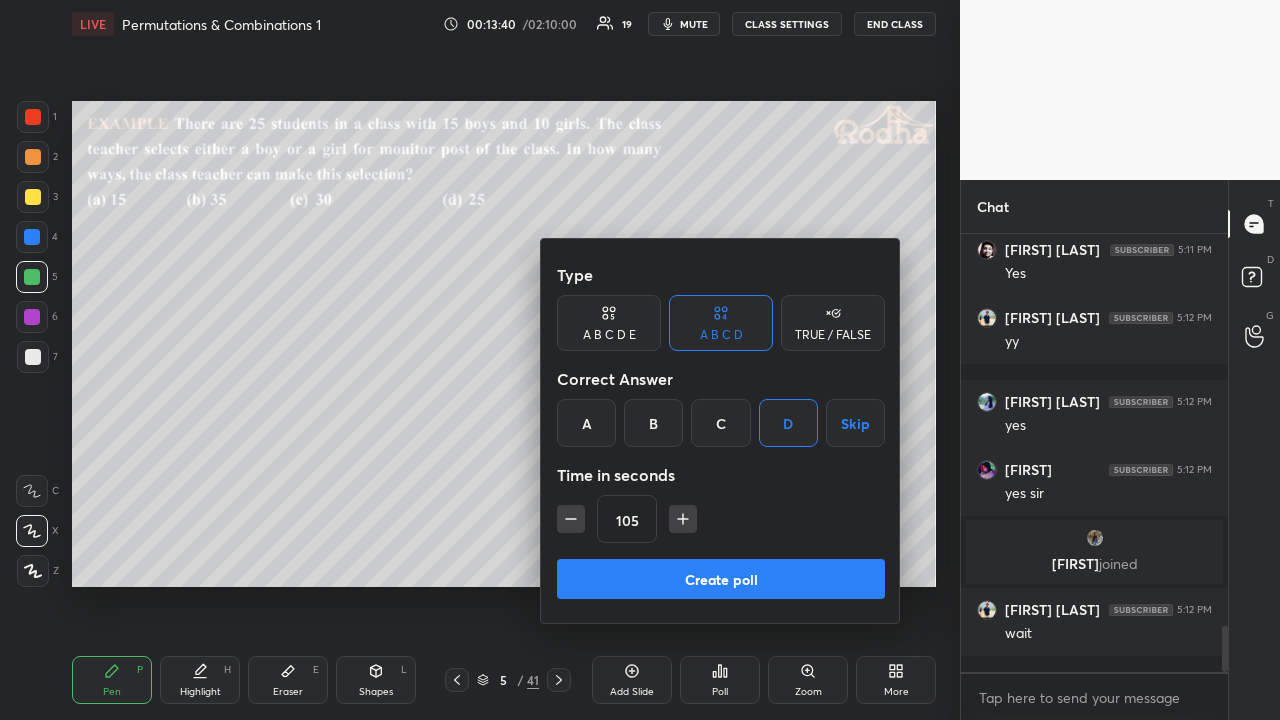 click 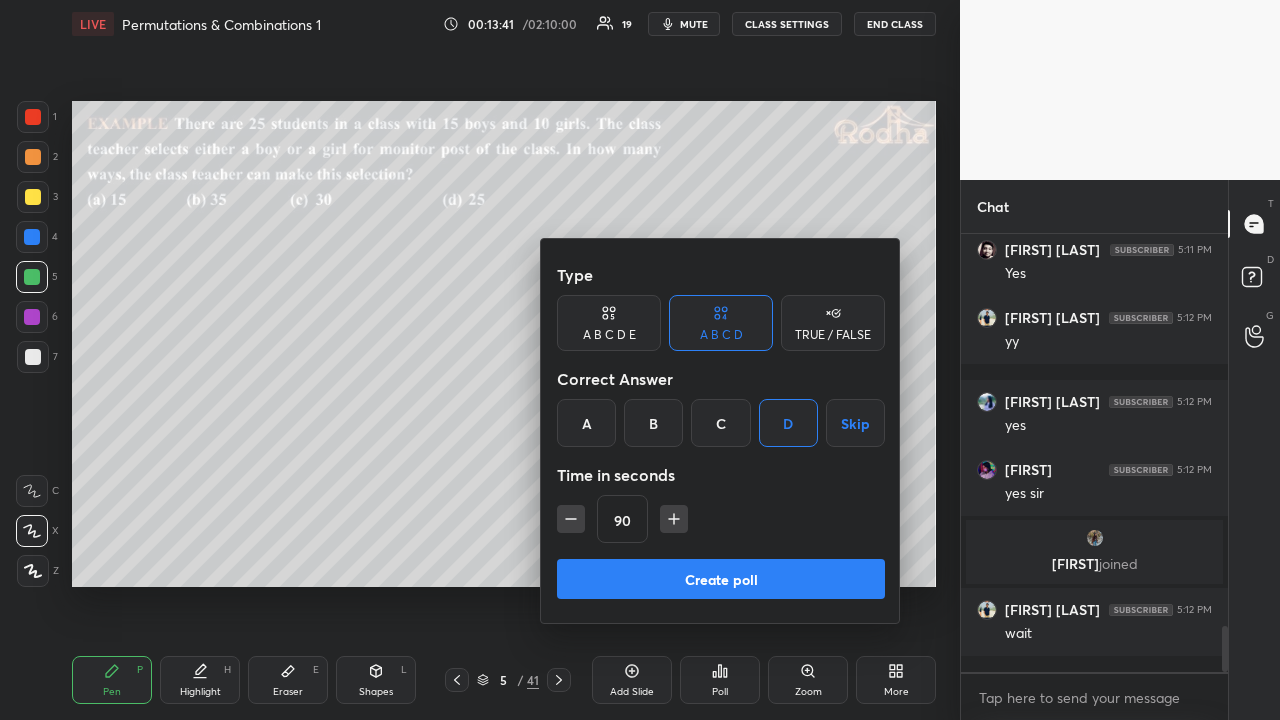 click 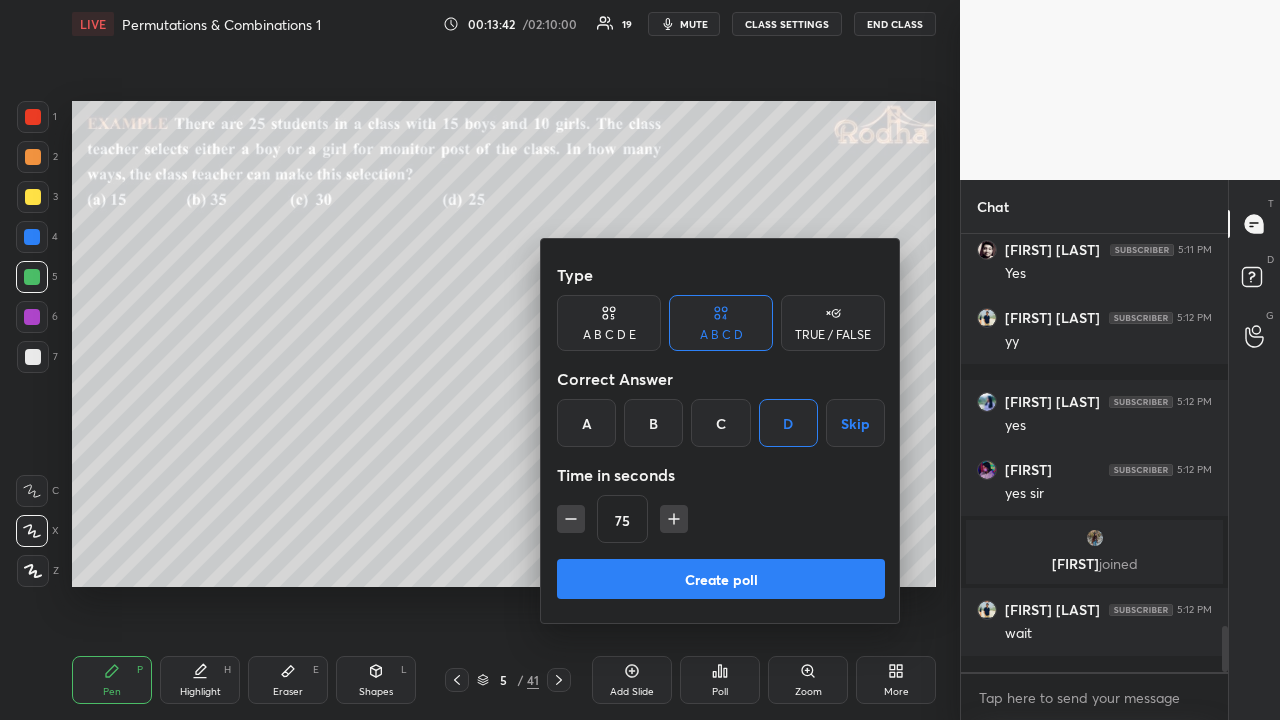 click 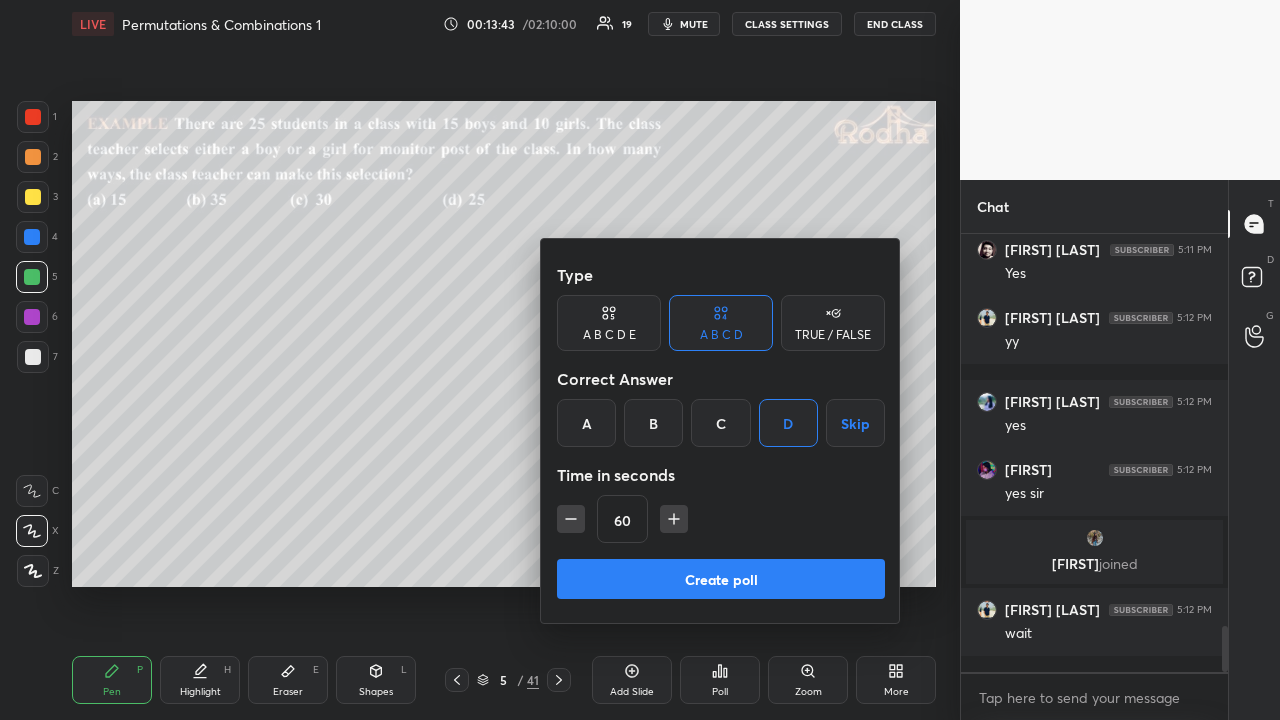 click on "Create poll" at bounding box center [721, 579] 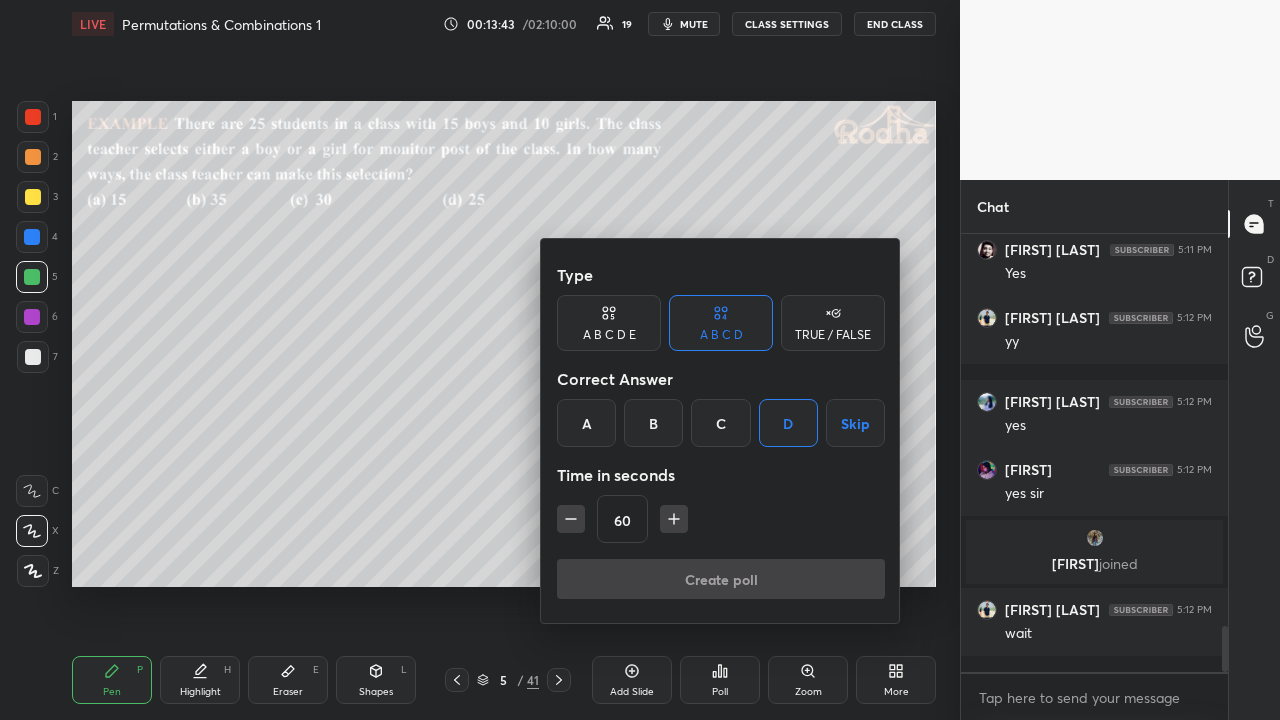 scroll, scrollTop: 407, scrollLeft: 255, axis: both 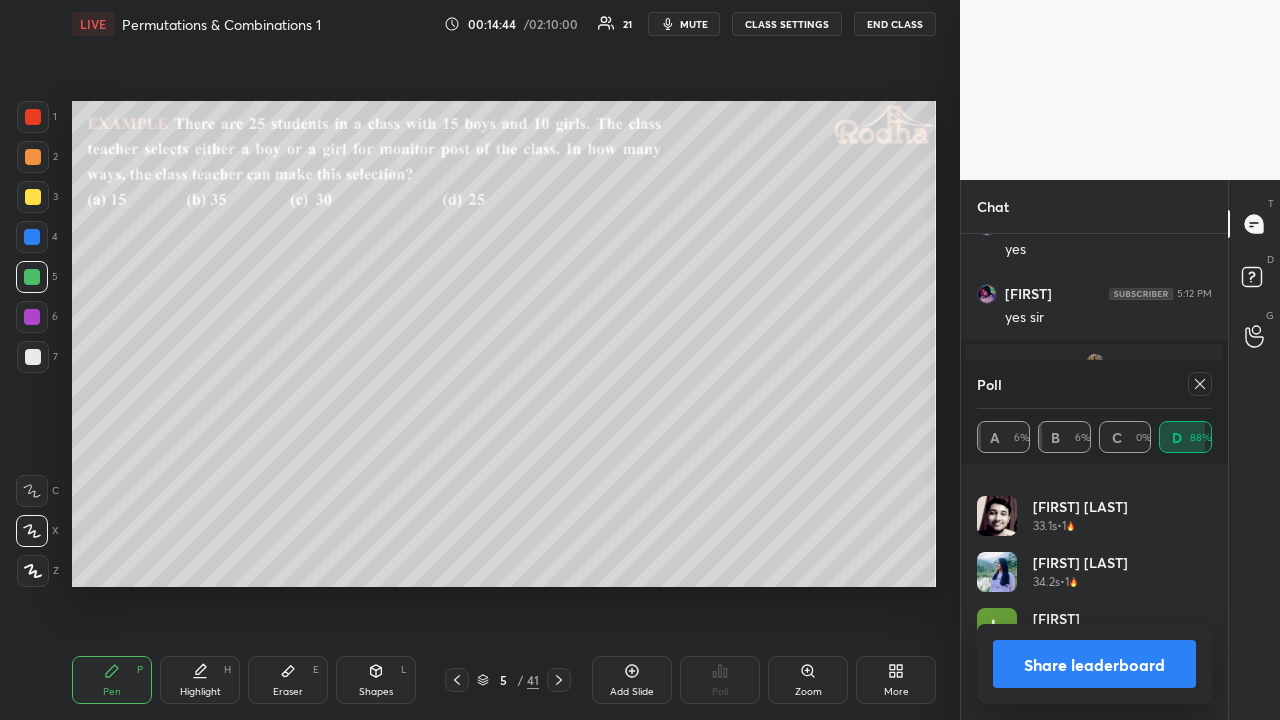 click 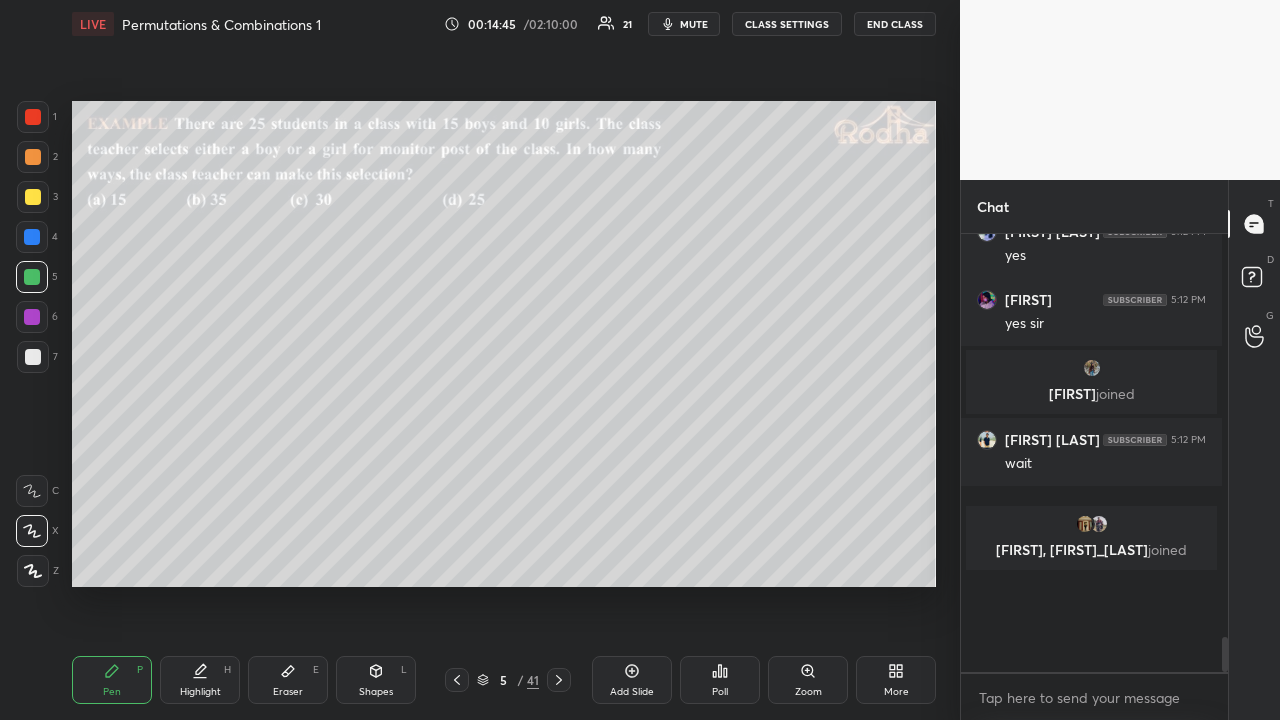 scroll, scrollTop: 370, scrollLeft: 255, axis: both 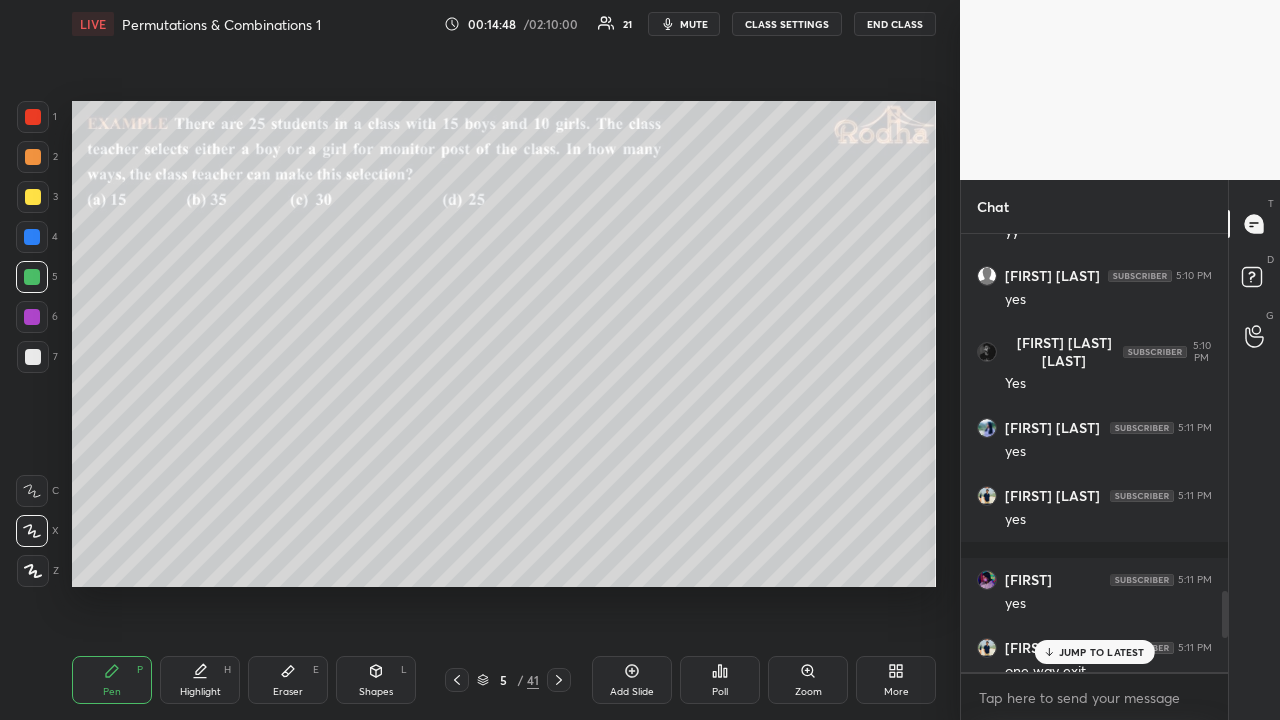 click on "JUMP TO LATEST" at bounding box center (1102, 652) 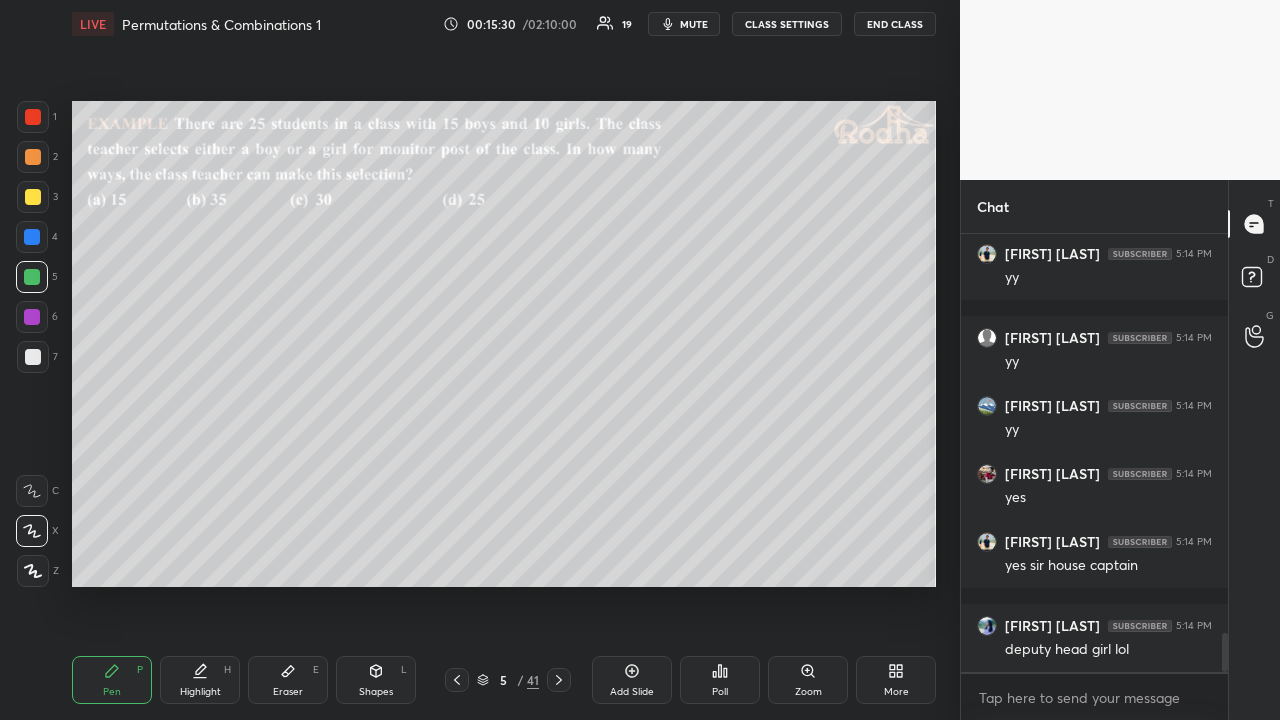 scroll, scrollTop: 4514, scrollLeft: 0, axis: vertical 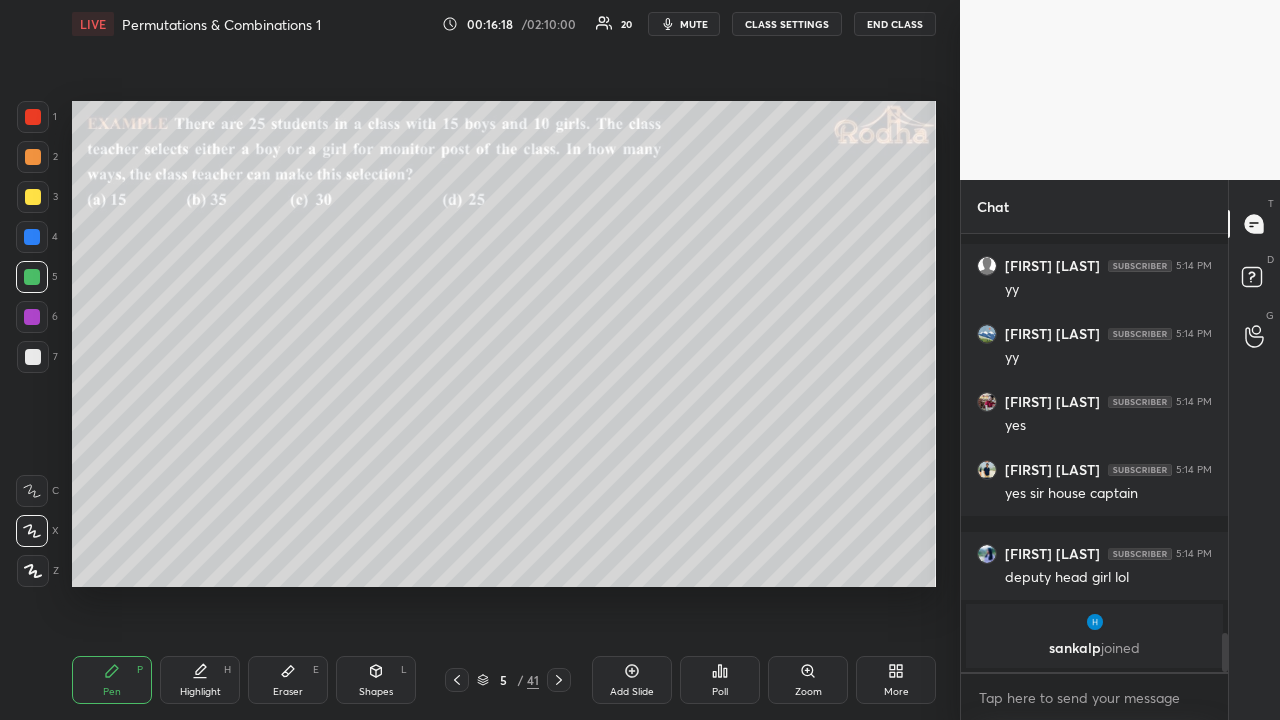 click at bounding box center (33, 197) 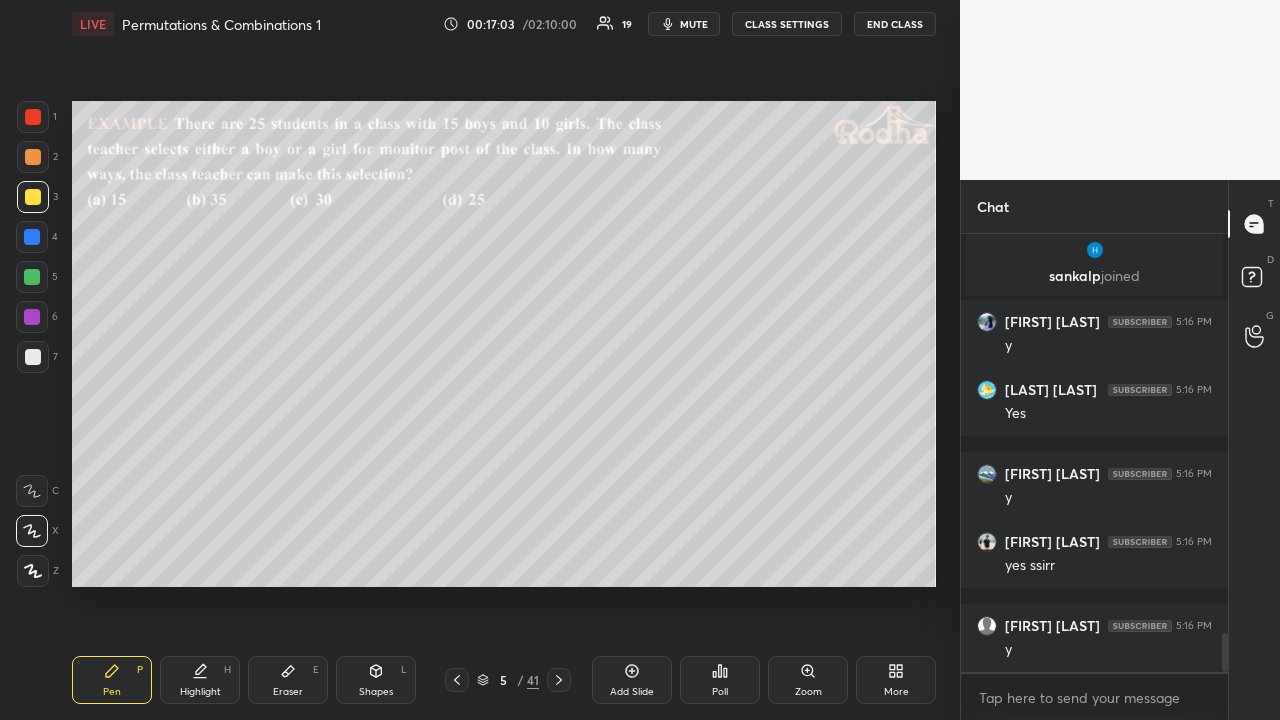 scroll, scrollTop: 4602, scrollLeft: 0, axis: vertical 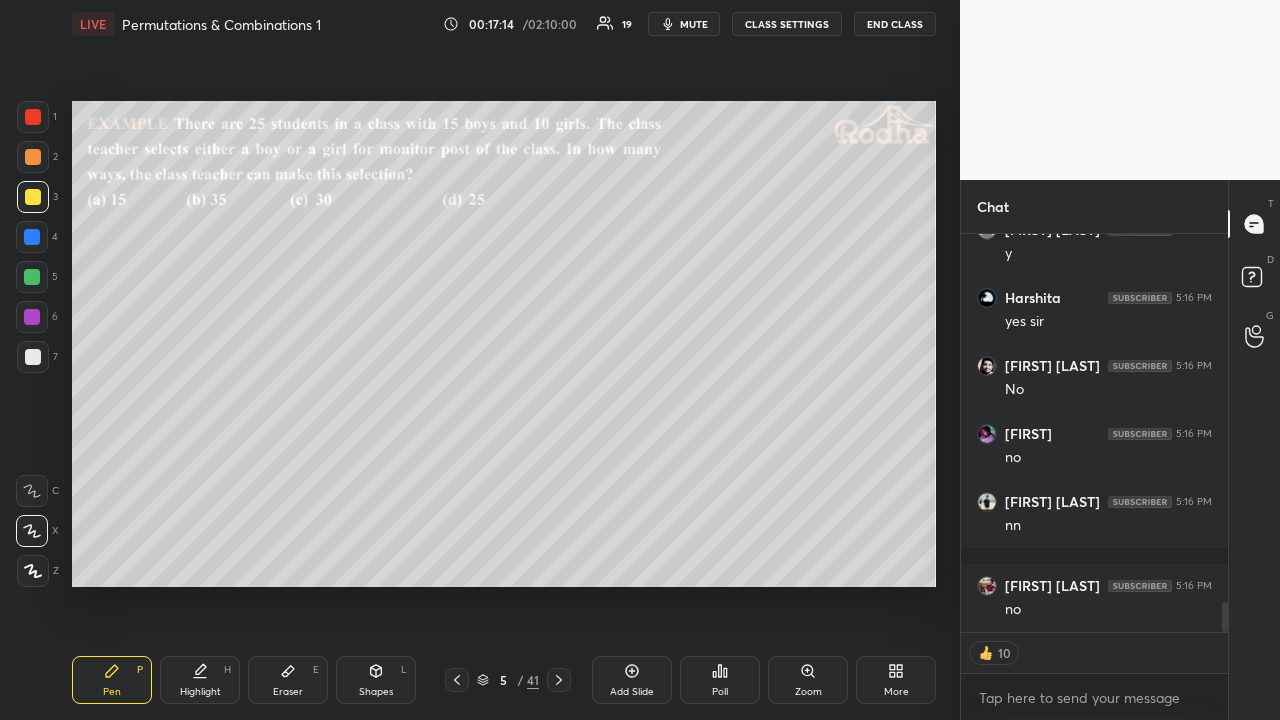click 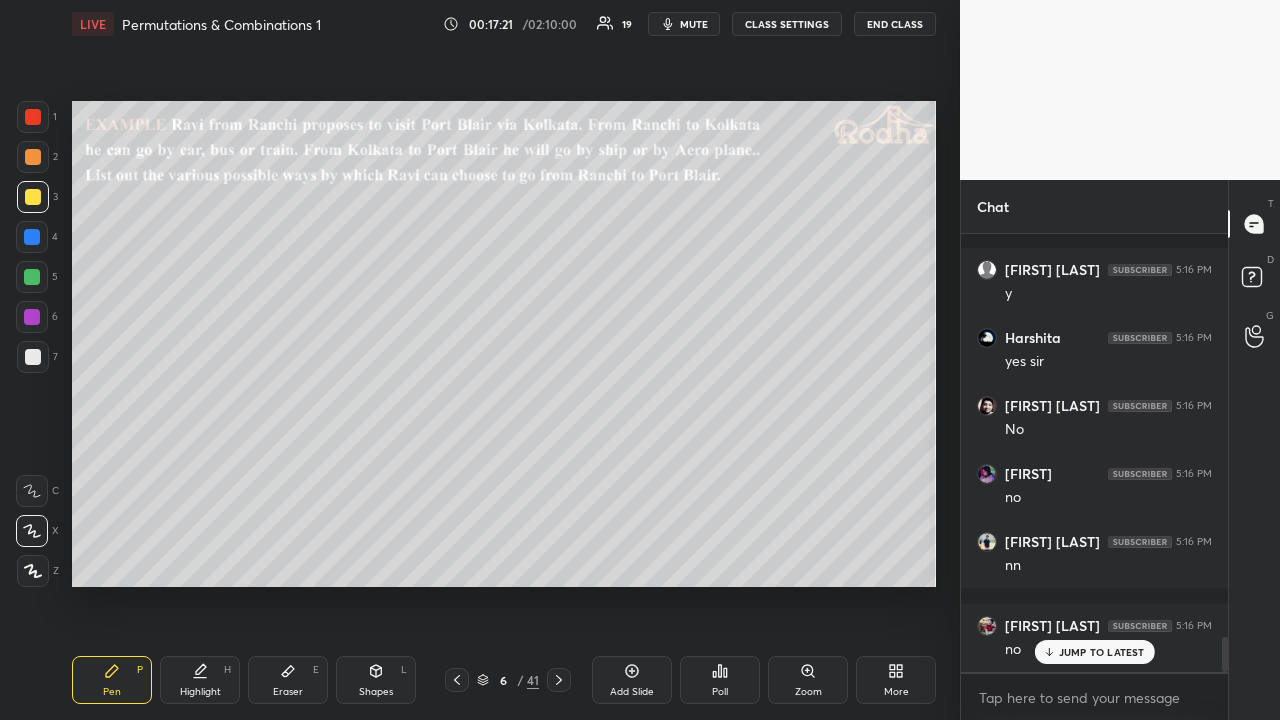 scroll, scrollTop: 7, scrollLeft: 6, axis: both 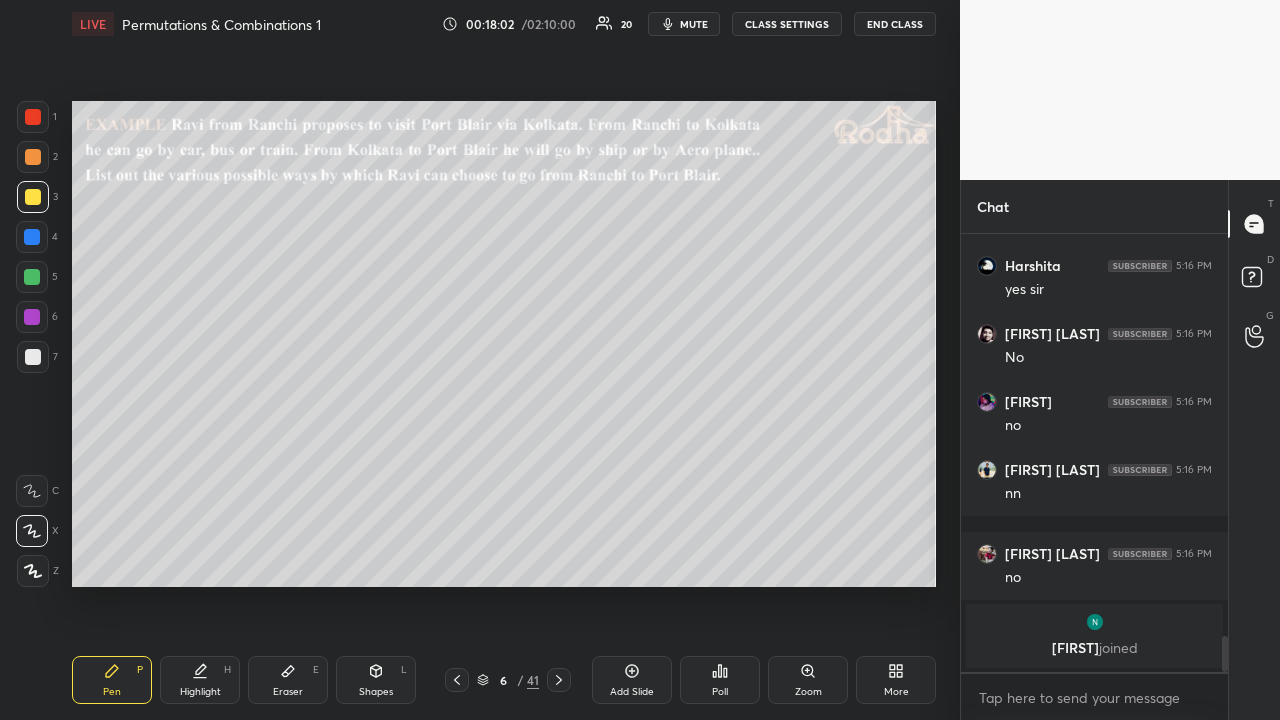 click at bounding box center (32, 277) 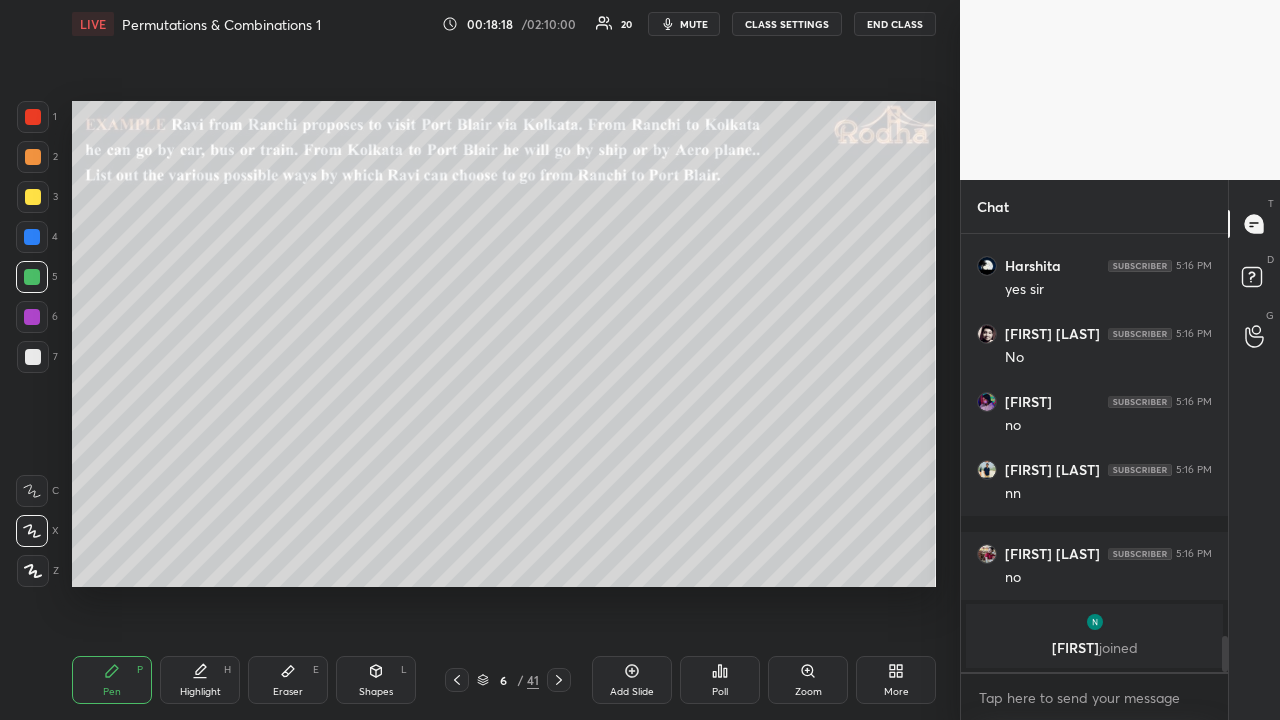 drag, startPoint x: 34, startPoint y: 162, endPoint x: 45, endPoint y: 164, distance: 11.18034 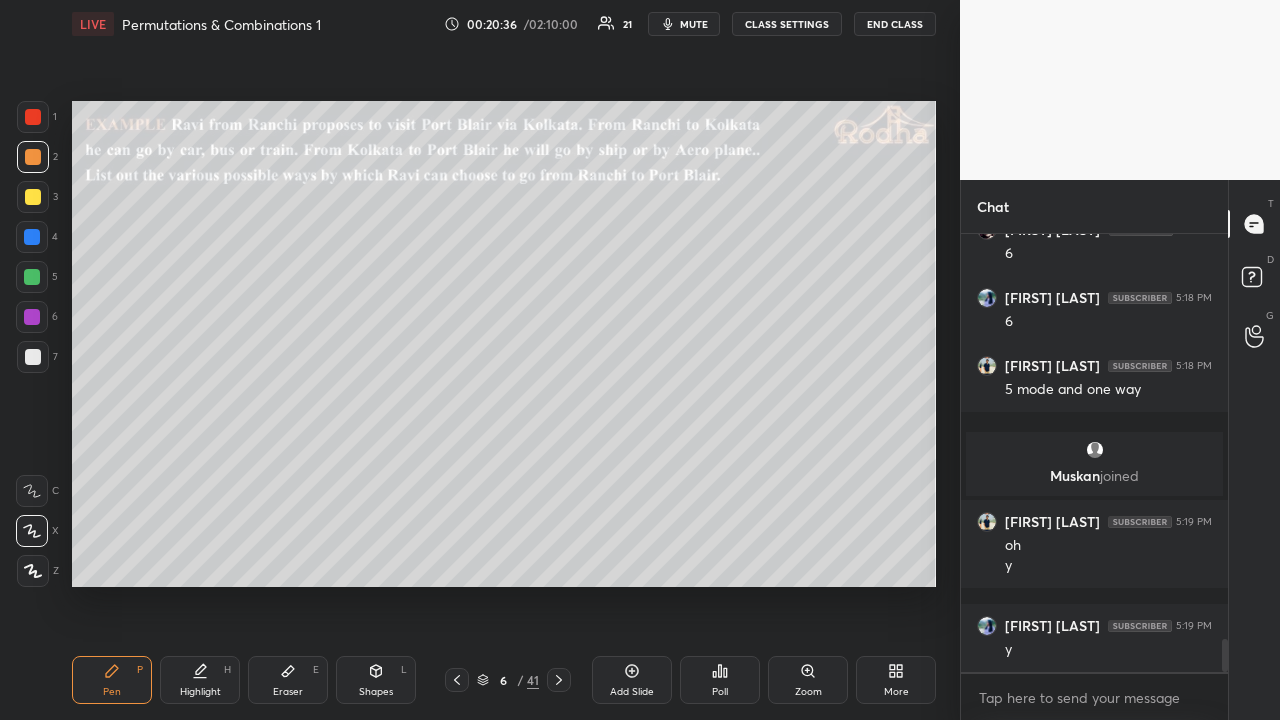 scroll, scrollTop: 5448, scrollLeft: 0, axis: vertical 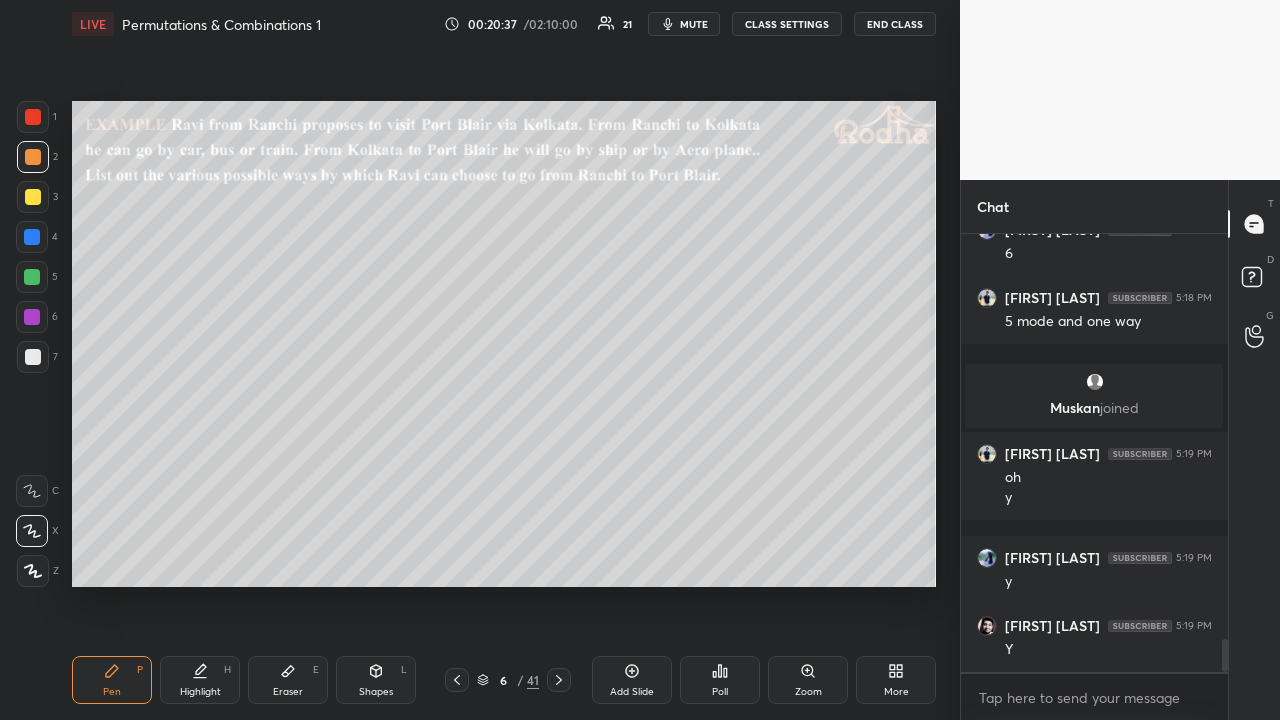 drag, startPoint x: 36, startPoint y: 206, endPoint x: 38, endPoint y: 217, distance: 11.18034 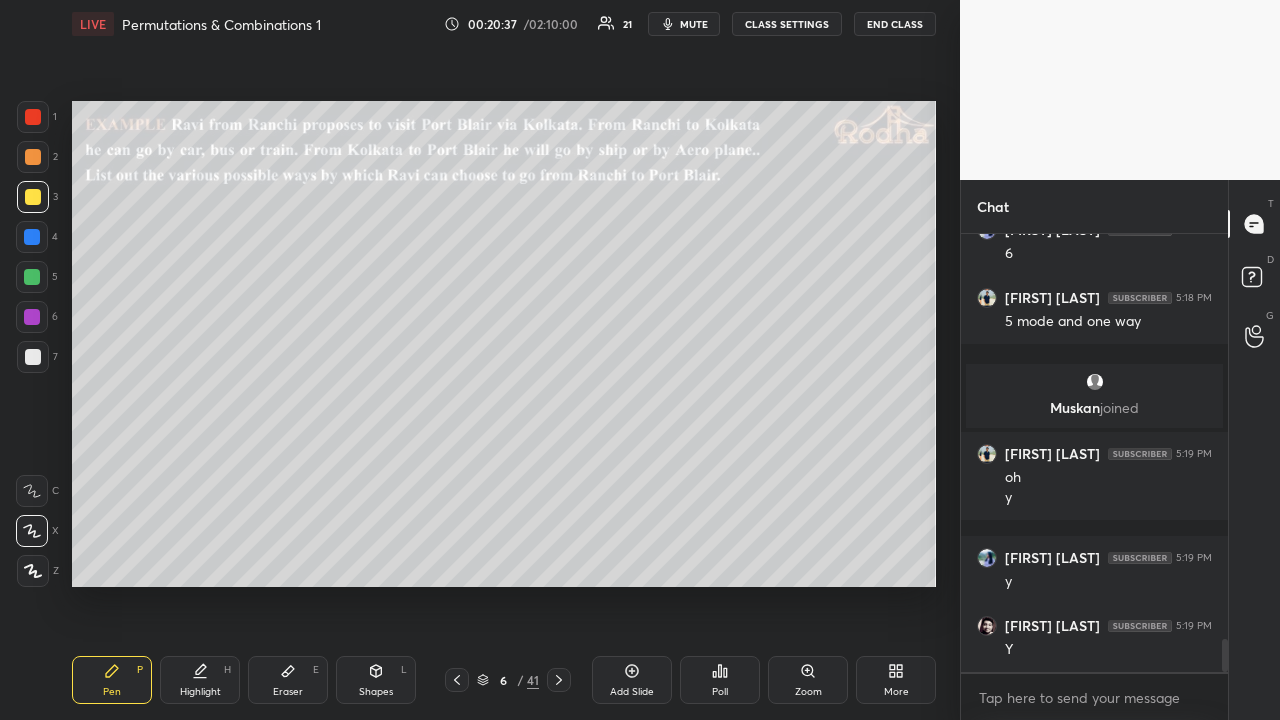 scroll, scrollTop: 5516, scrollLeft: 0, axis: vertical 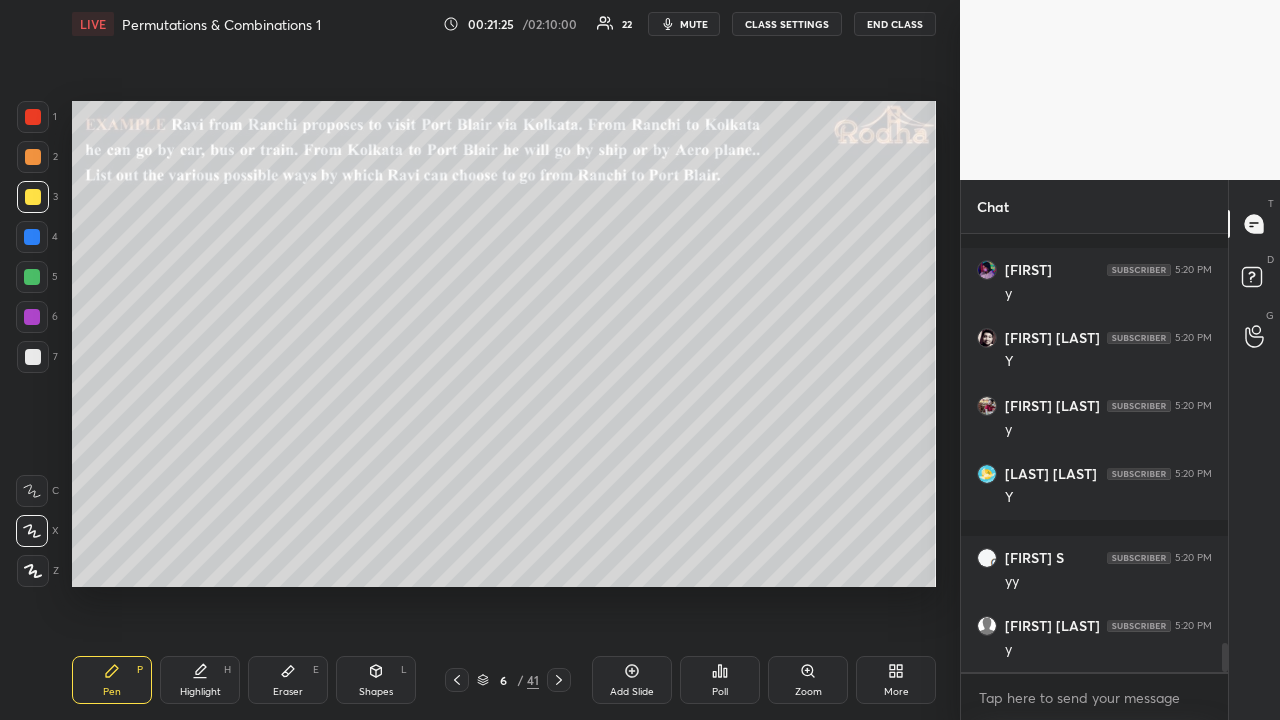 click 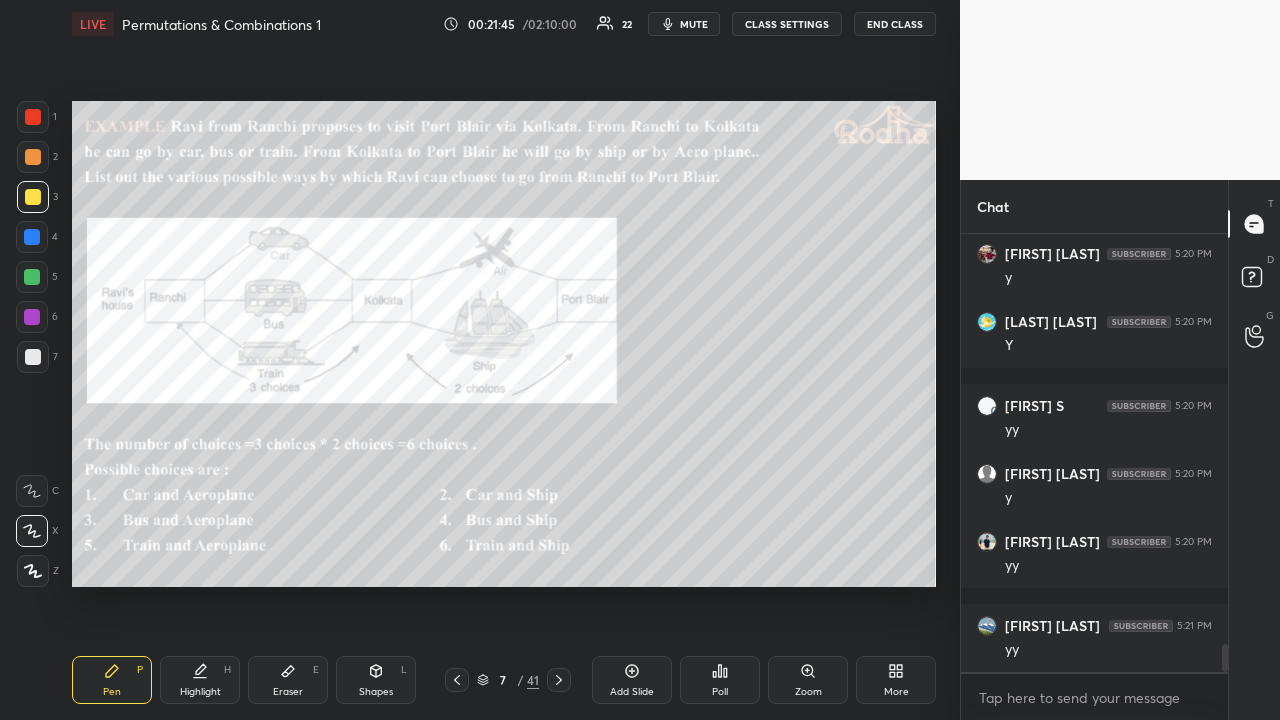 scroll, scrollTop: 6372, scrollLeft: 0, axis: vertical 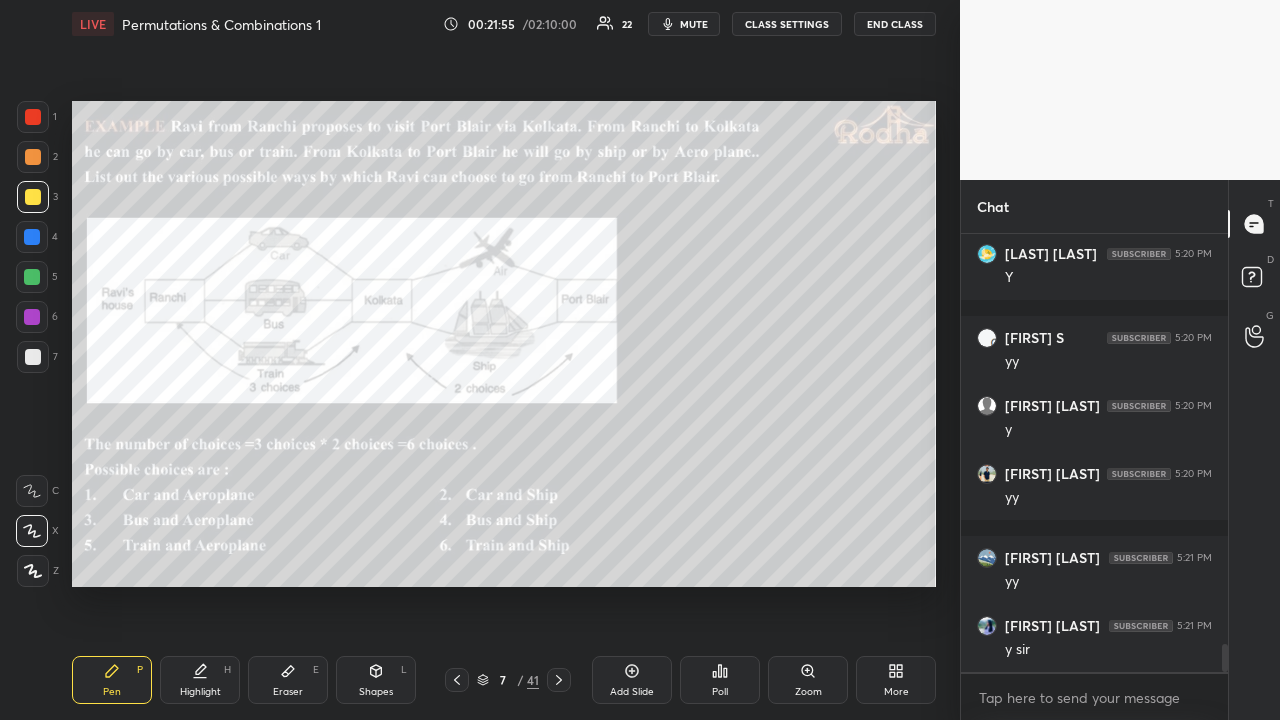 click 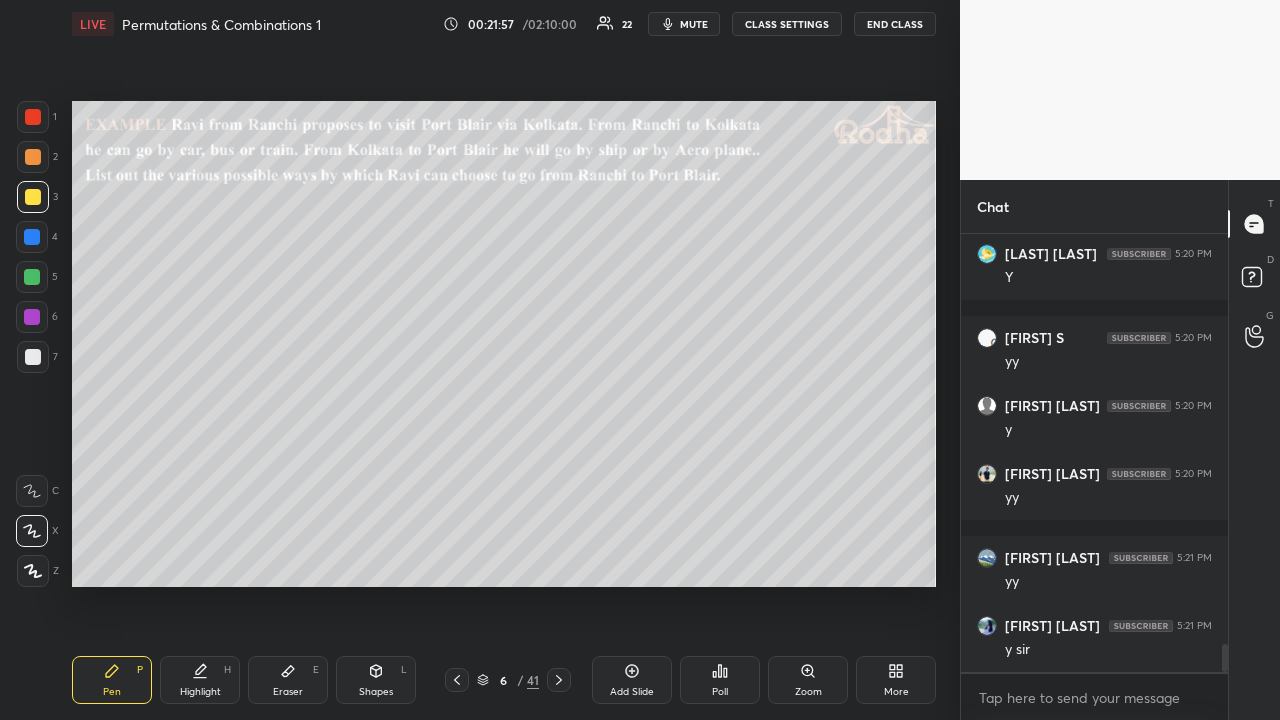 click 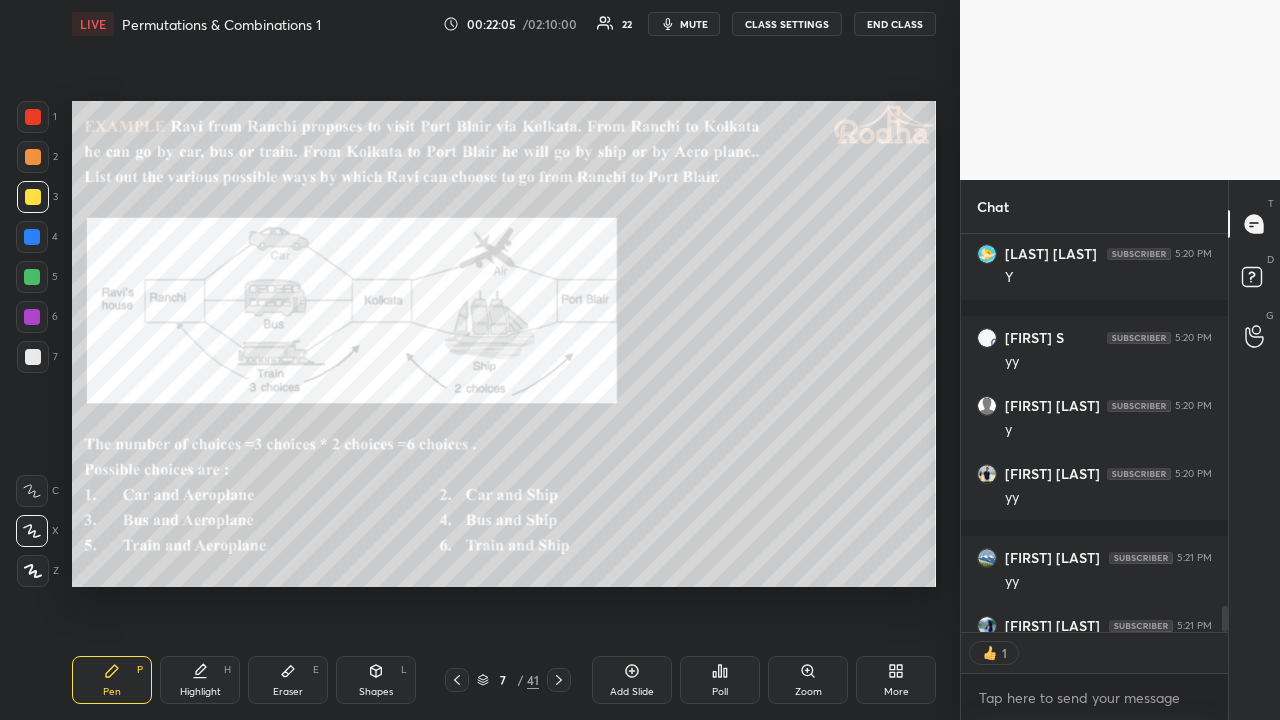 scroll, scrollTop: 392, scrollLeft: 261, axis: both 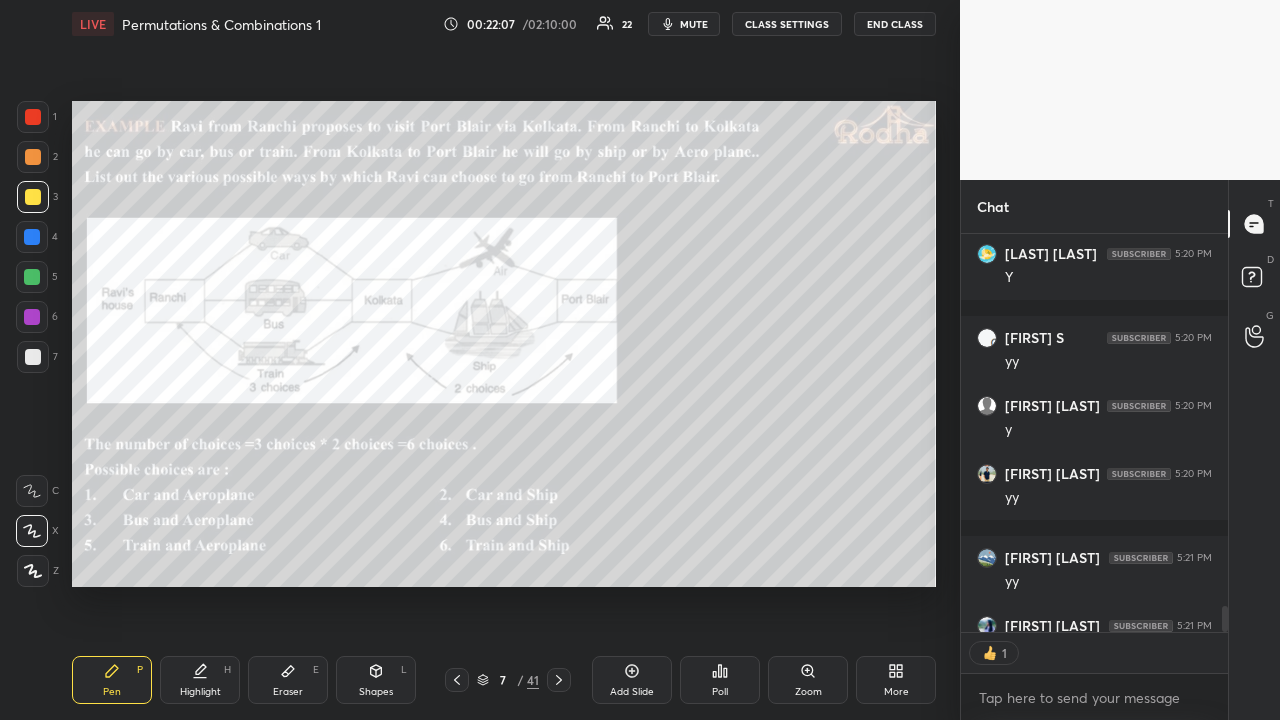 click 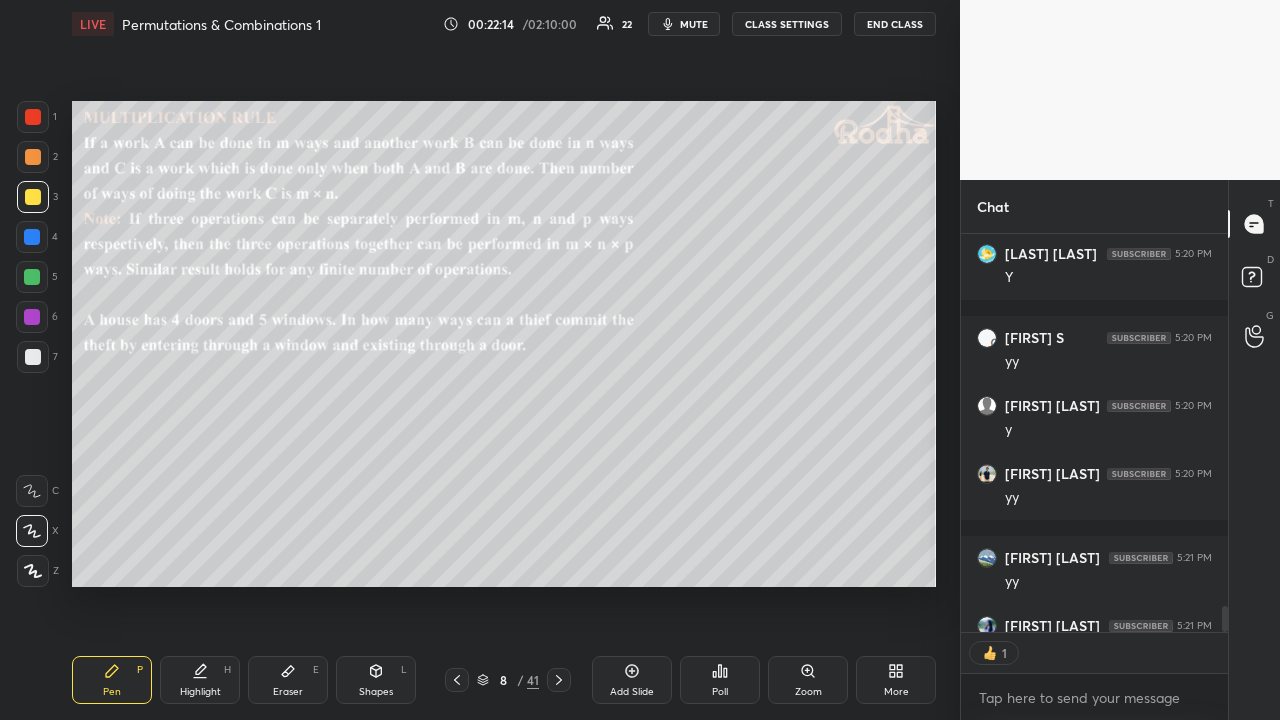 click 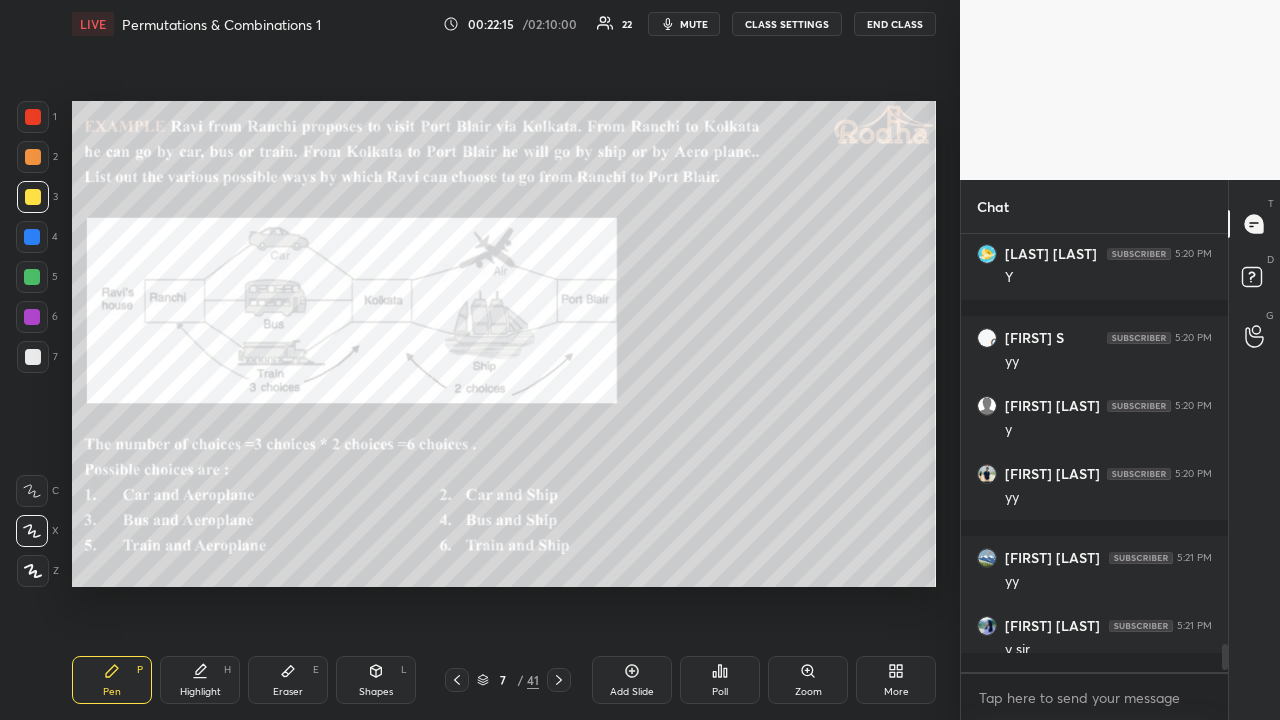 scroll, scrollTop: 7, scrollLeft: 6, axis: both 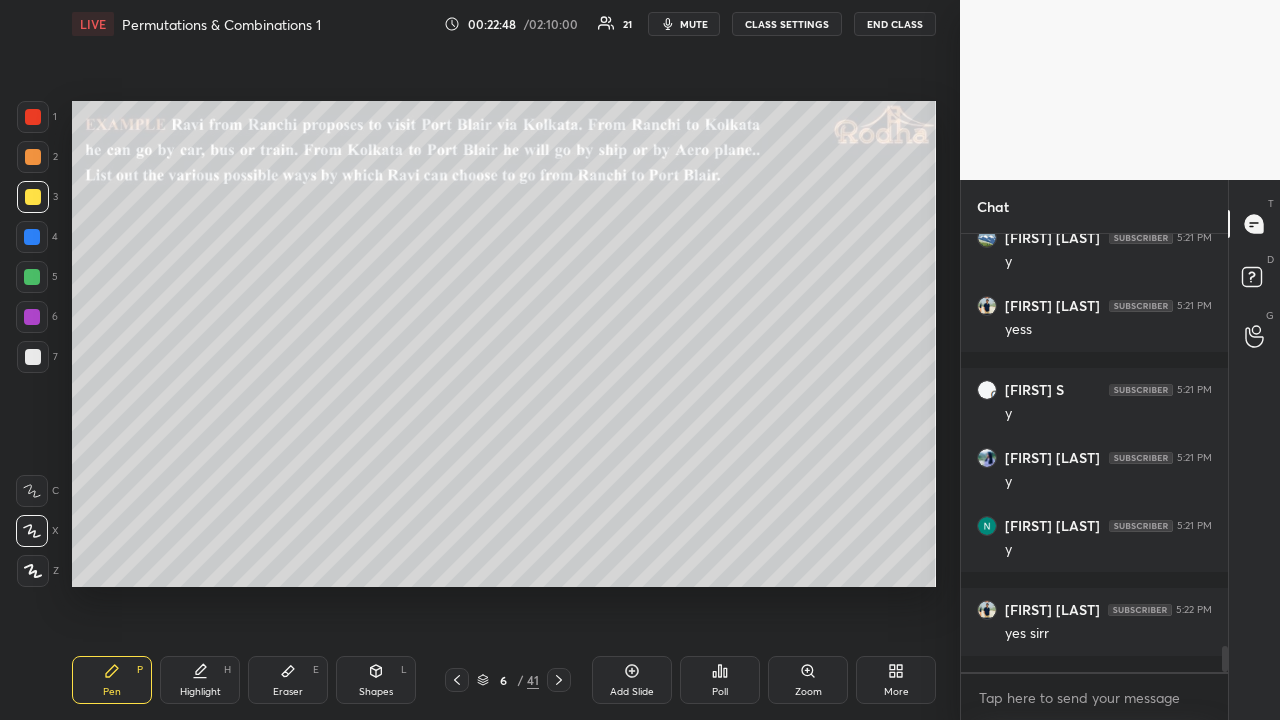 click 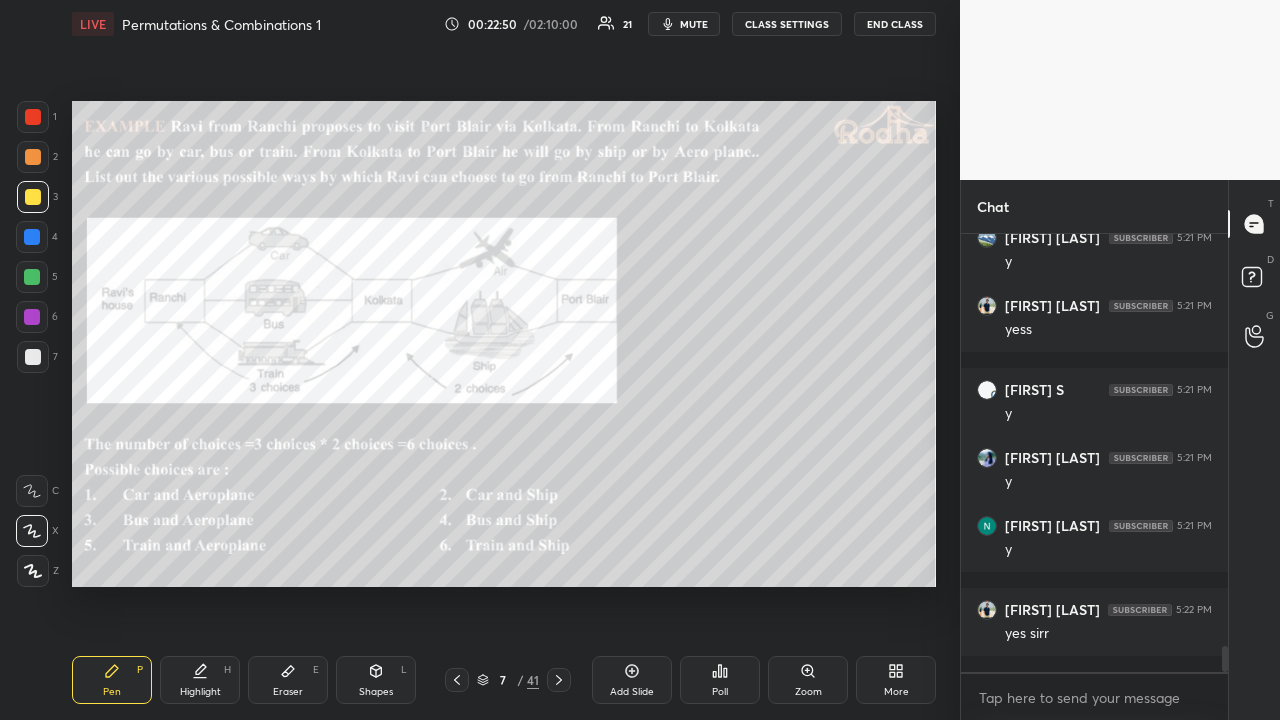 click 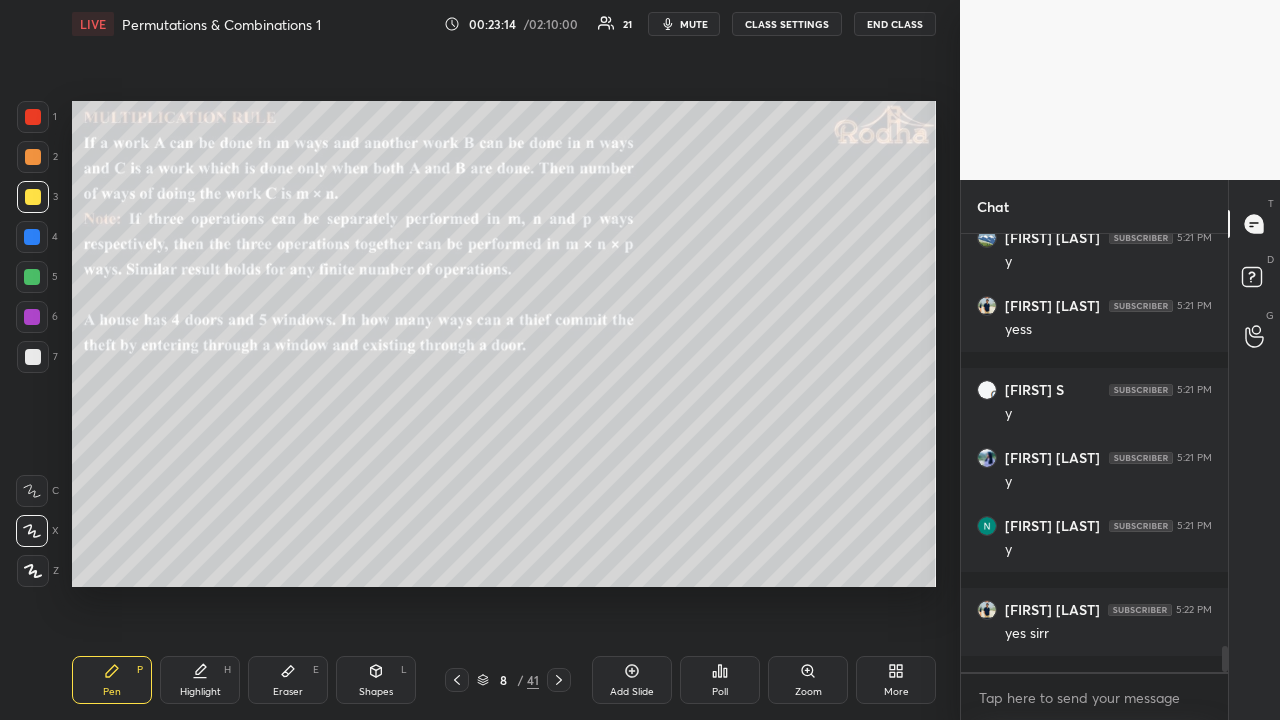 click on "Poll" at bounding box center [720, 680] 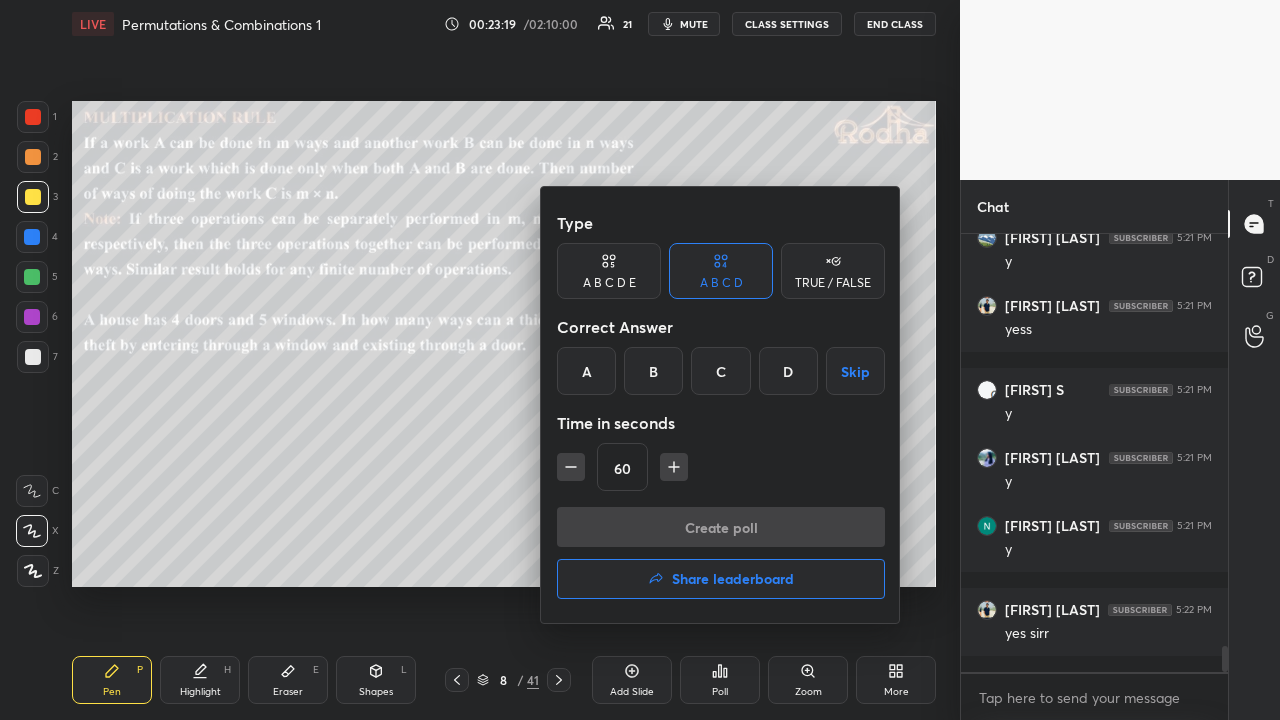 click at bounding box center (640, 360) 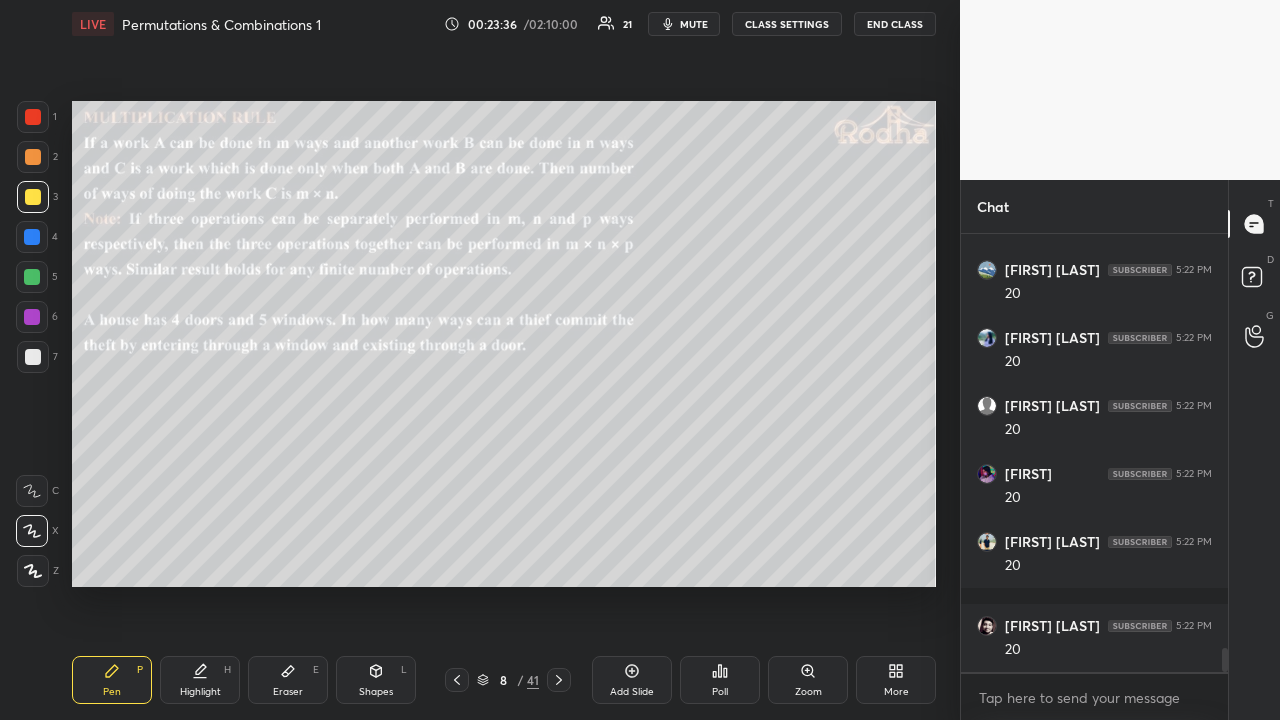scroll, scrollTop: 7540, scrollLeft: 0, axis: vertical 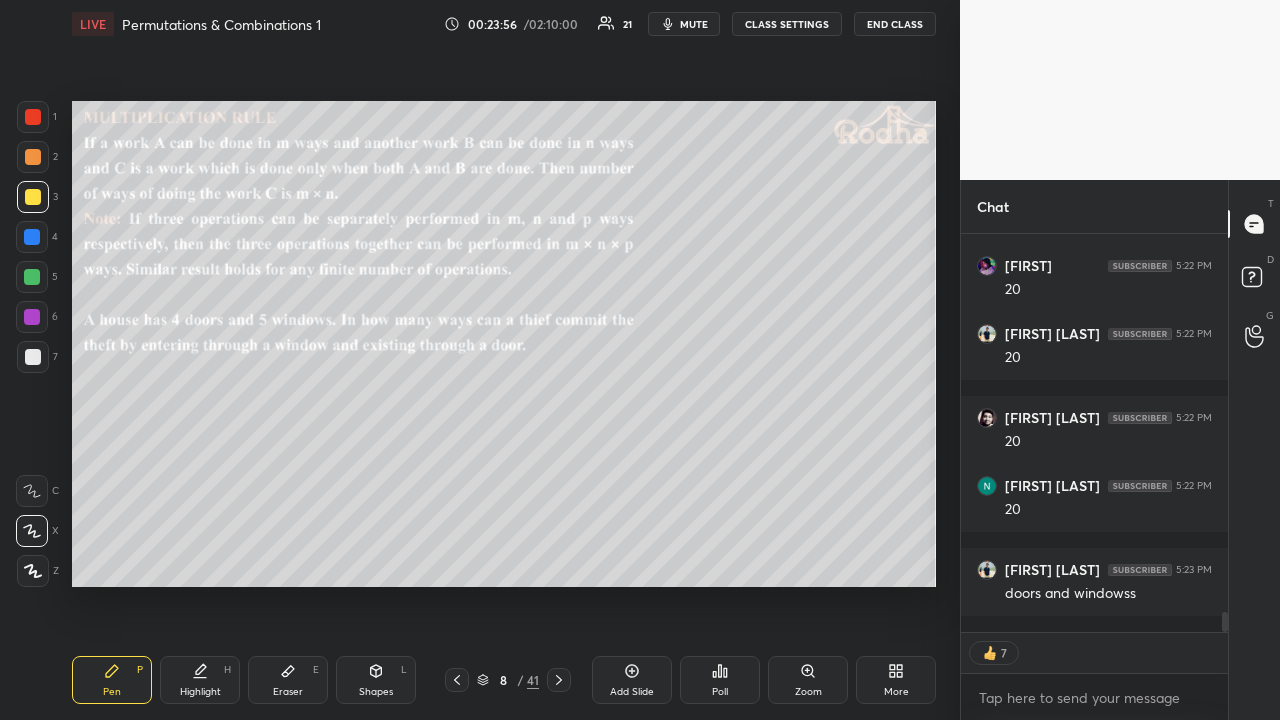 click at bounding box center (33, 157) 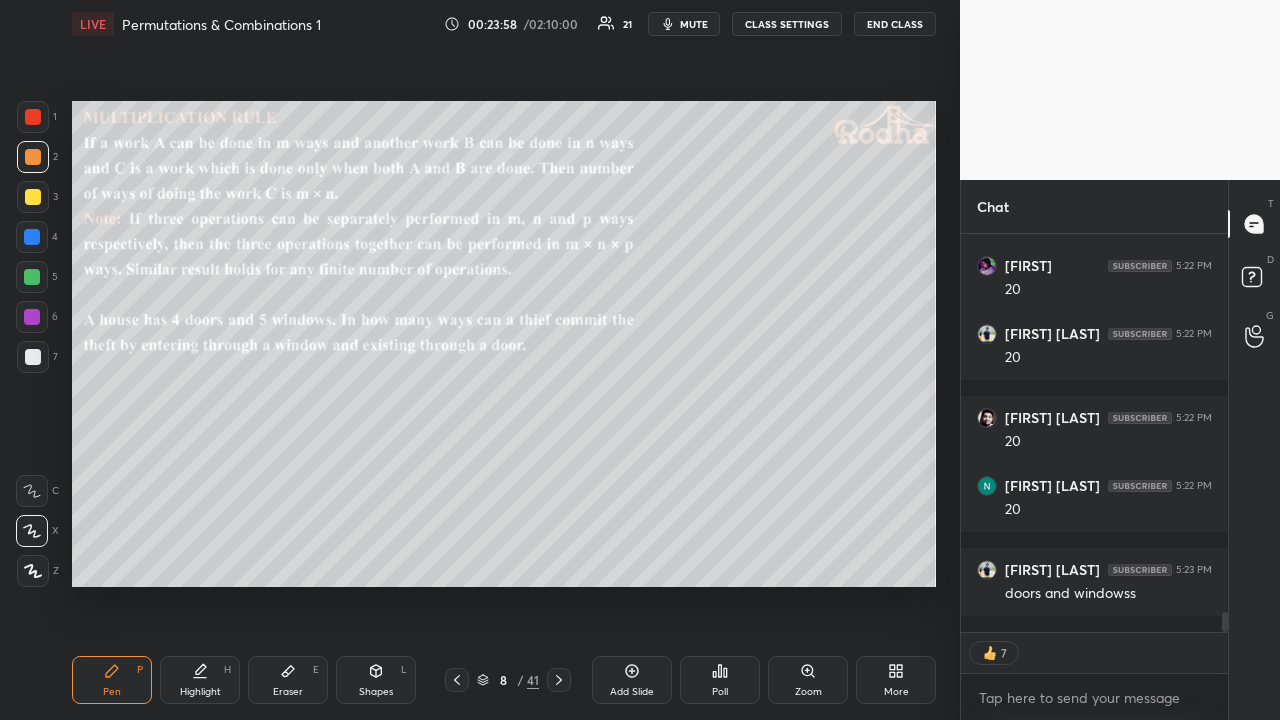type on "x" 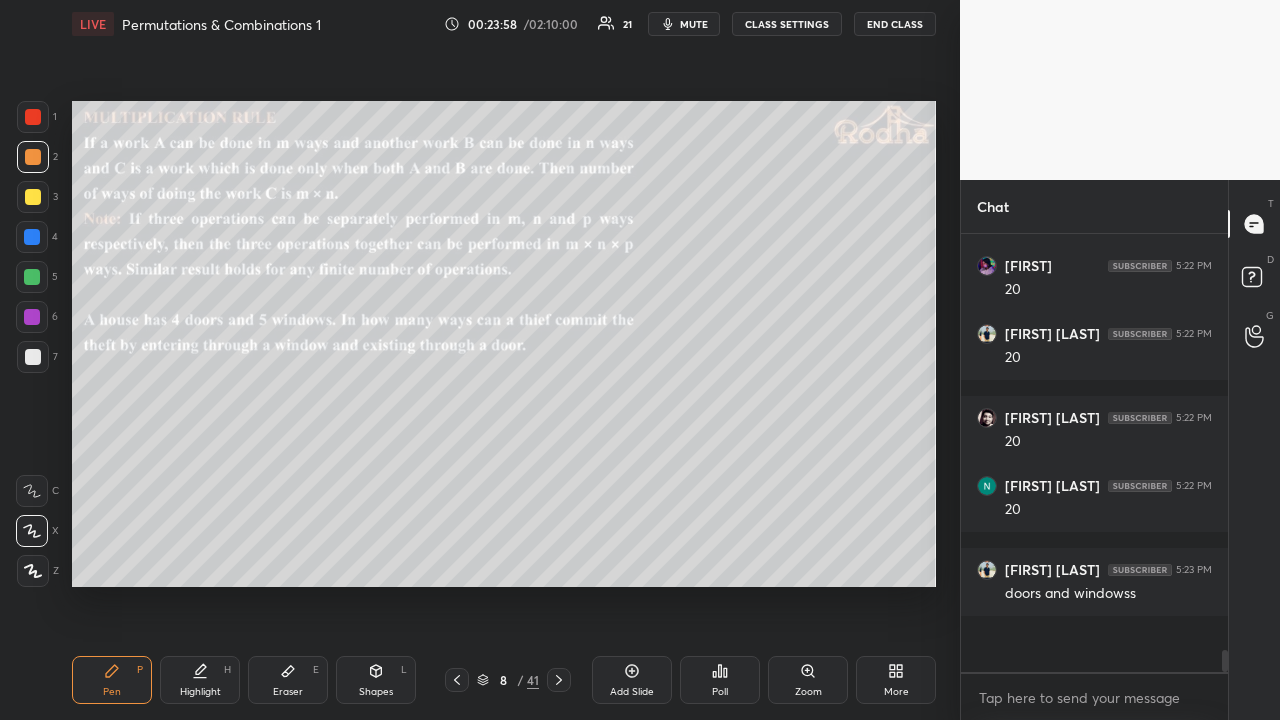 scroll, scrollTop: 7, scrollLeft: 6, axis: both 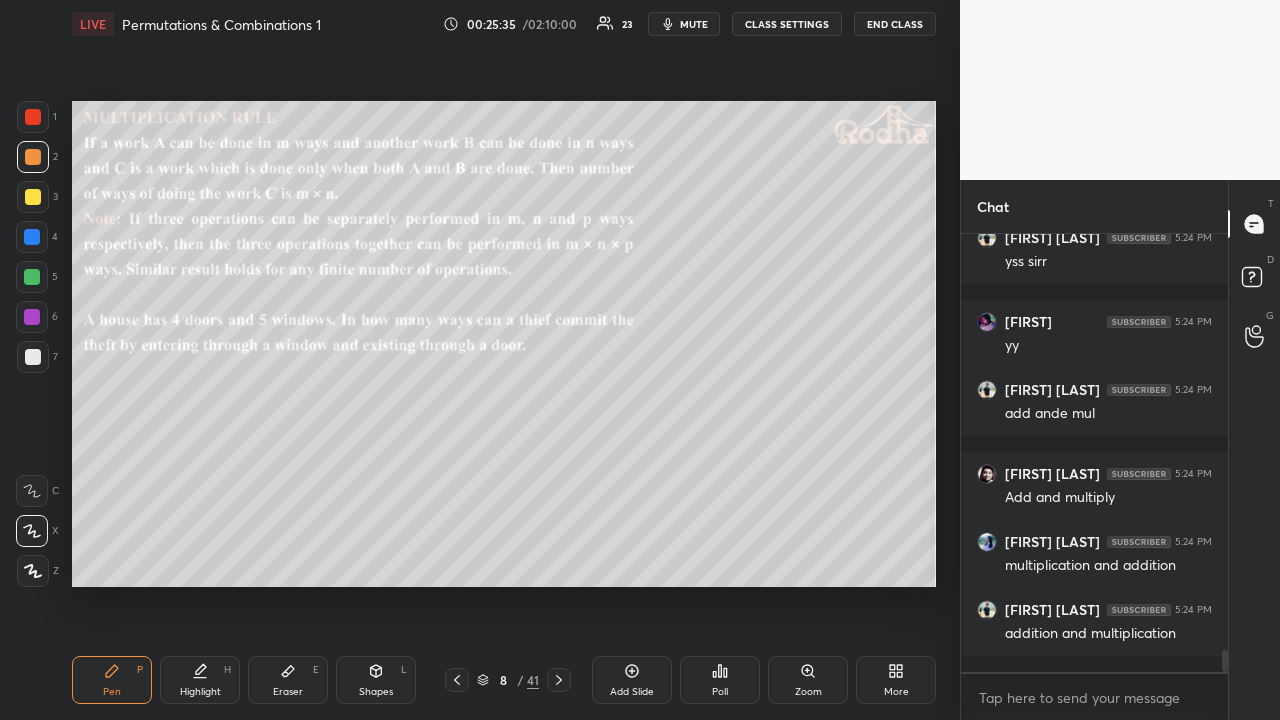 click 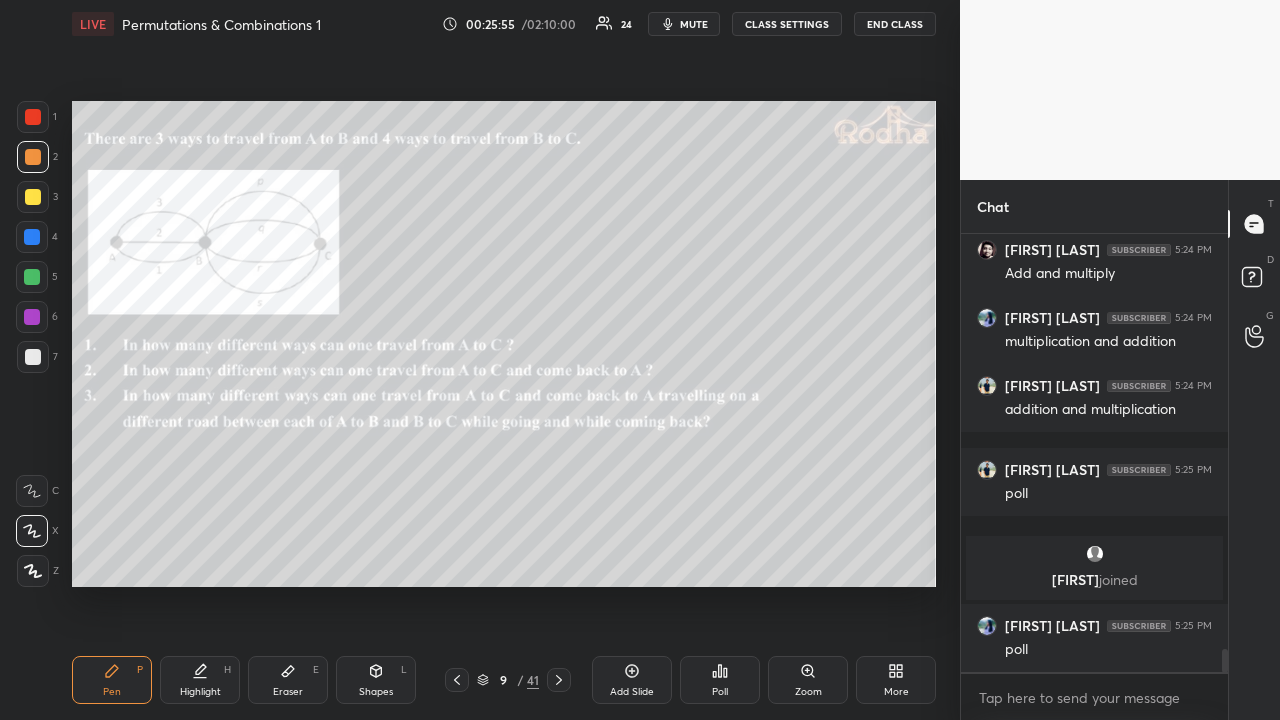 scroll, scrollTop: 8108, scrollLeft: 0, axis: vertical 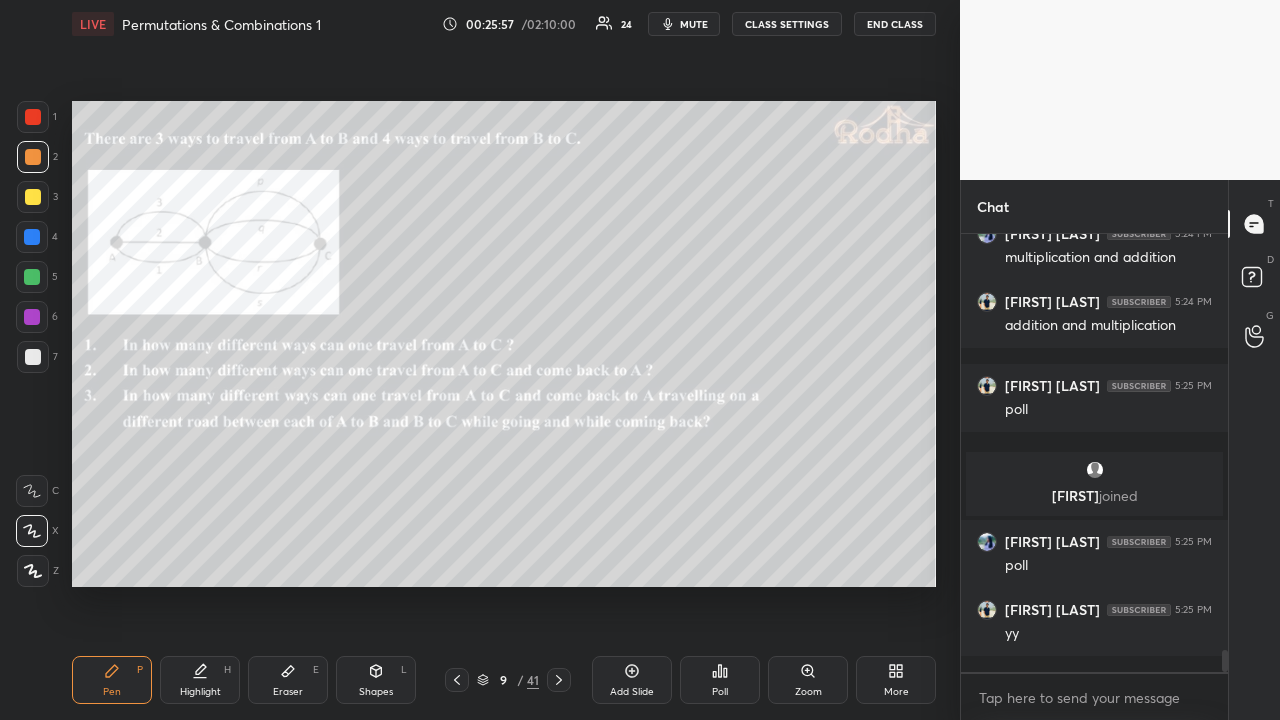click 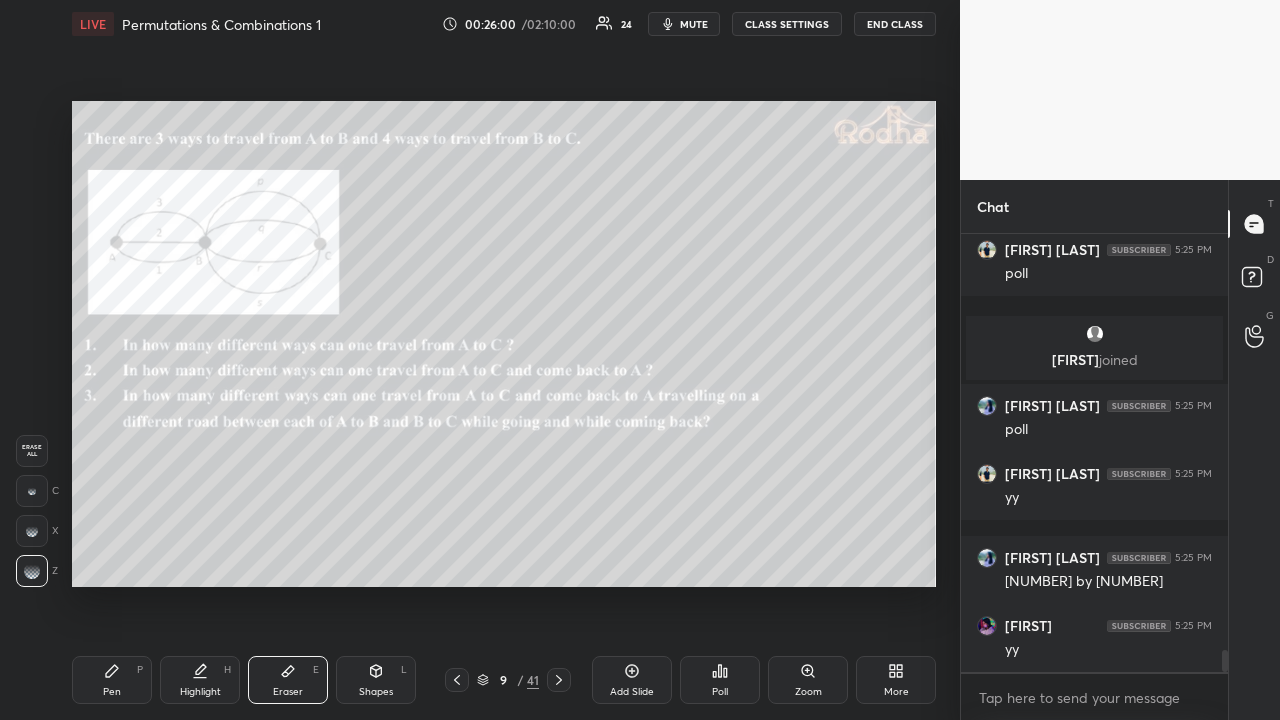 scroll, scrollTop: 8328, scrollLeft: 0, axis: vertical 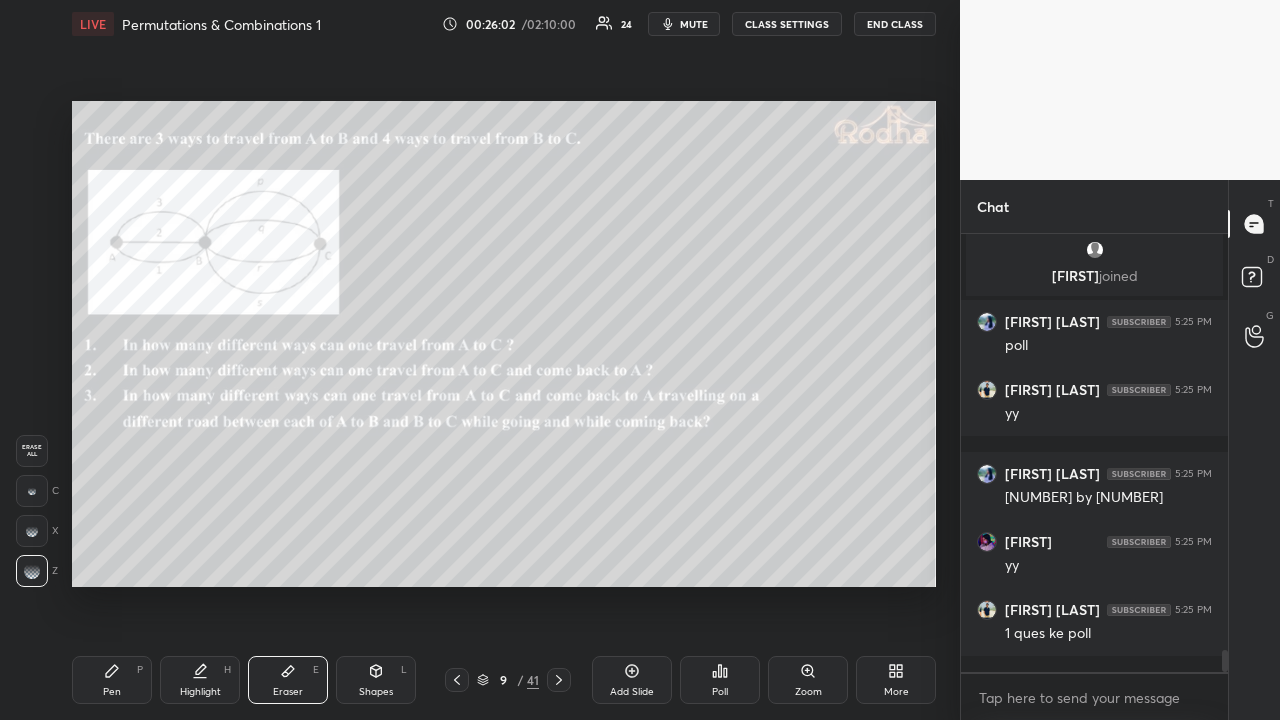 click on "Pen P" at bounding box center [112, 680] 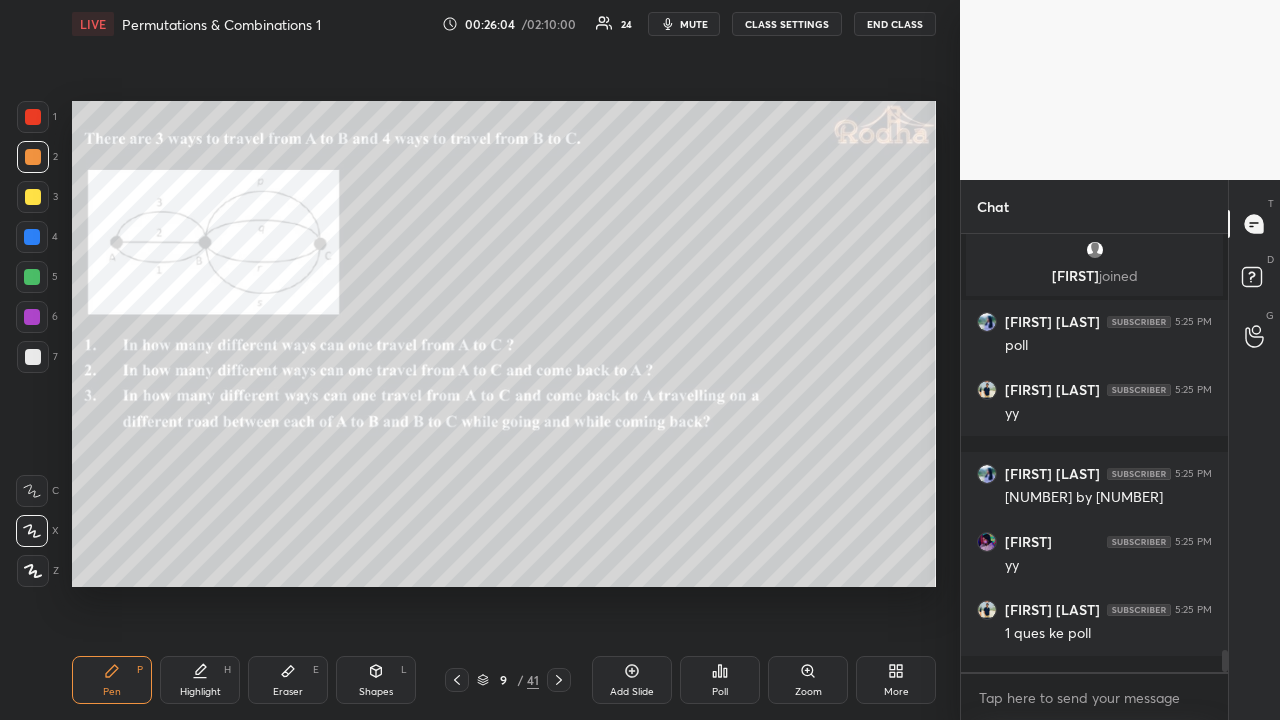 scroll, scrollTop: 8348, scrollLeft: 0, axis: vertical 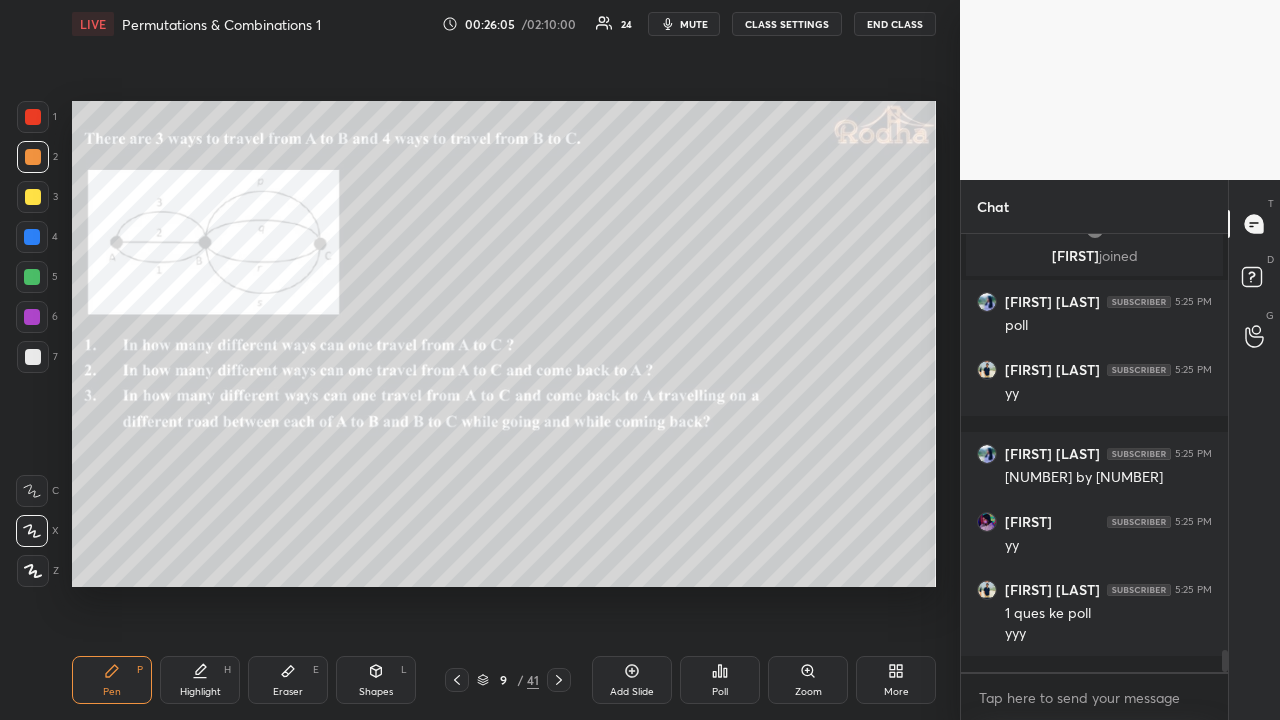 drag, startPoint x: 34, startPoint y: 190, endPoint x: 46, endPoint y: 204, distance: 18.439089 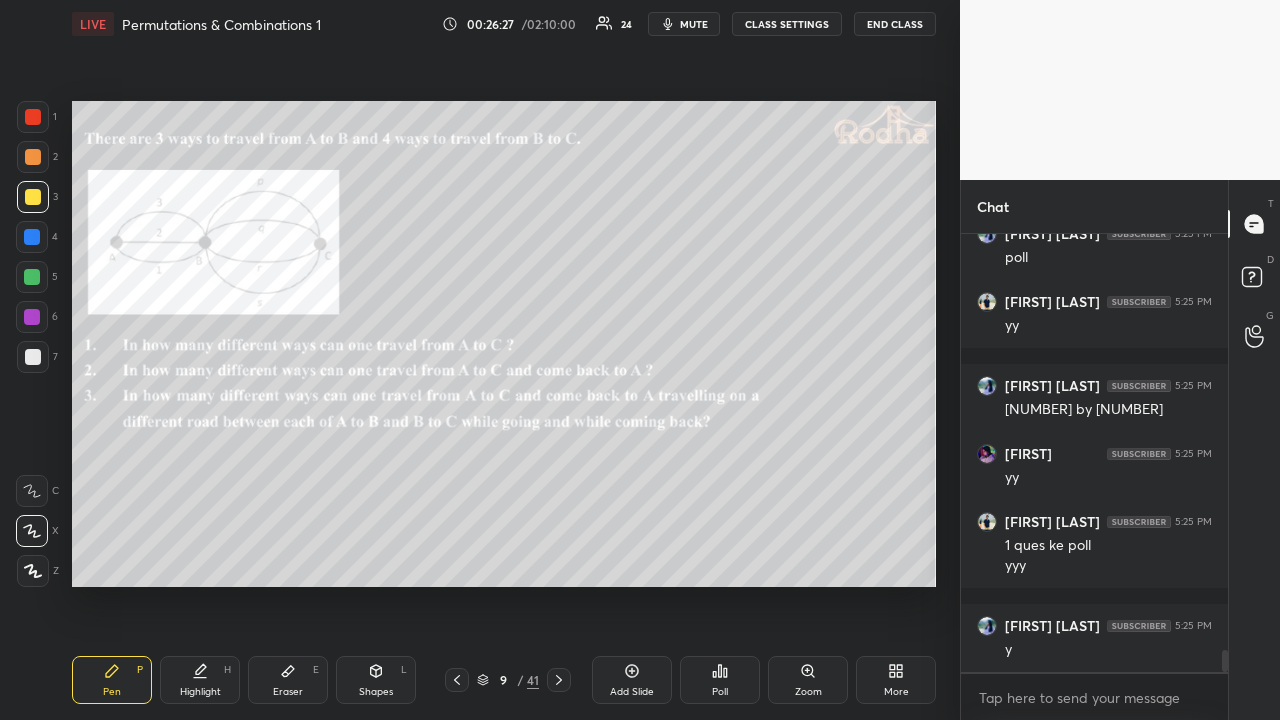 click on "Poll" at bounding box center [720, 692] 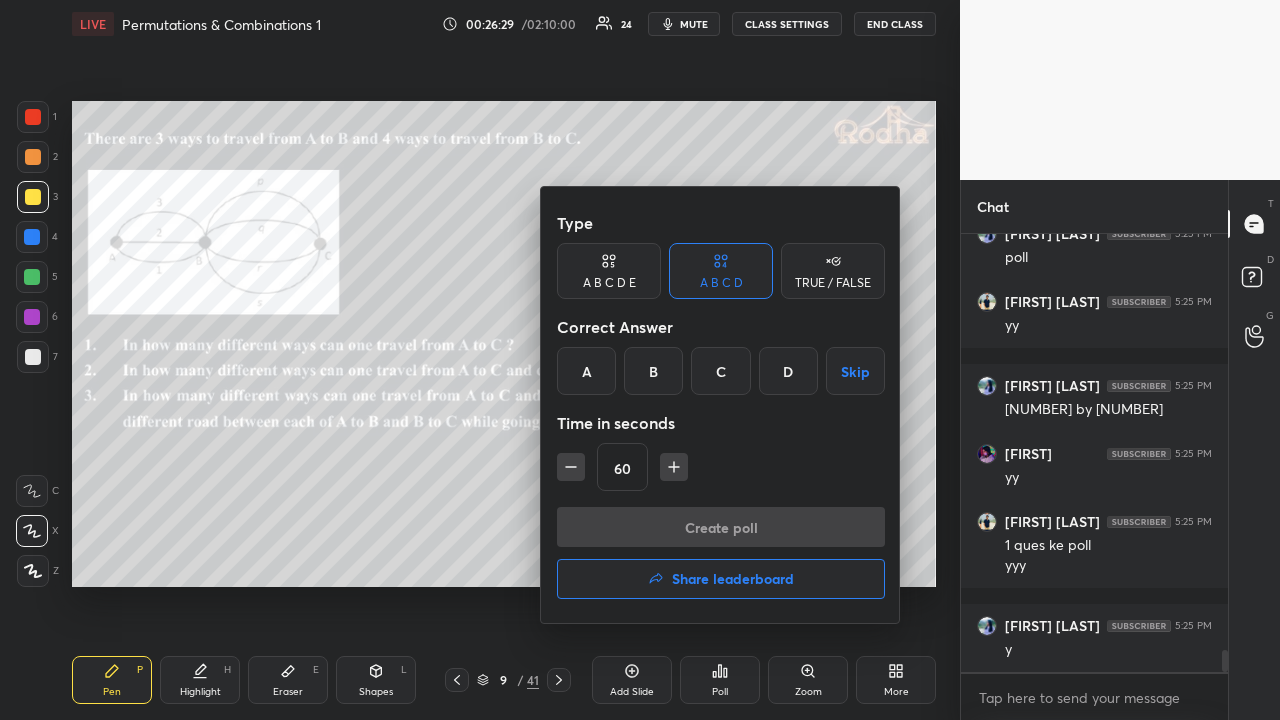 click on "B" at bounding box center (653, 371) 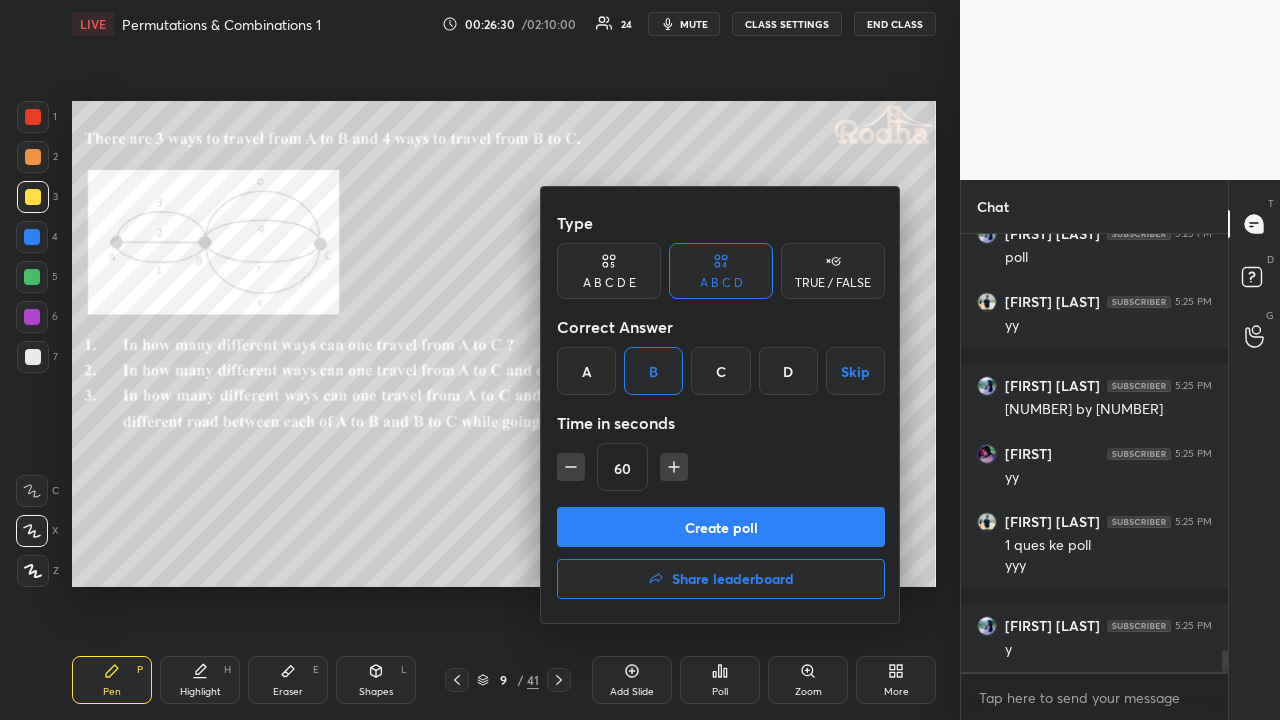 click at bounding box center (640, 360) 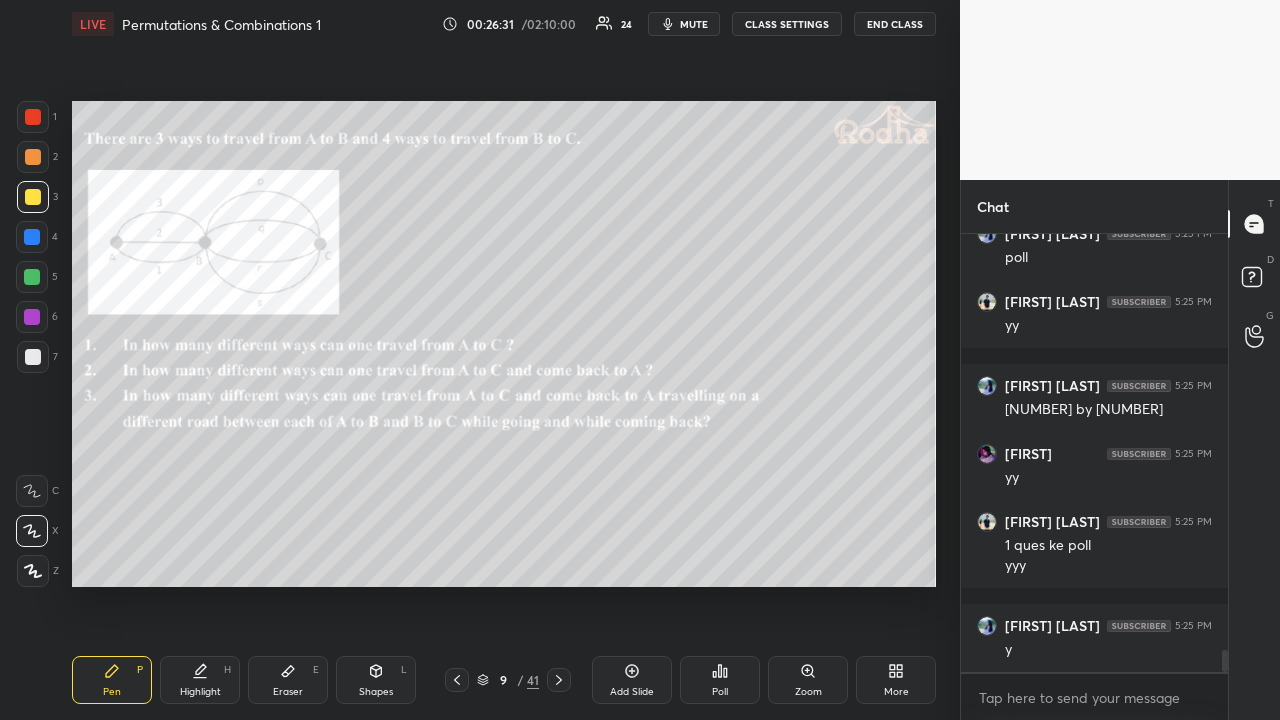 click 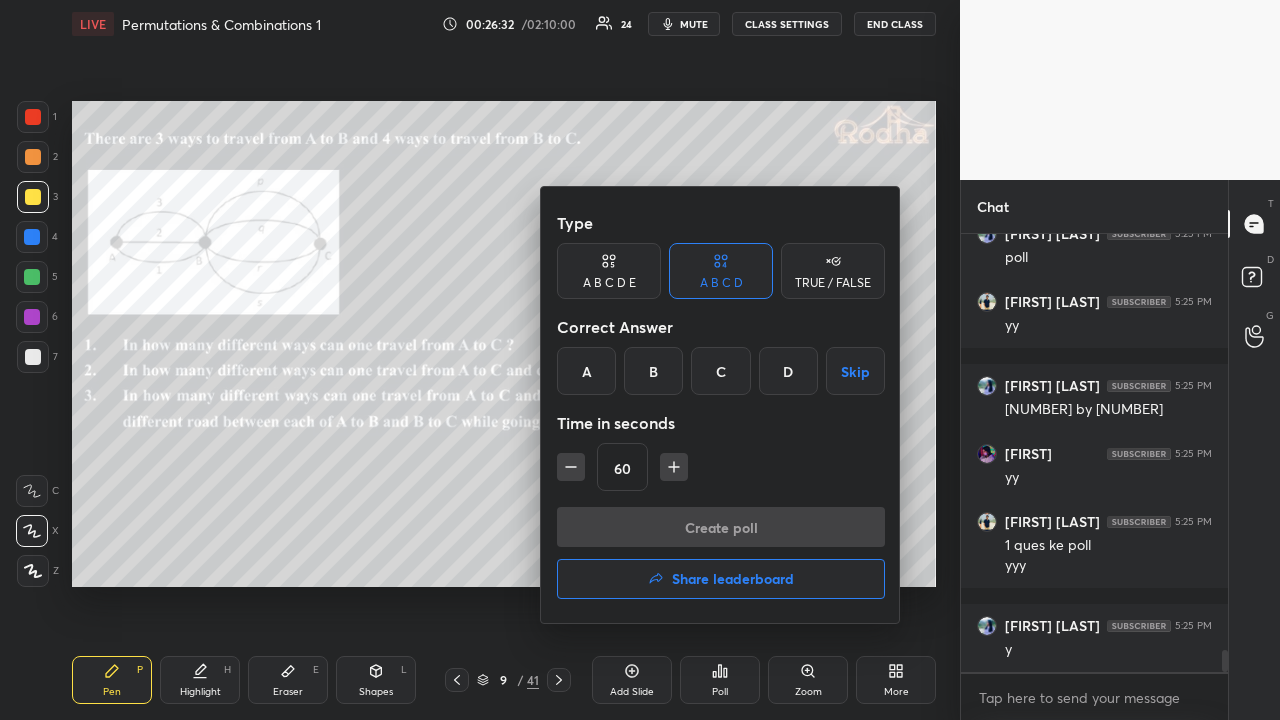 click on "B" at bounding box center (653, 371) 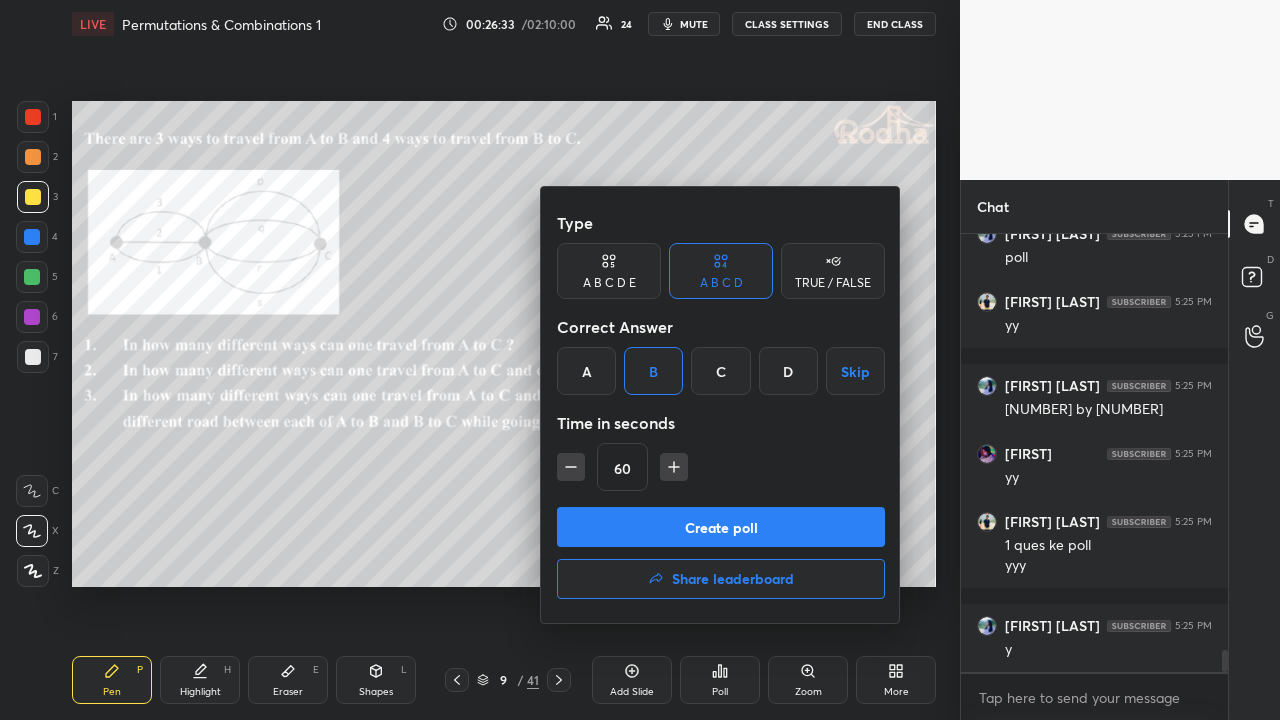 click 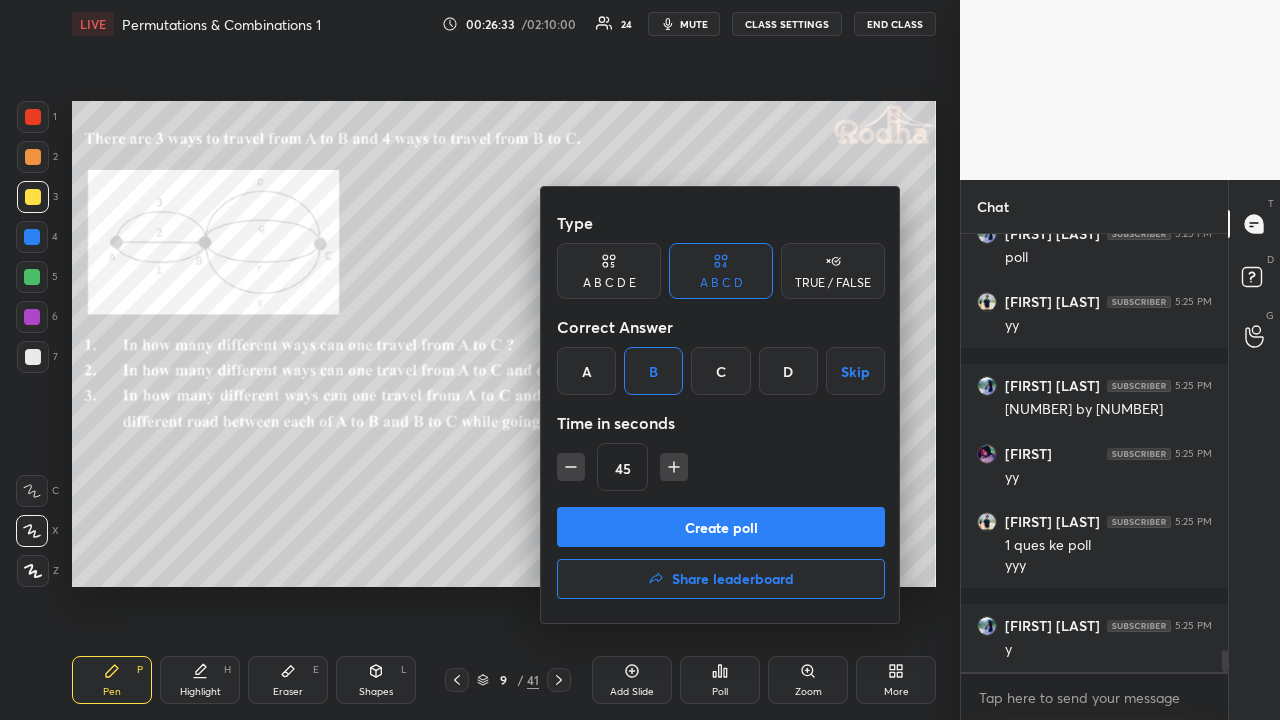 click 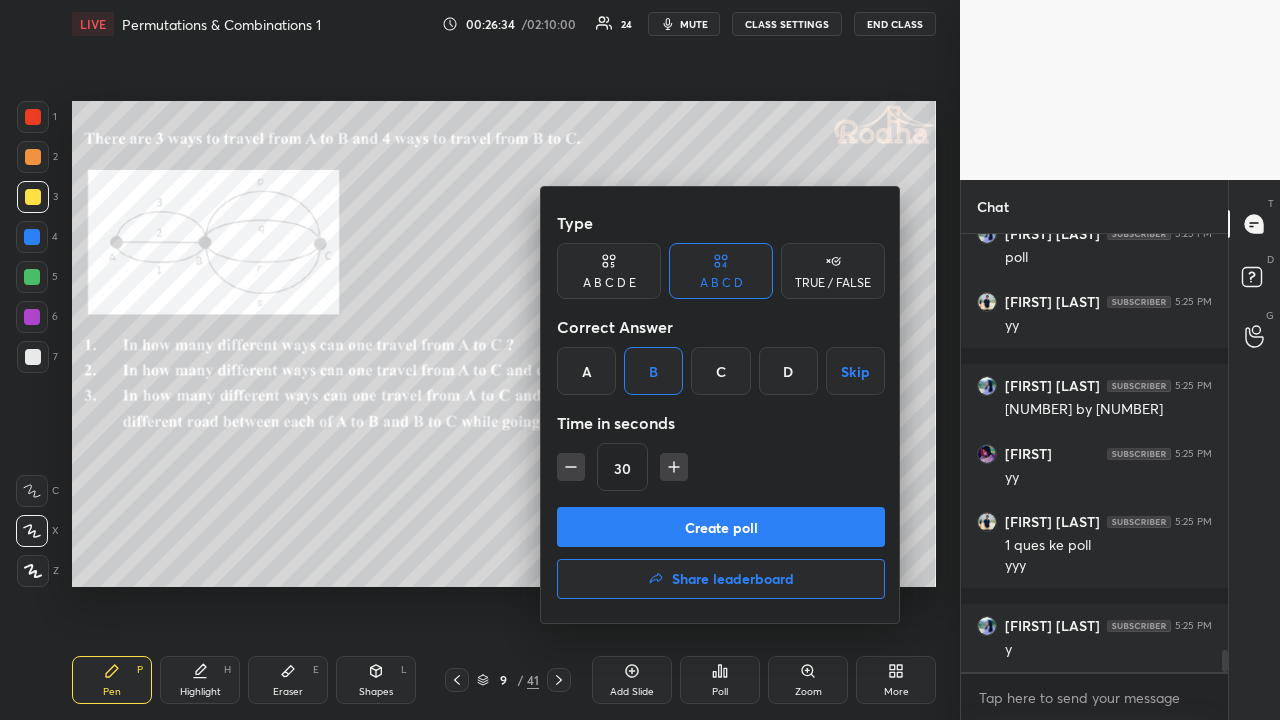 click on "Create poll" at bounding box center [721, 527] 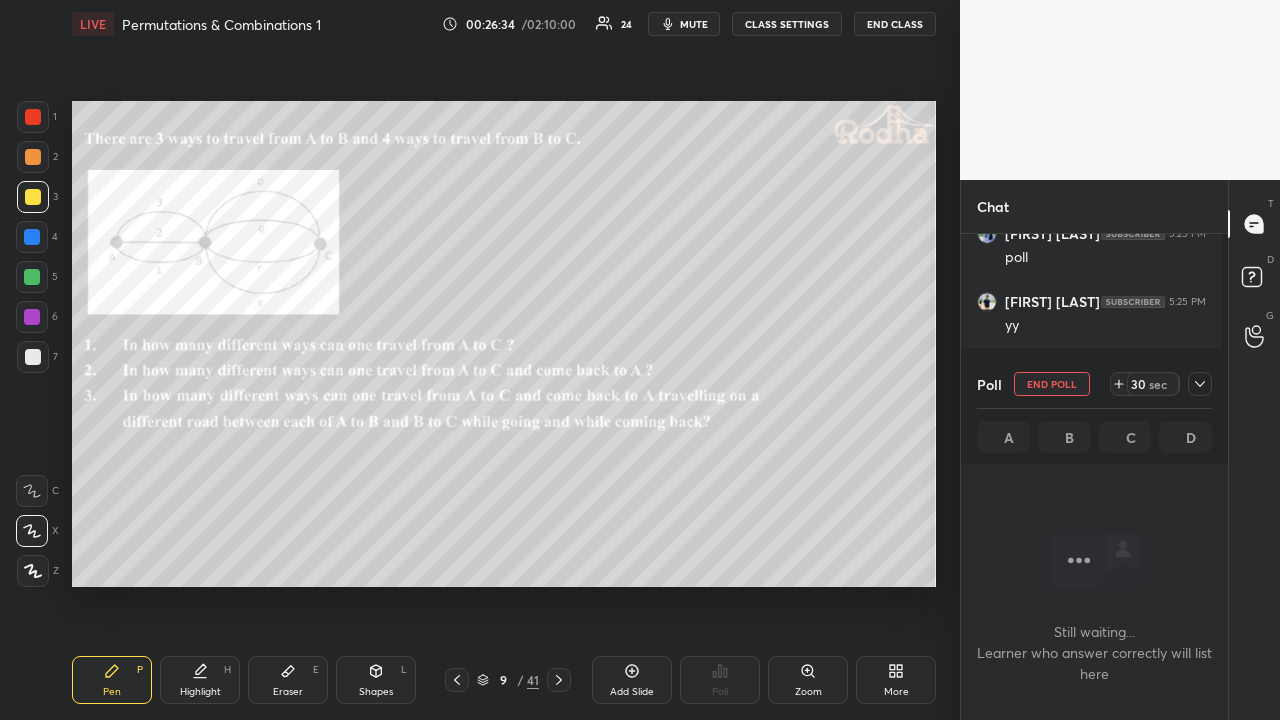 scroll, scrollTop: 352, scrollLeft: 255, axis: both 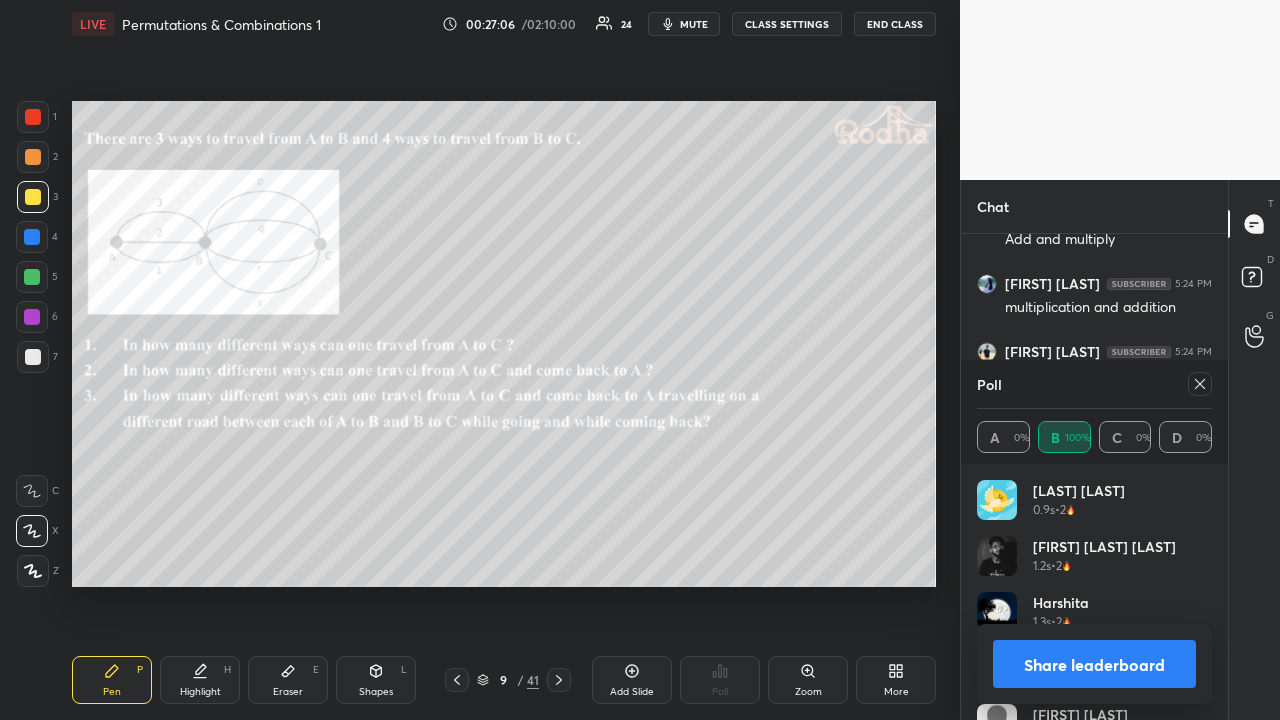 click at bounding box center [1200, 384] 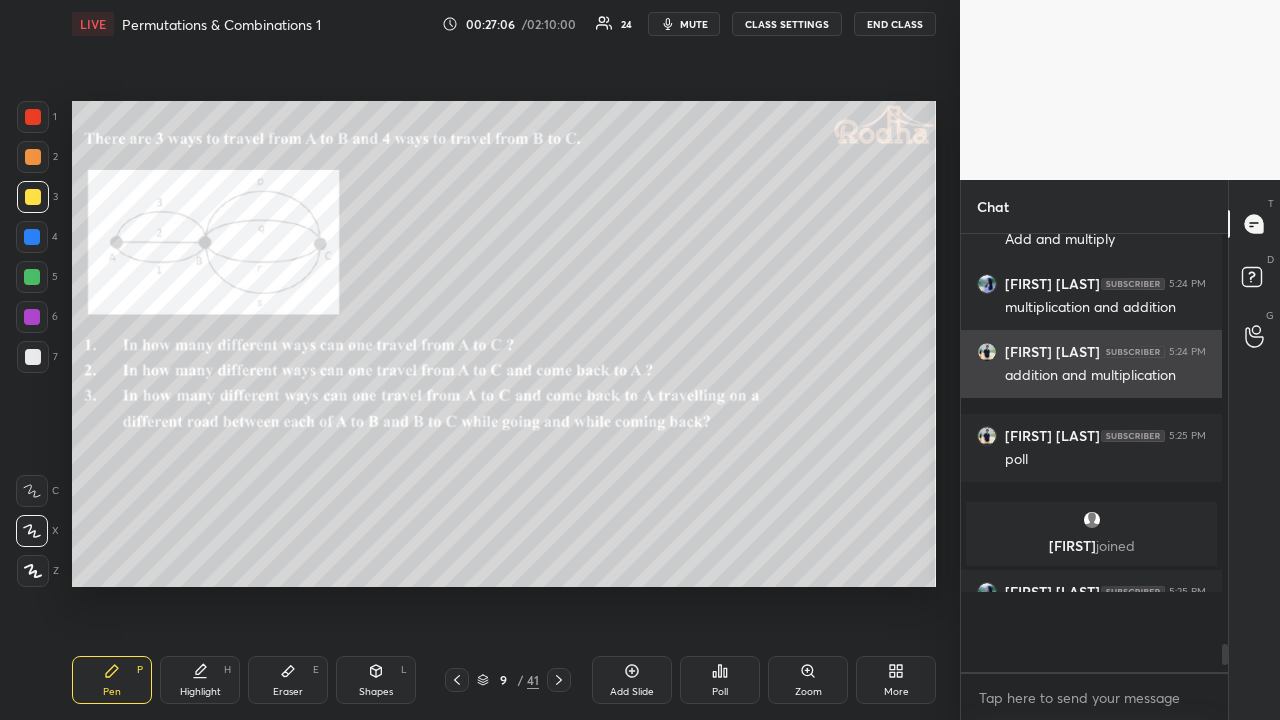 scroll, scrollTop: 360, scrollLeft: 255, axis: both 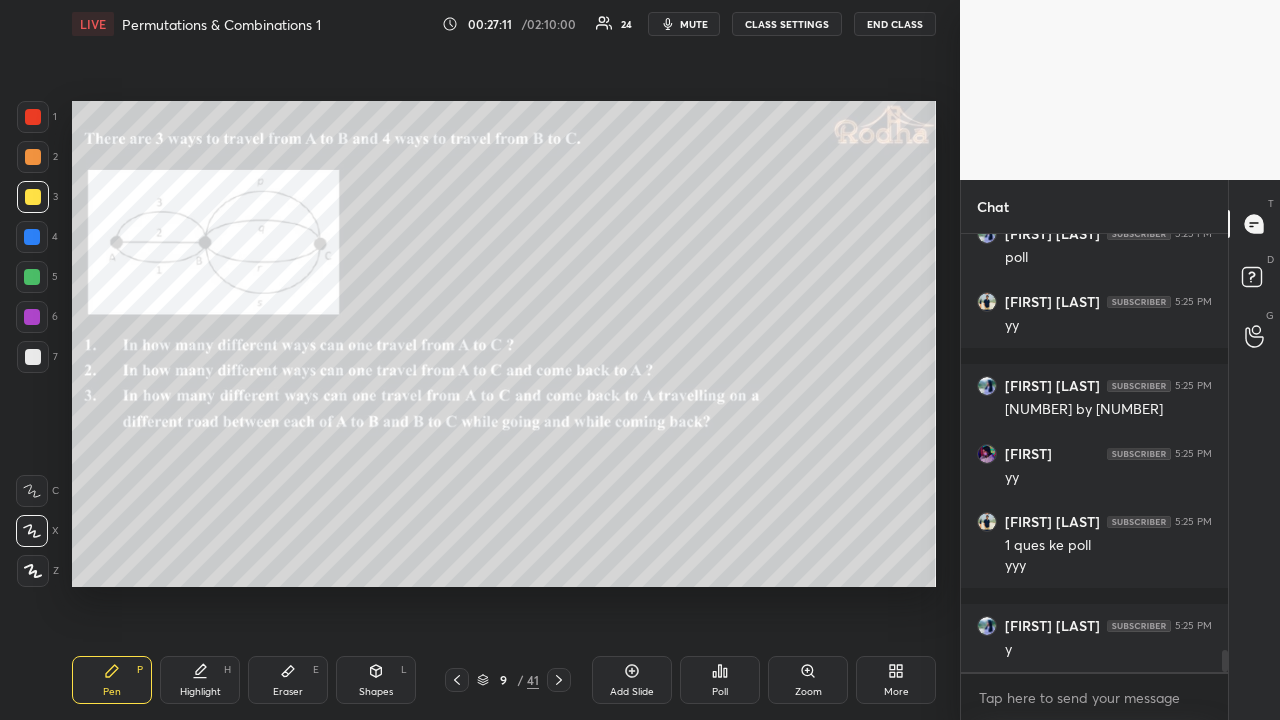click at bounding box center [32, 277] 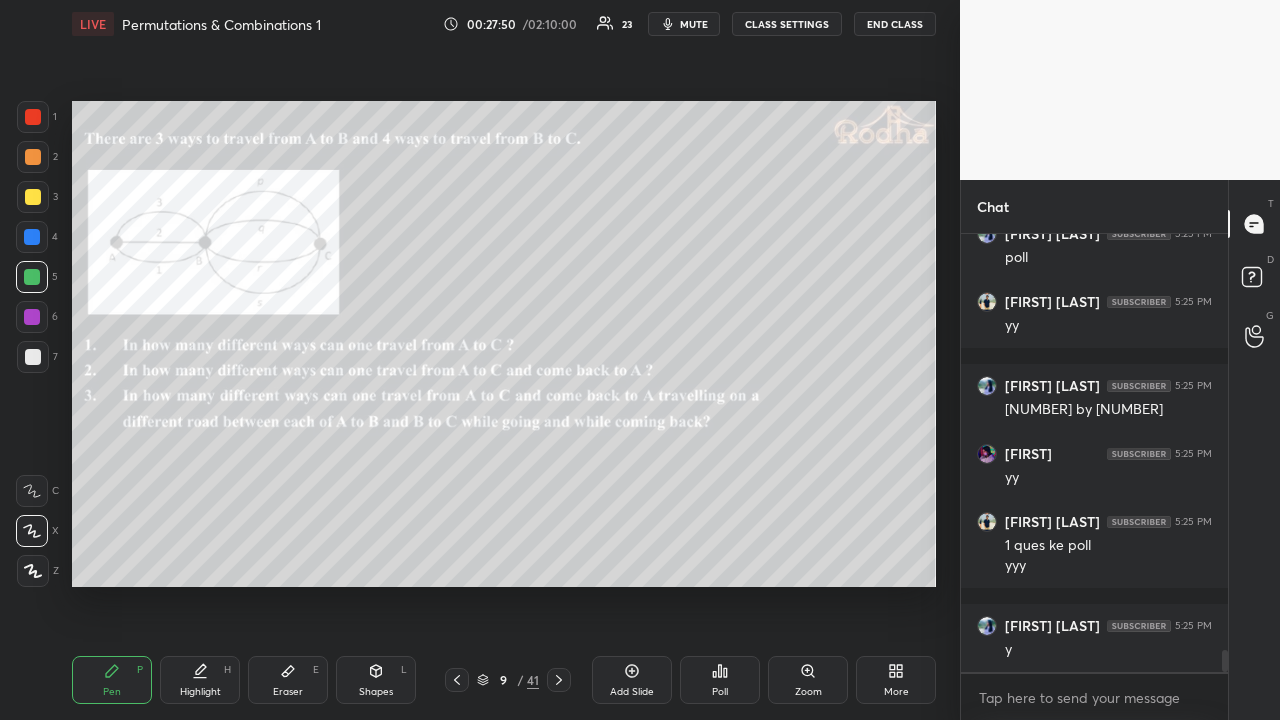 click 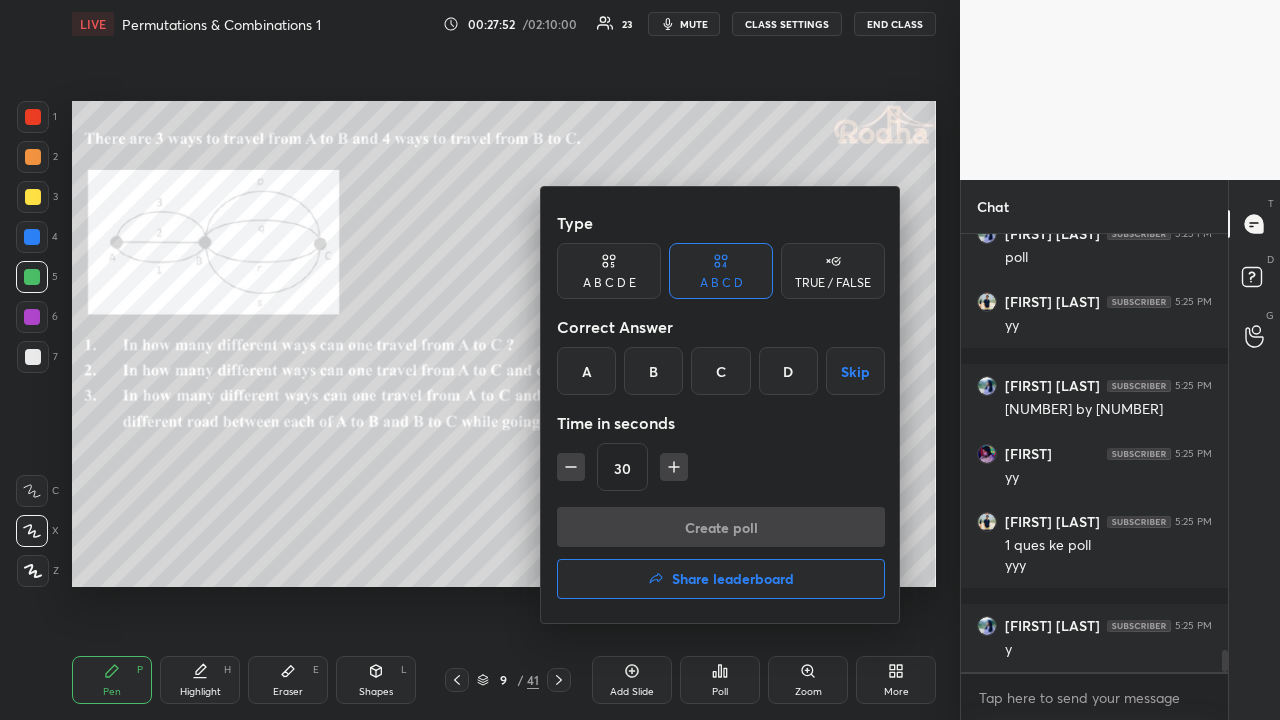 click on "D" at bounding box center (788, 371) 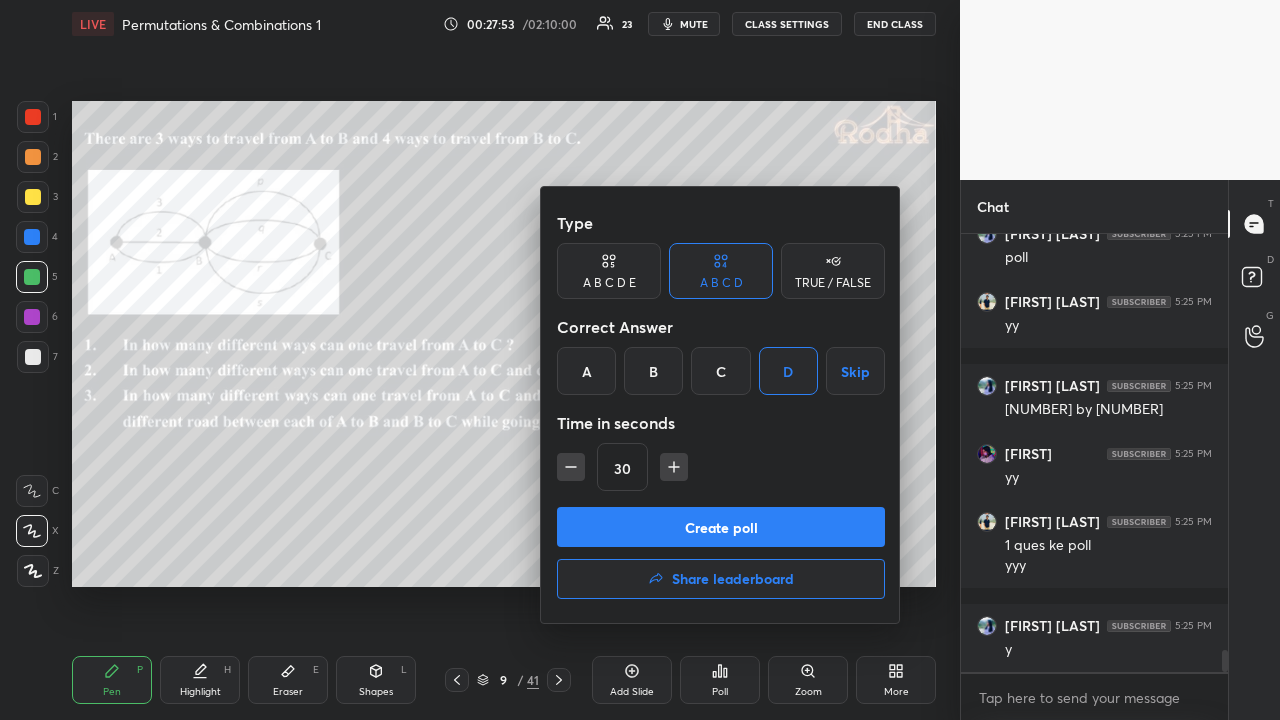click on "Create poll" at bounding box center (721, 527) 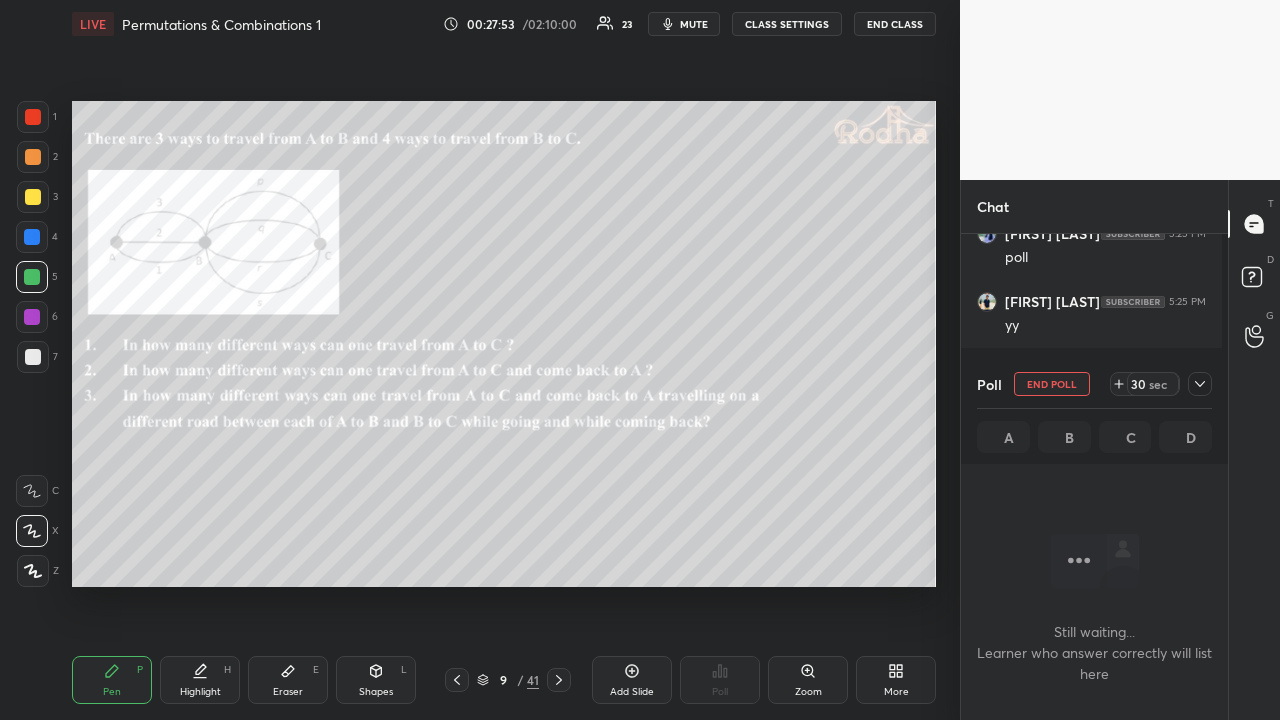 scroll, scrollTop: 415, scrollLeft: 255, axis: both 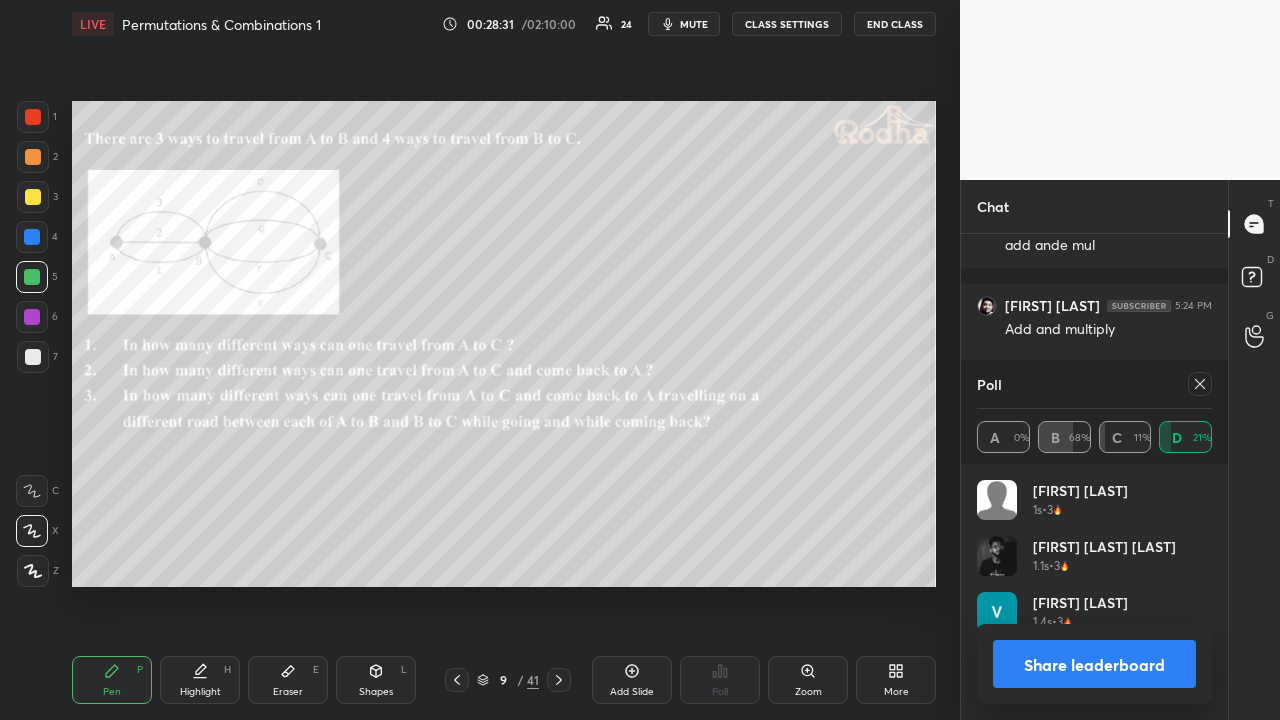 click 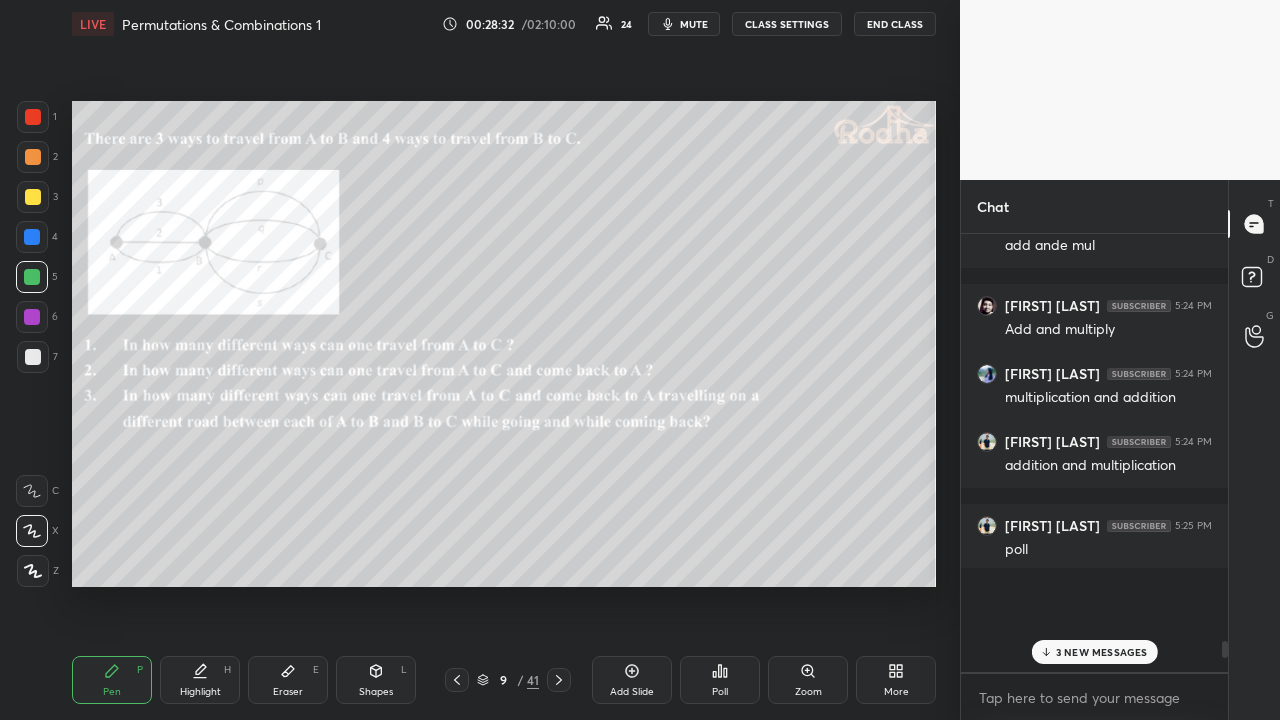 scroll, scrollTop: 370, scrollLeft: 255, axis: both 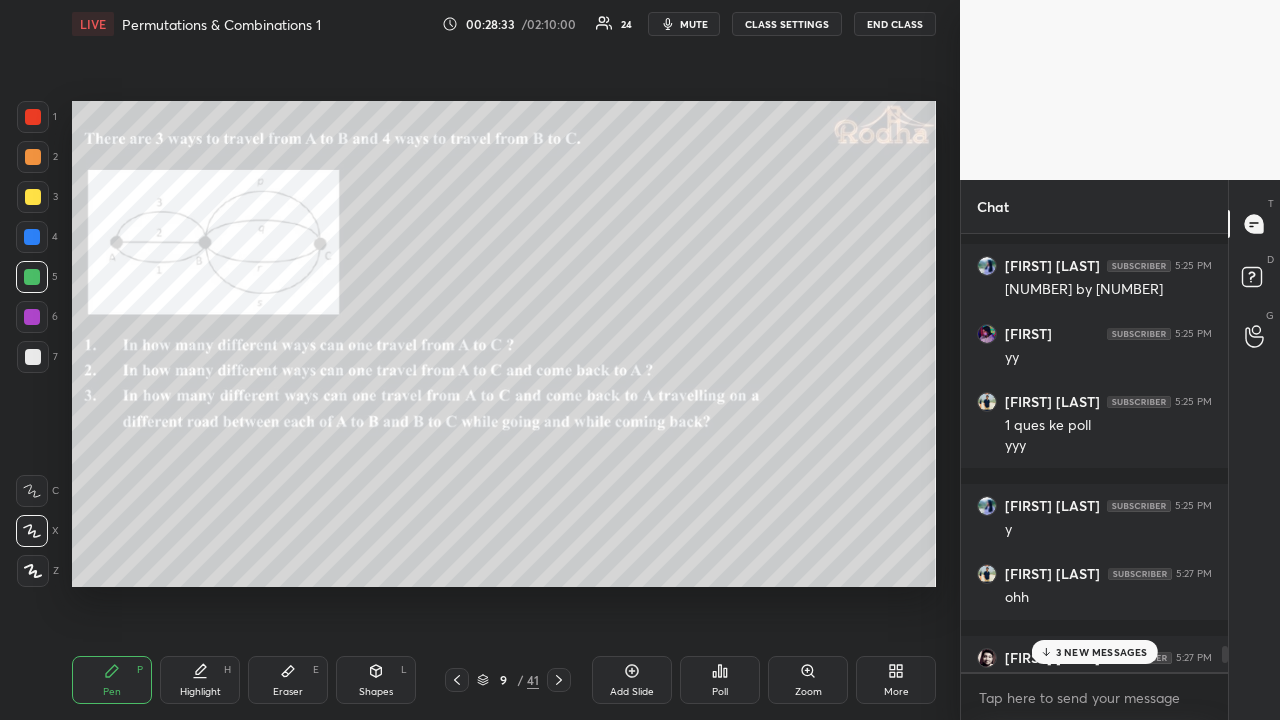 click on "3 NEW MESSAGES" at bounding box center [1102, 652] 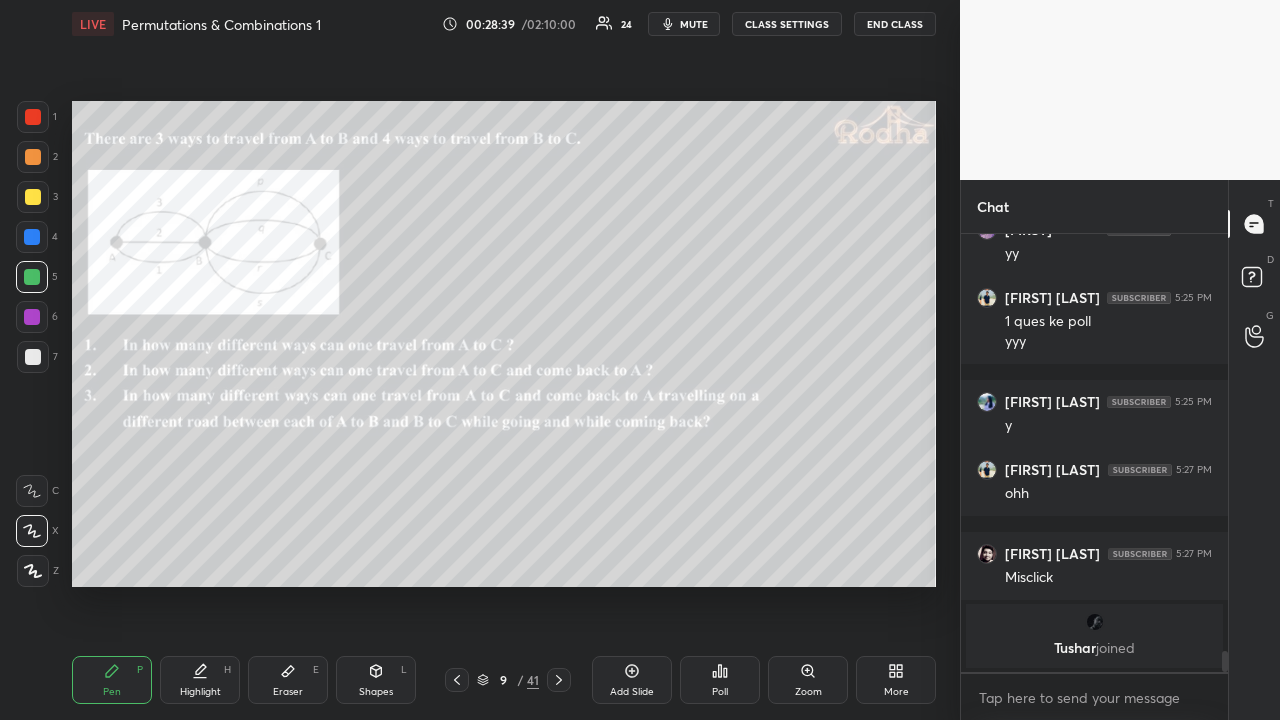 click at bounding box center [33, 197] 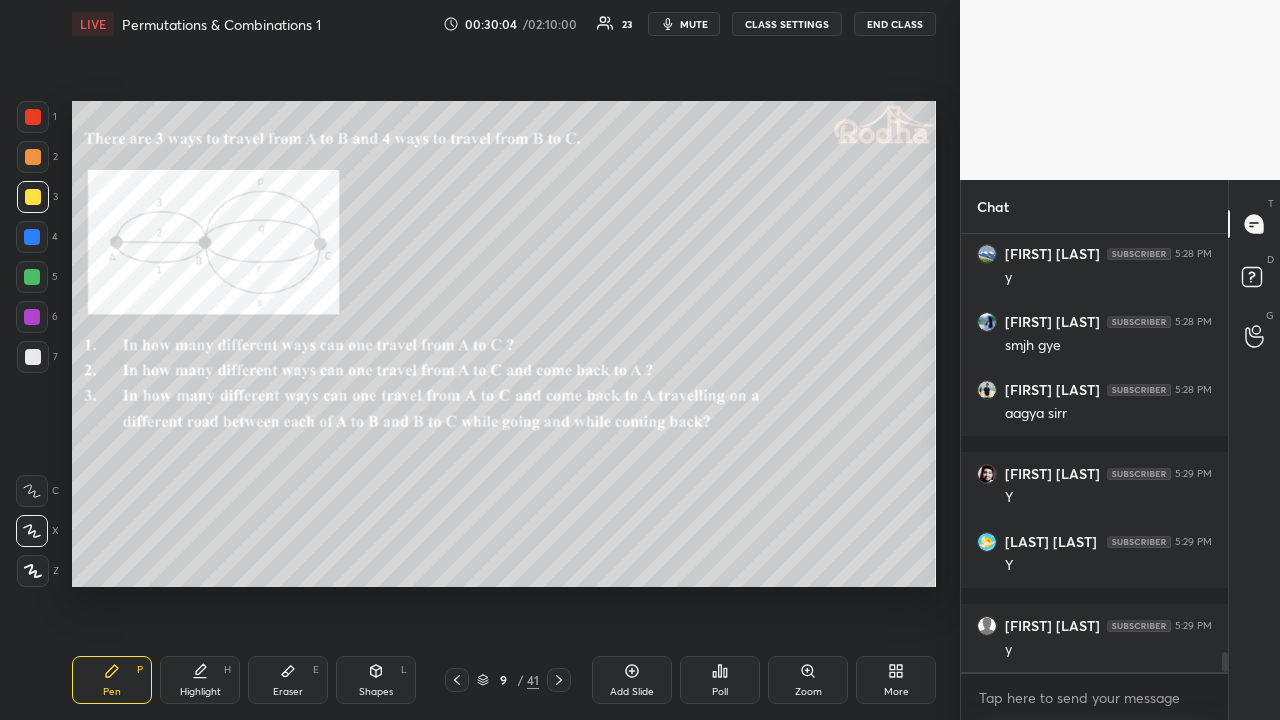 scroll, scrollTop: 9162, scrollLeft: 0, axis: vertical 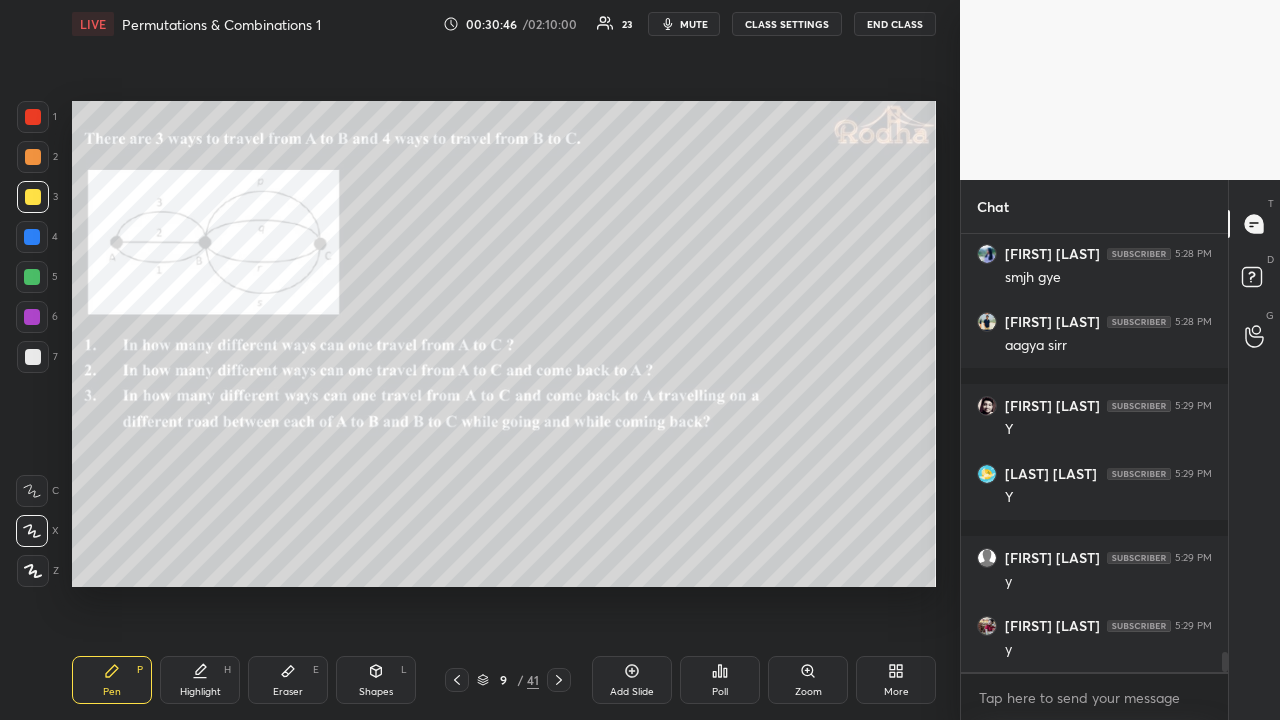 click on "Poll" at bounding box center [720, 692] 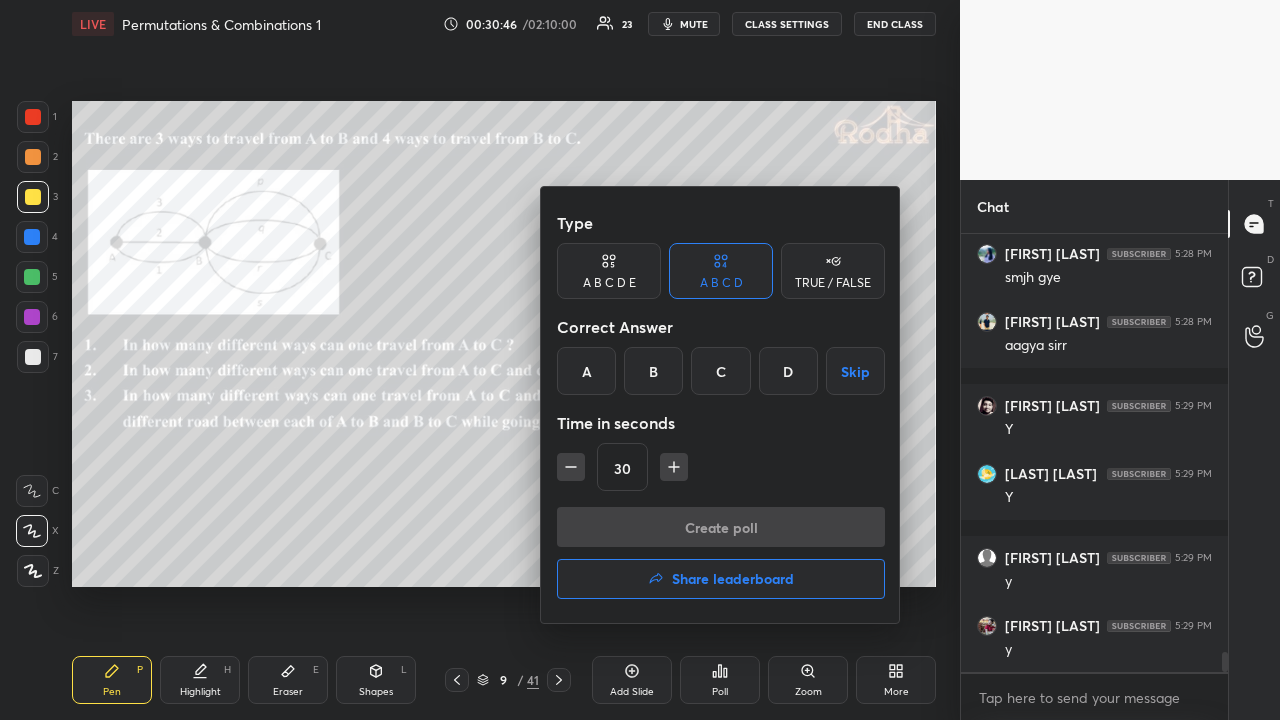 click at bounding box center [640, 360] 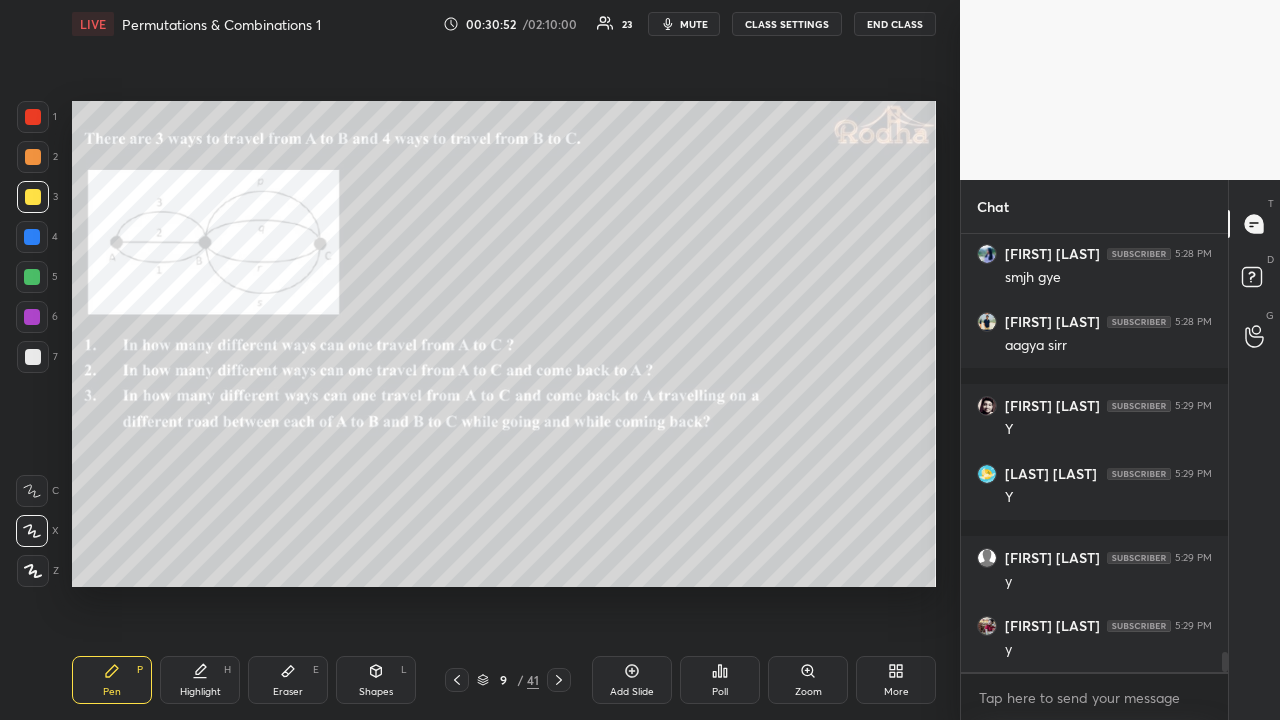 click on "Poll" at bounding box center (720, 680) 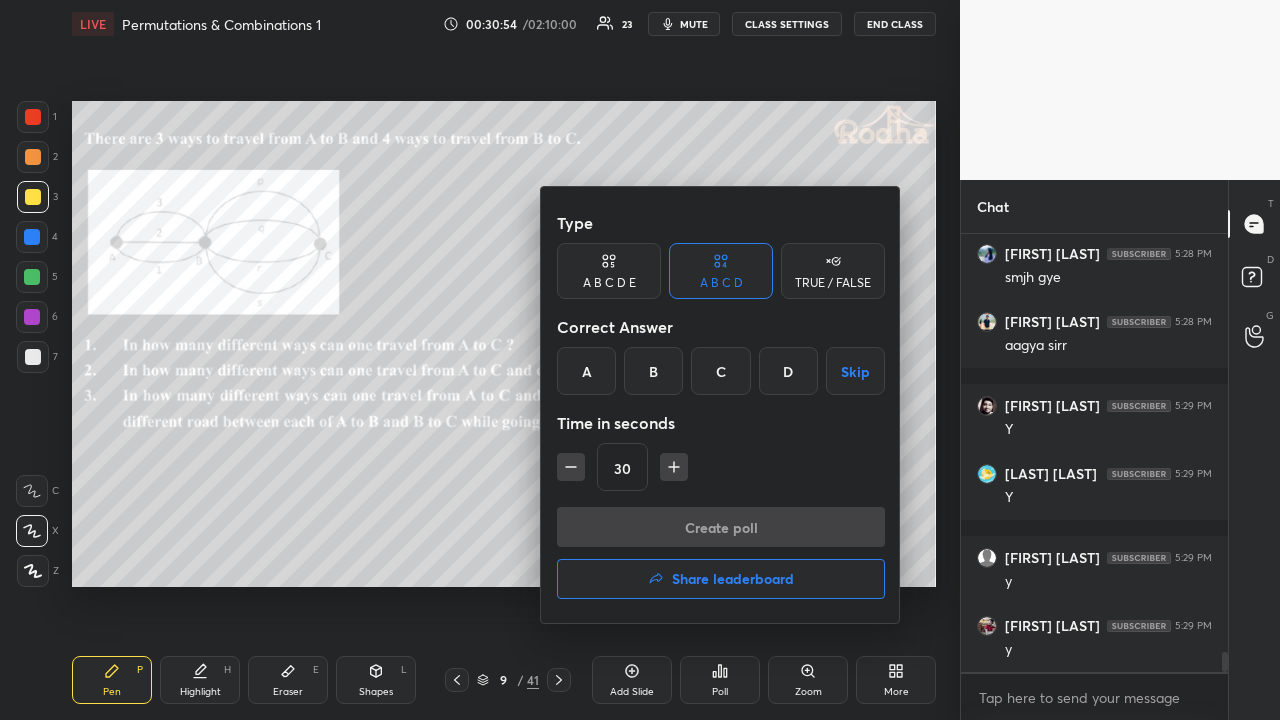 click on "A B C D E" at bounding box center (609, 271) 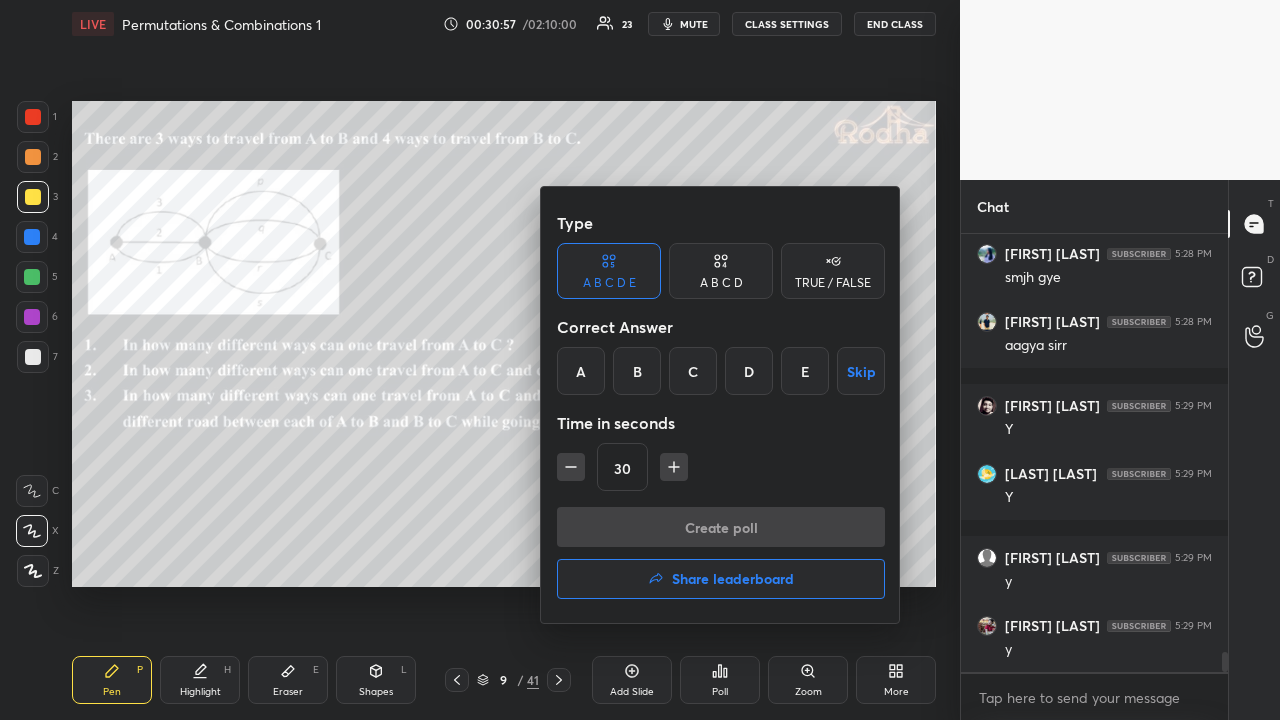 click at bounding box center (640, 360) 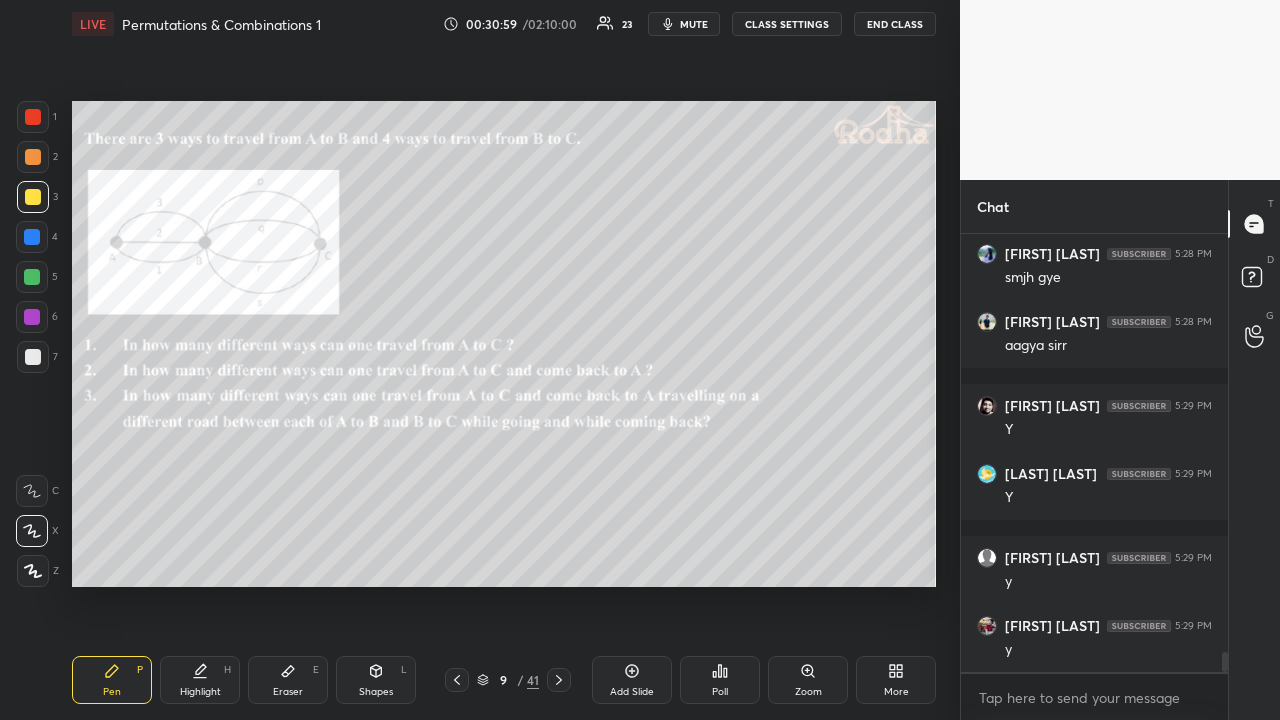 click on "Poll" at bounding box center [720, 680] 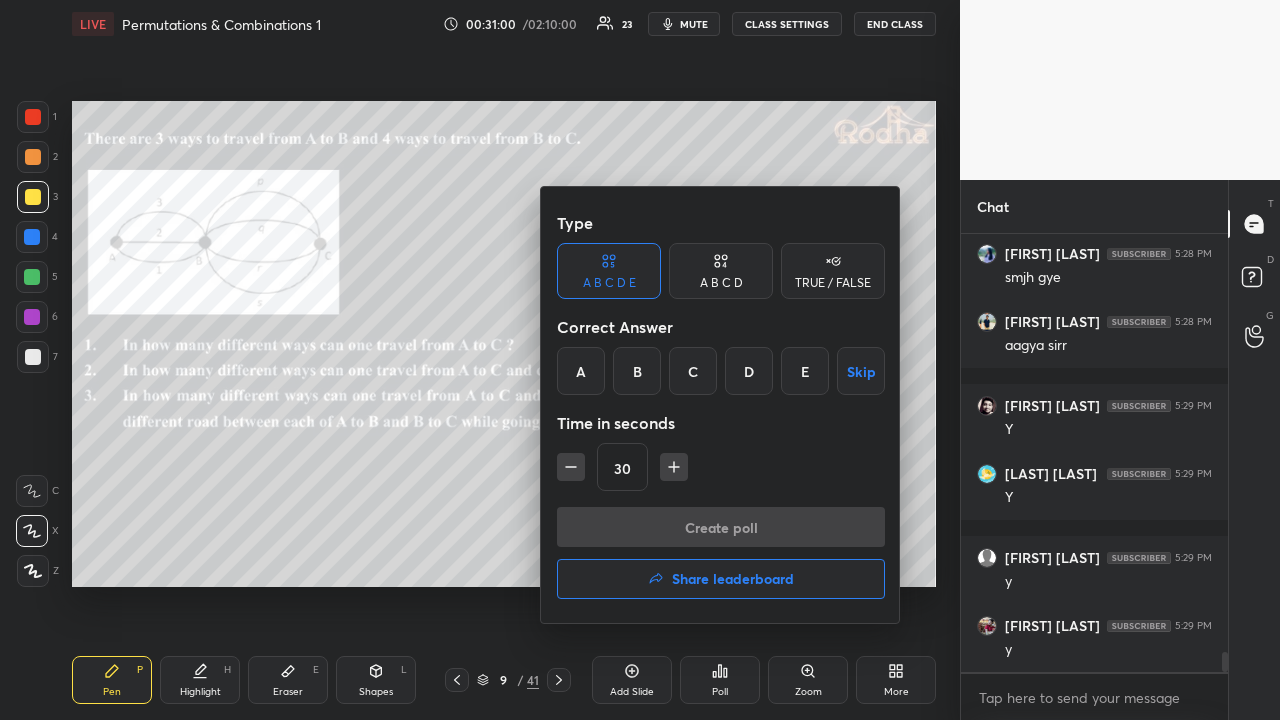 click on "C" at bounding box center [693, 371] 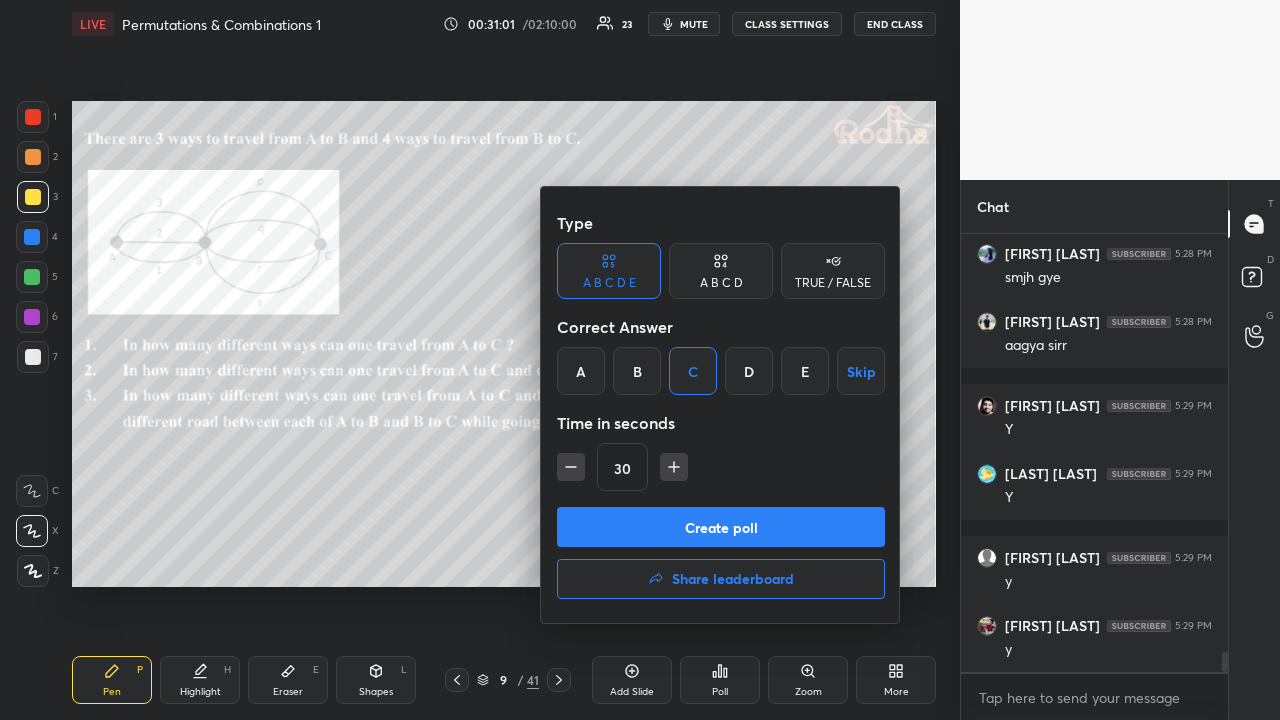 click 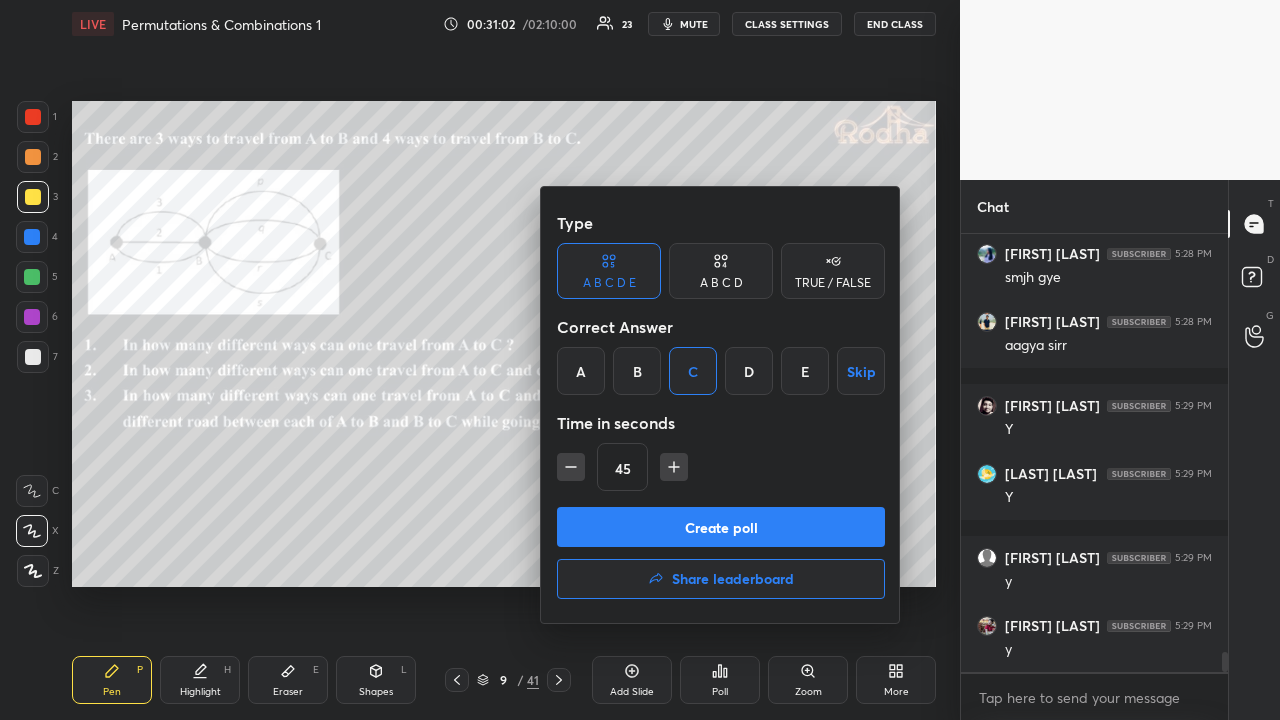 click on "Create poll" at bounding box center [721, 527] 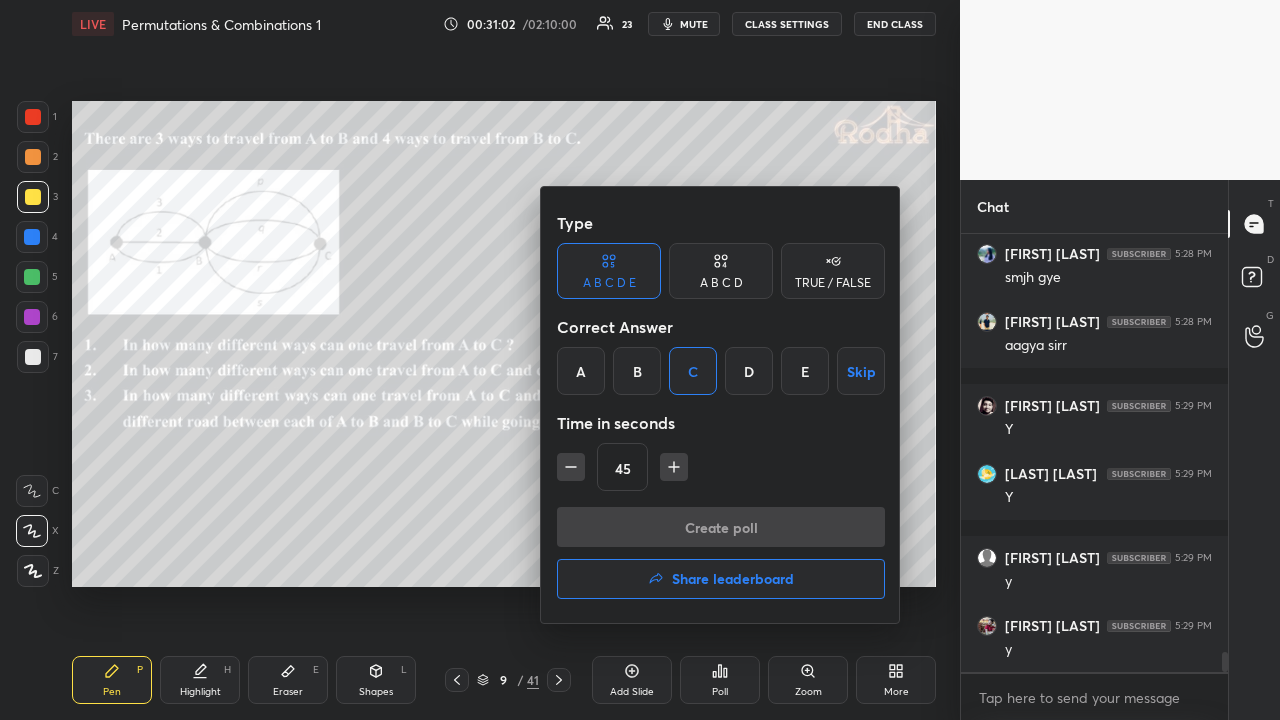 scroll, scrollTop: 409, scrollLeft: 255, axis: both 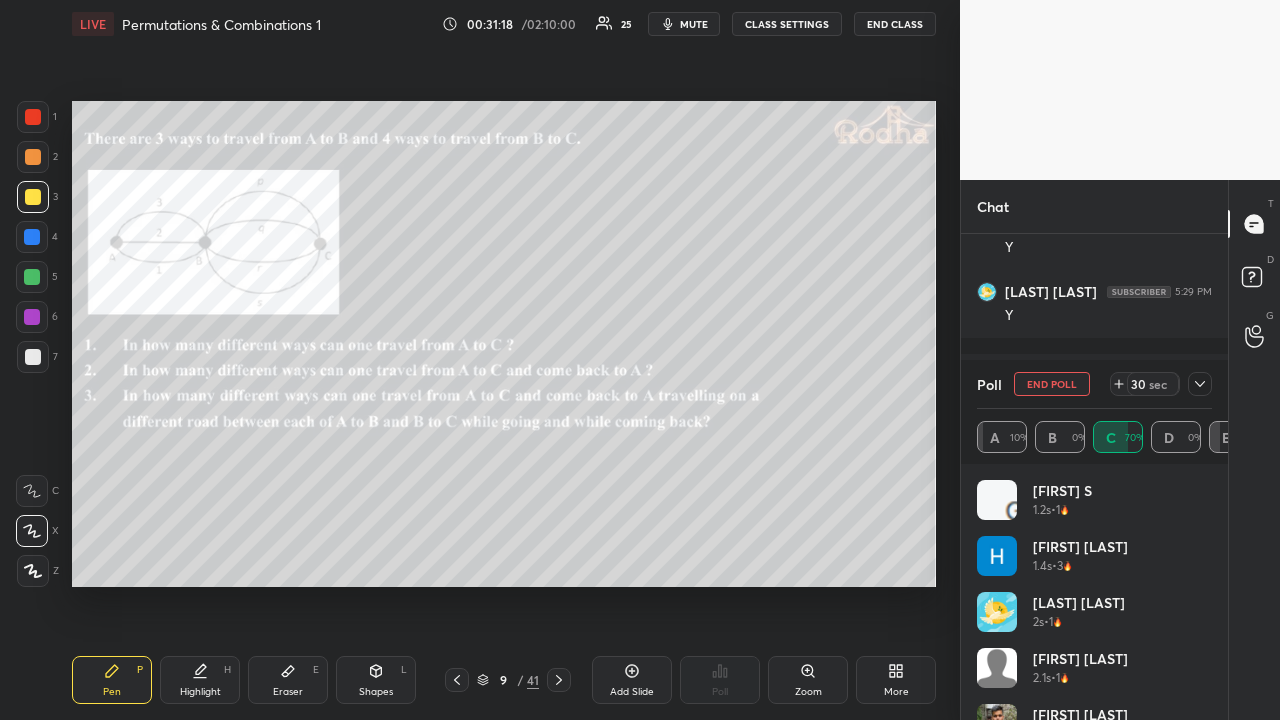 click at bounding box center [33, 357] 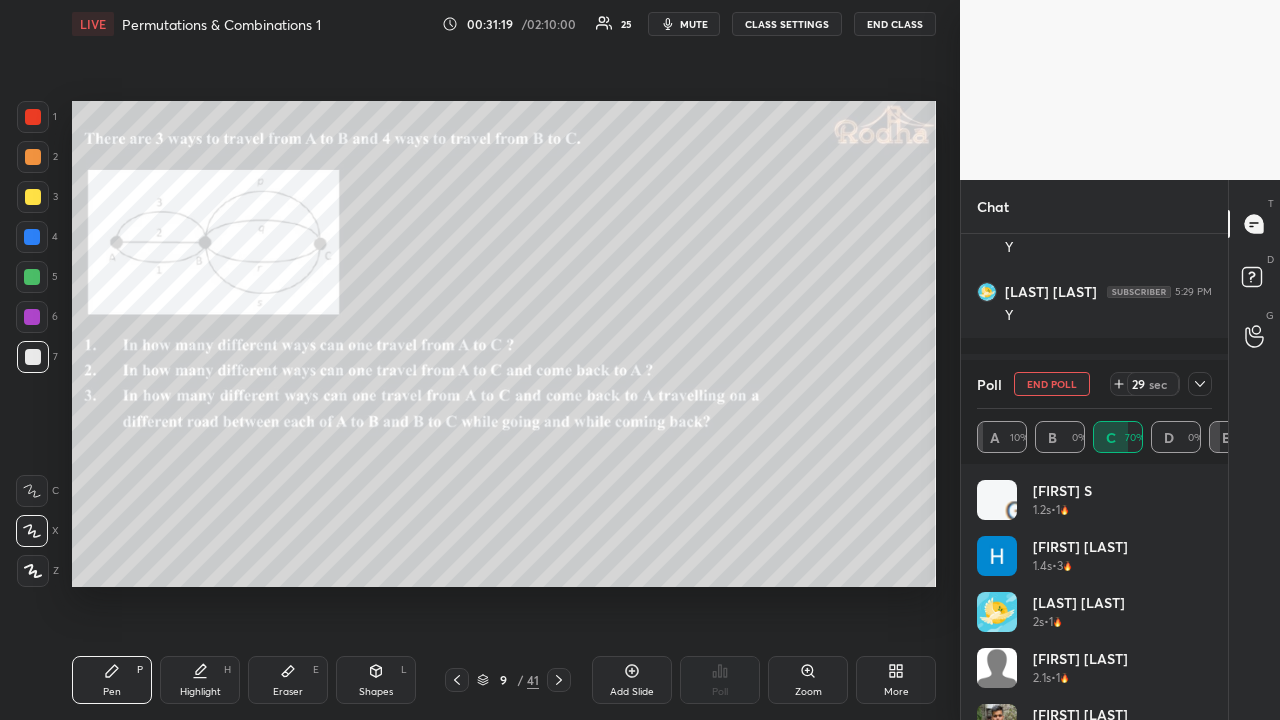 click at bounding box center [33, 197] 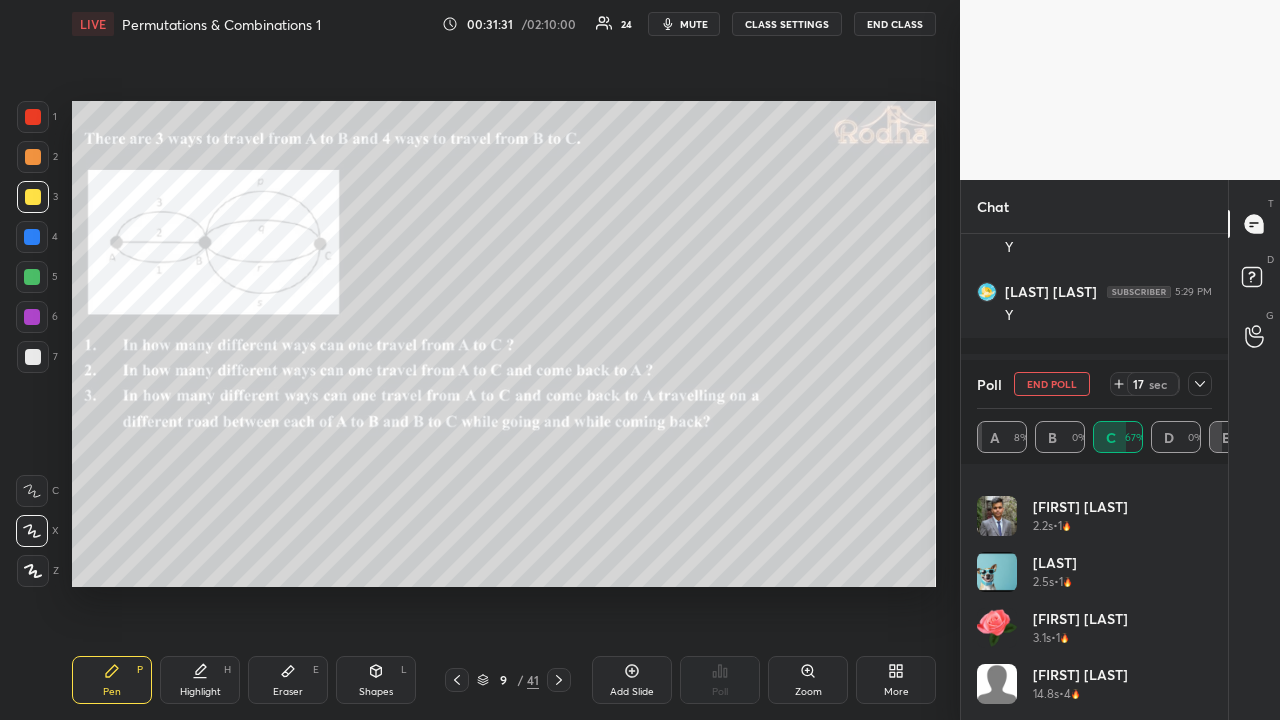 scroll, scrollTop: 0, scrollLeft: 0, axis: both 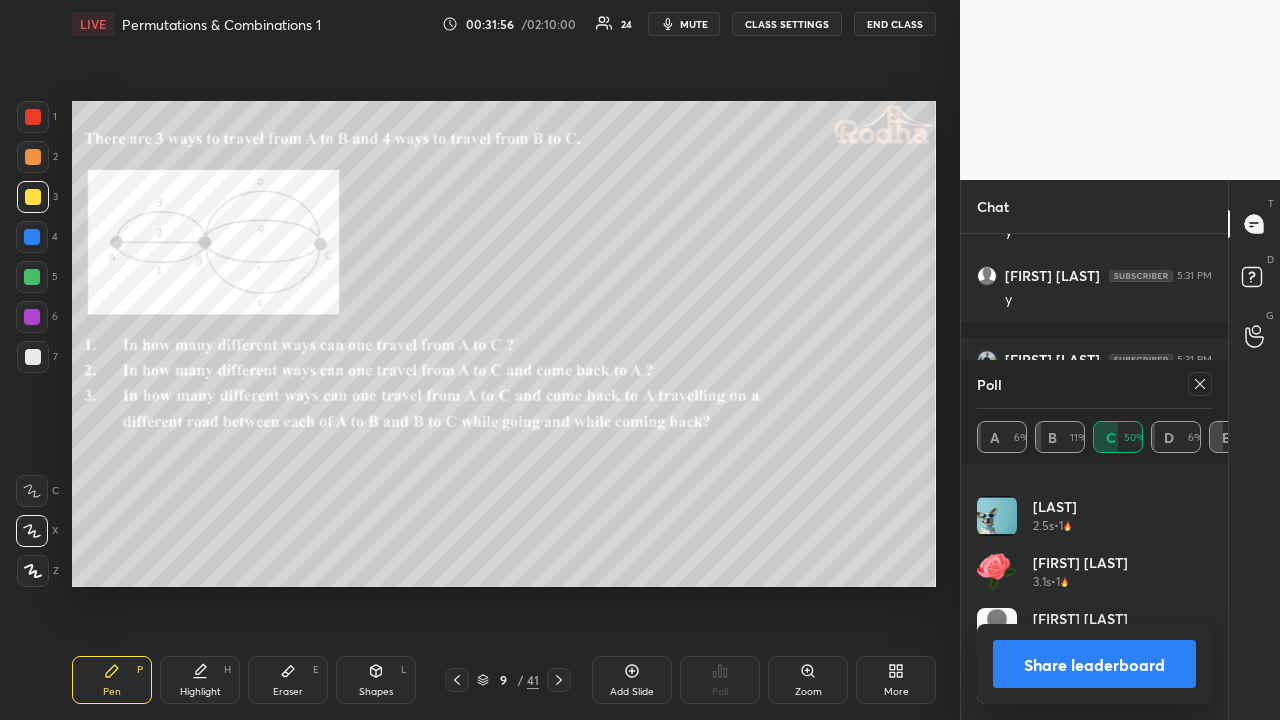 click 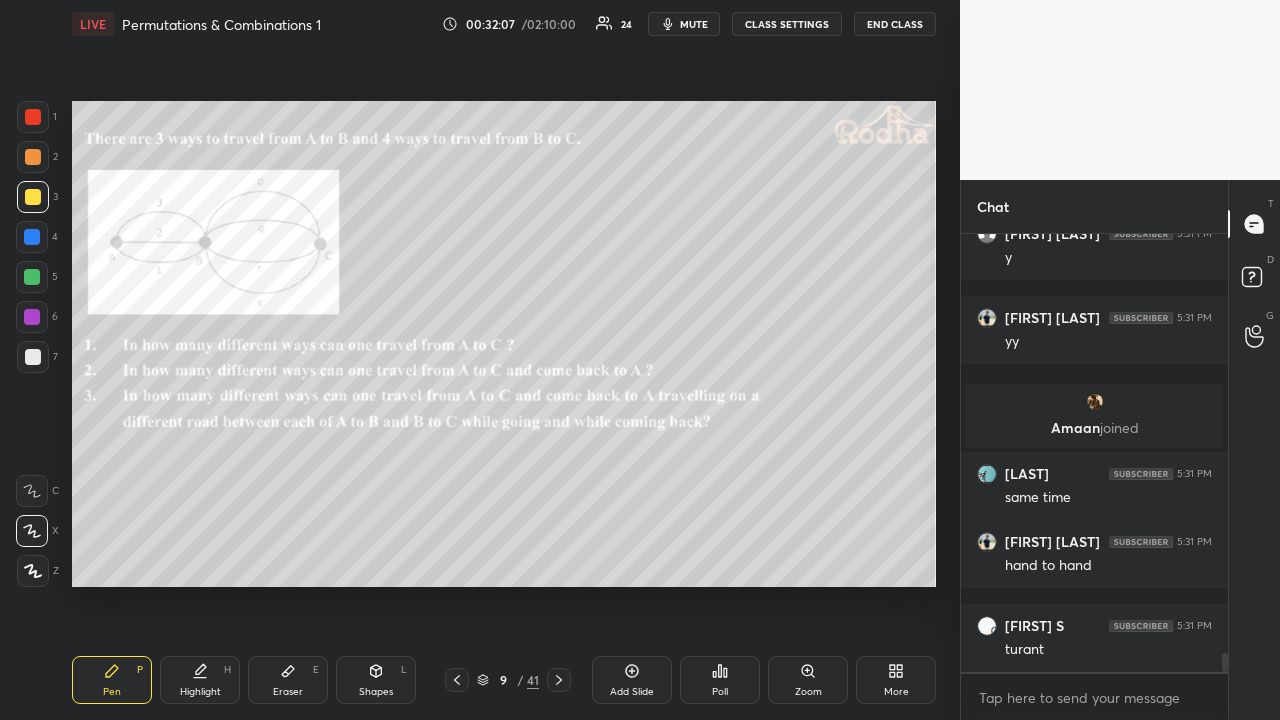 click at bounding box center (33, 157) 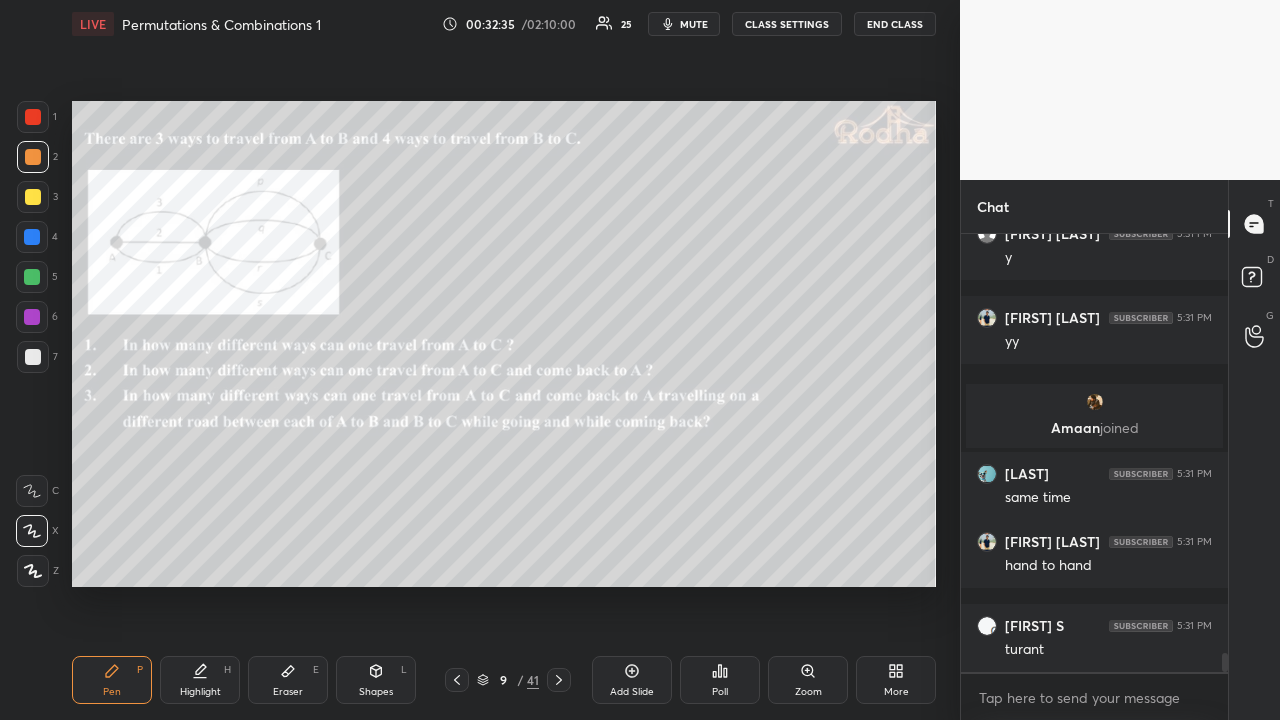 drag, startPoint x: 34, startPoint y: 194, endPoint x: 54, endPoint y: 212, distance: 26.907248 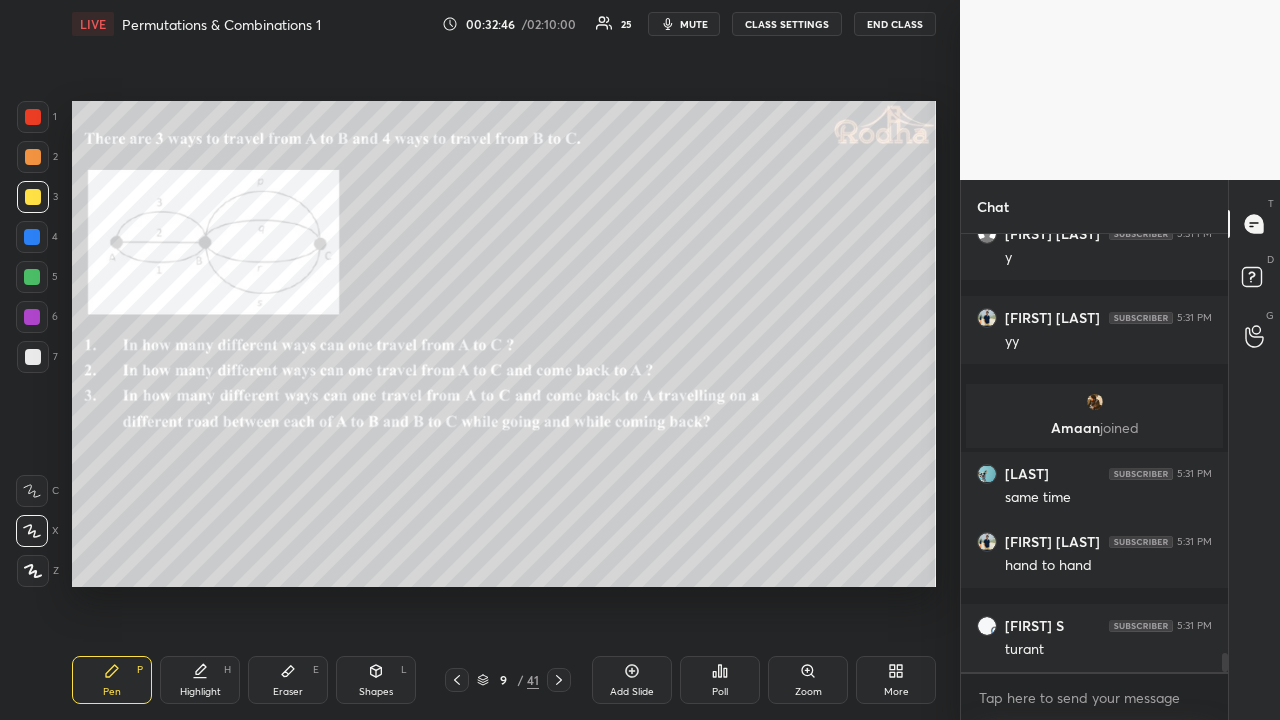 click at bounding box center (33, 117) 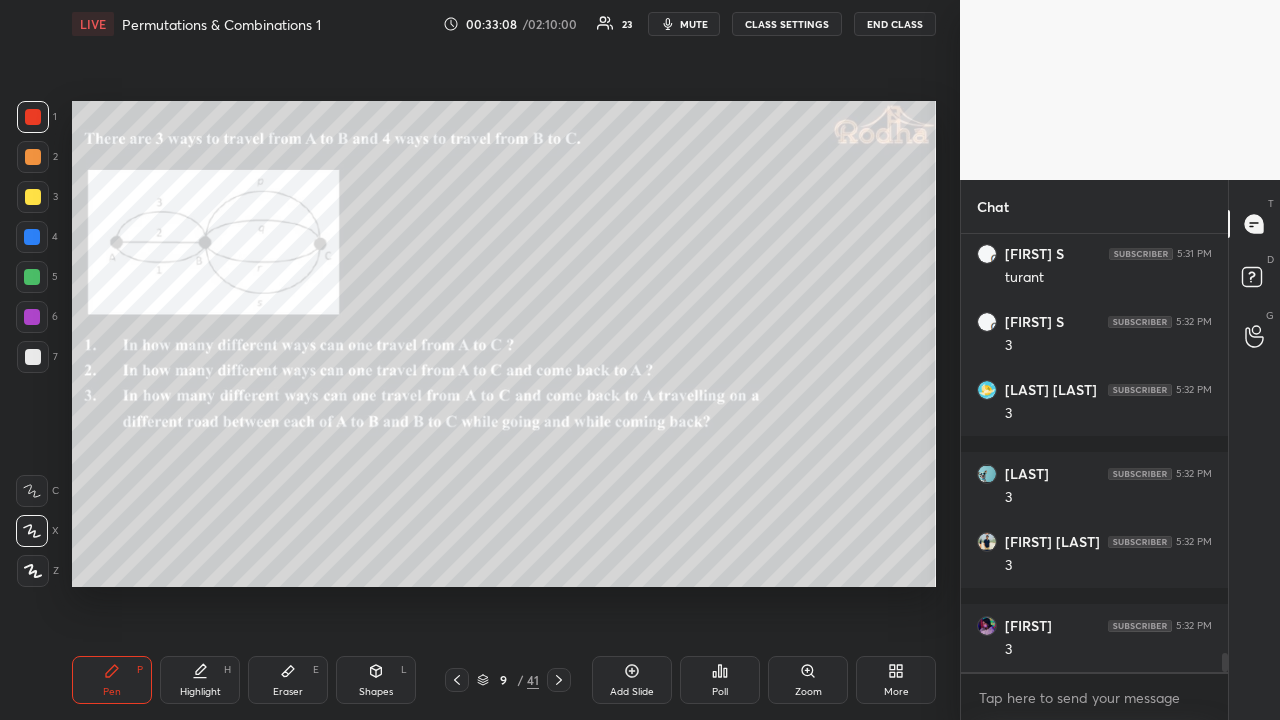 scroll, scrollTop: 9996, scrollLeft: 0, axis: vertical 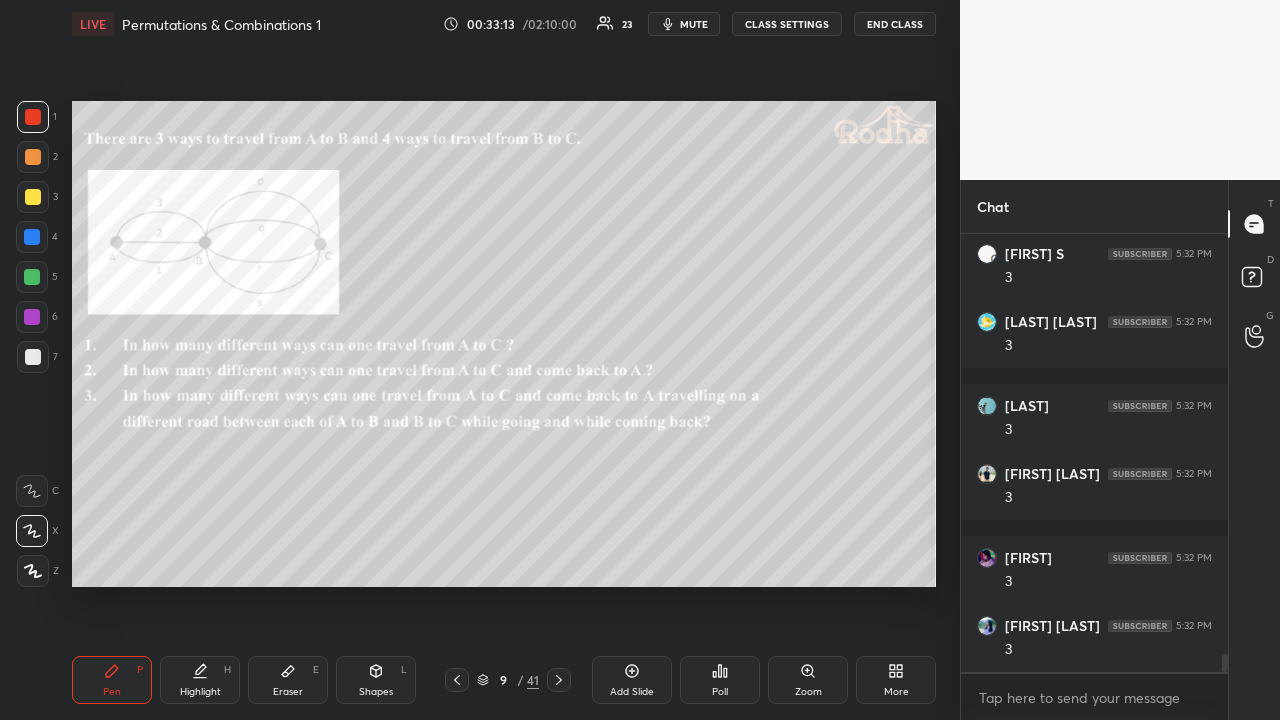 drag, startPoint x: 36, startPoint y: 232, endPoint x: 58, endPoint y: 227, distance: 22.561028 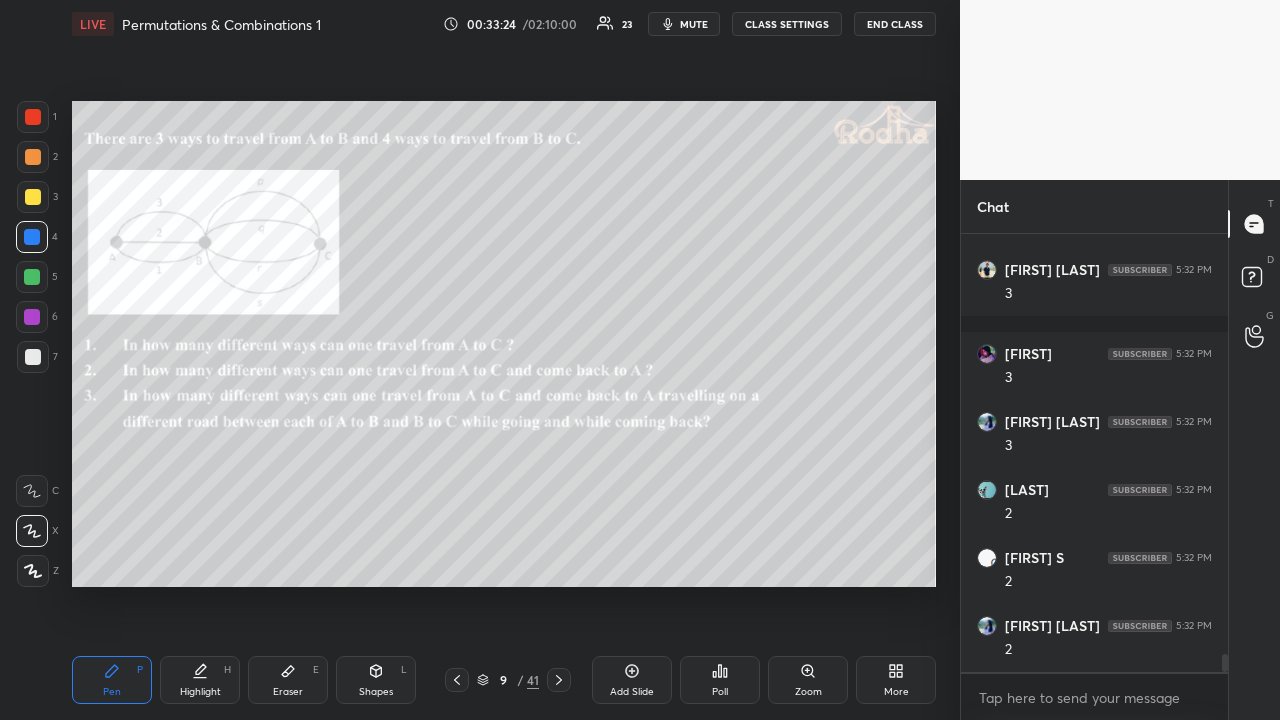 scroll, scrollTop: 10284, scrollLeft: 0, axis: vertical 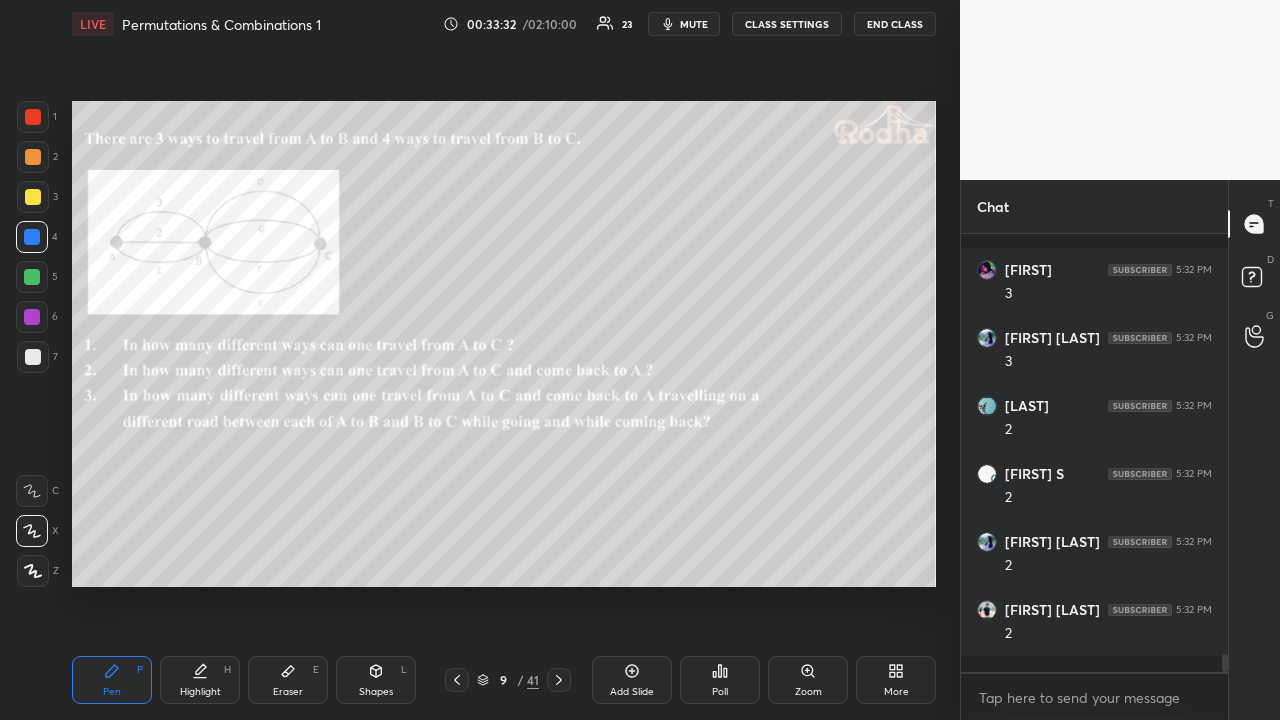 click at bounding box center (33, 117) 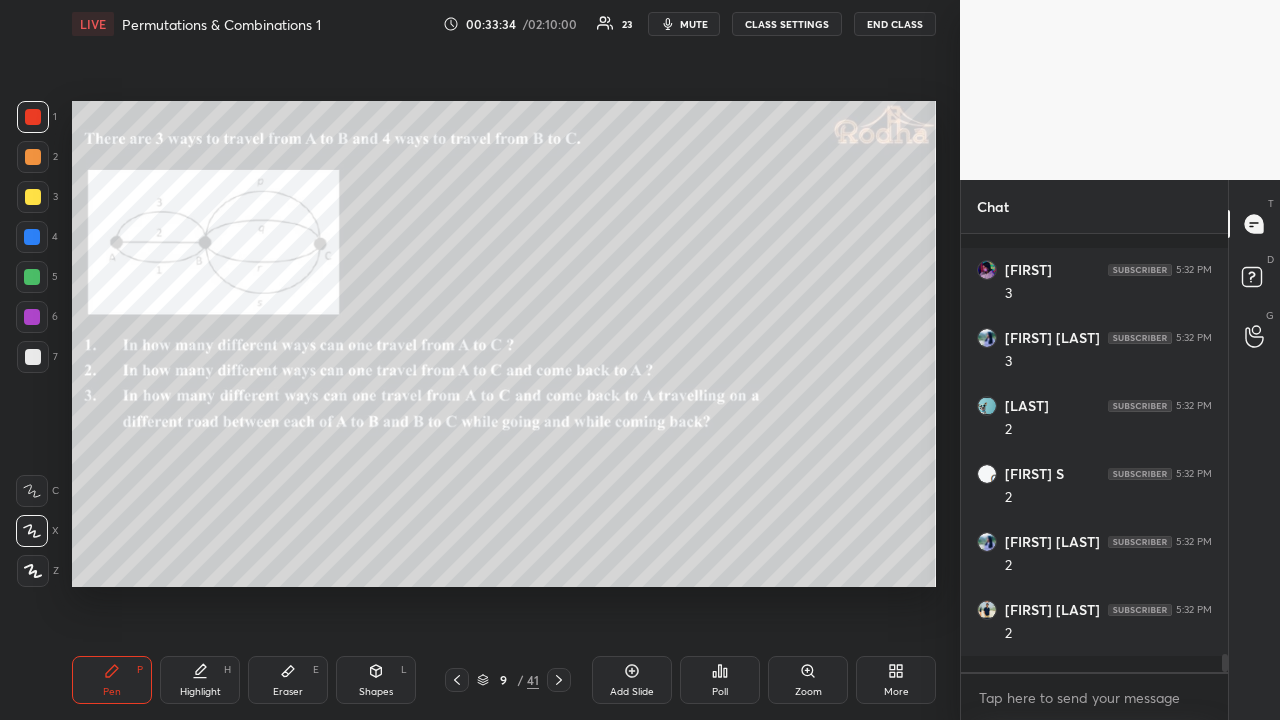 click at bounding box center (33, 157) 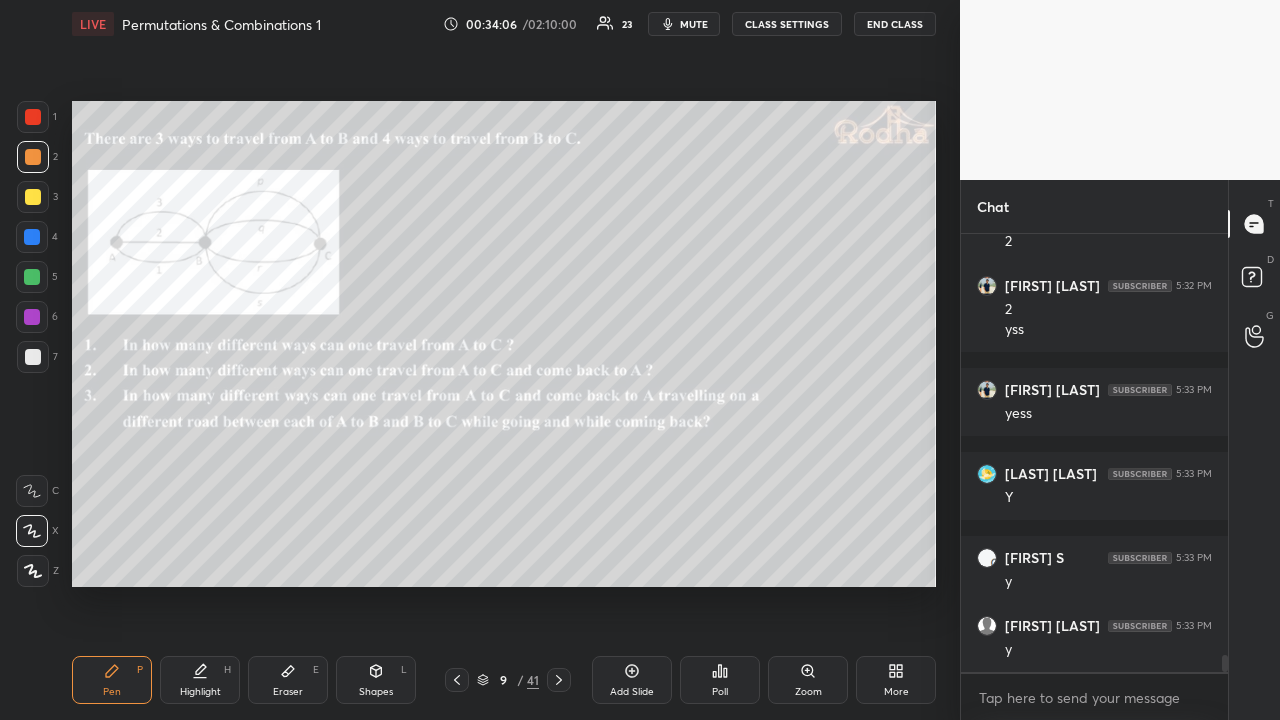 scroll, scrollTop: 10692, scrollLeft: 0, axis: vertical 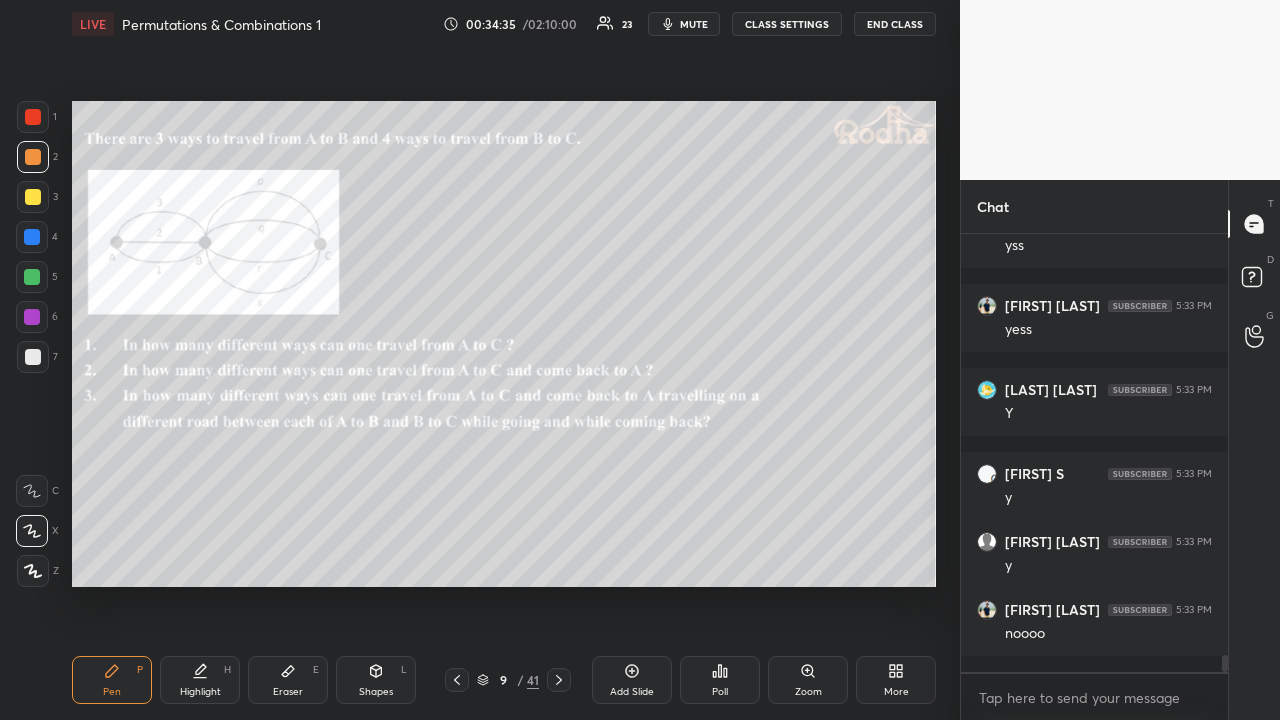 click 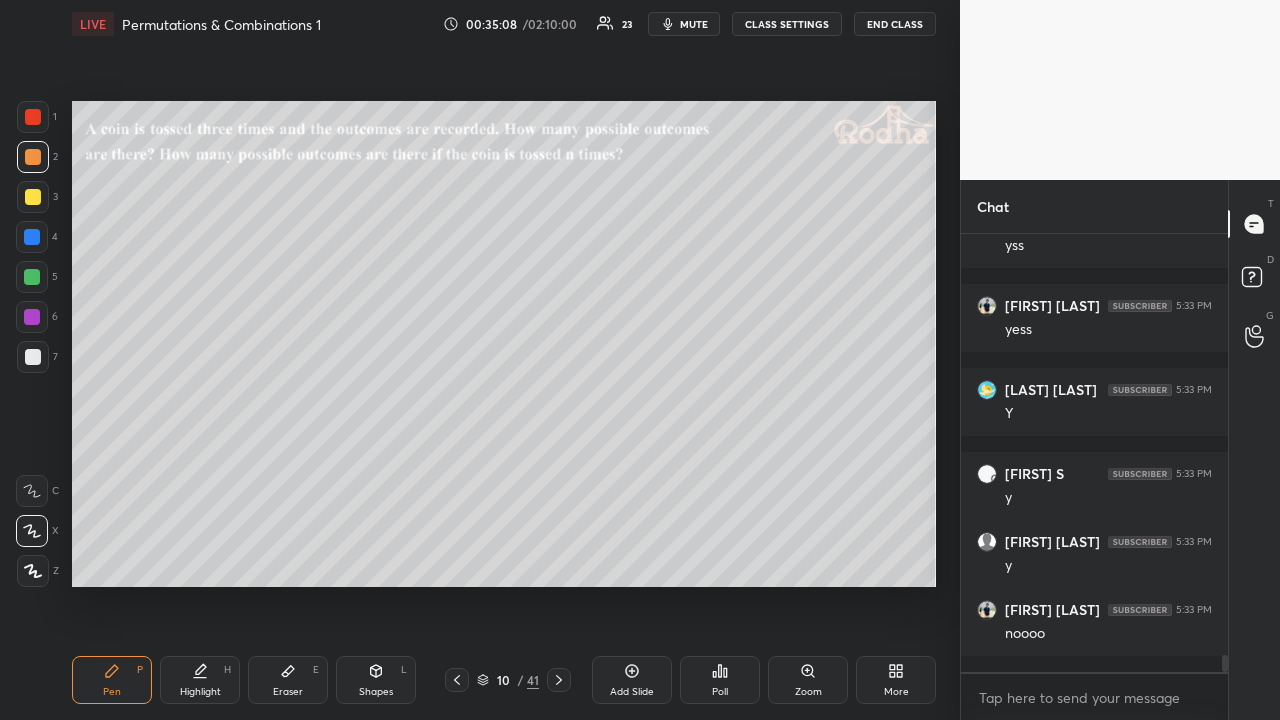 scroll, scrollTop: 10776, scrollLeft: 0, axis: vertical 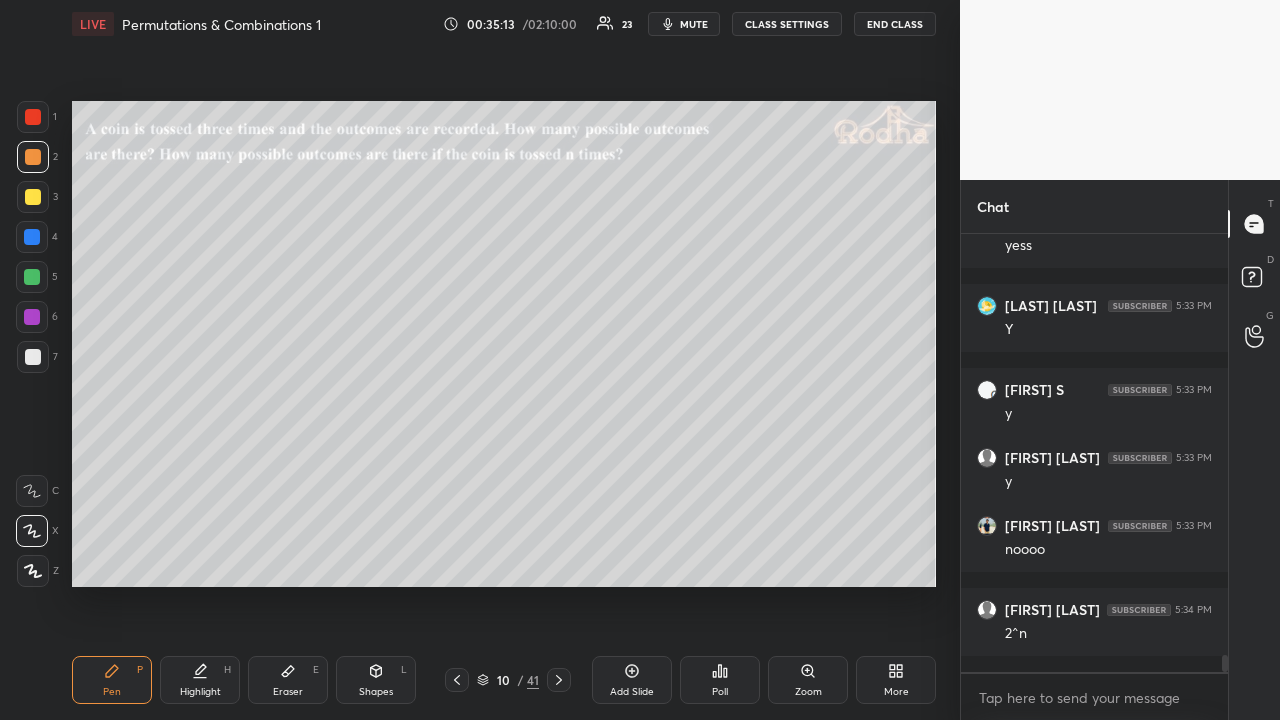 click at bounding box center (33, 197) 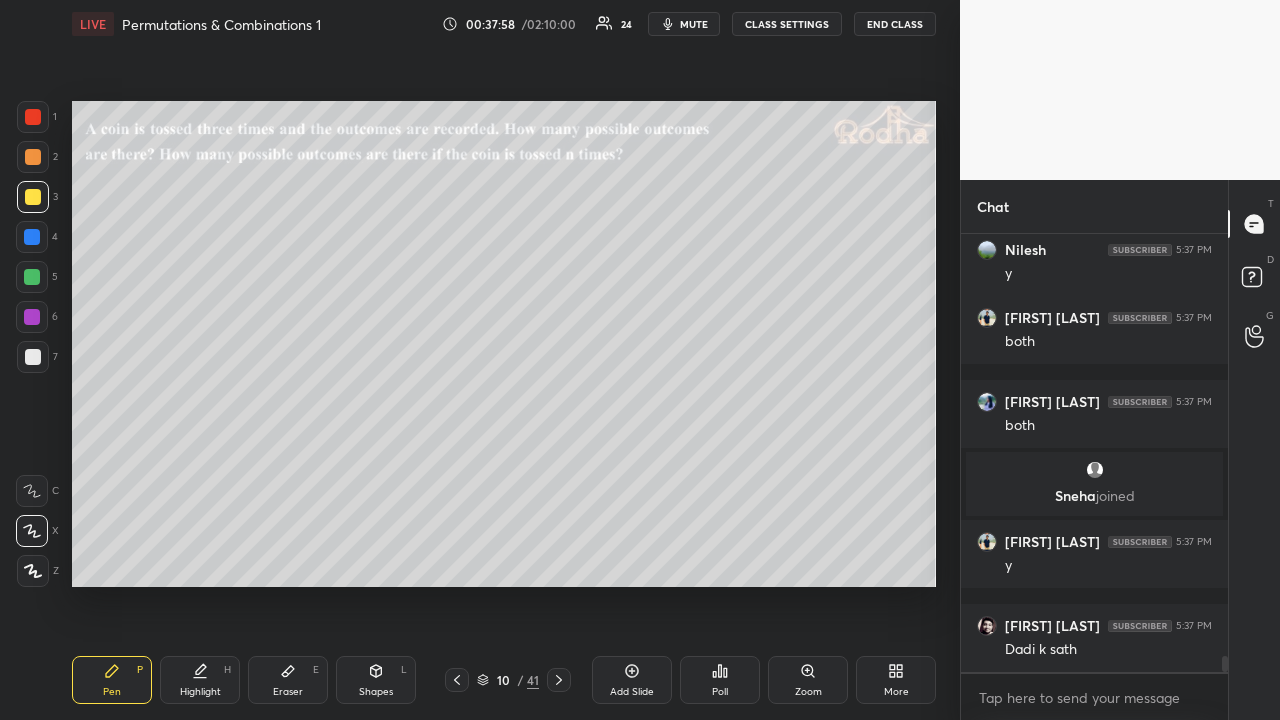 scroll, scrollTop: 11444, scrollLeft: 0, axis: vertical 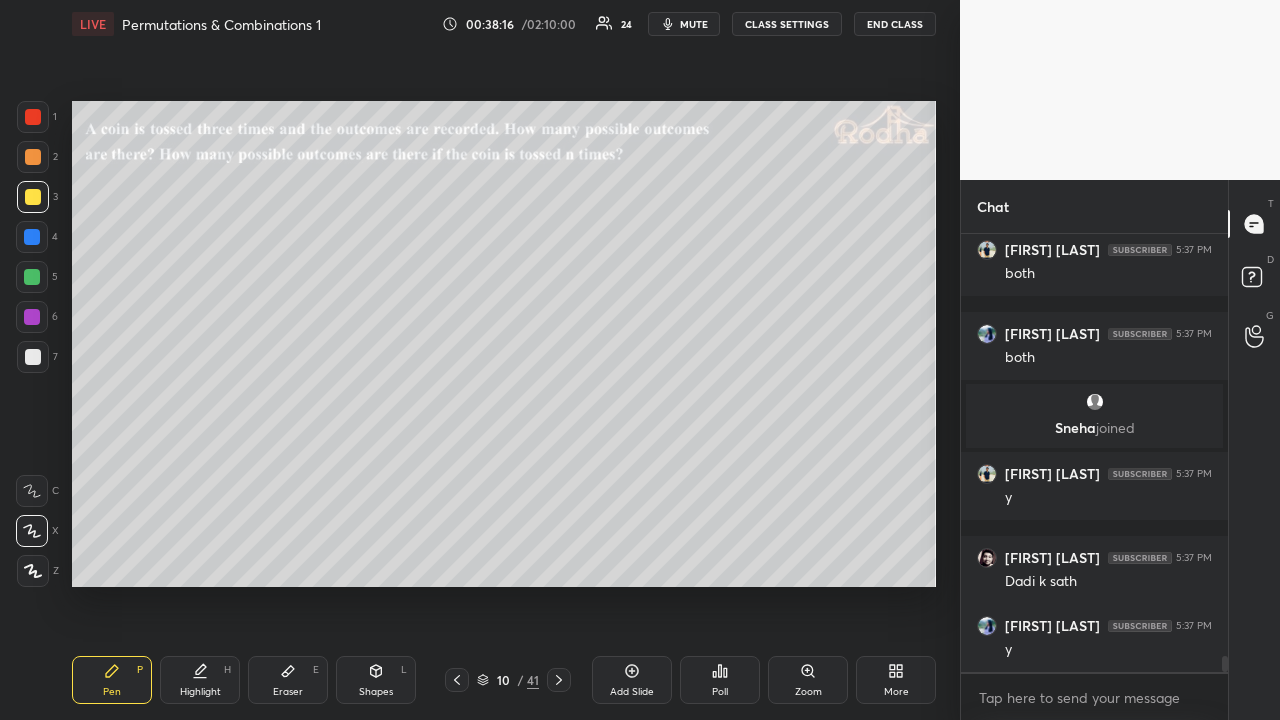 click 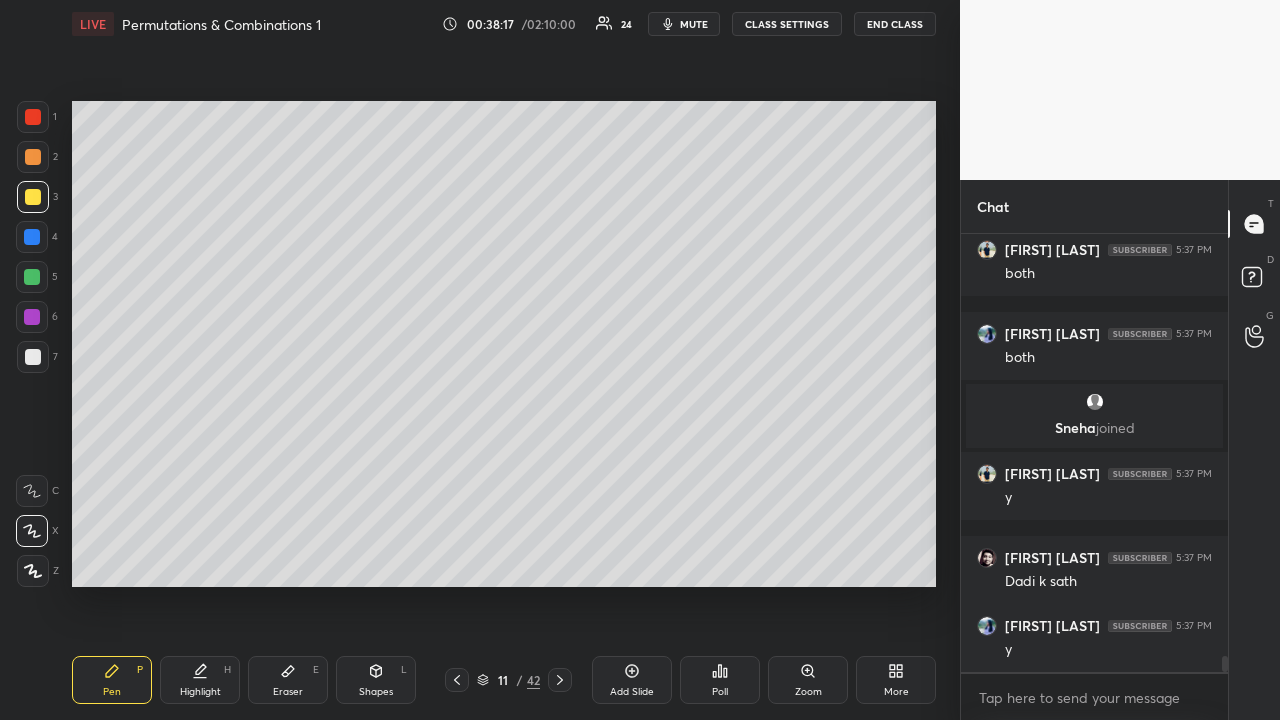 scroll, scrollTop: 11528, scrollLeft: 0, axis: vertical 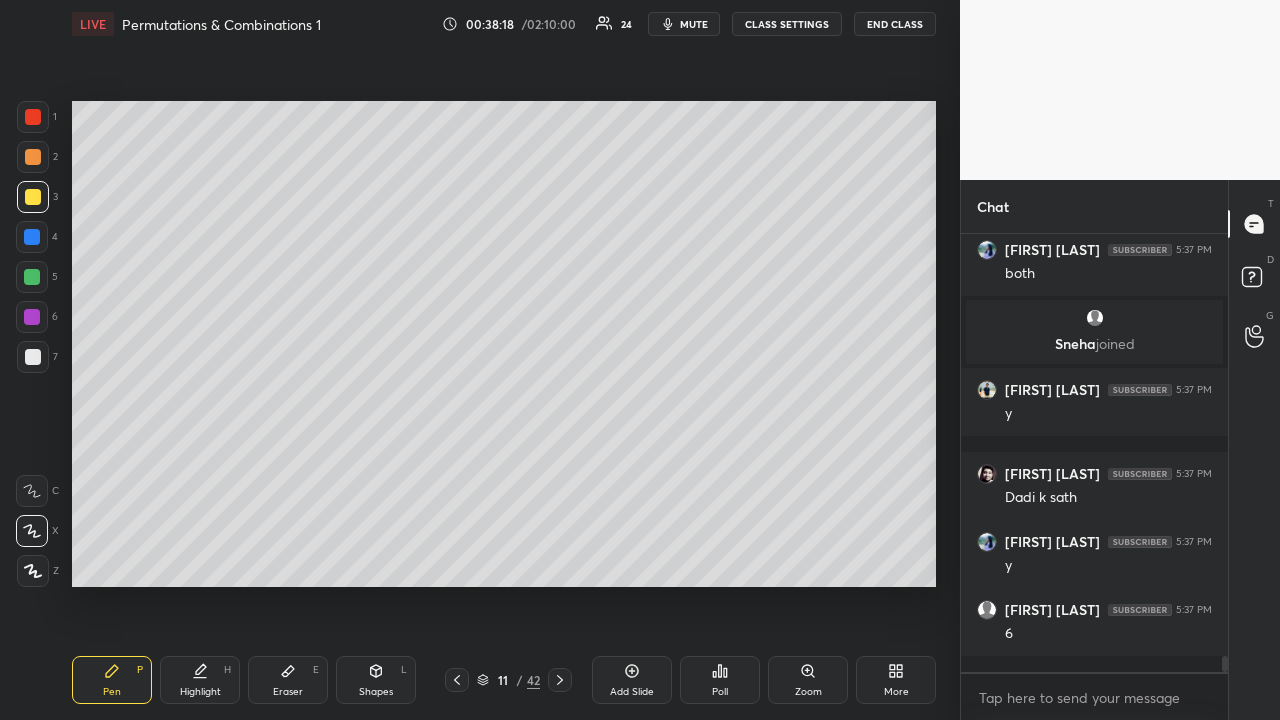 drag, startPoint x: 34, startPoint y: 120, endPoint x: 64, endPoint y: 129, distance: 31.320919 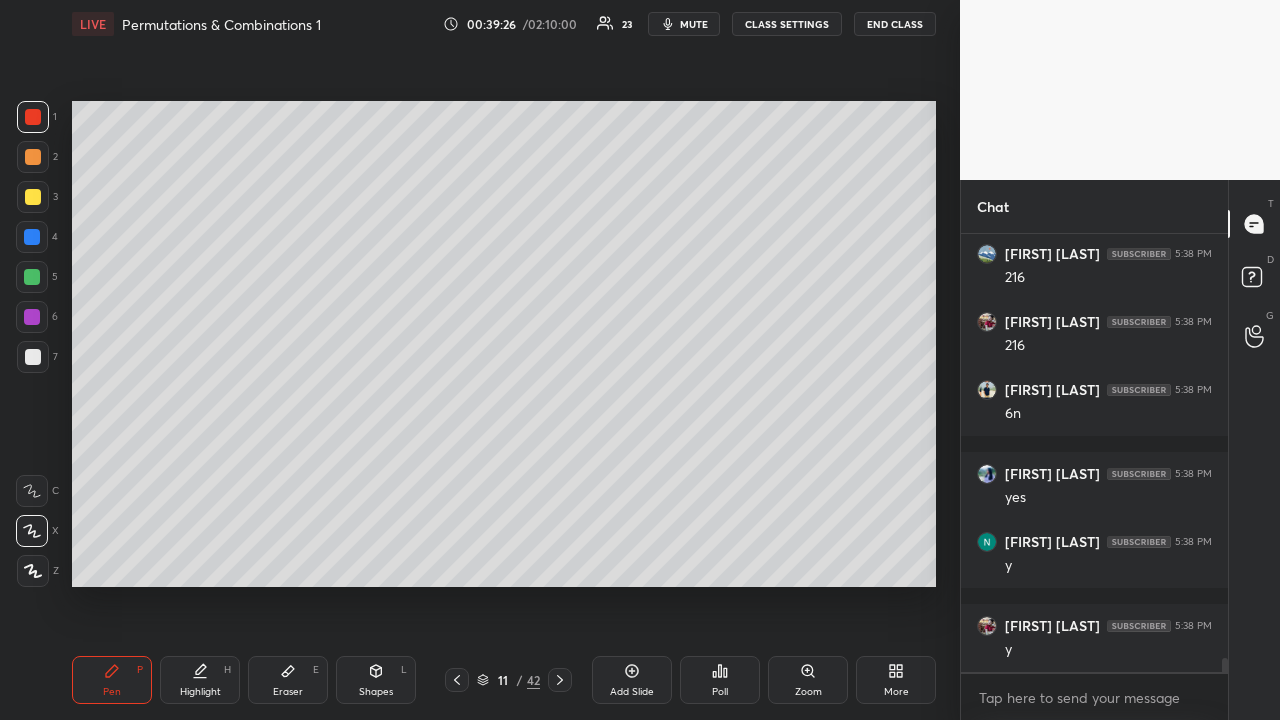 scroll, scrollTop: 13068, scrollLeft: 0, axis: vertical 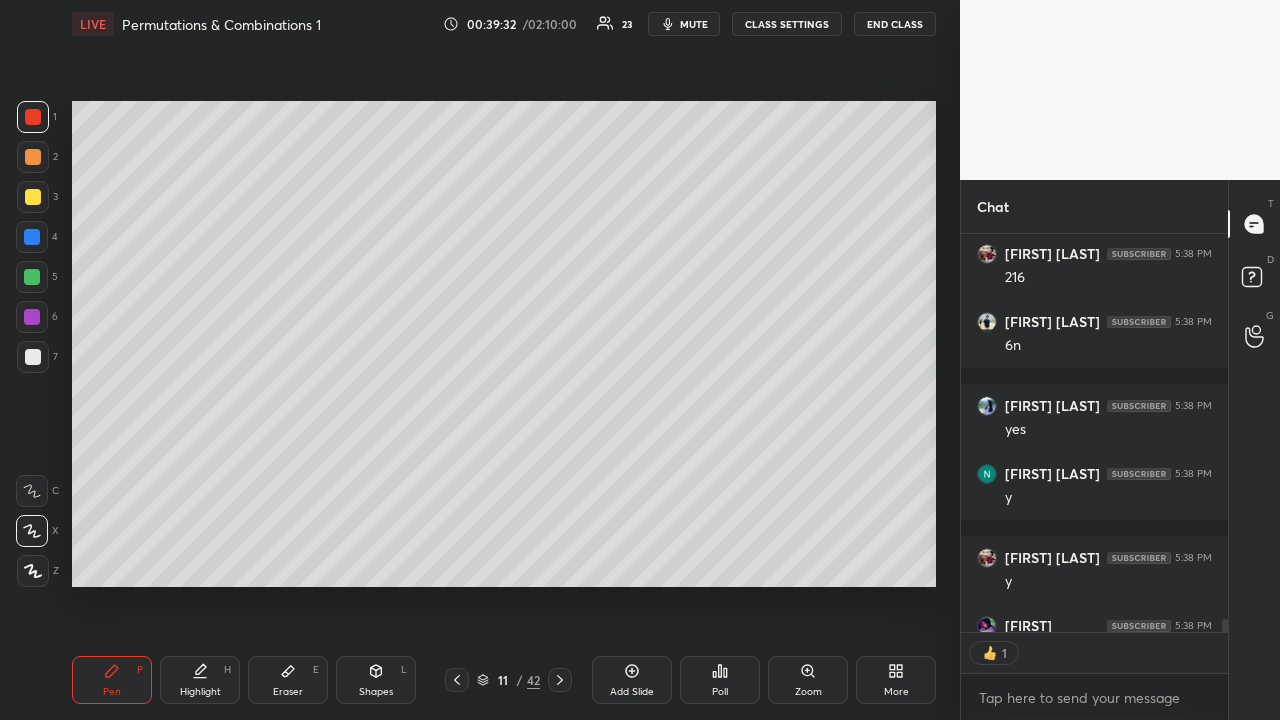 click 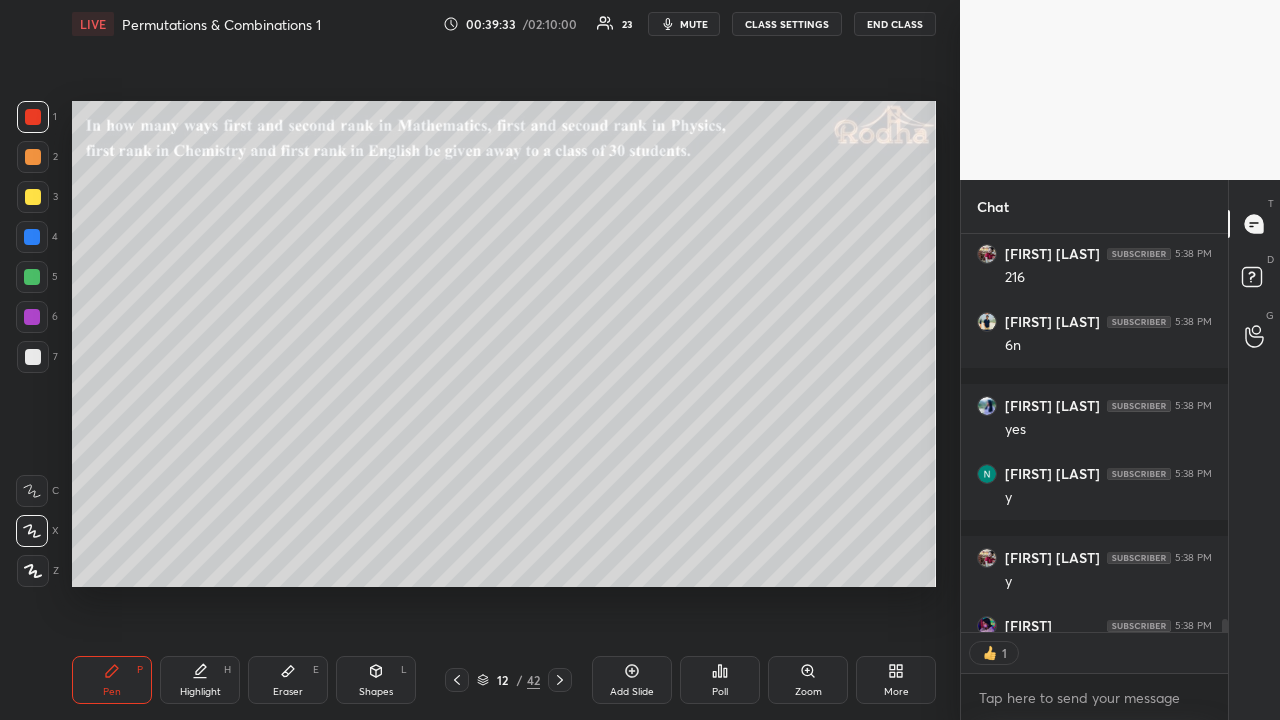 click at bounding box center (33, 197) 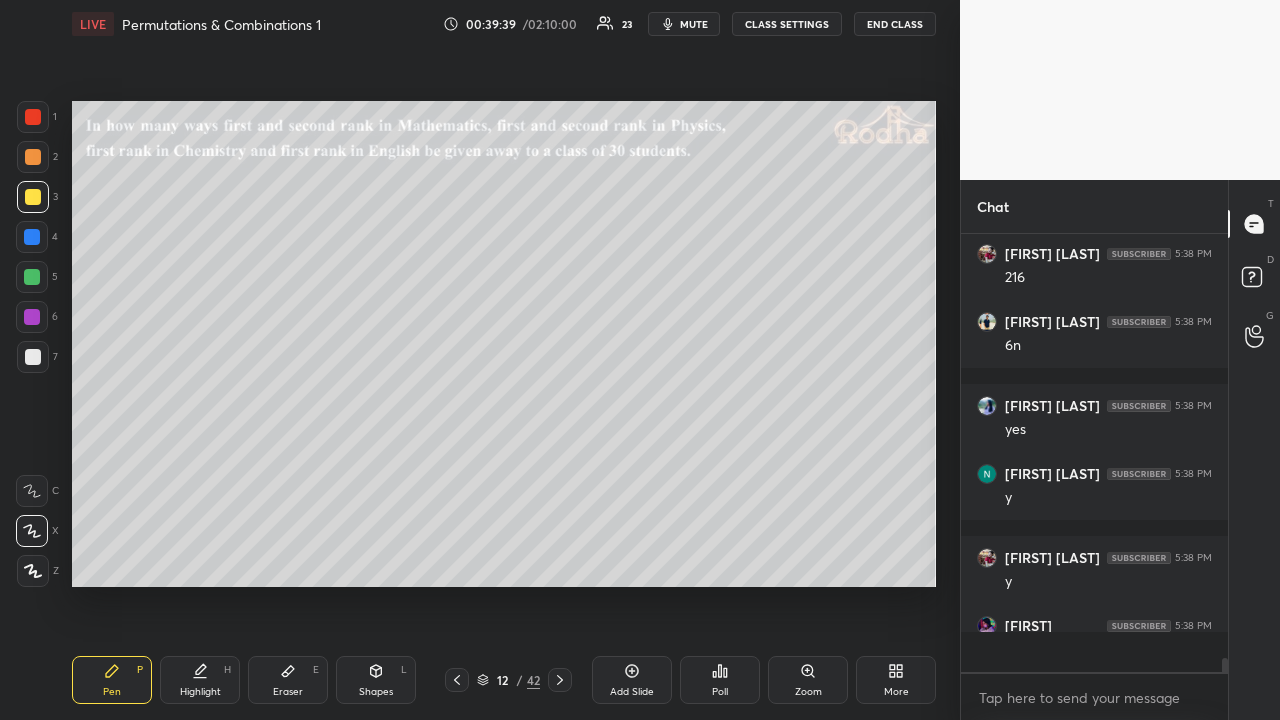 scroll, scrollTop: 7, scrollLeft: 6, axis: both 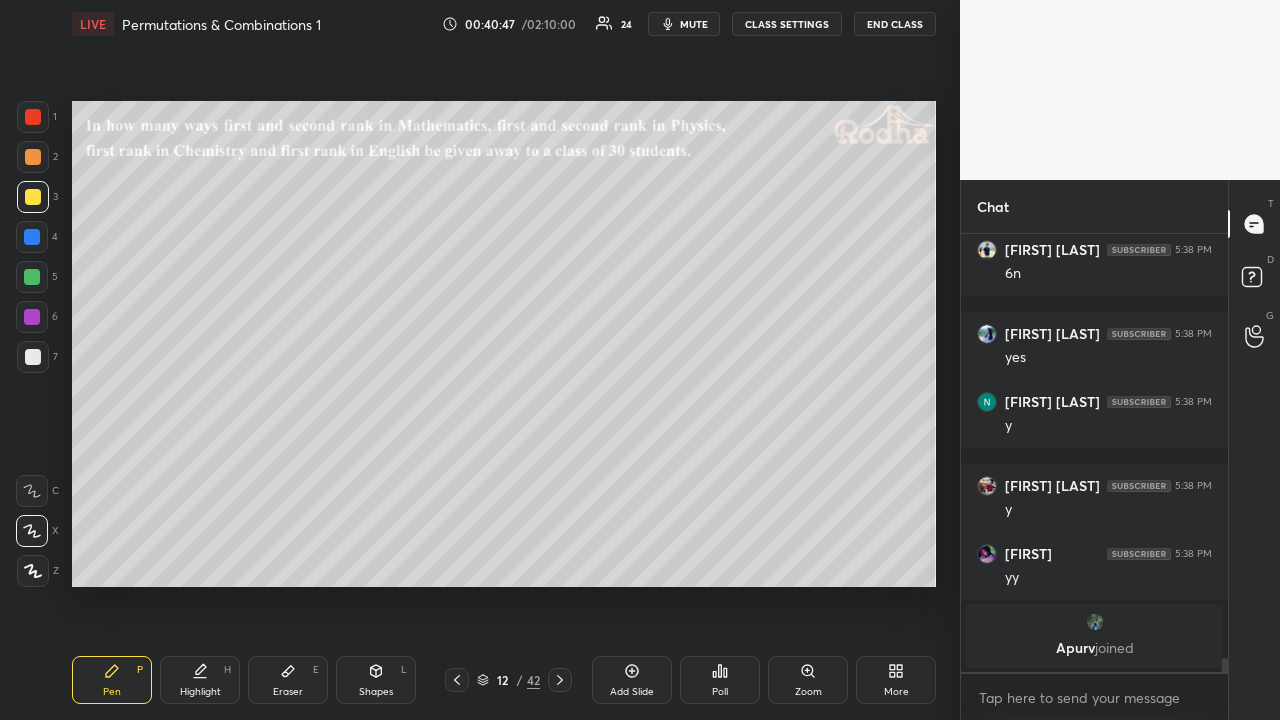 click at bounding box center [33, 117] 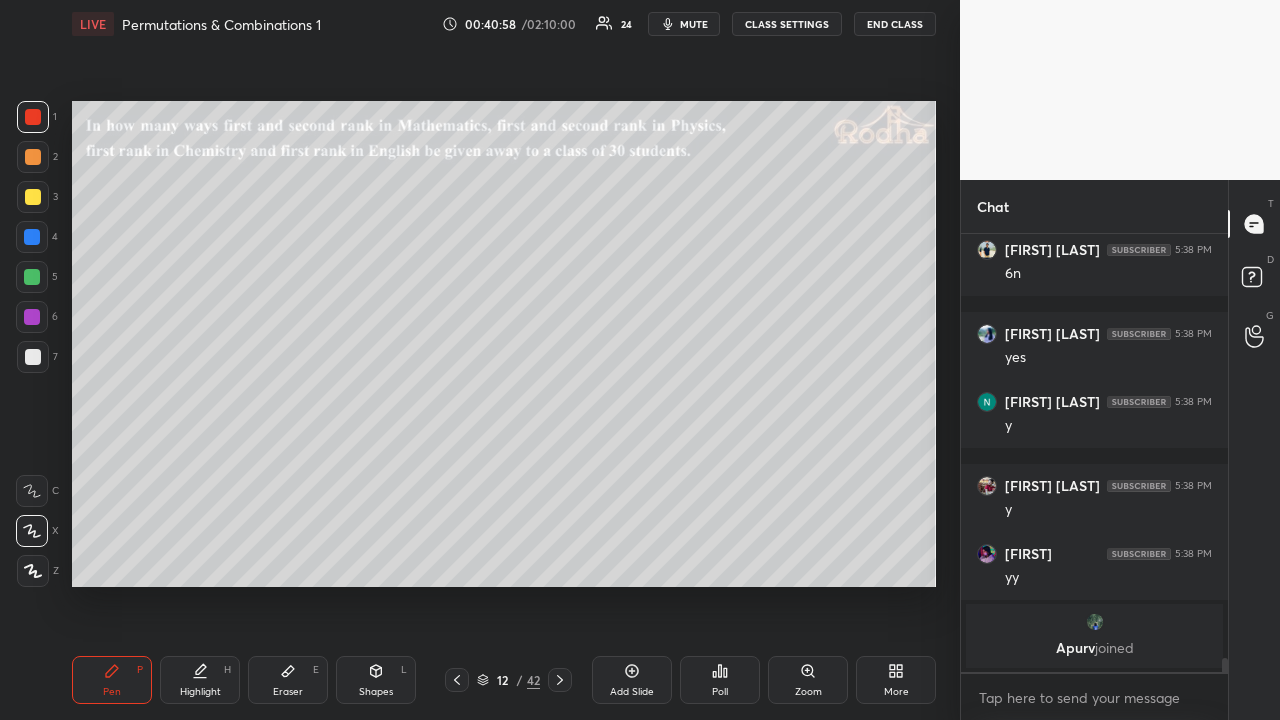 click at bounding box center (33, 197) 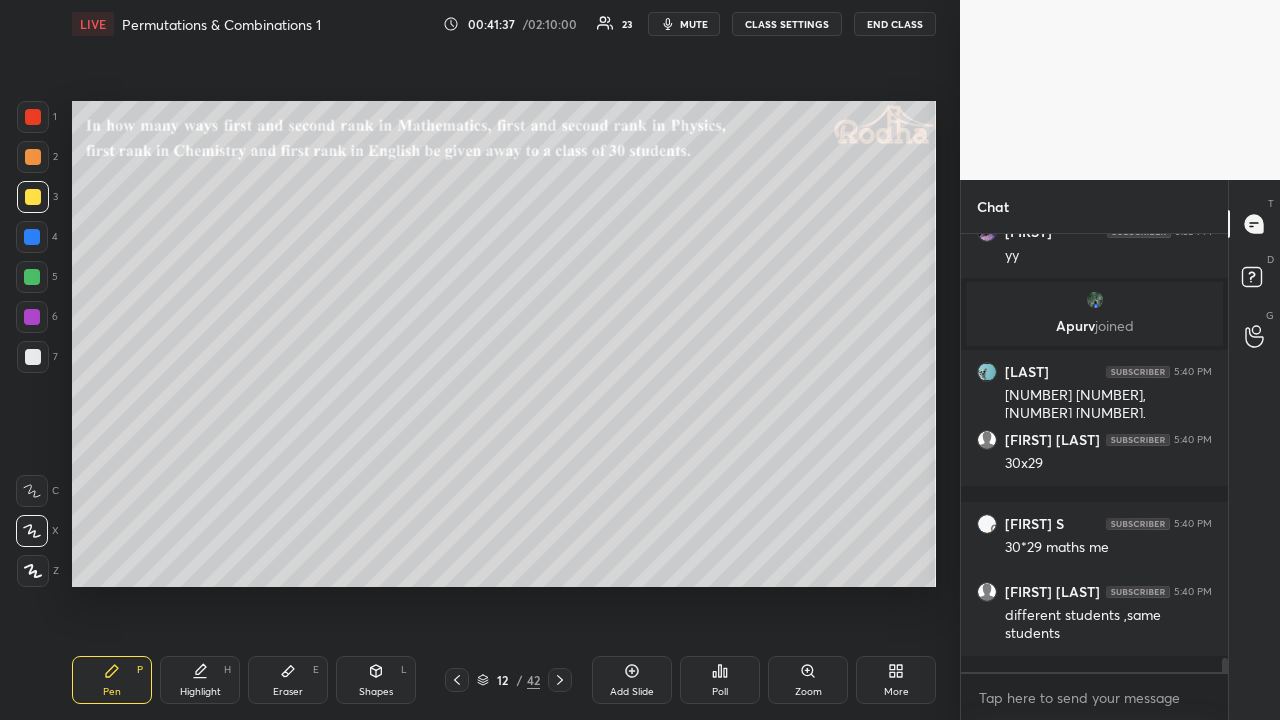 scroll, scrollTop: 12908, scrollLeft: 0, axis: vertical 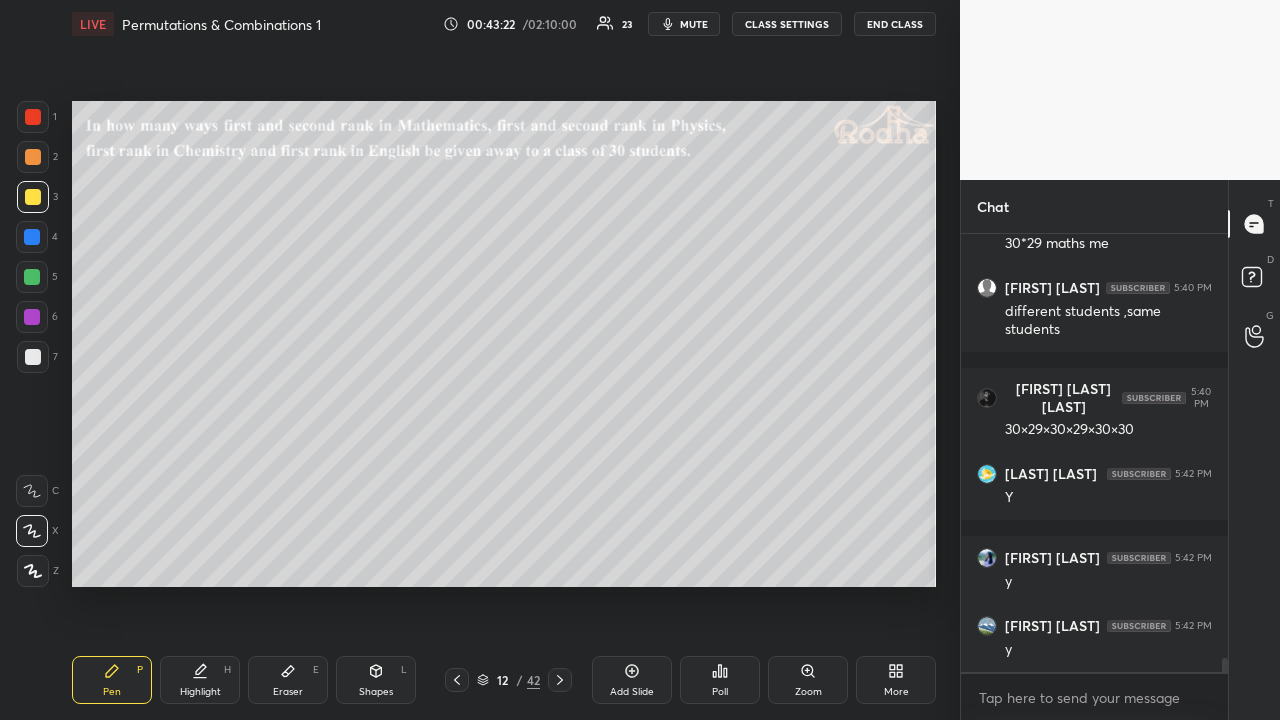 click 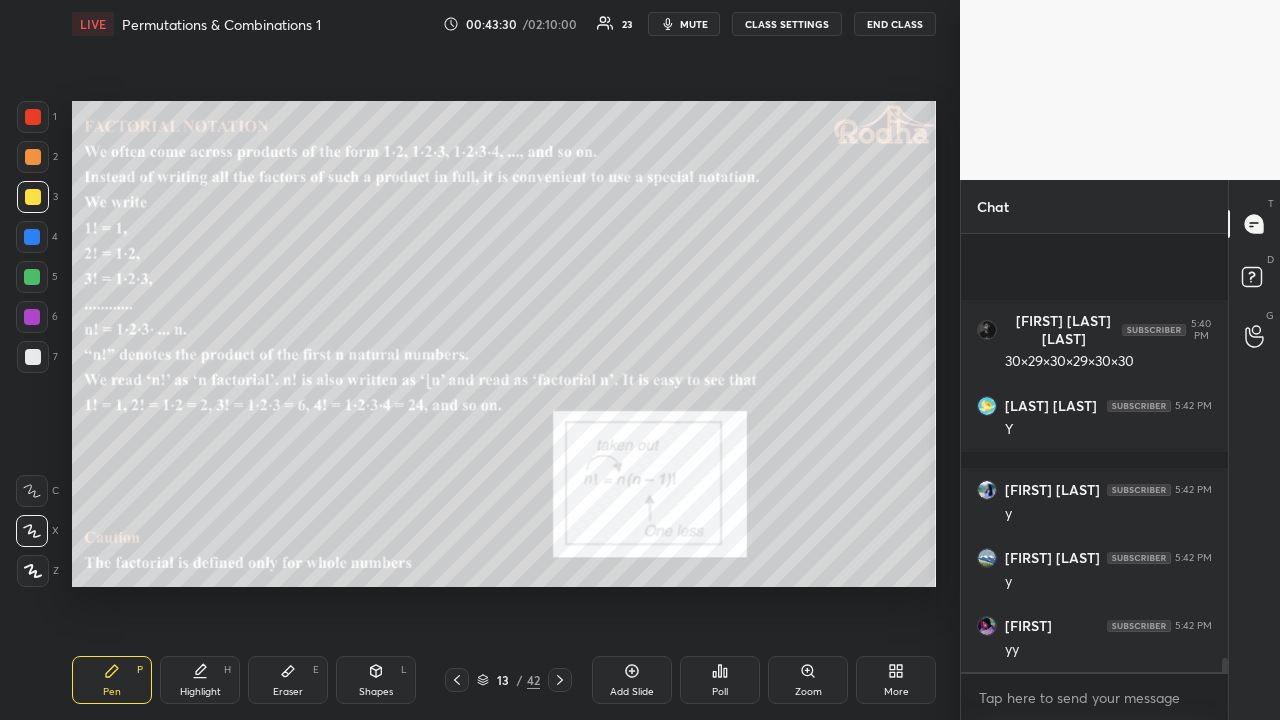 scroll, scrollTop: 13348, scrollLeft: 0, axis: vertical 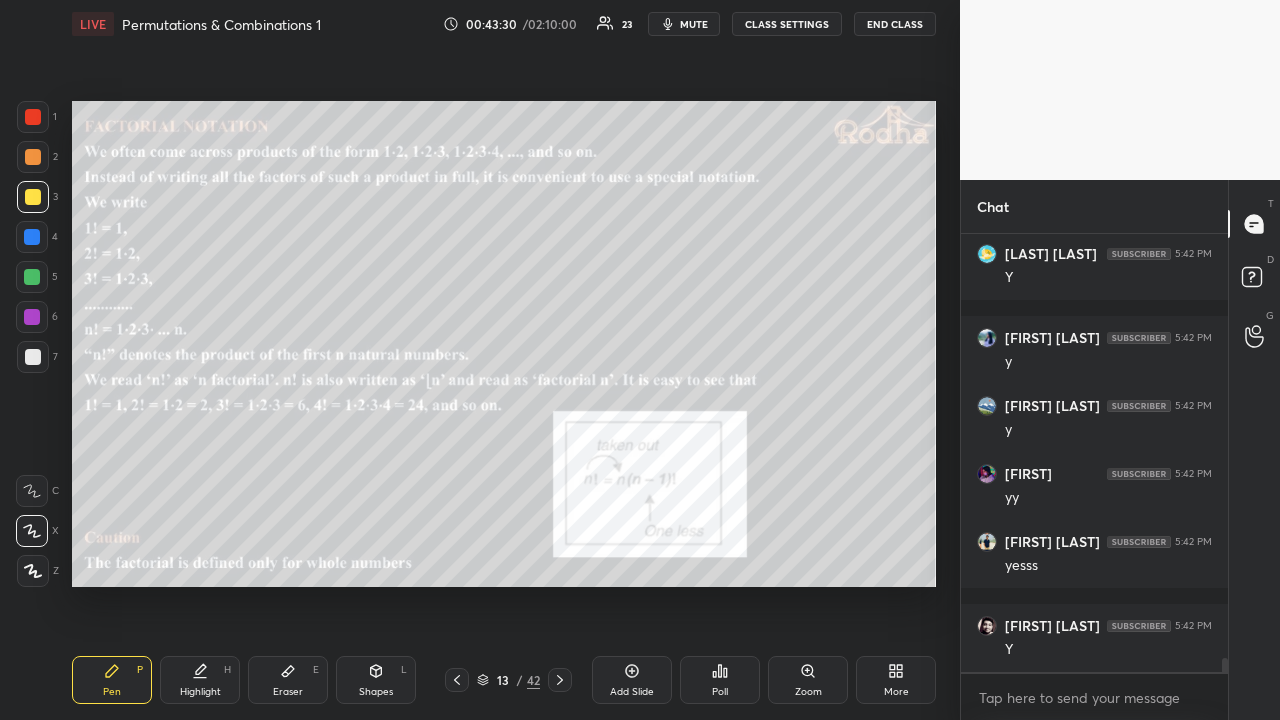 drag, startPoint x: 36, startPoint y: 152, endPoint x: 65, endPoint y: 172, distance: 35.22783 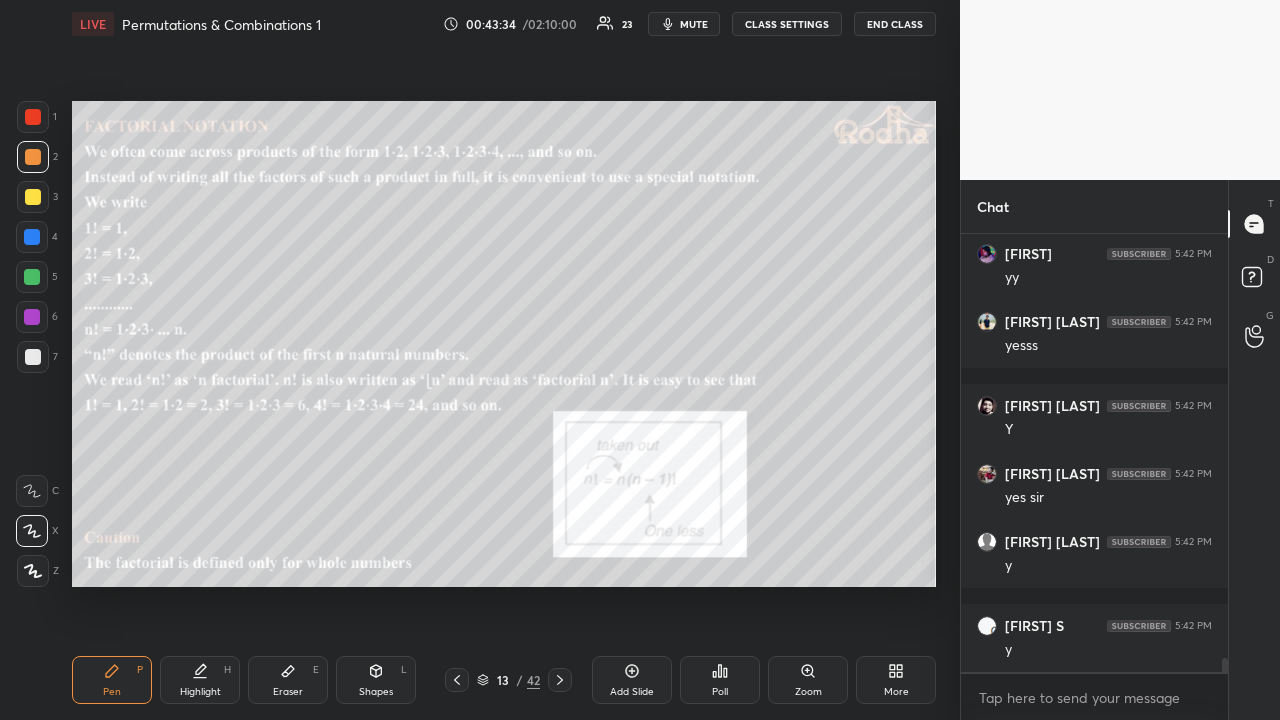 scroll, scrollTop: 13652, scrollLeft: 0, axis: vertical 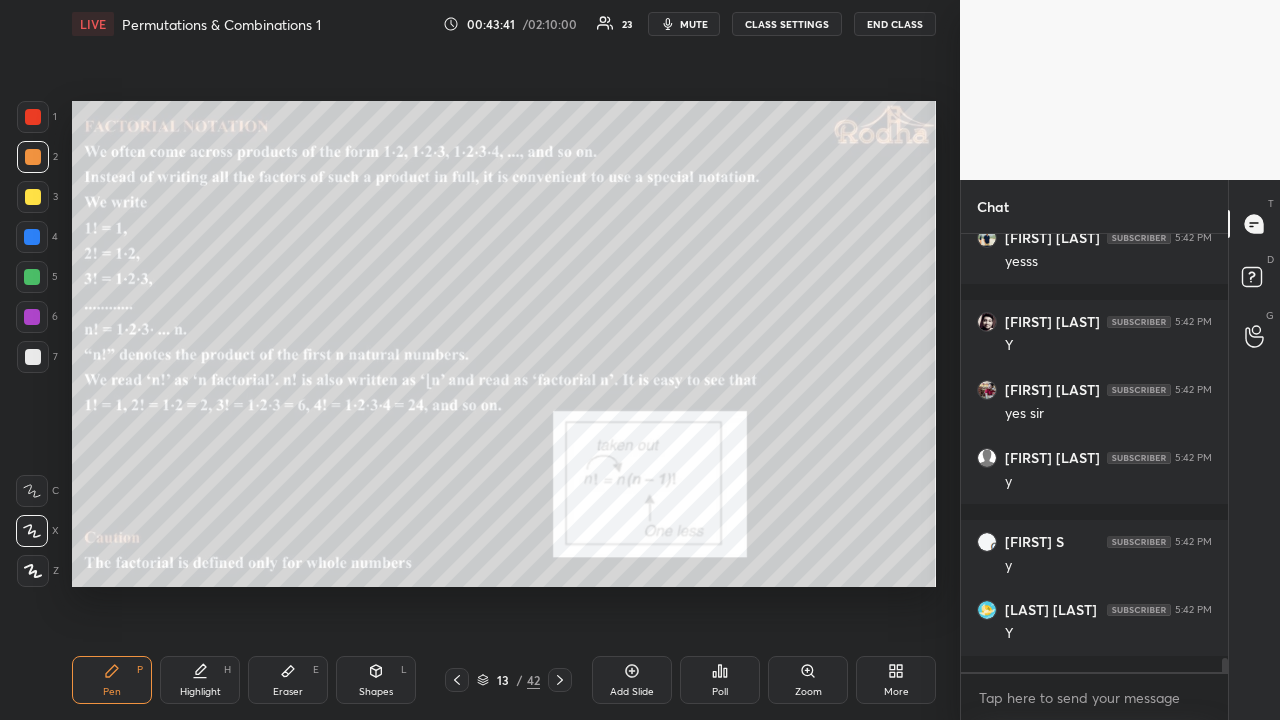 click at bounding box center [33, 197] 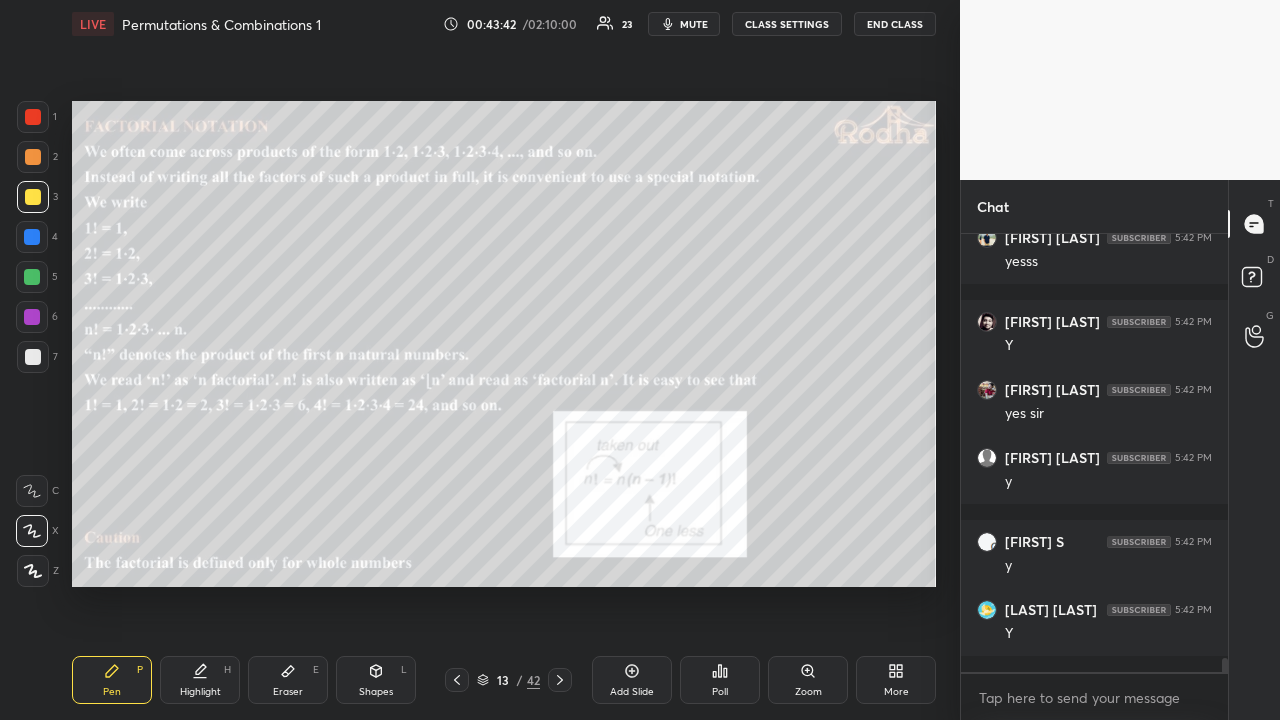 click 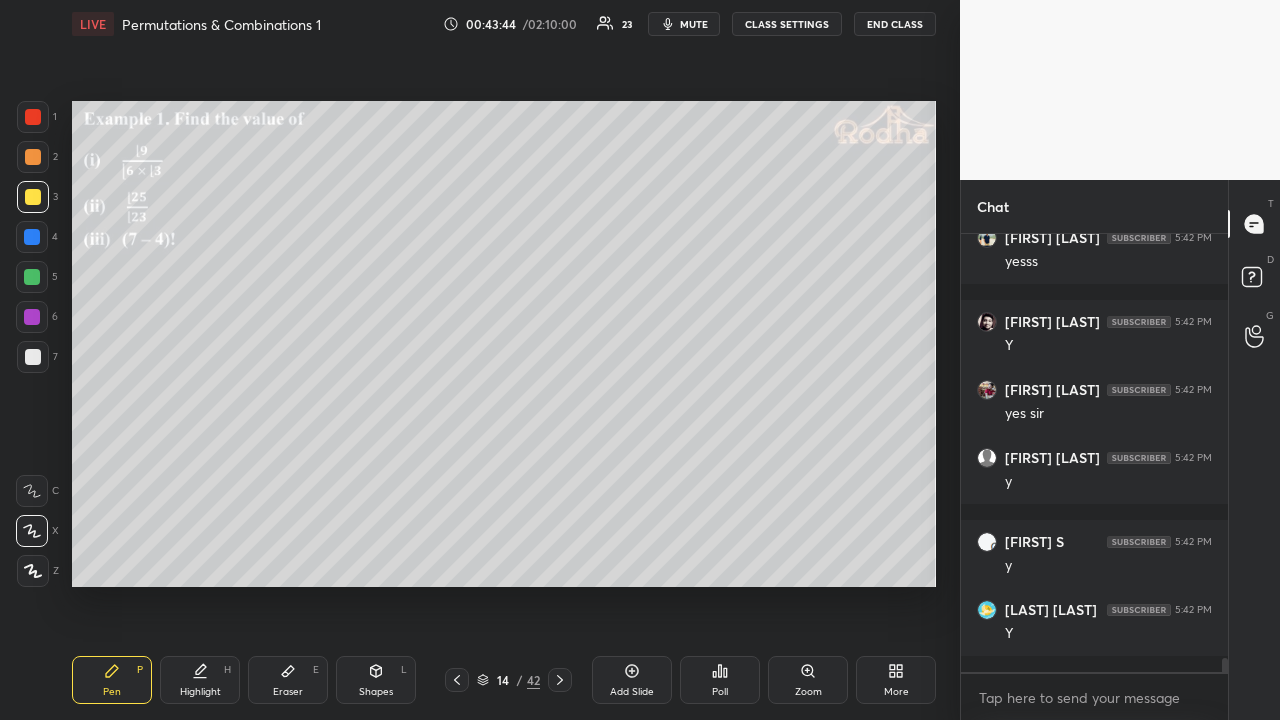drag, startPoint x: 455, startPoint y: 680, endPoint x: 500, endPoint y: 681, distance: 45.01111 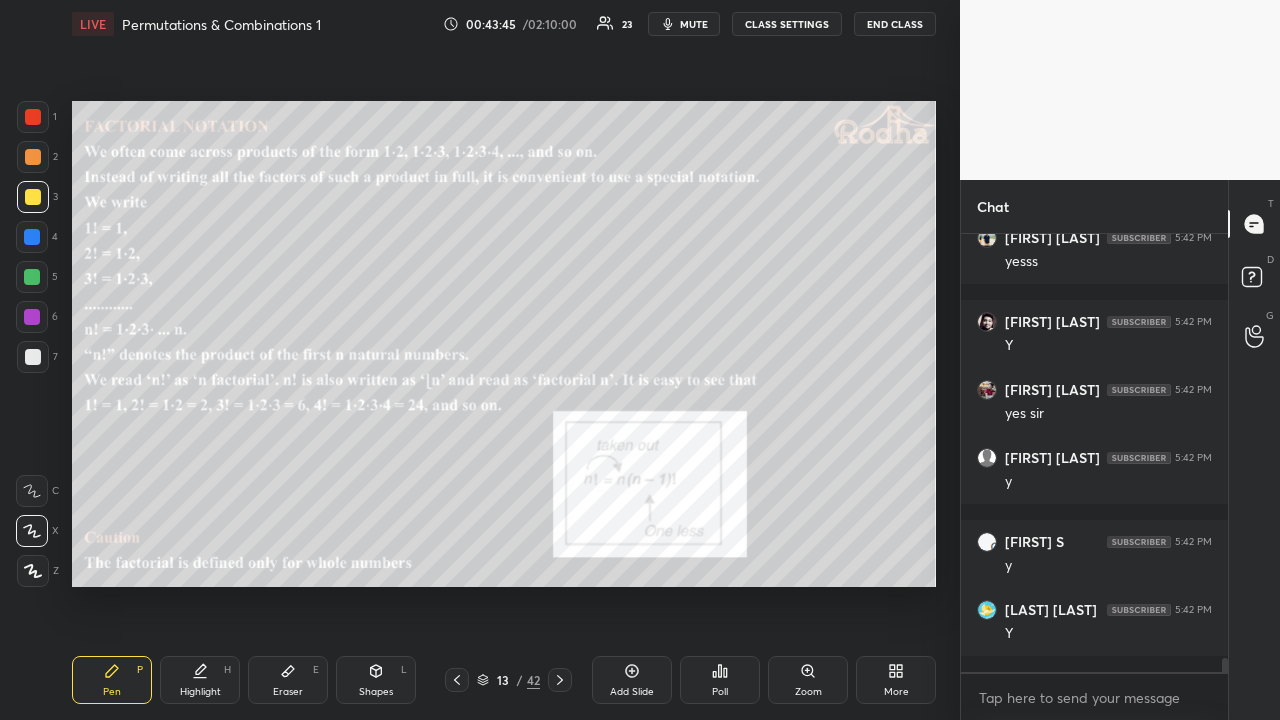 click on "Add Slide" at bounding box center (632, 680) 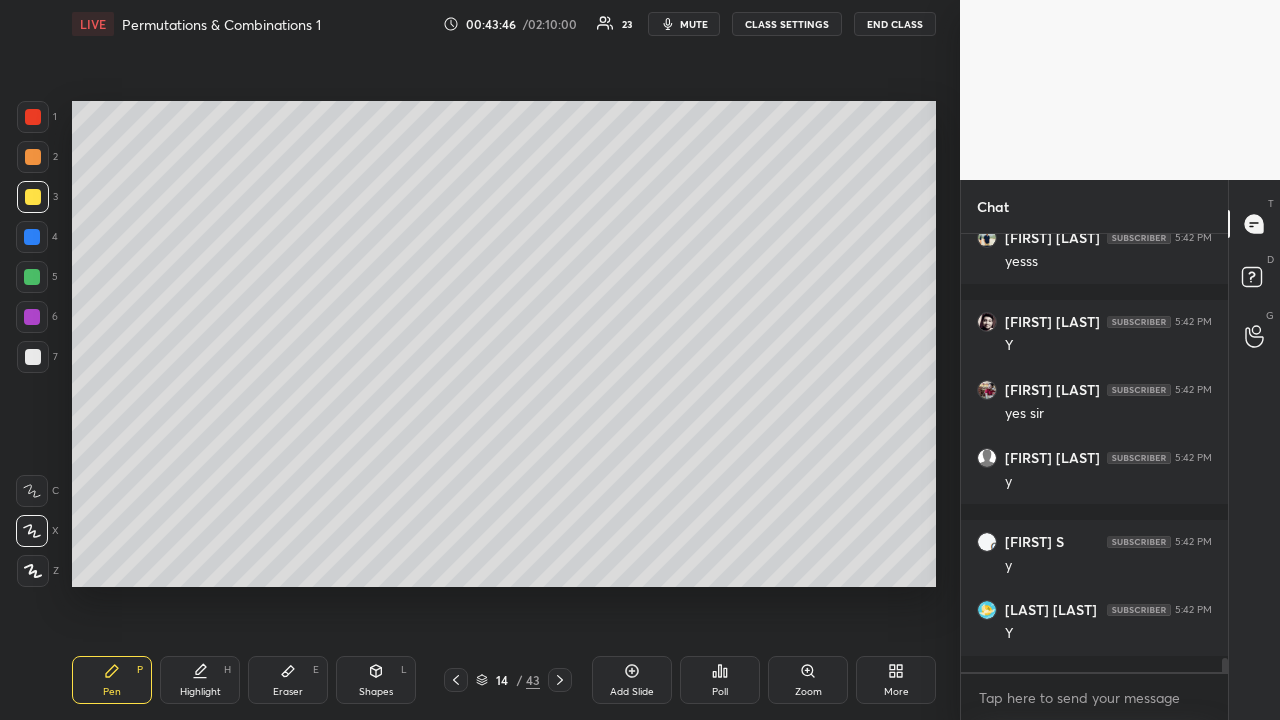 click at bounding box center (33, 117) 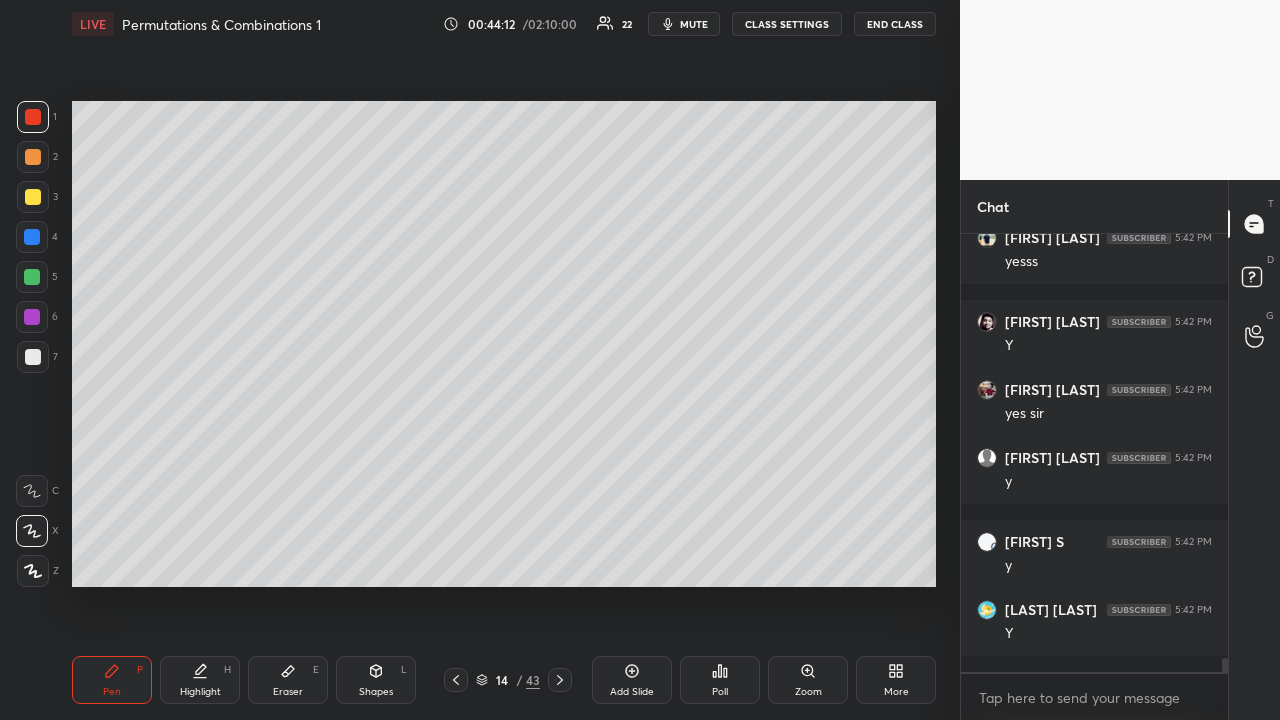 scroll, scrollTop: 13736, scrollLeft: 0, axis: vertical 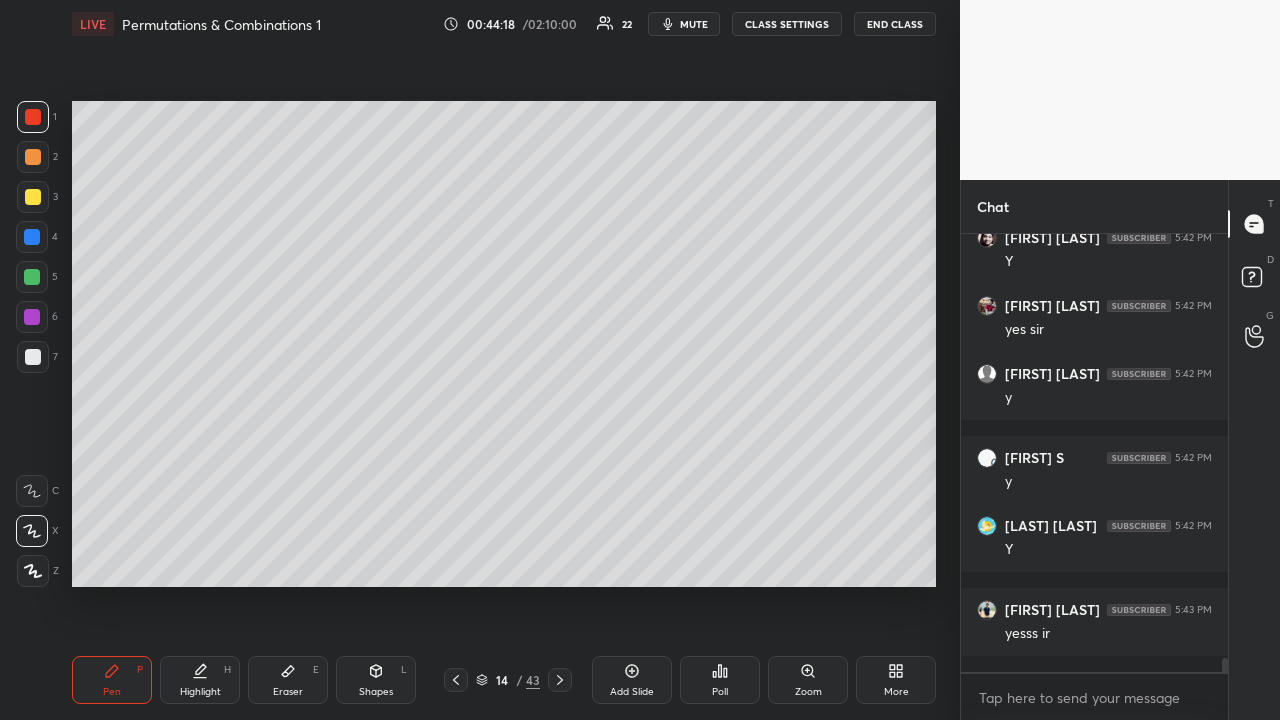click at bounding box center (33, 197) 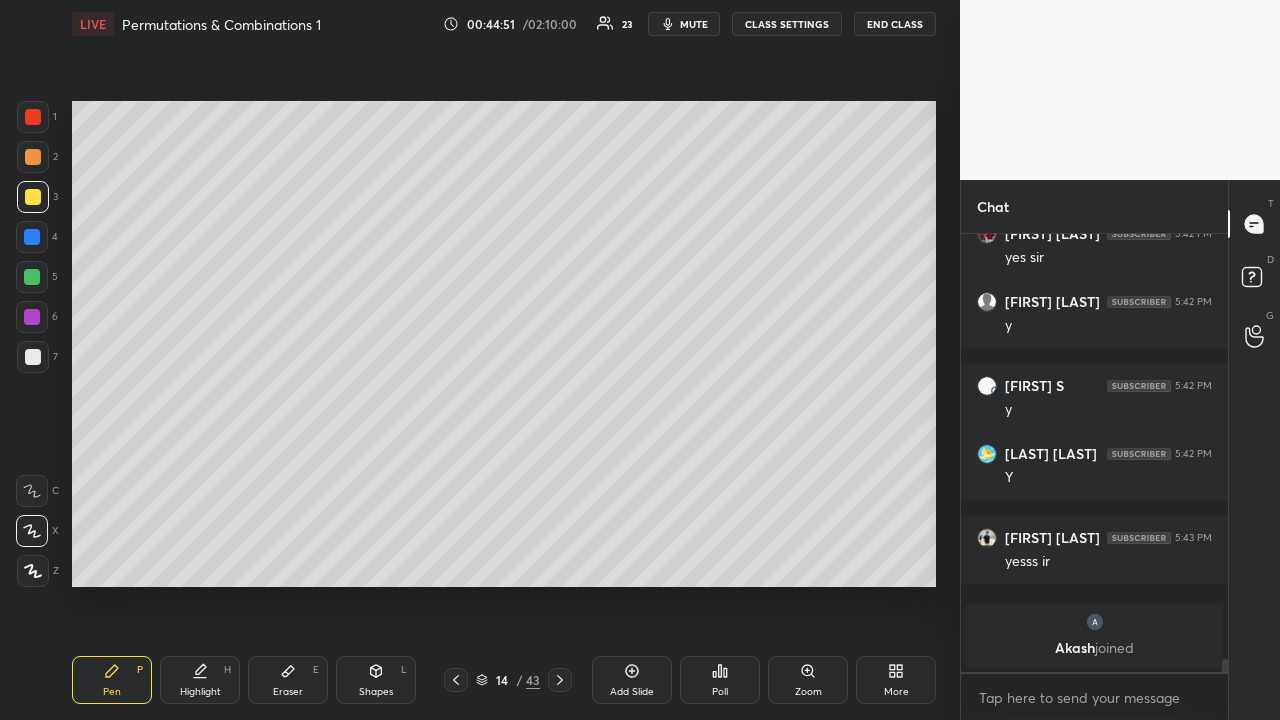 scroll, scrollTop: 13544, scrollLeft: 0, axis: vertical 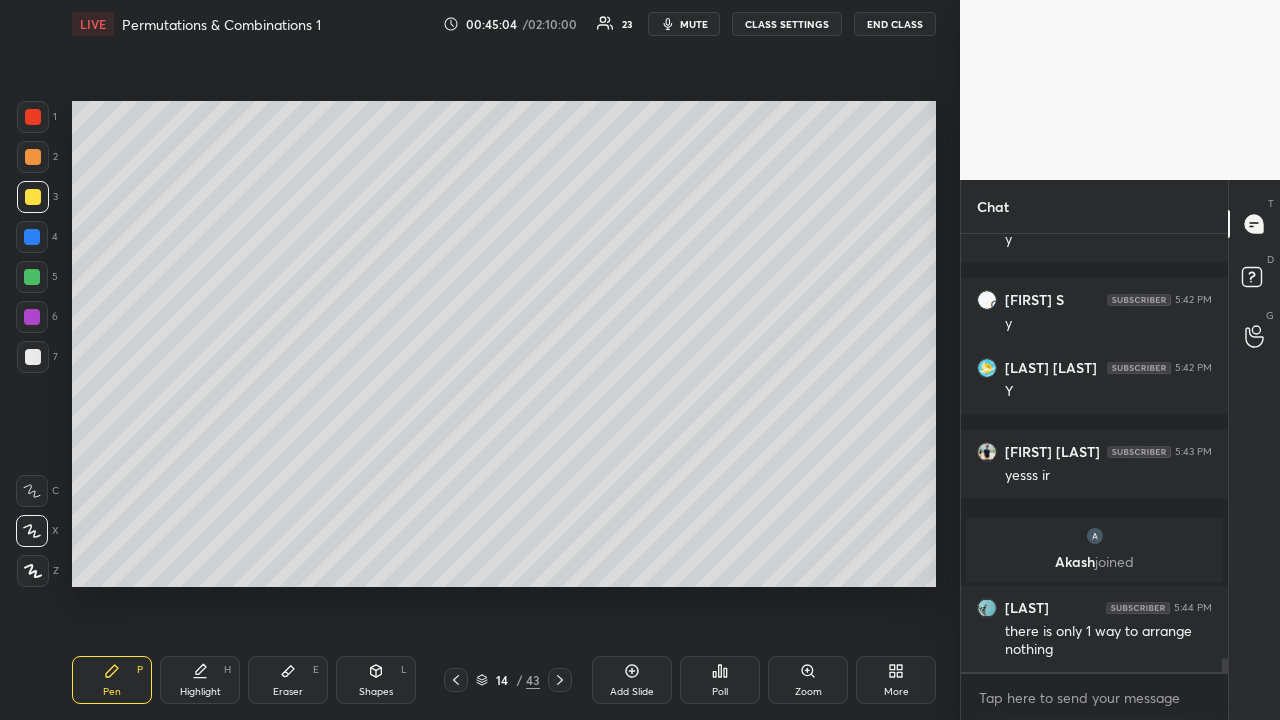 click at bounding box center [32, 277] 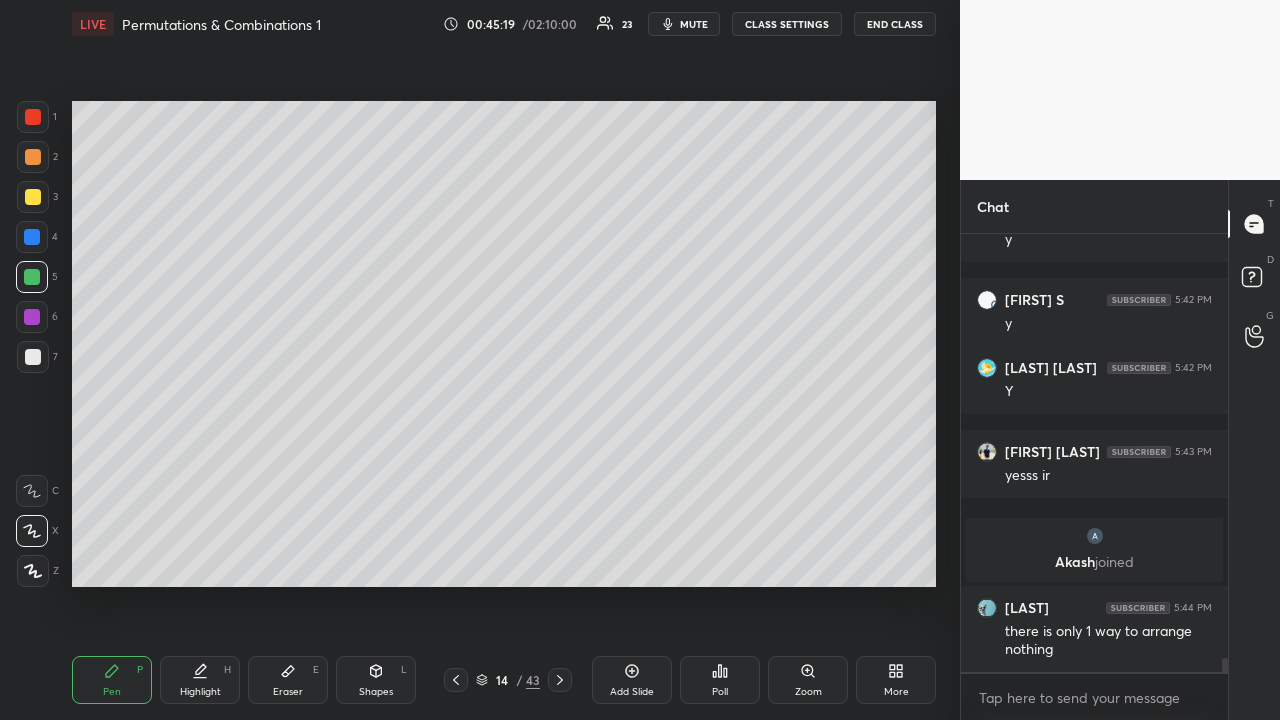 scroll, scrollTop: 13616, scrollLeft: 0, axis: vertical 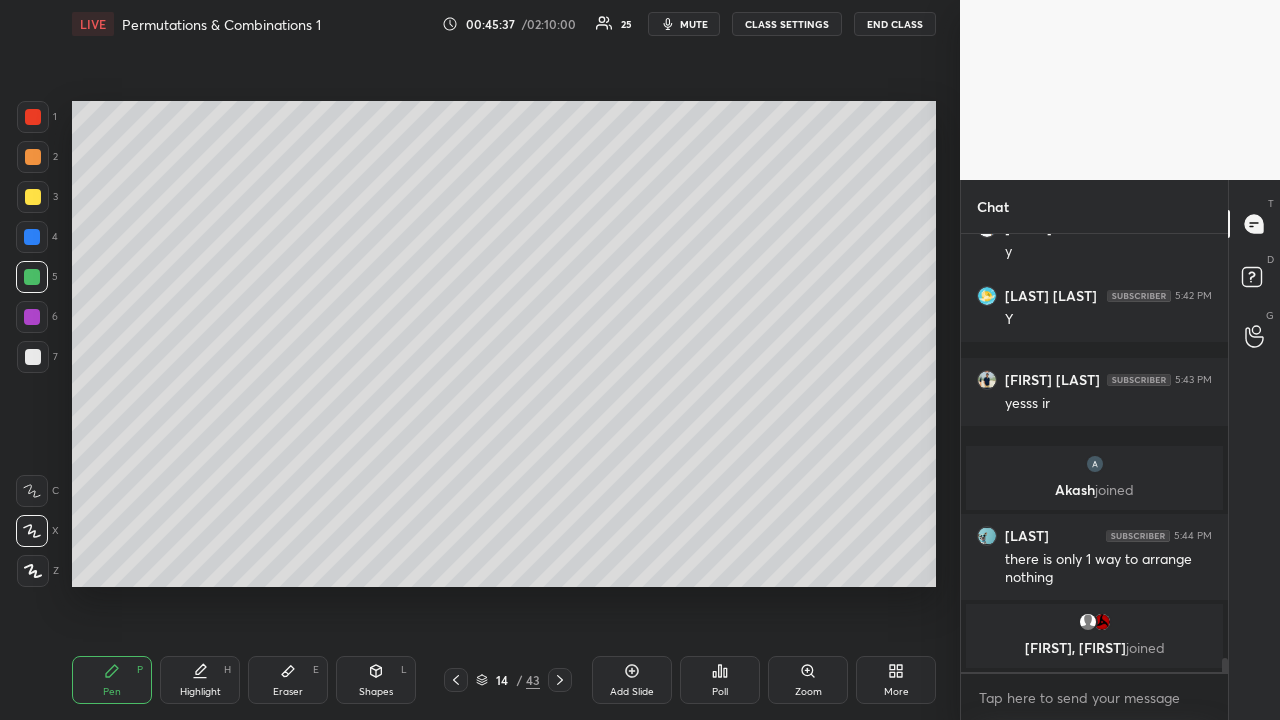 click at bounding box center [33, 157] 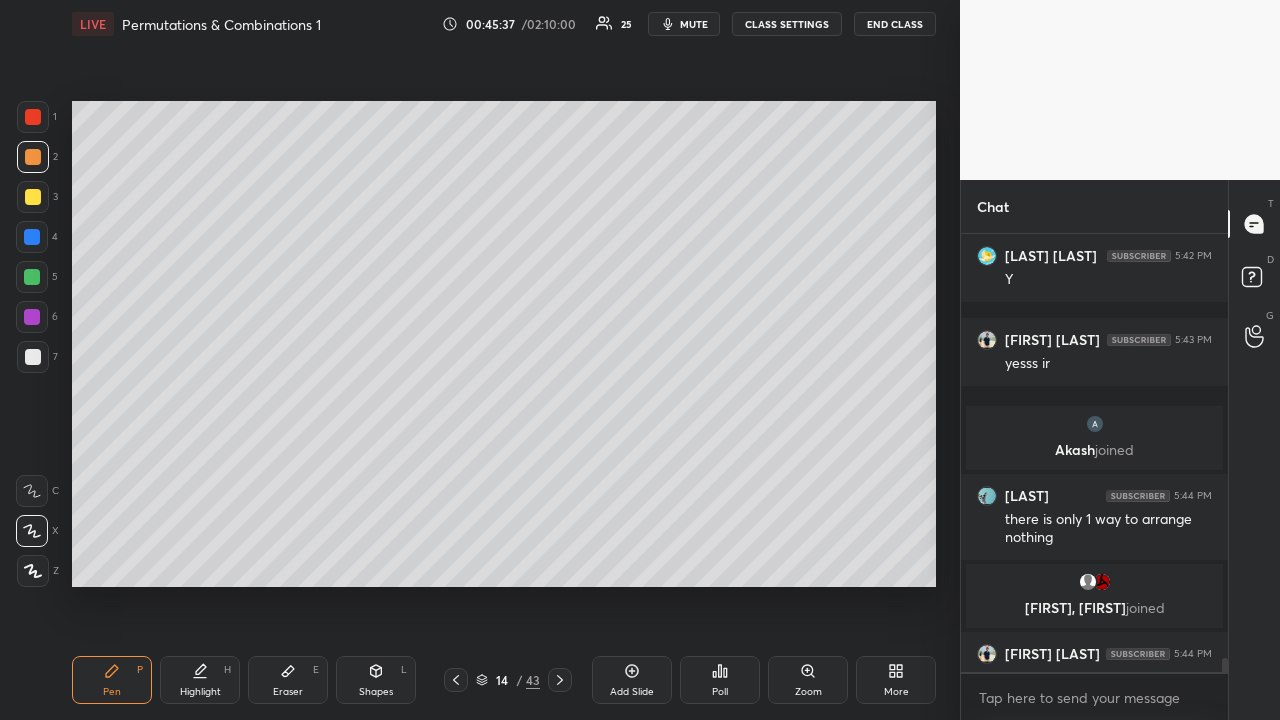 scroll, scrollTop: 13660, scrollLeft: 0, axis: vertical 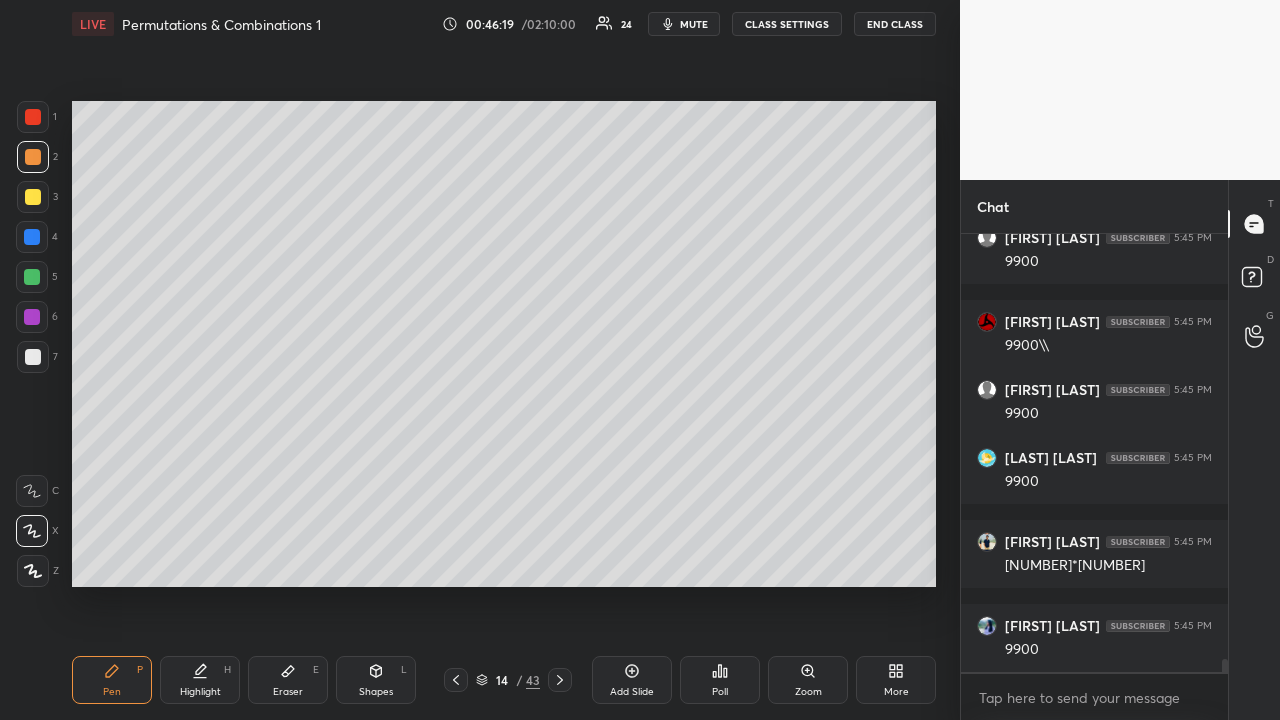 click at bounding box center [33, 197] 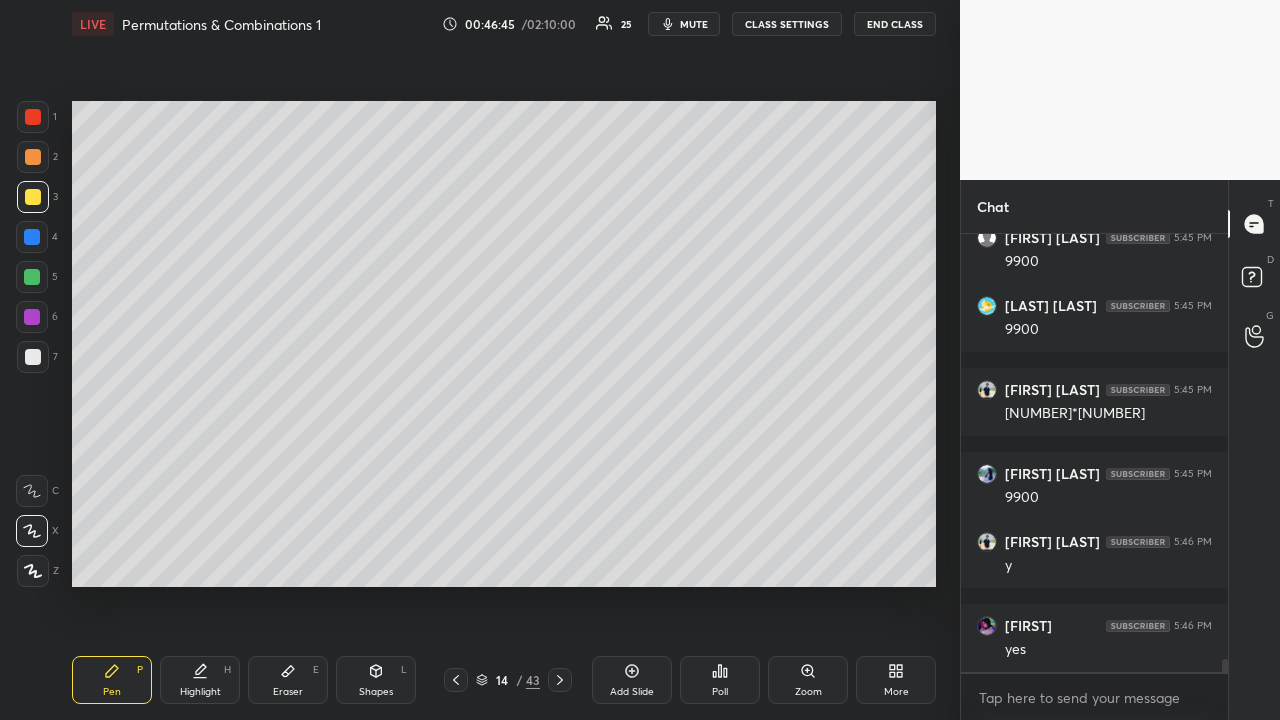 scroll, scrollTop: 14556, scrollLeft: 0, axis: vertical 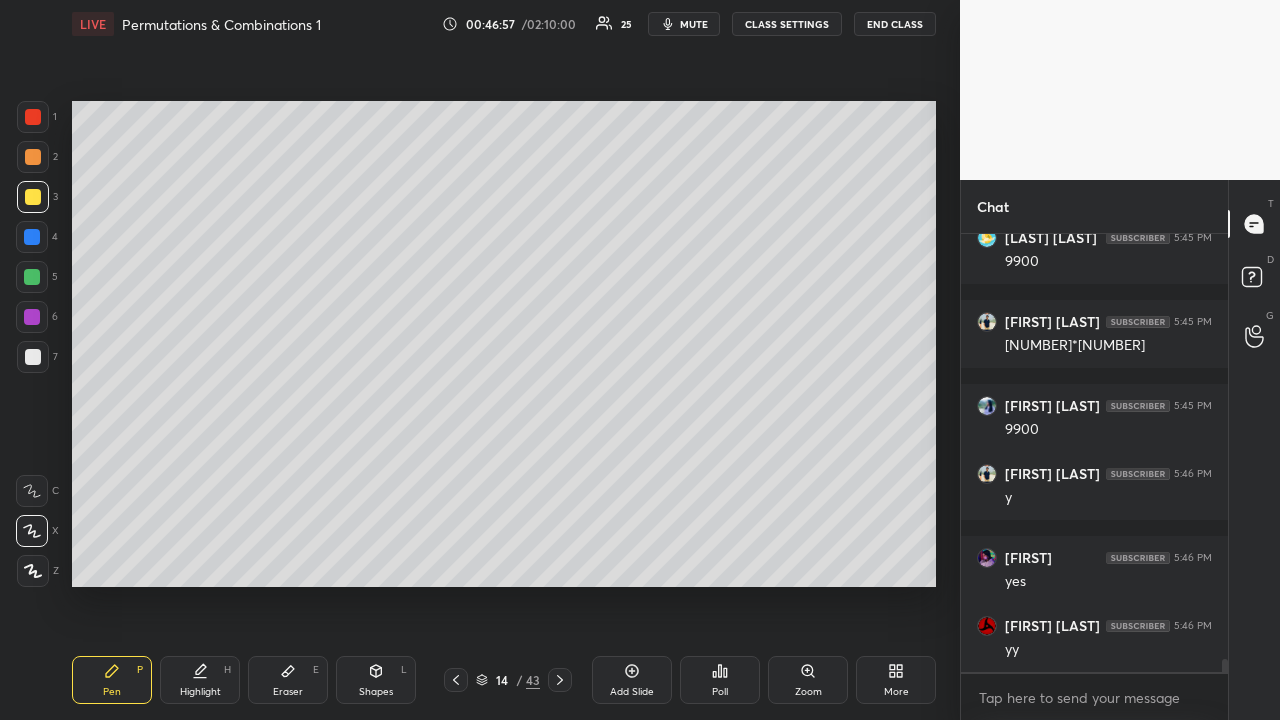 click 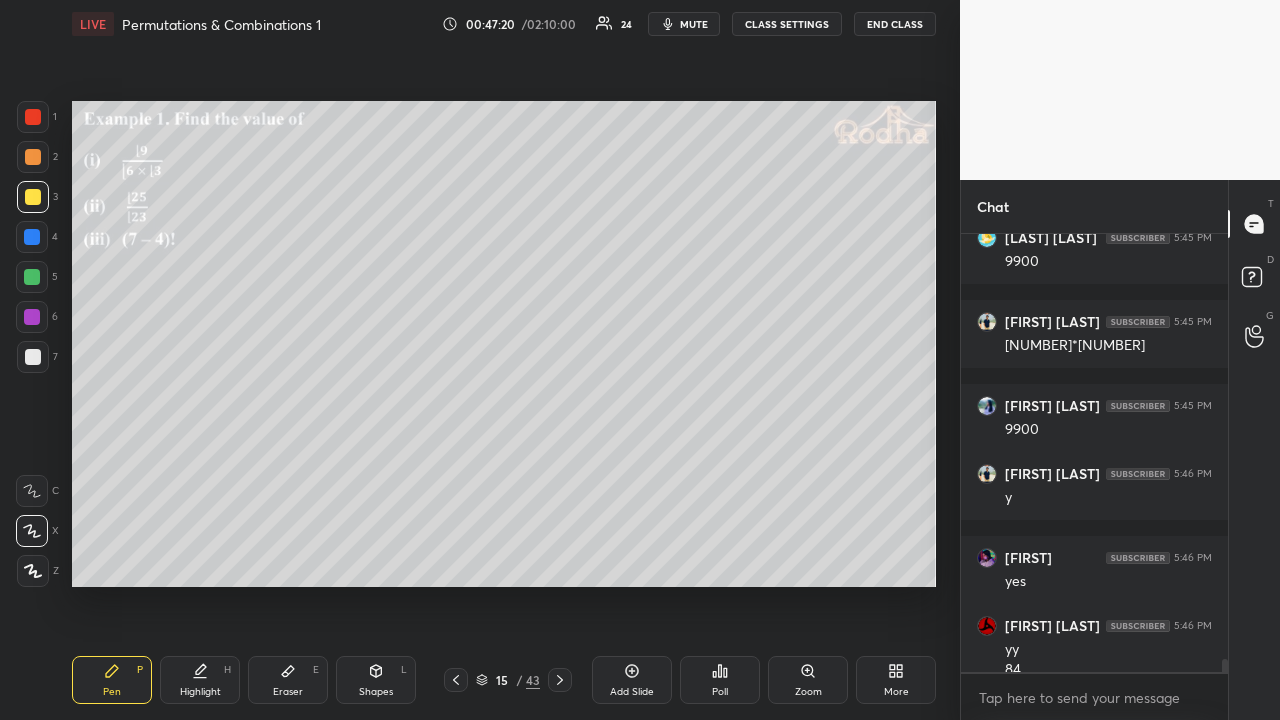 scroll, scrollTop: 14576, scrollLeft: 0, axis: vertical 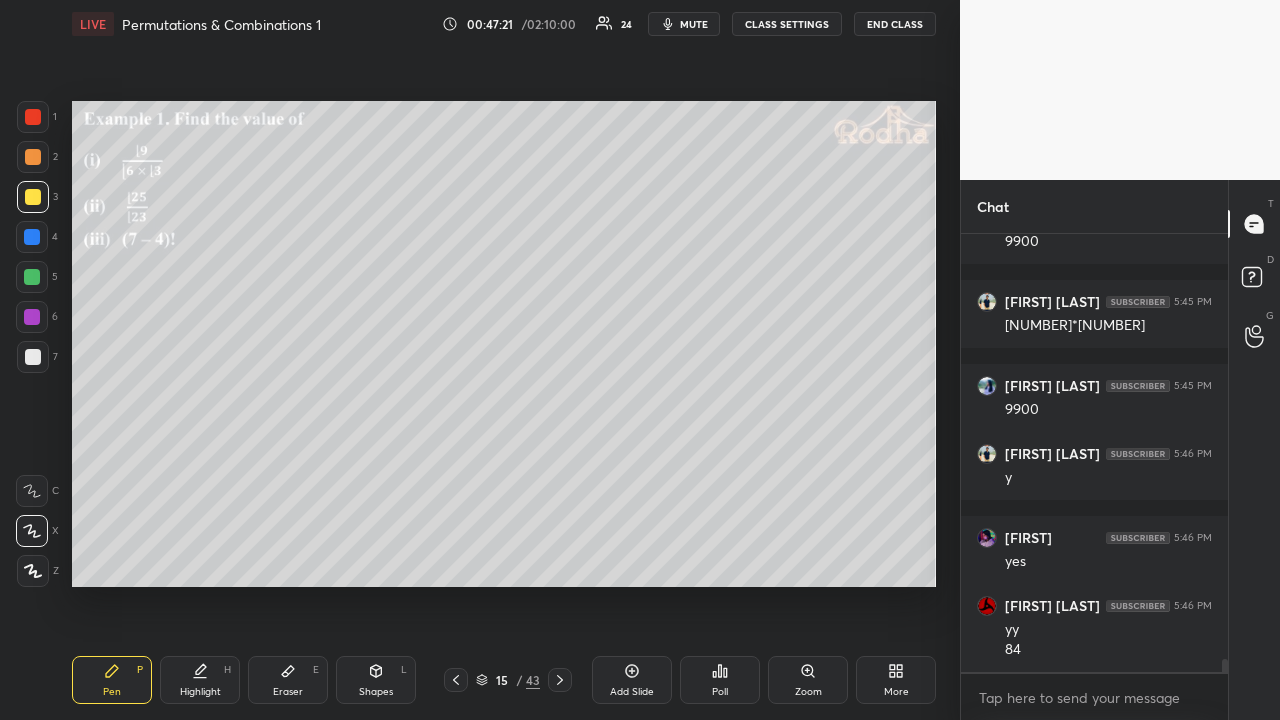 click at bounding box center (32, 277) 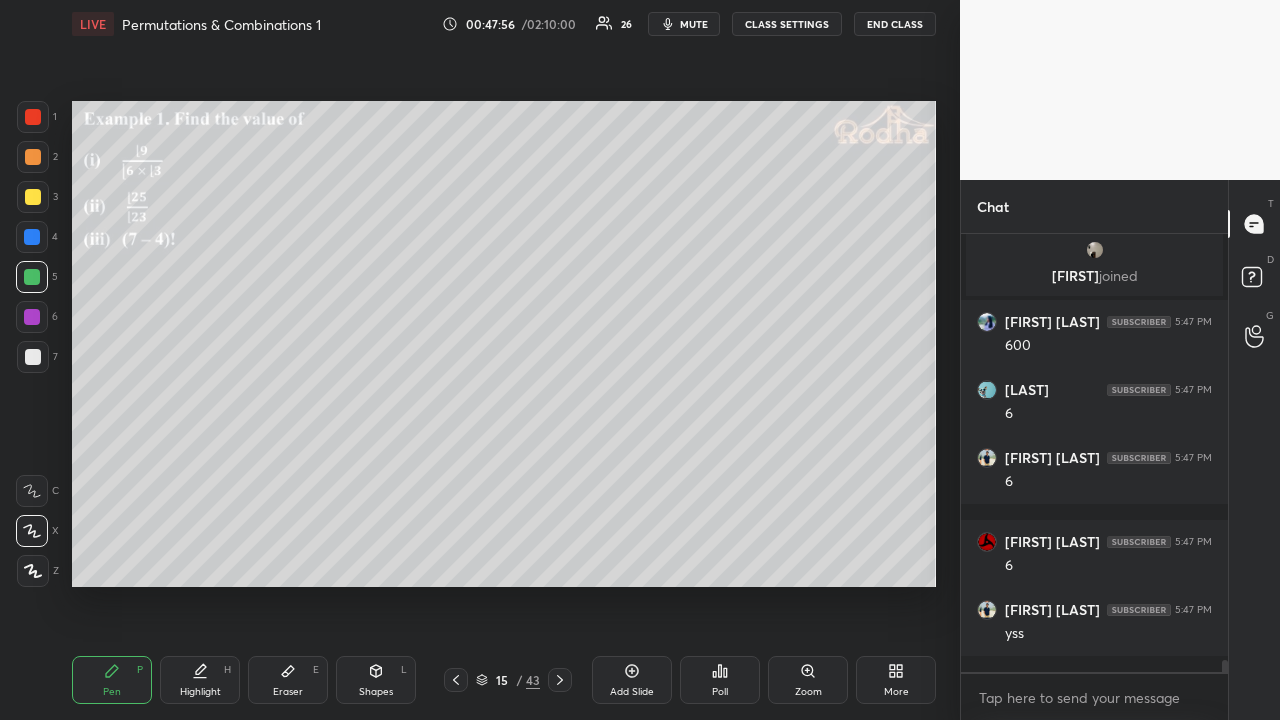 scroll, scrollTop: 15150, scrollLeft: 0, axis: vertical 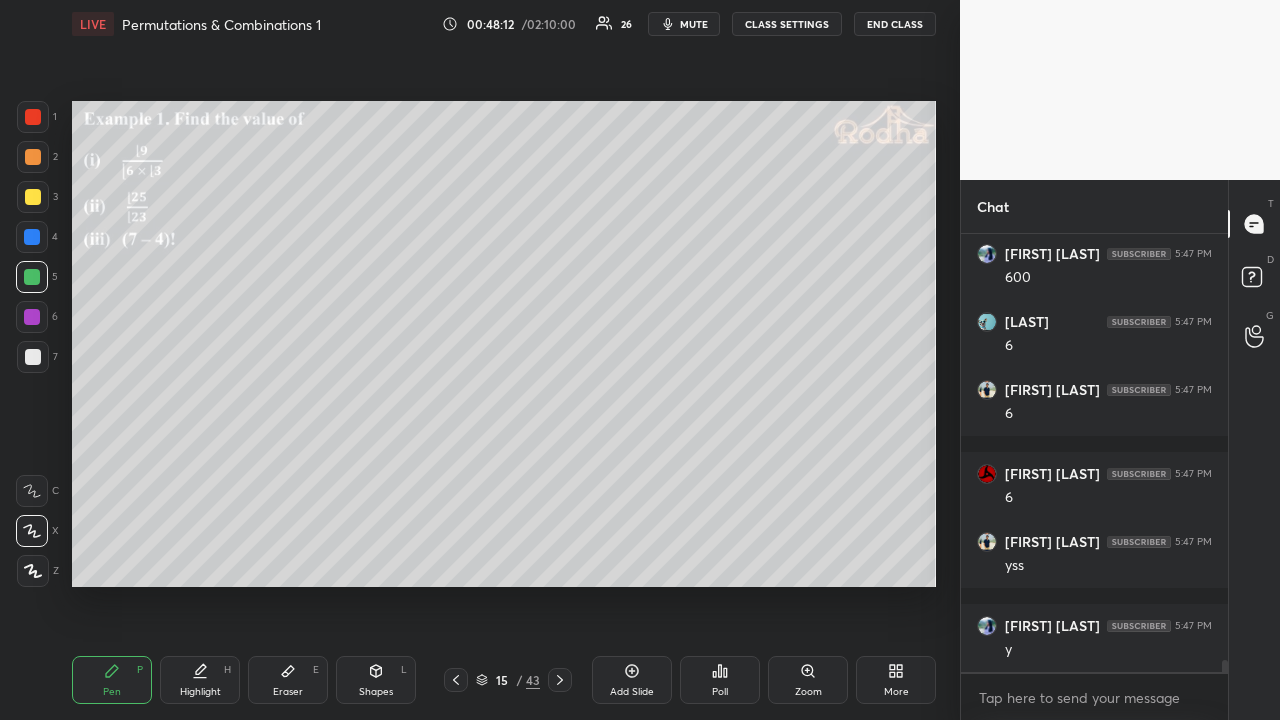 click 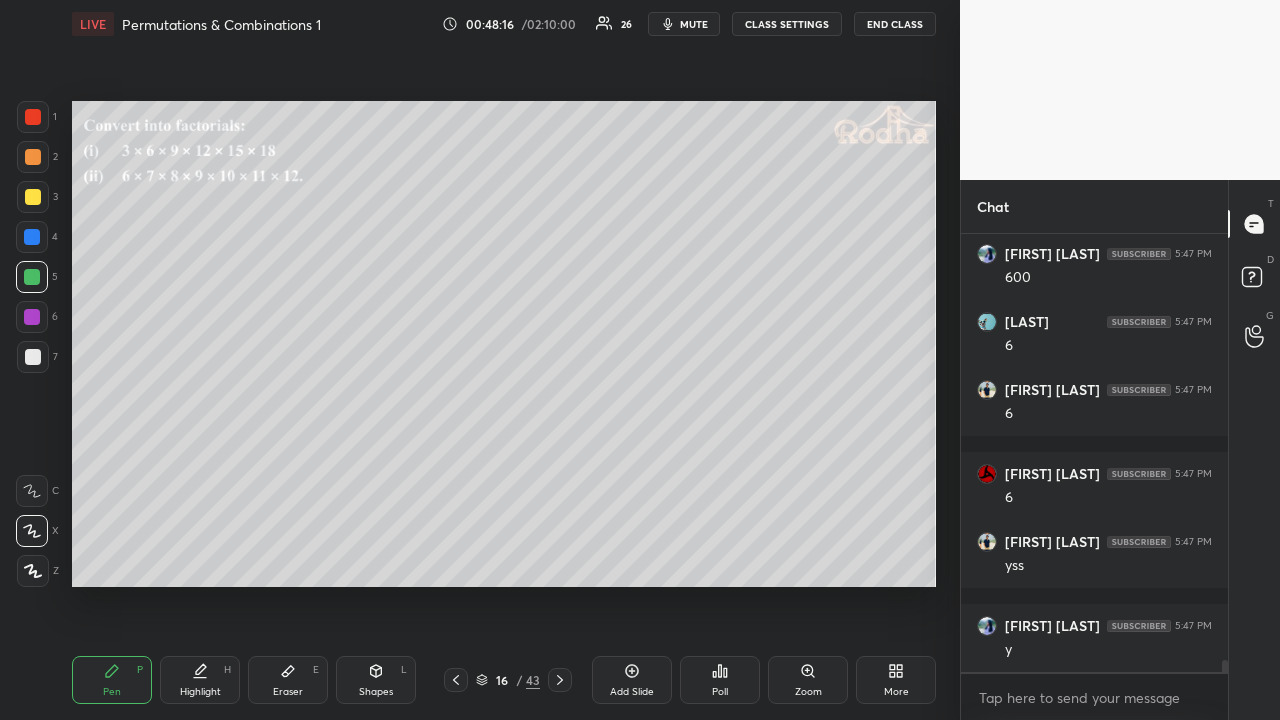 drag, startPoint x: 38, startPoint y: 164, endPoint x: 61, endPoint y: 164, distance: 23 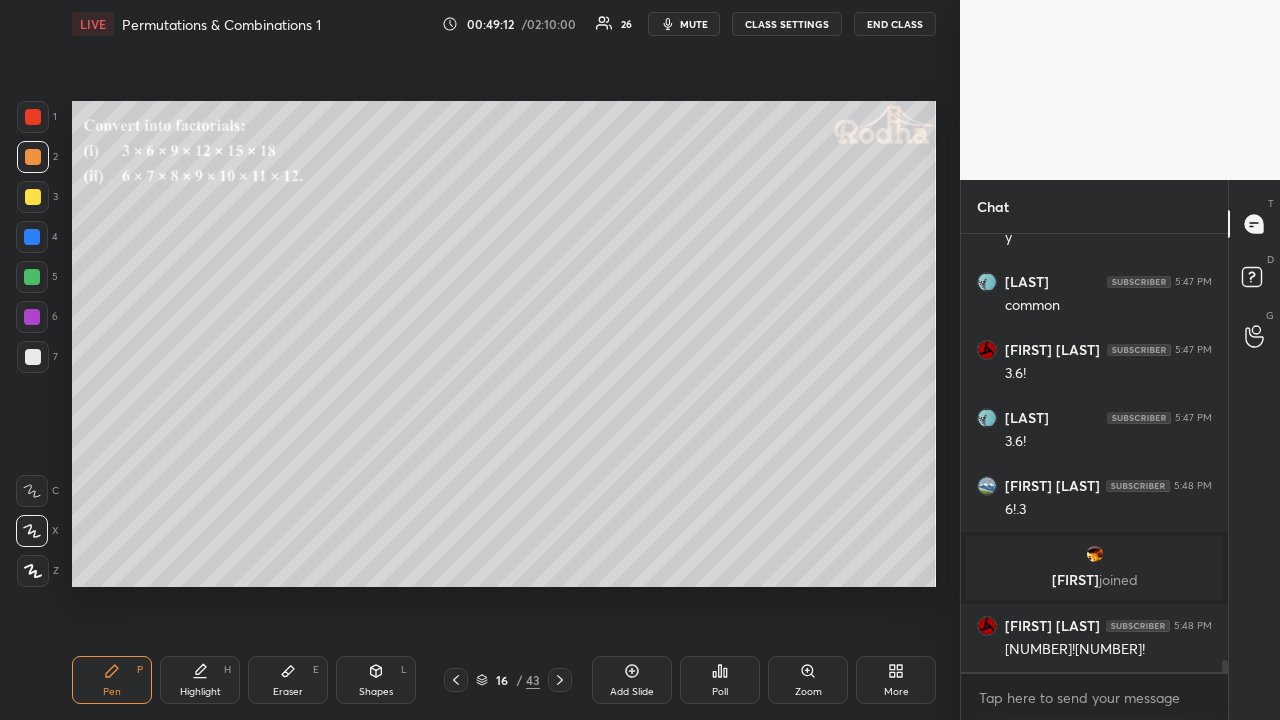 scroll, scrollTop: 15264, scrollLeft: 0, axis: vertical 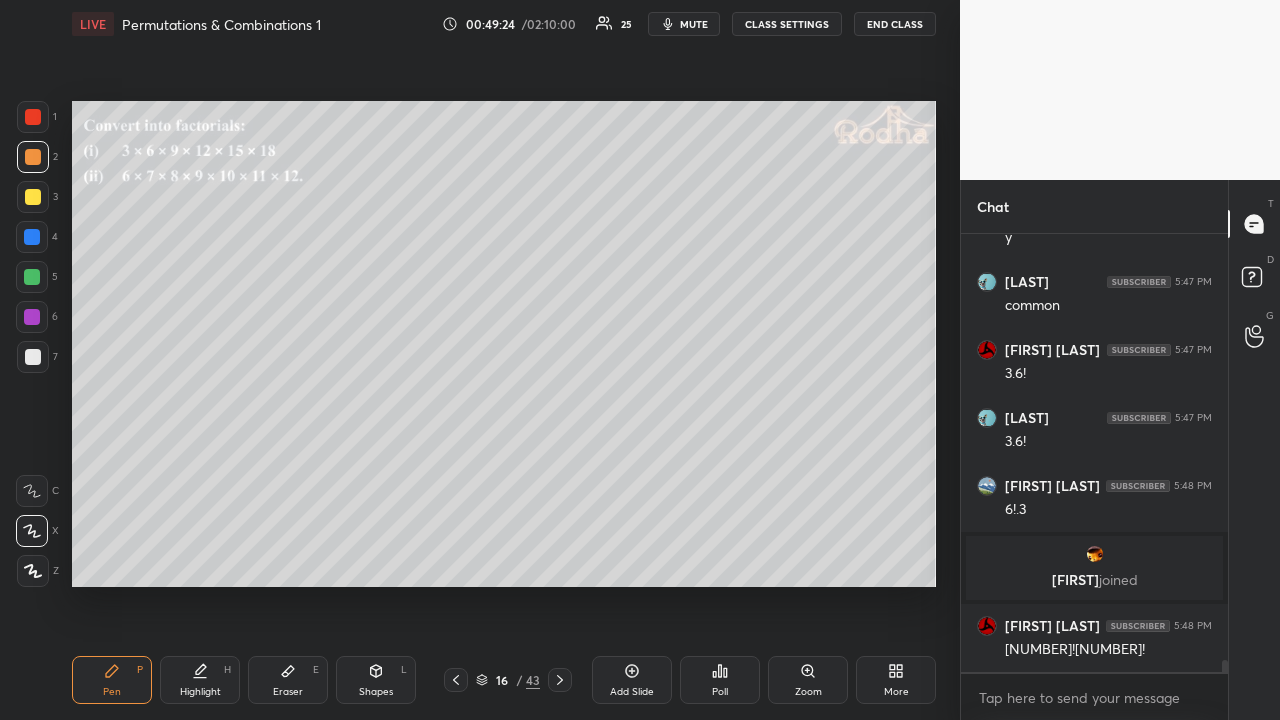 click at bounding box center [33, 197] 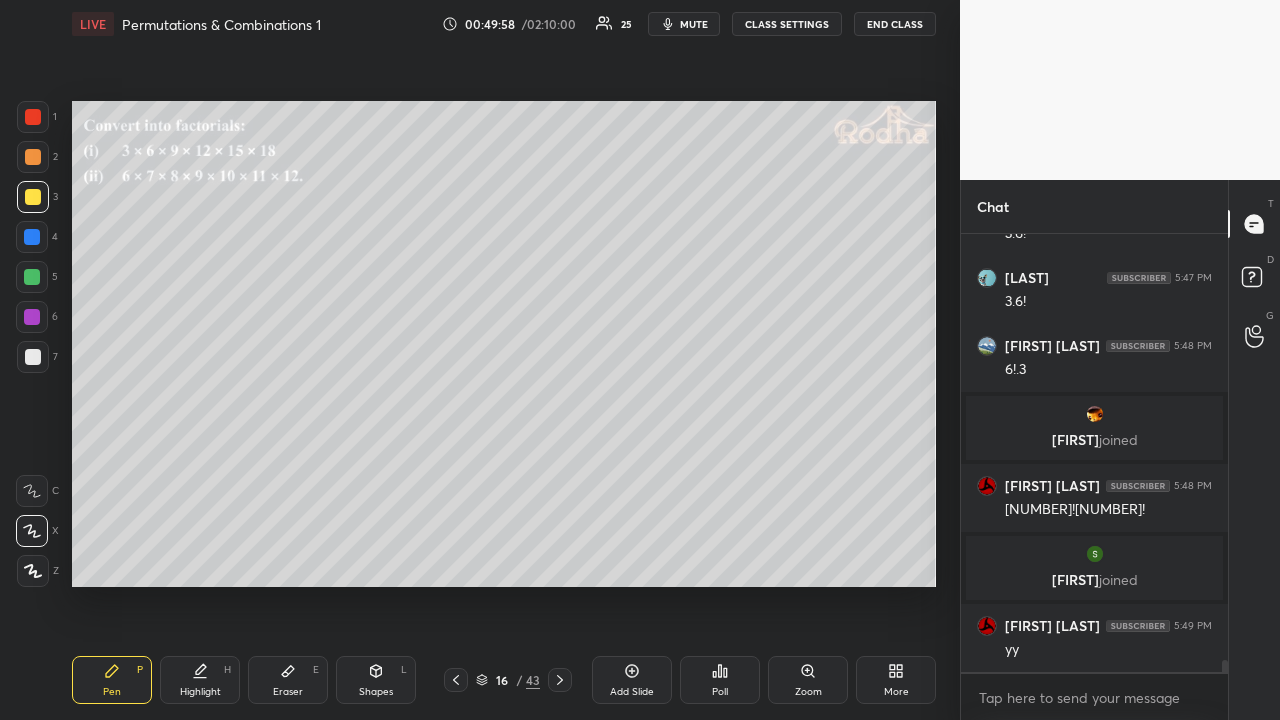 scroll, scrollTop: 15490, scrollLeft: 0, axis: vertical 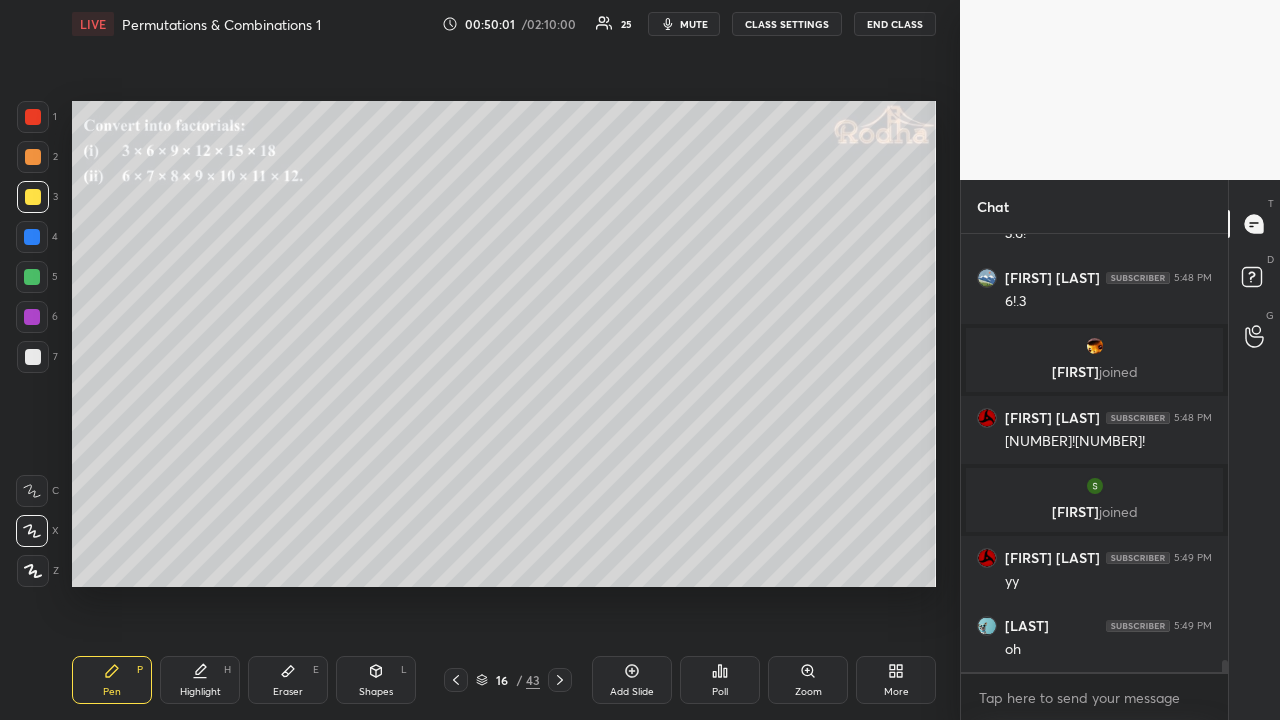 drag, startPoint x: 34, startPoint y: 119, endPoint x: 46, endPoint y: 132, distance: 17.691807 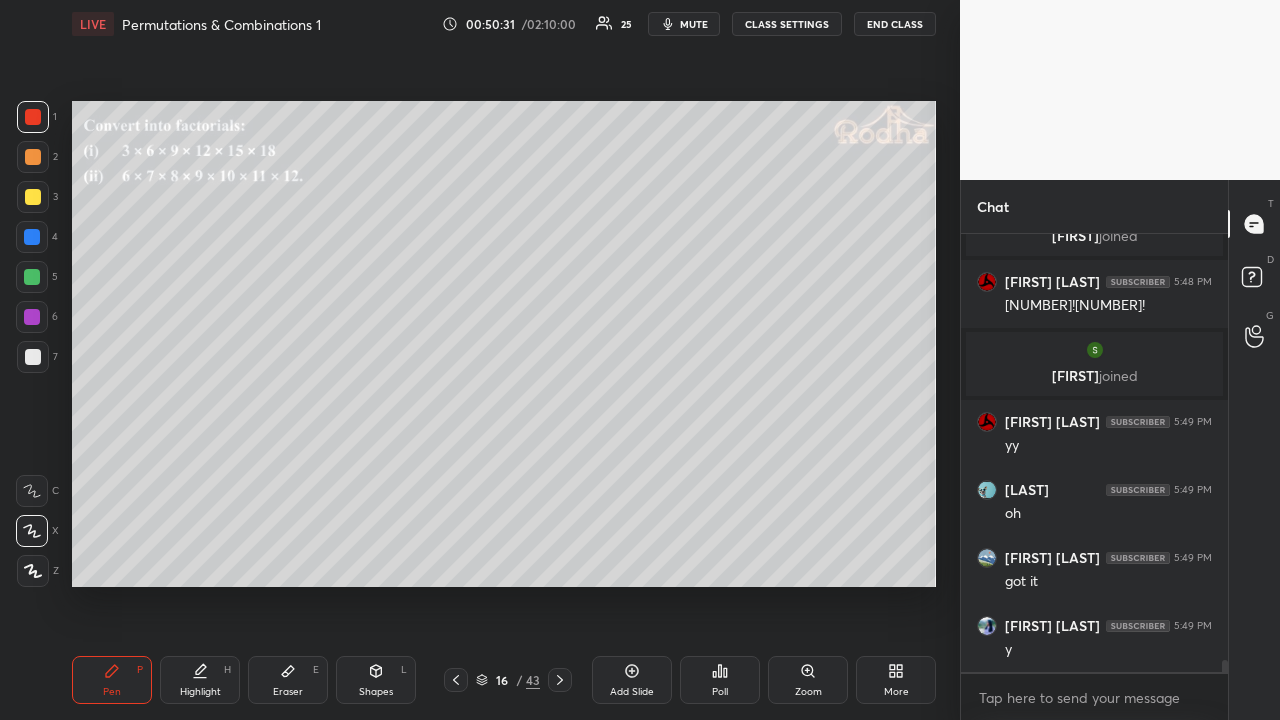 scroll, scrollTop: 15710, scrollLeft: 0, axis: vertical 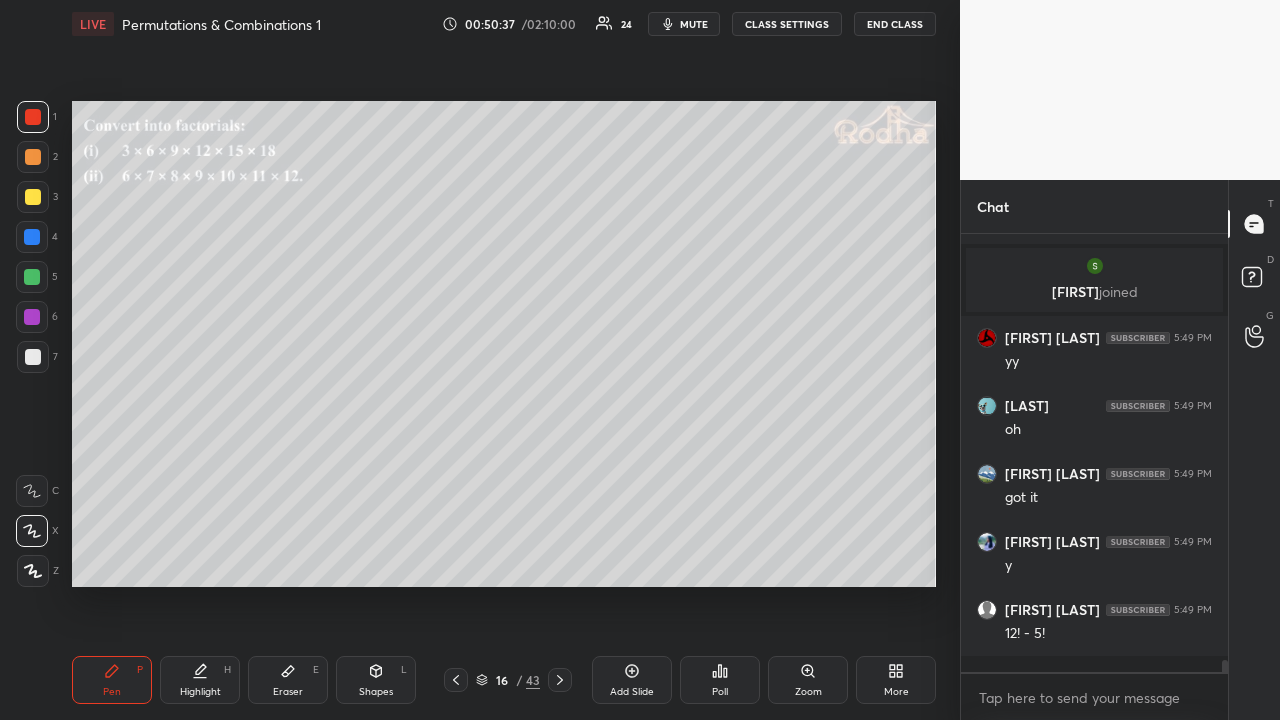 click at bounding box center [33, 197] 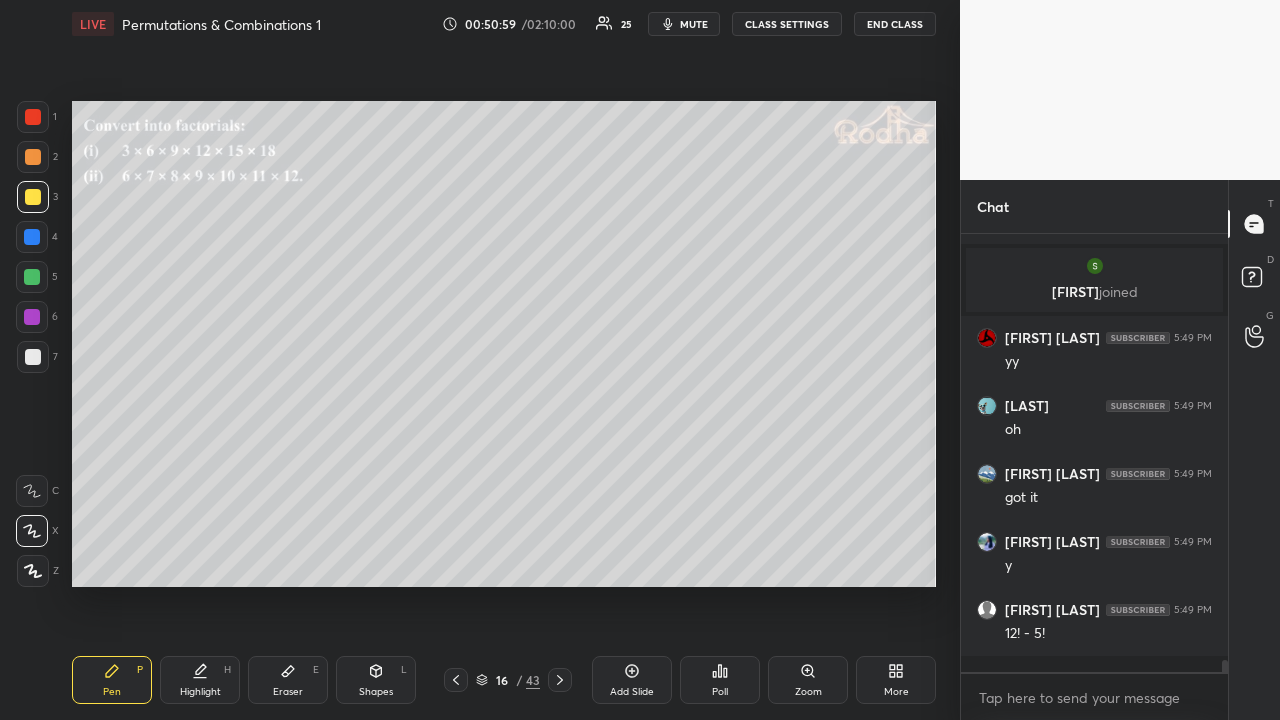 scroll, scrollTop: 15794, scrollLeft: 0, axis: vertical 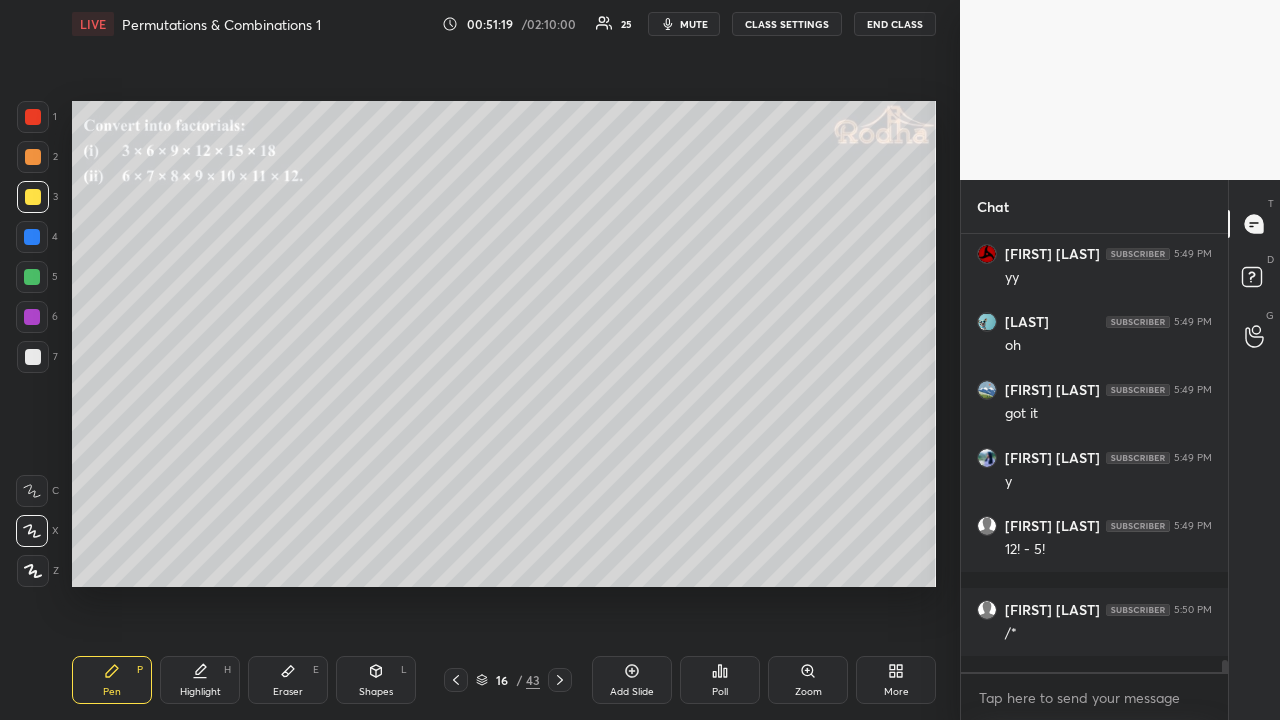 click at bounding box center (33, 157) 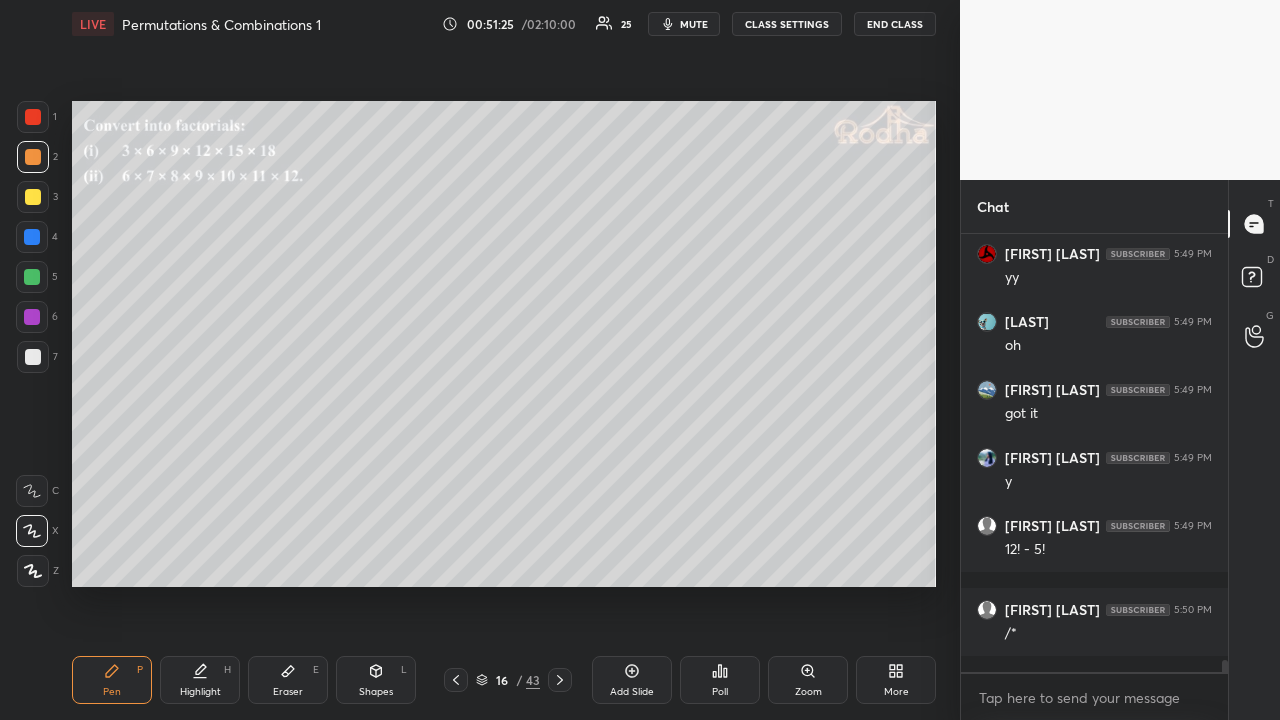 click at bounding box center (32, 277) 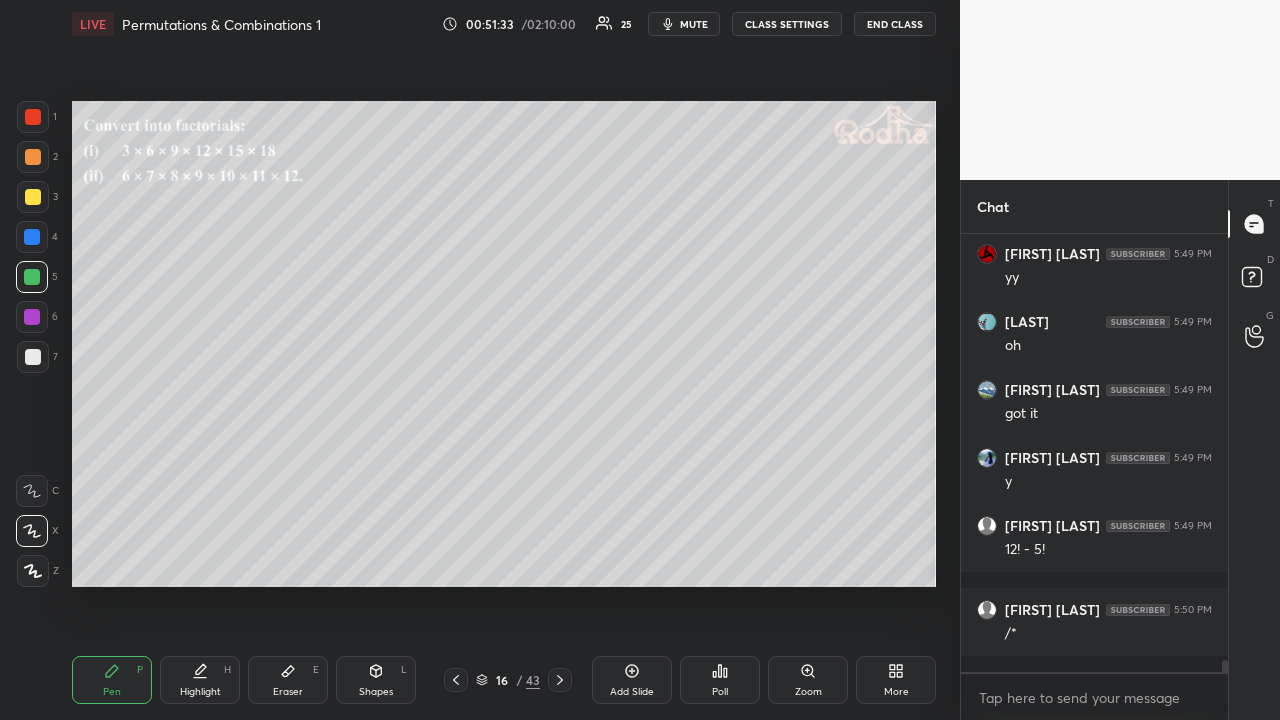 scroll, scrollTop: 392, scrollLeft: 261, axis: both 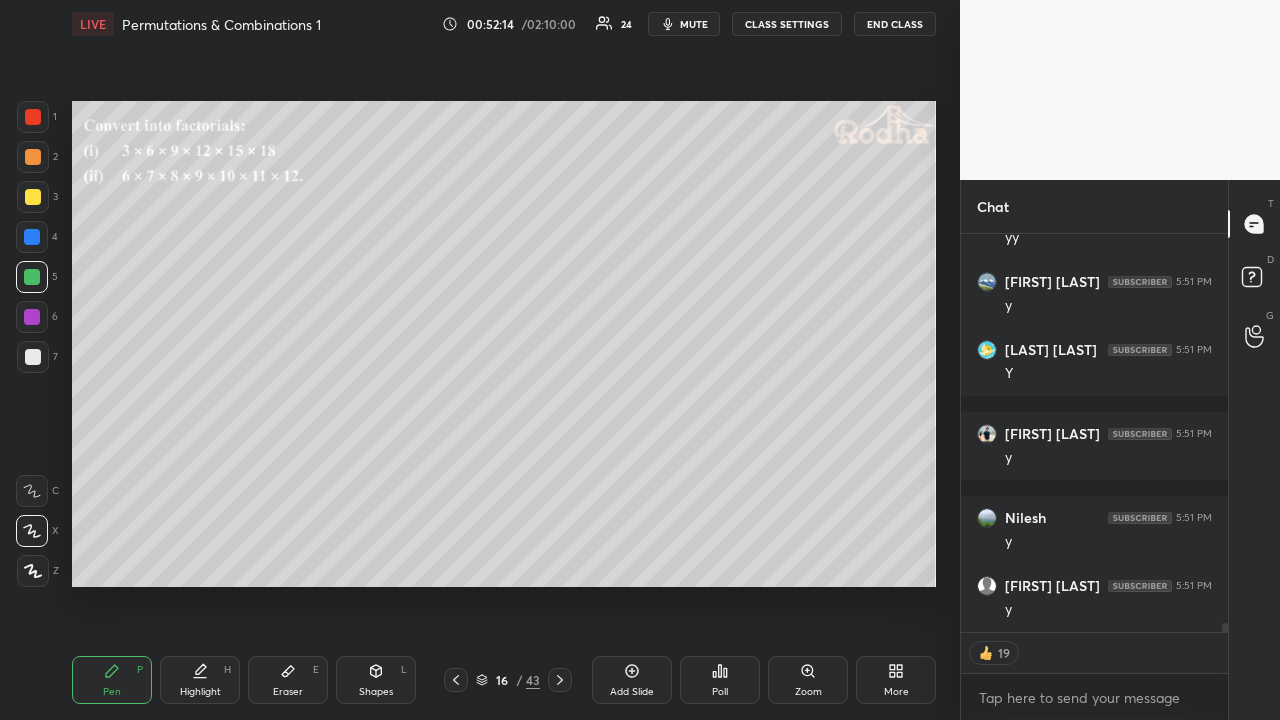 click 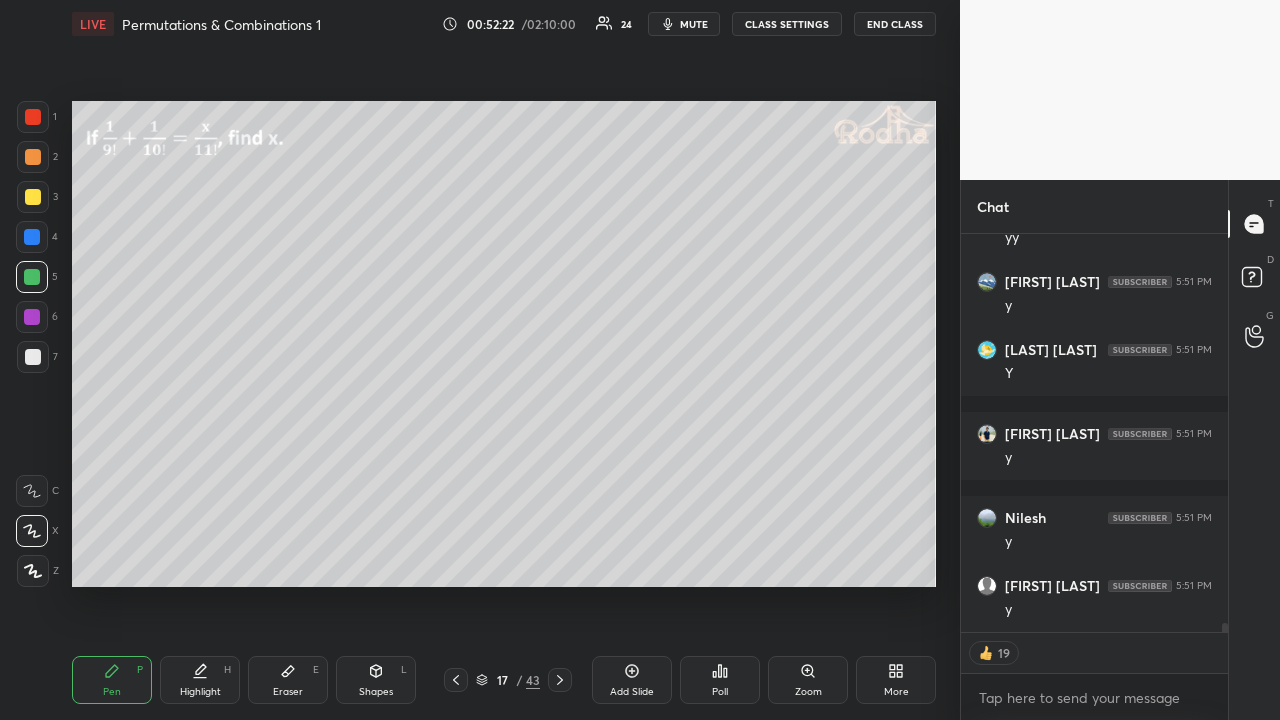 scroll, scrollTop: 7, scrollLeft: 6, axis: both 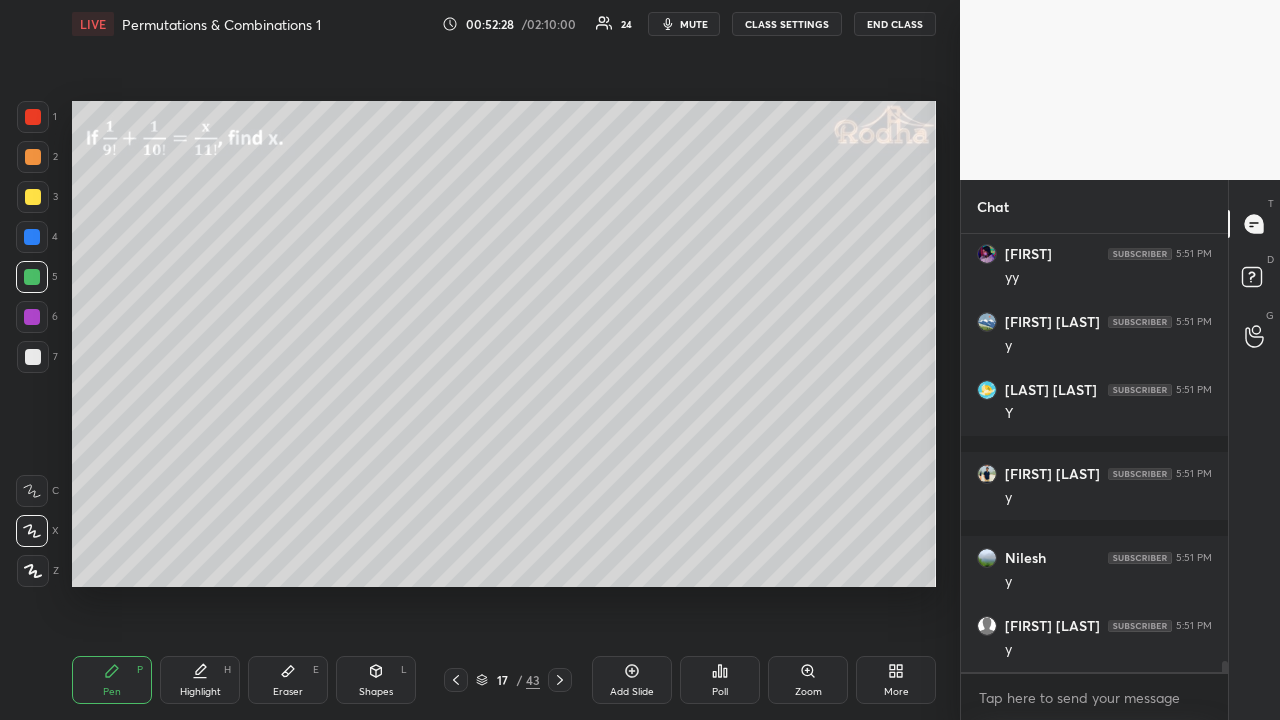 click 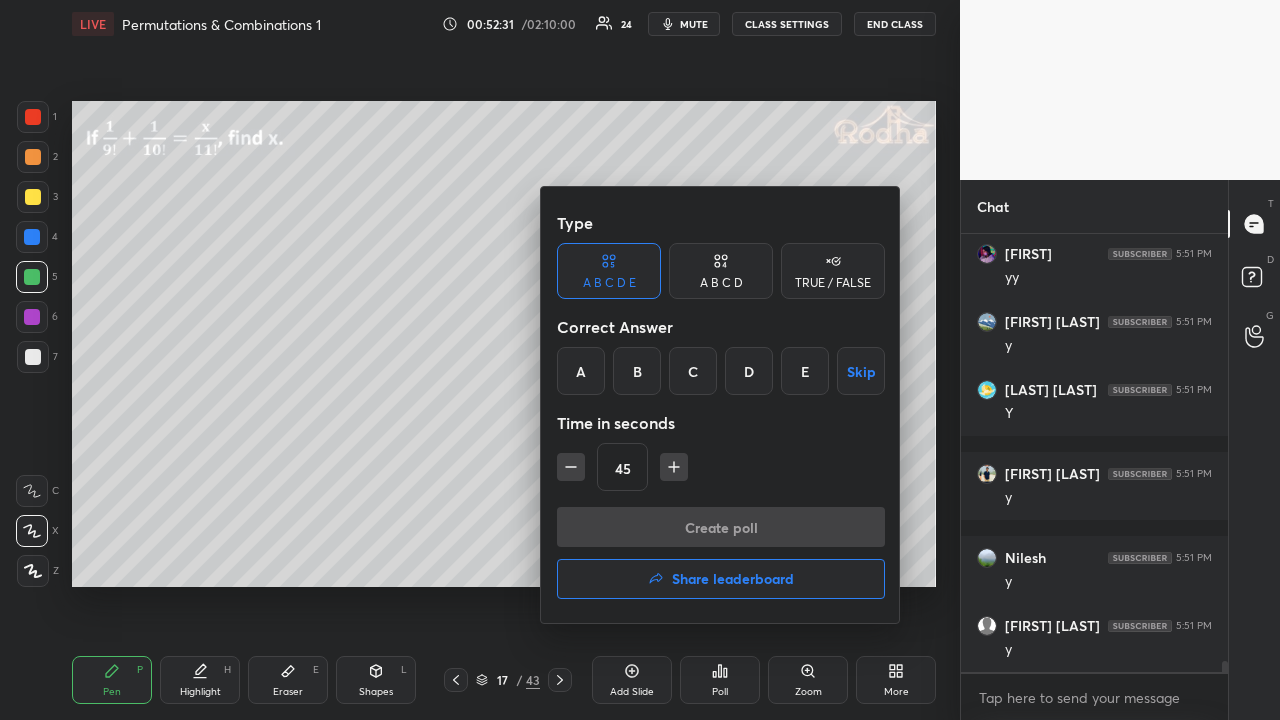 click on "A B C D" at bounding box center (721, 271) 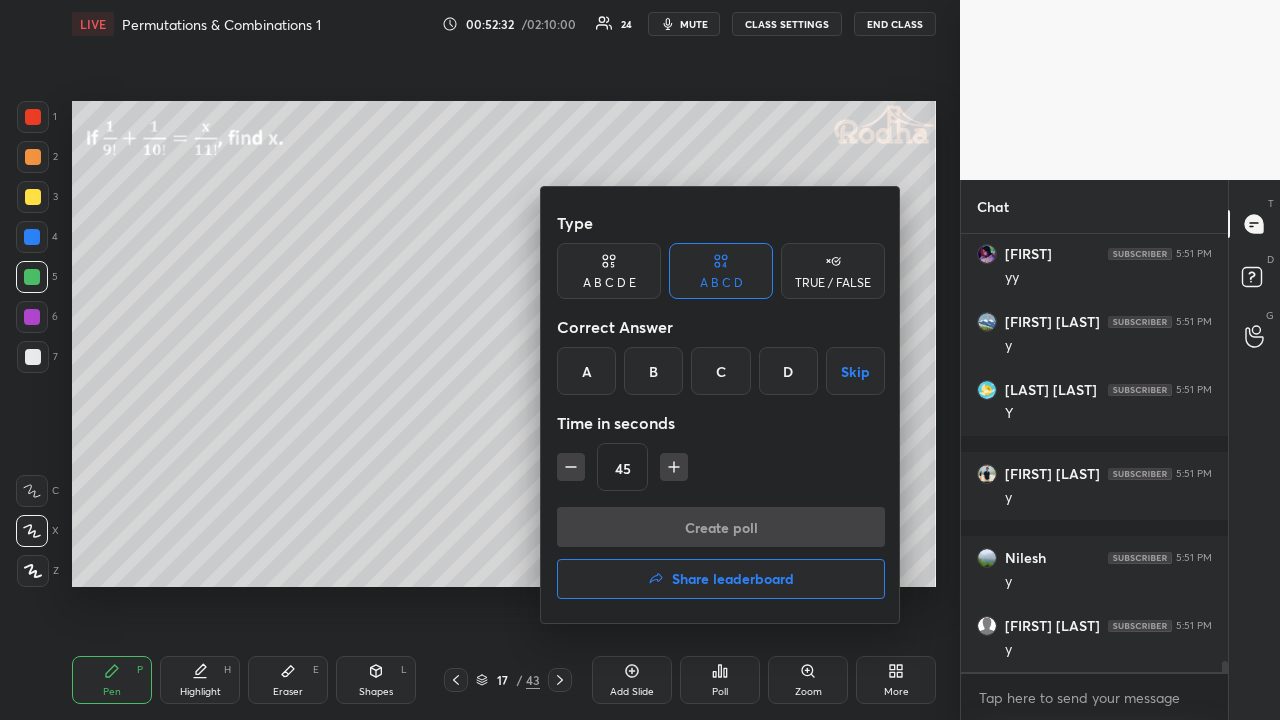 click on "A B C D E" at bounding box center (609, 283) 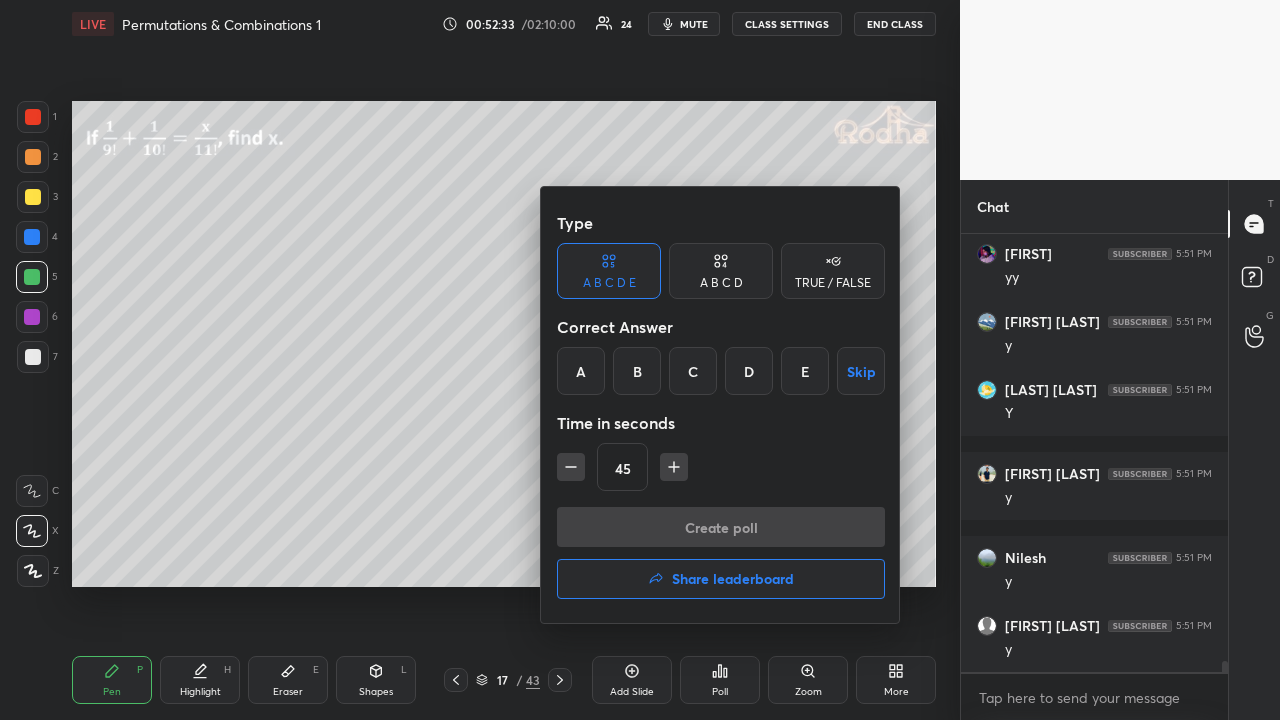 click on "B" at bounding box center (637, 371) 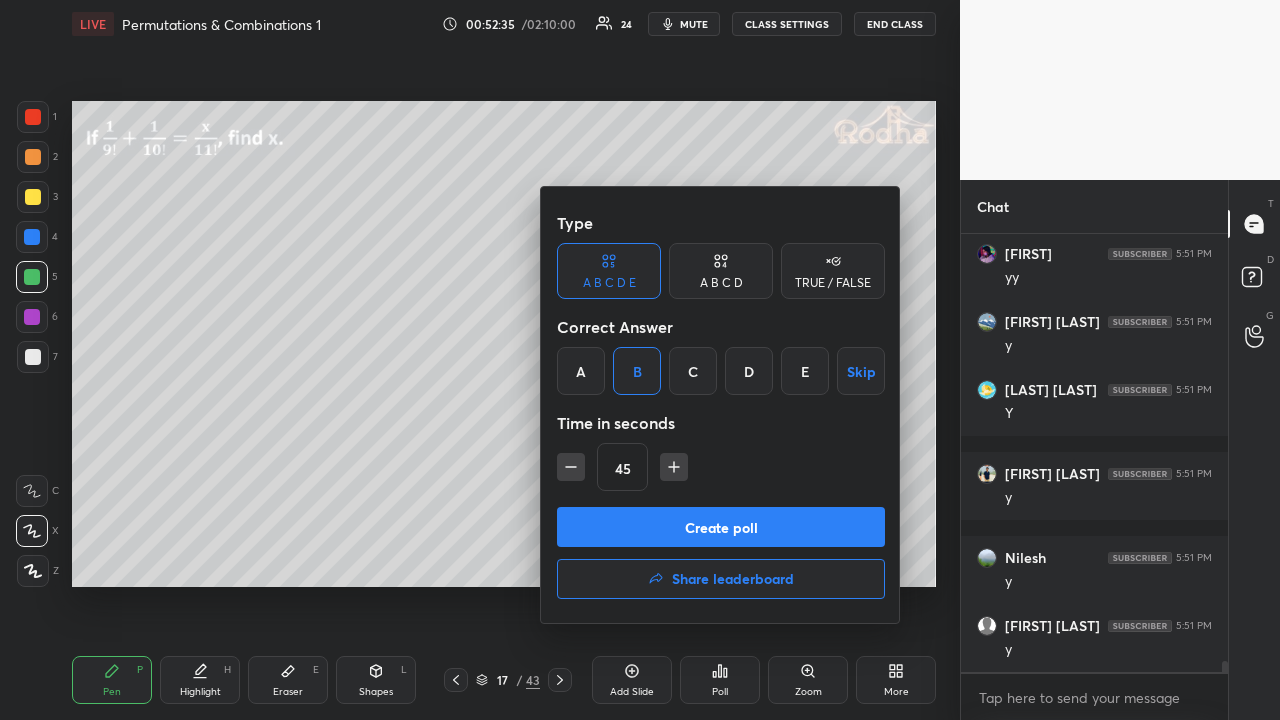 click on "Create poll" at bounding box center [721, 527] 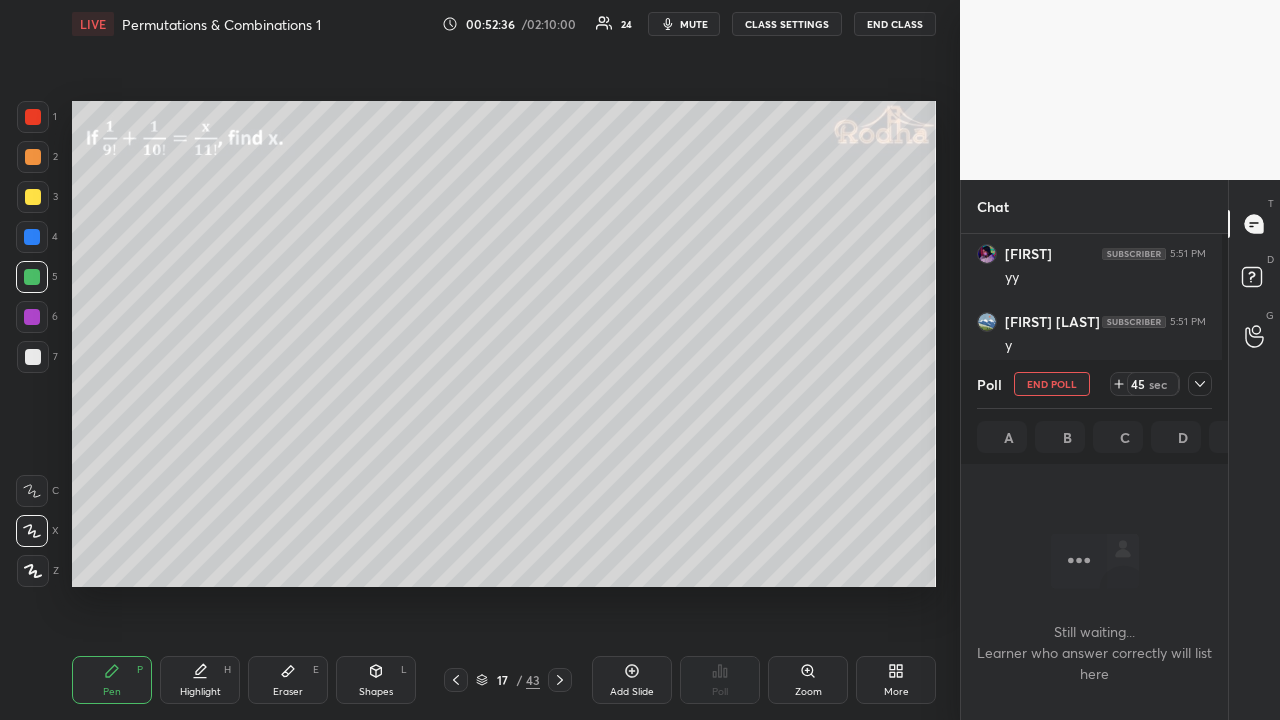 scroll, scrollTop: 338, scrollLeft: 255, axis: both 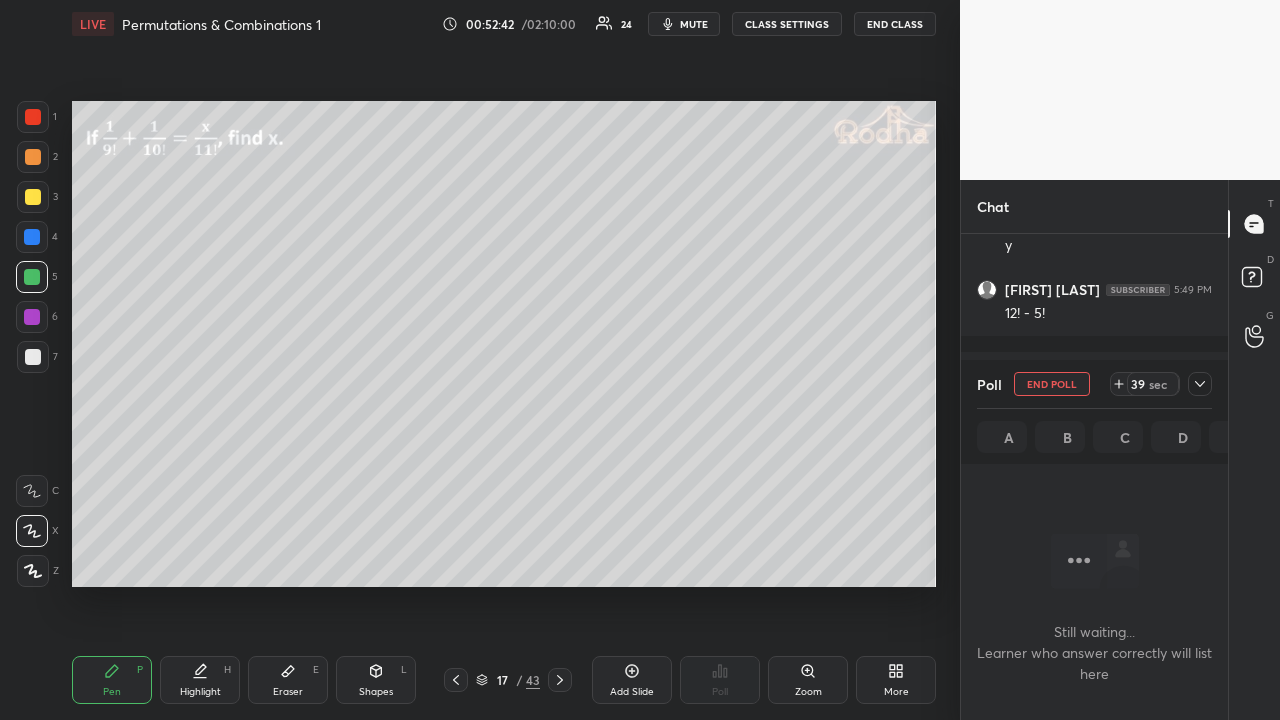drag, startPoint x: 37, startPoint y: 200, endPoint x: 54, endPoint y: 215, distance: 22.671568 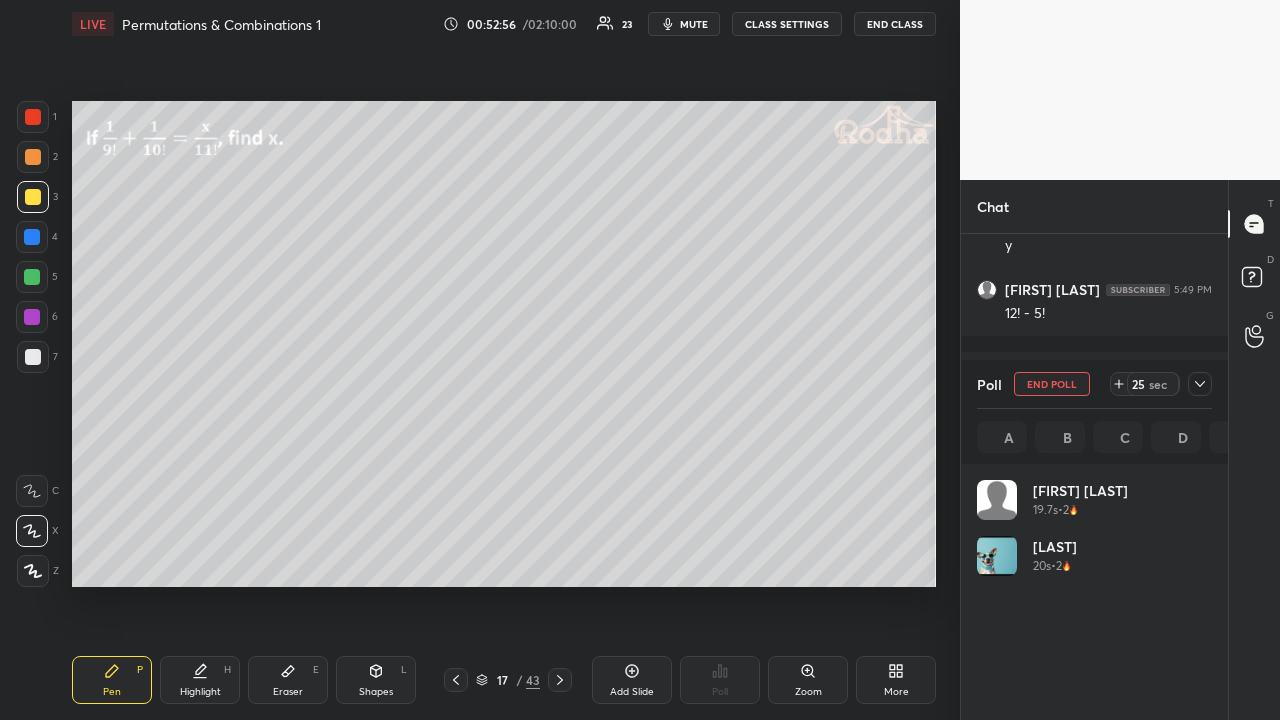 scroll, scrollTop: 7, scrollLeft: 6, axis: both 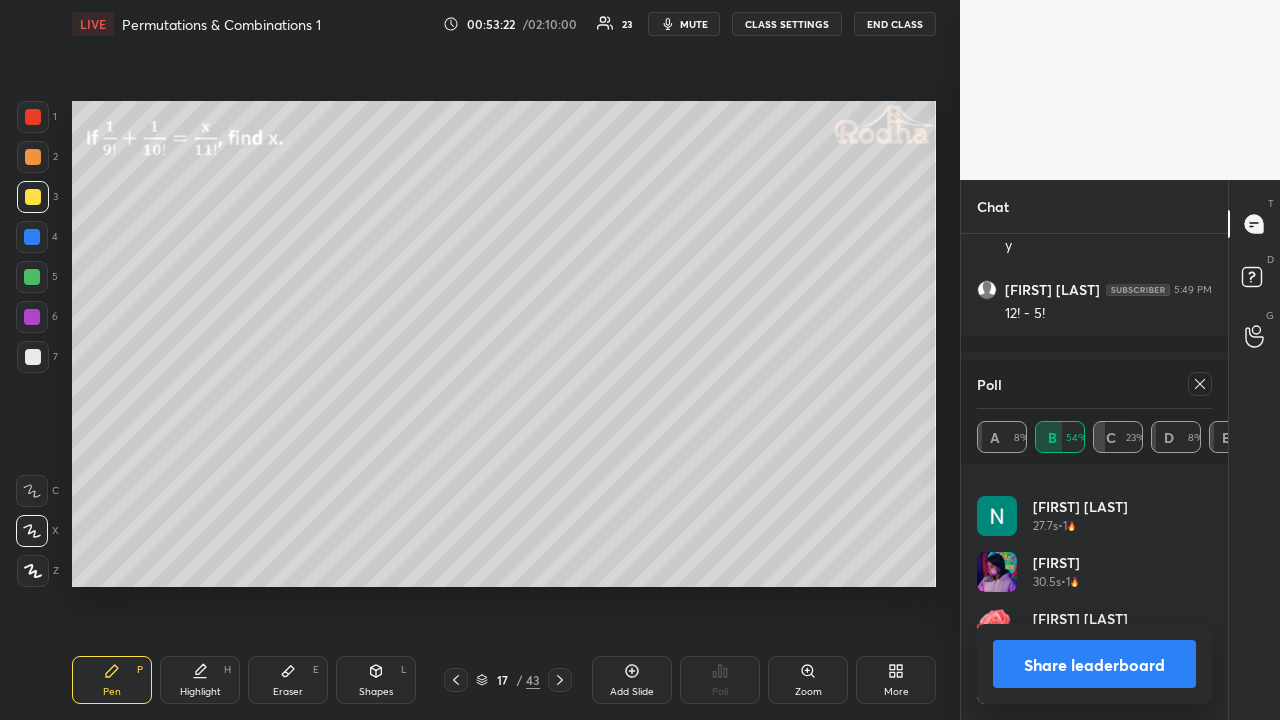 click 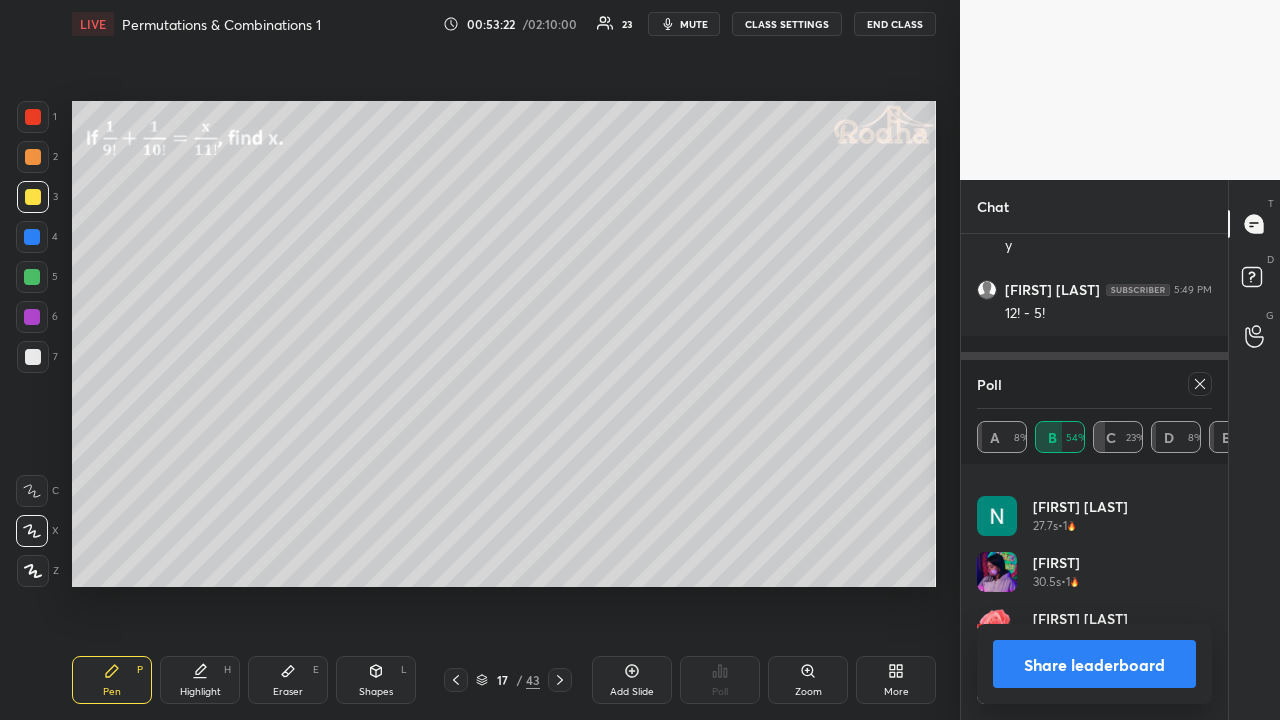 scroll, scrollTop: 374, scrollLeft: 255, axis: both 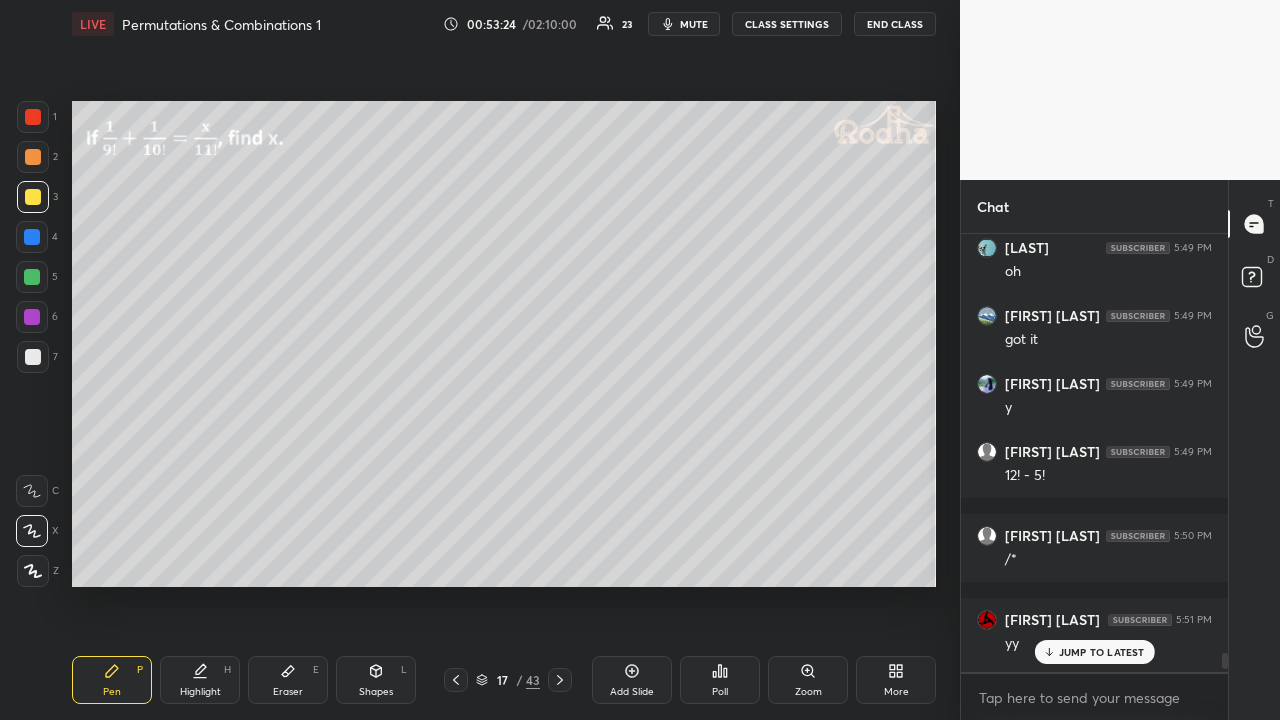 click on "JUMP TO LATEST" at bounding box center (1102, 652) 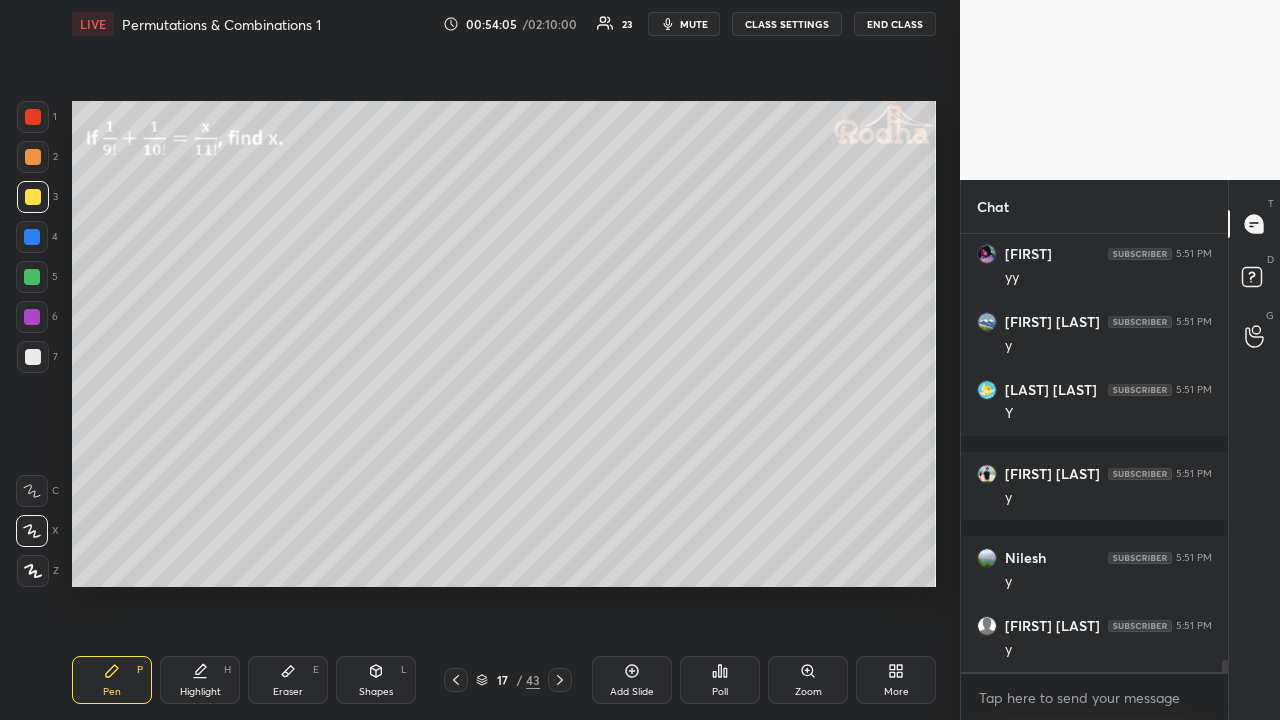 click at bounding box center (33, 157) 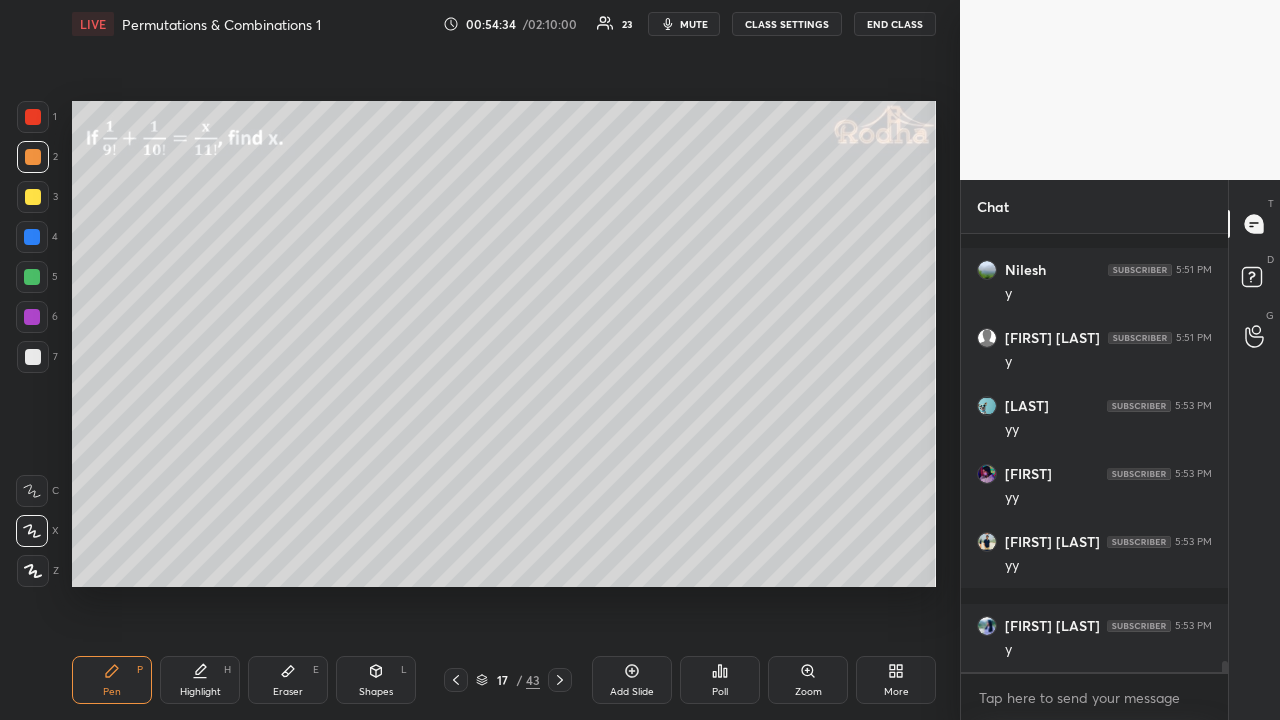 scroll, scrollTop: 16422, scrollLeft: 0, axis: vertical 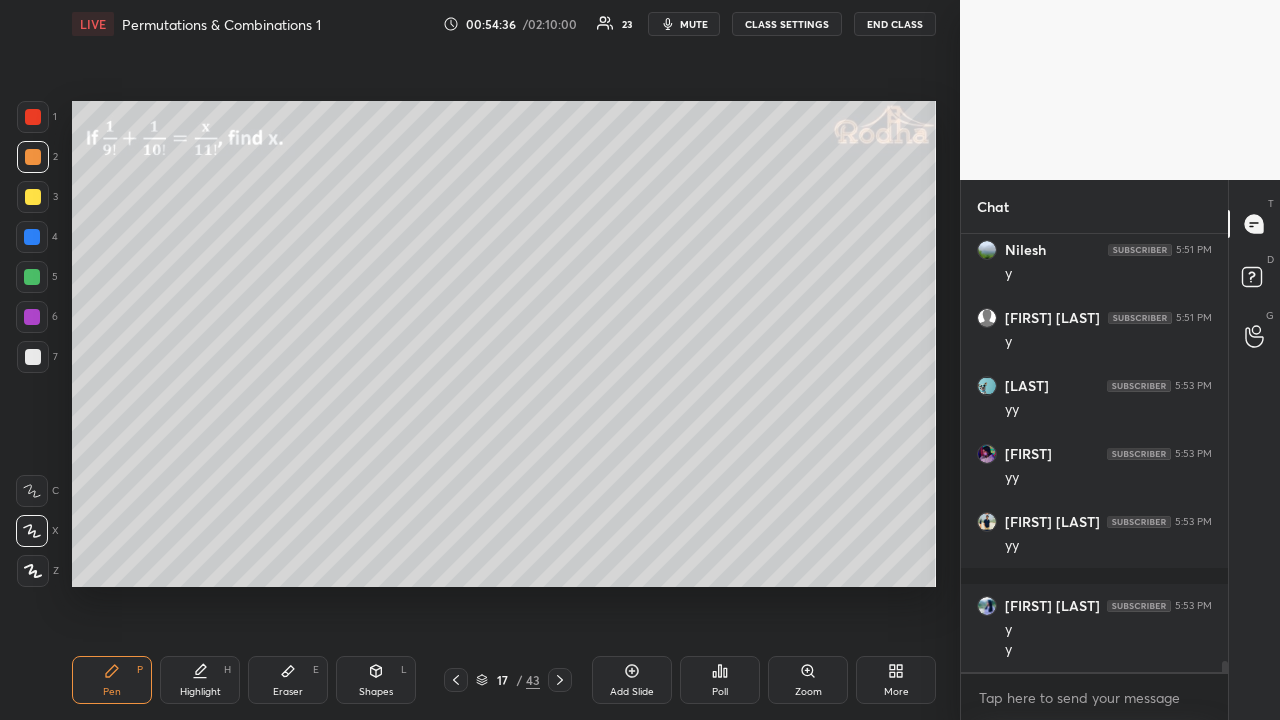 click at bounding box center (33, 197) 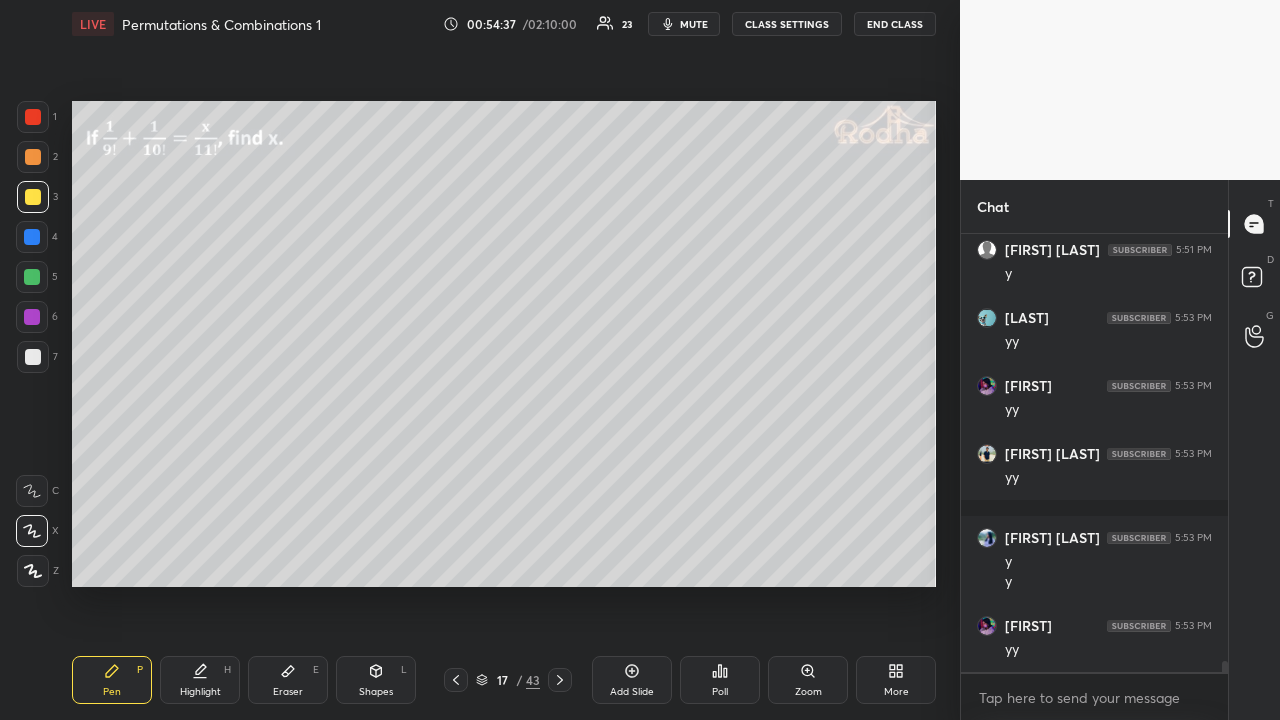 scroll, scrollTop: 16574, scrollLeft: 0, axis: vertical 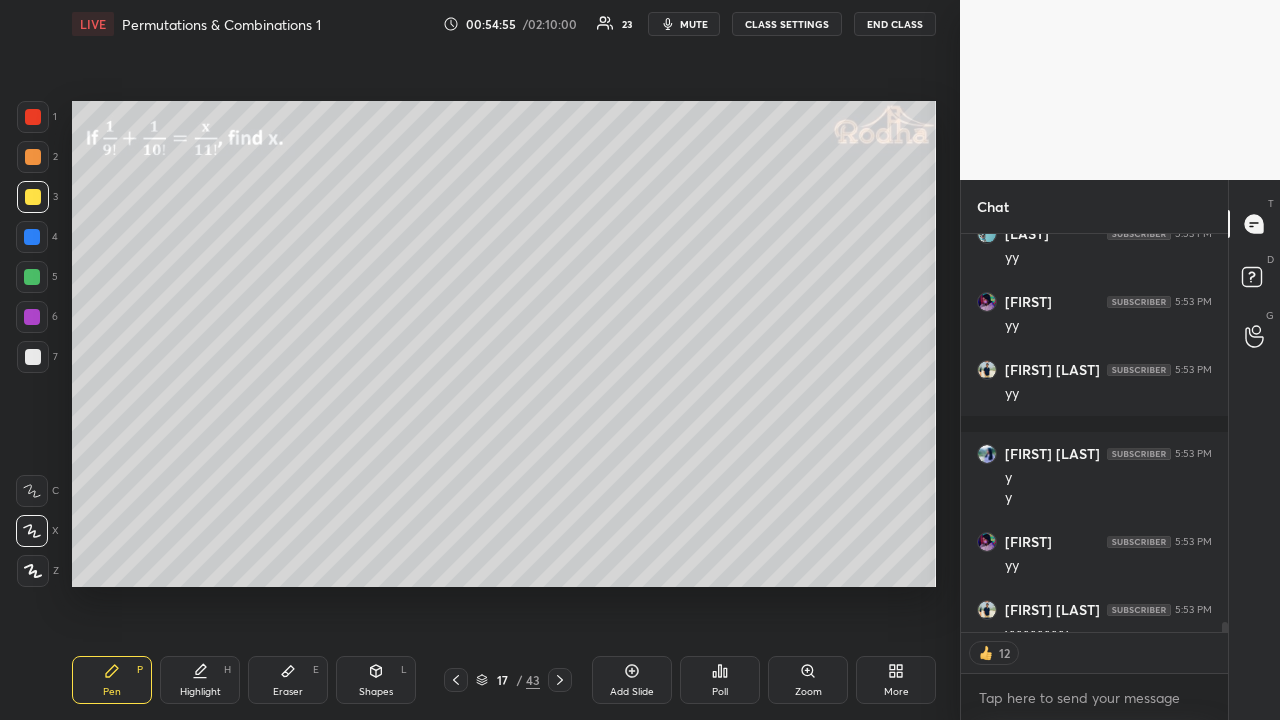 click 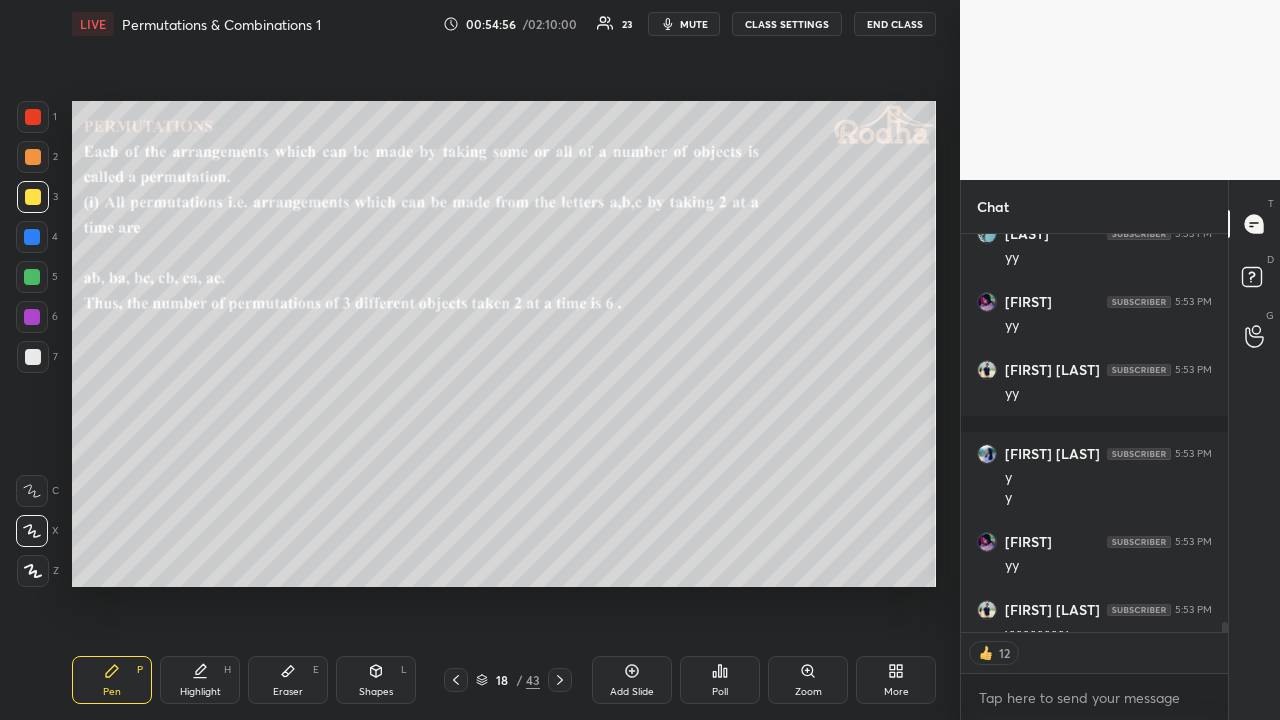 click 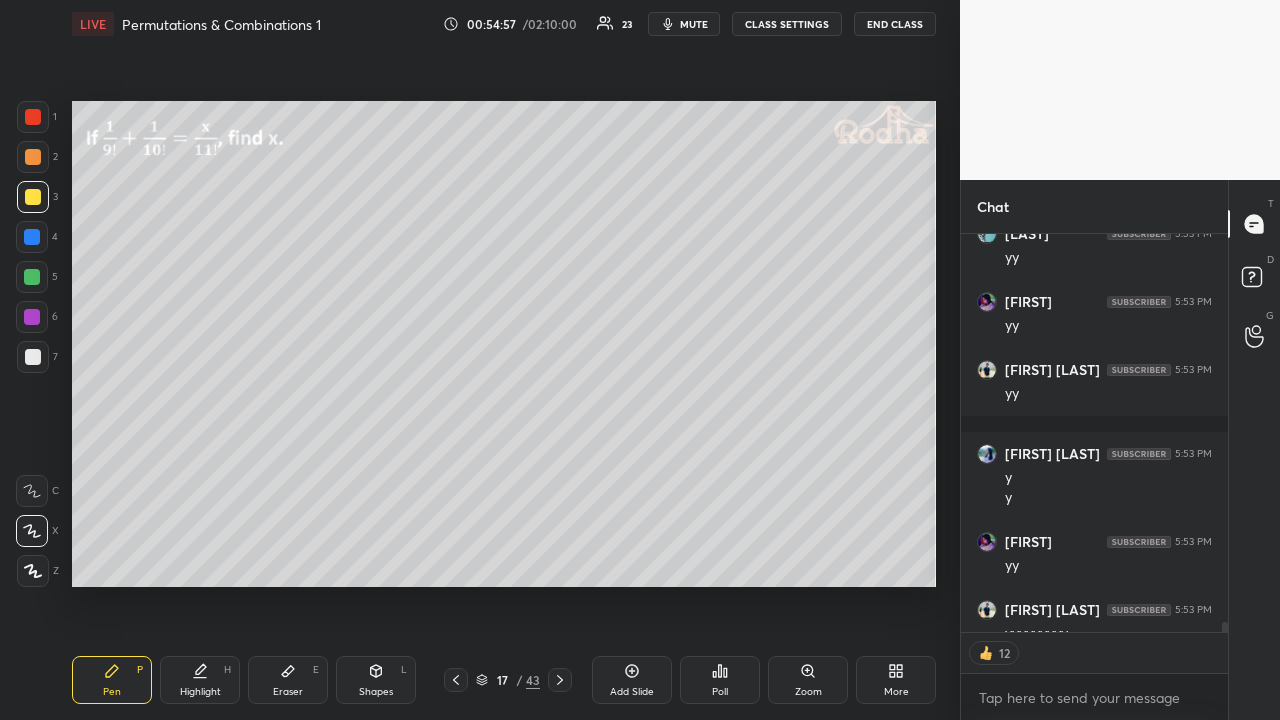 click 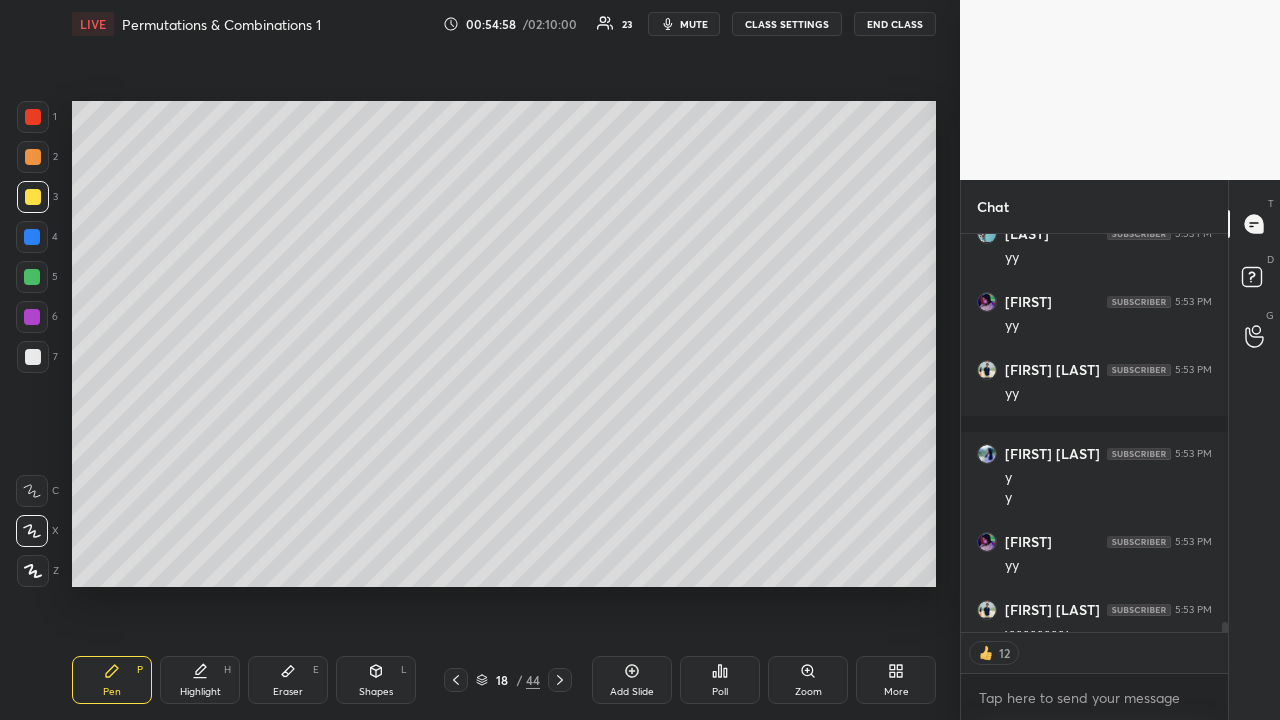 click at bounding box center [33, 117] 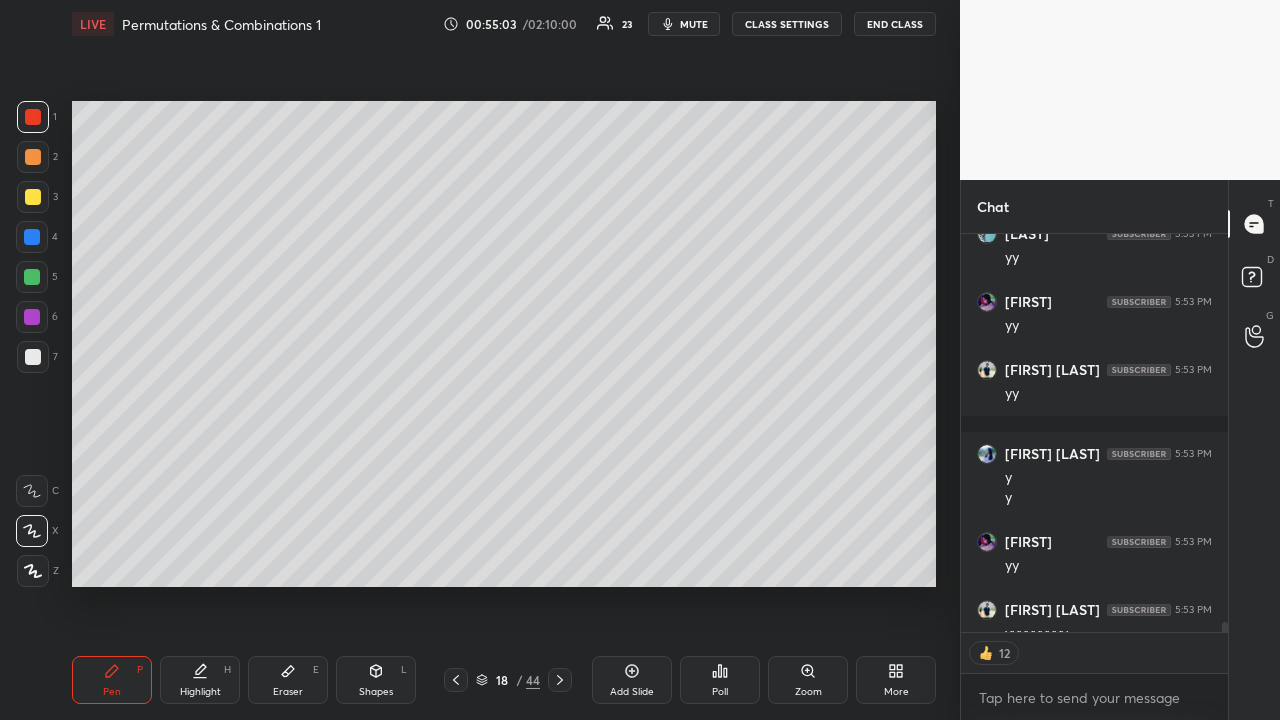 scroll, scrollTop: 7, scrollLeft: 6, axis: both 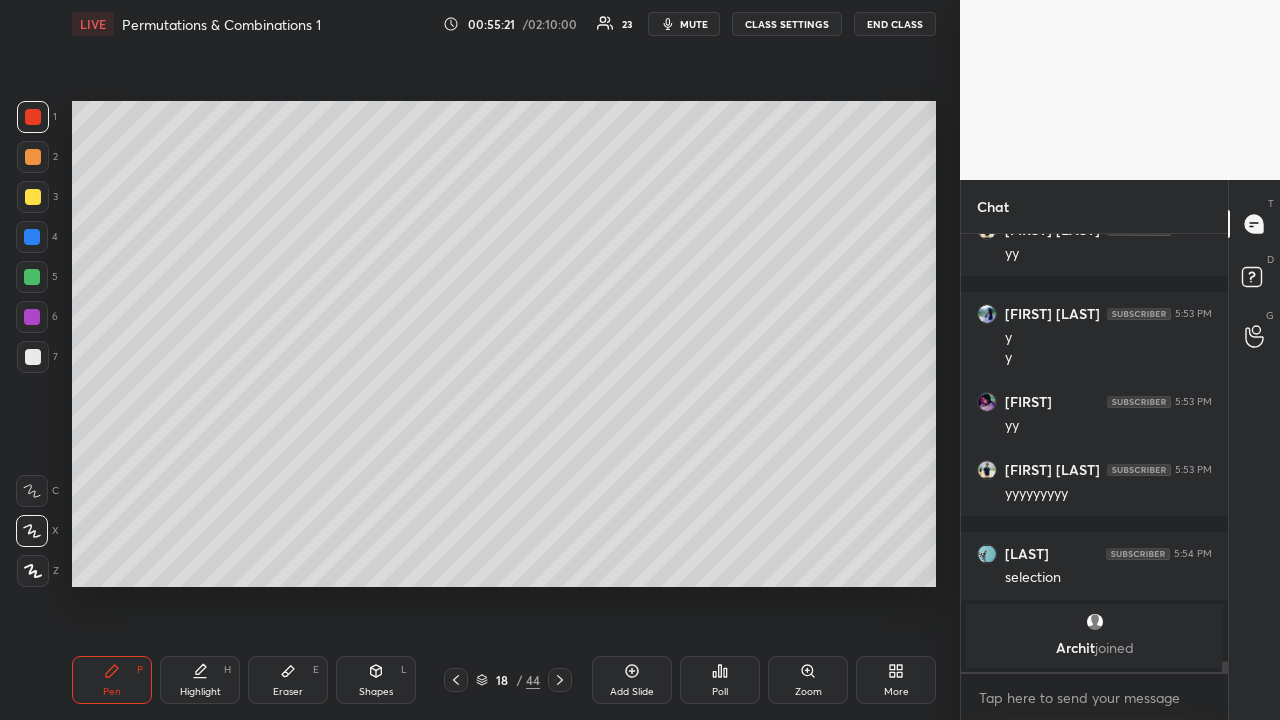 drag, startPoint x: 36, startPoint y: 200, endPoint x: 54, endPoint y: 206, distance: 18.973665 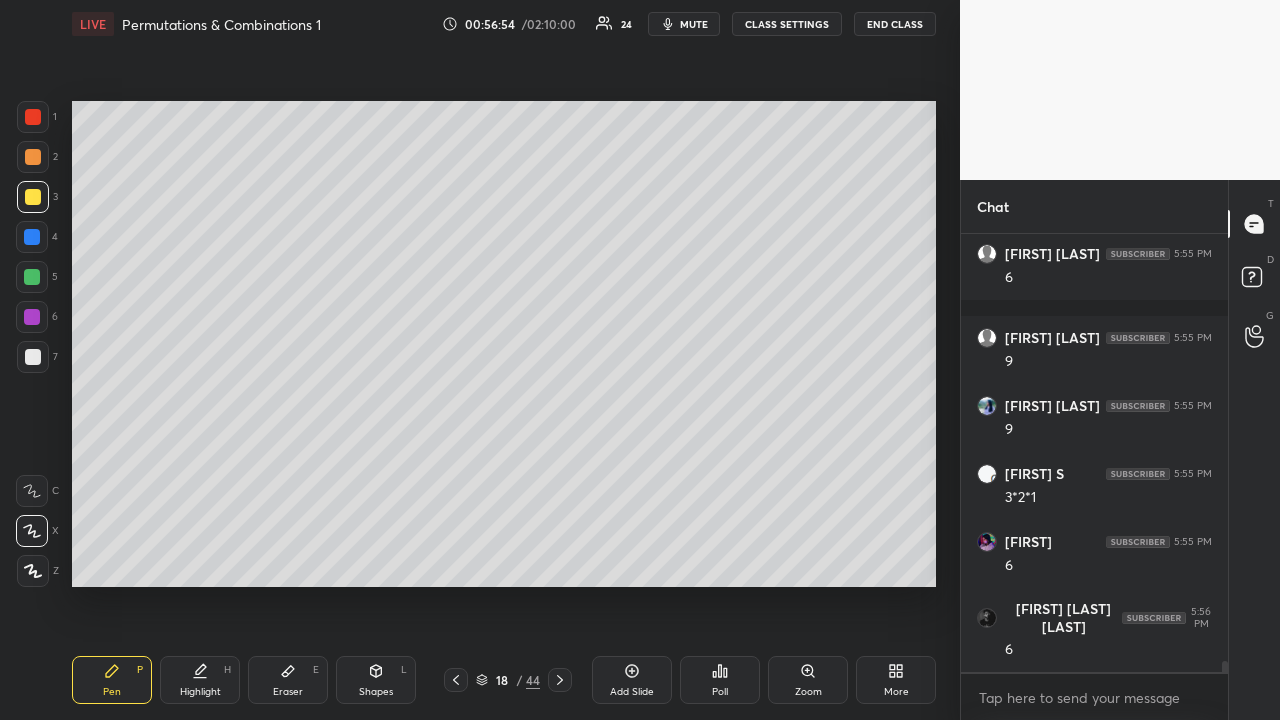 scroll, scrollTop: 17136, scrollLeft: 0, axis: vertical 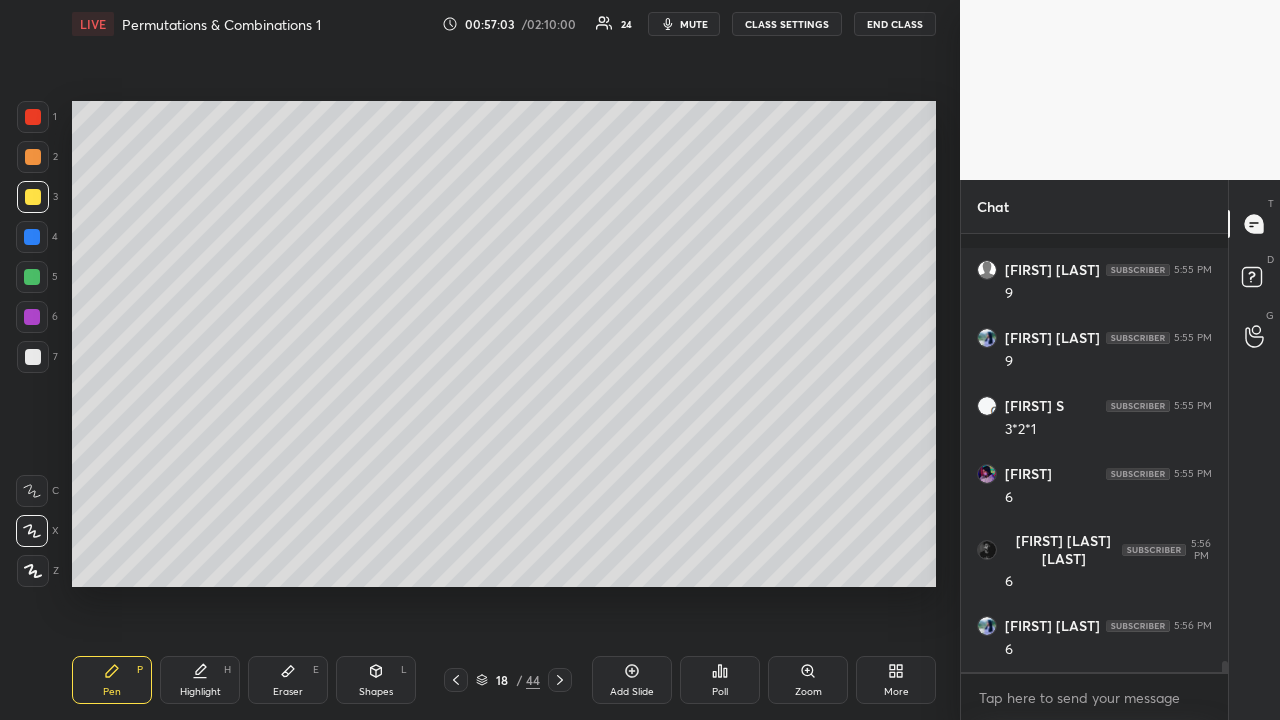 click at bounding box center (33, 157) 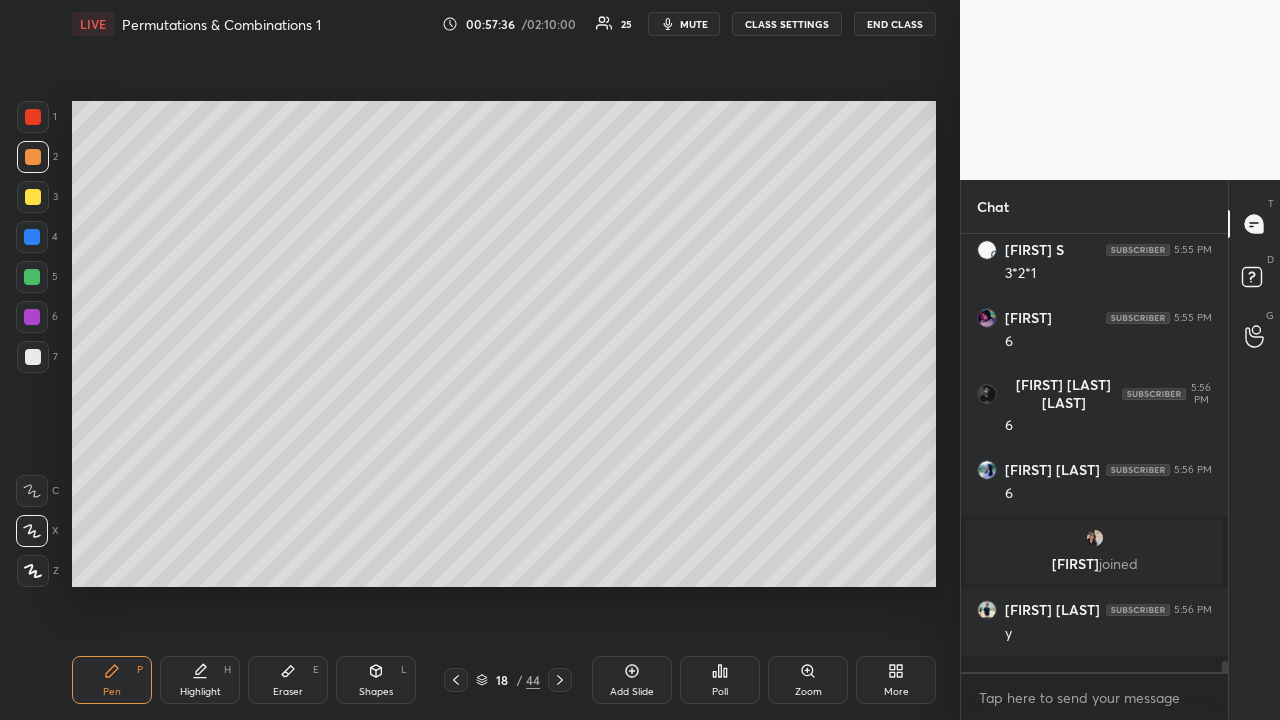 scroll, scrollTop: 17098, scrollLeft: 0, axis: vertical 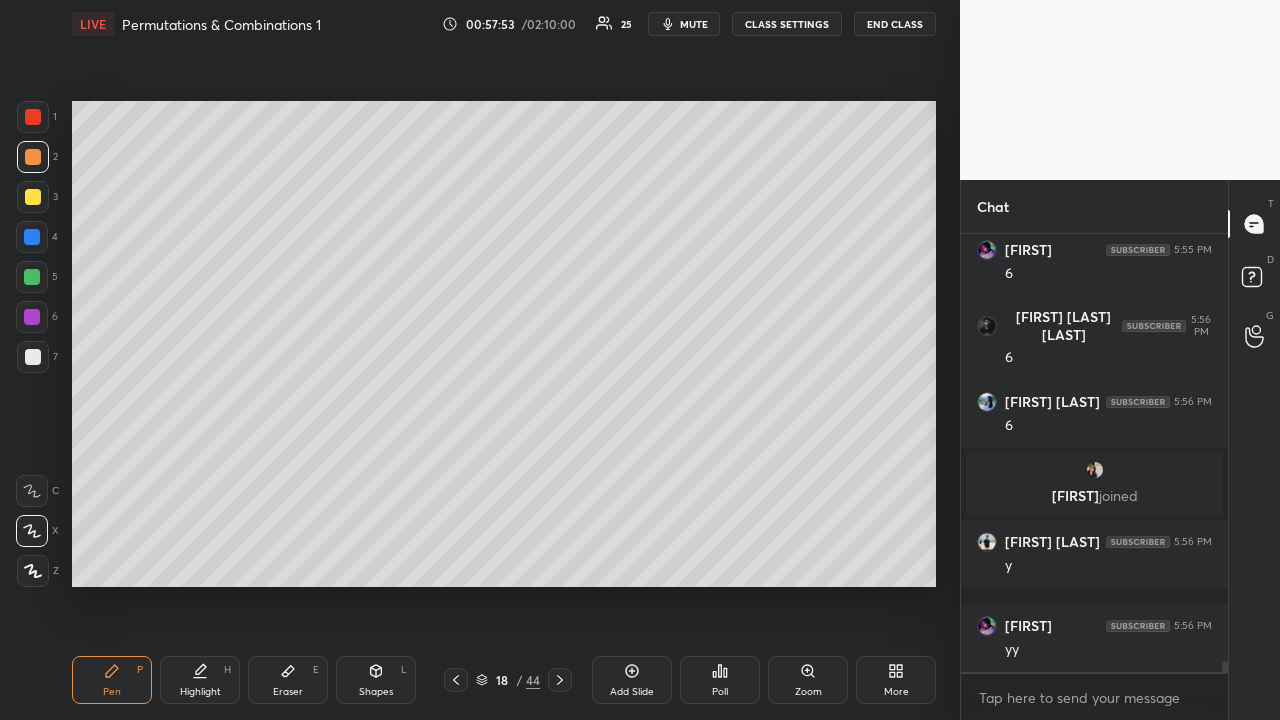 click at bounding box center (33, 197) 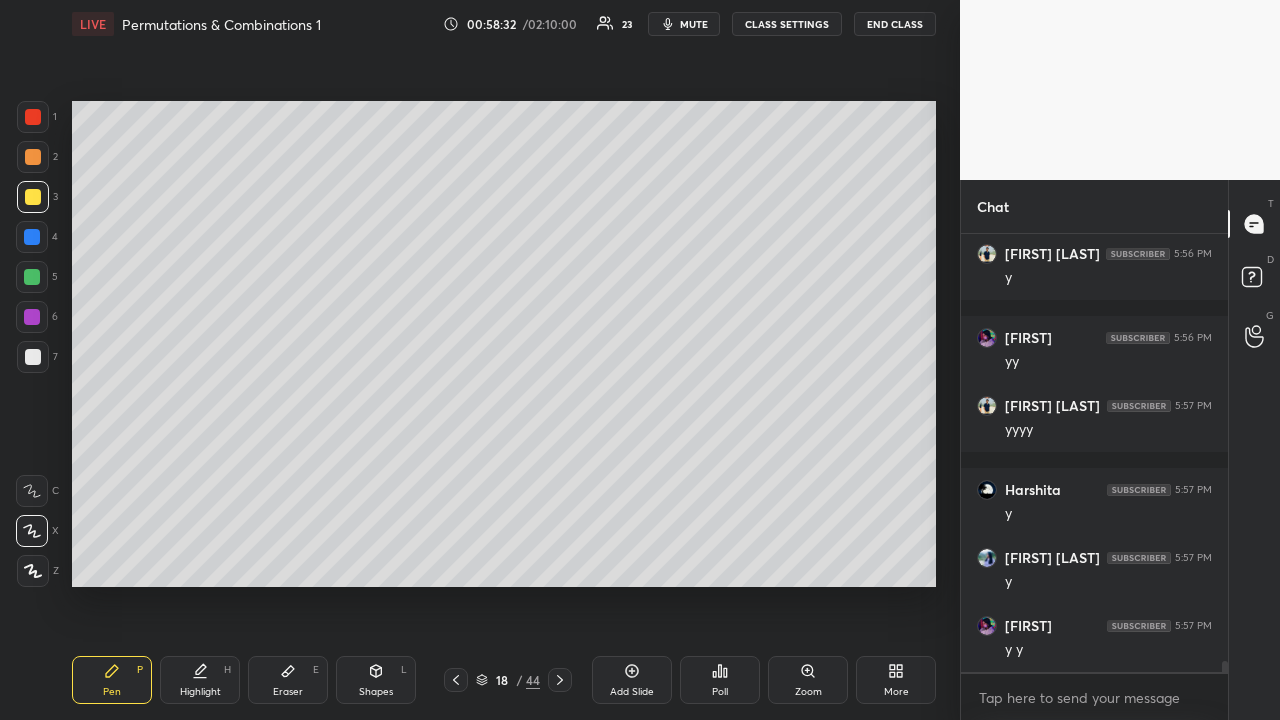 scroll, scrollTop: 17470, scrollLeft: 0, axis: vertical 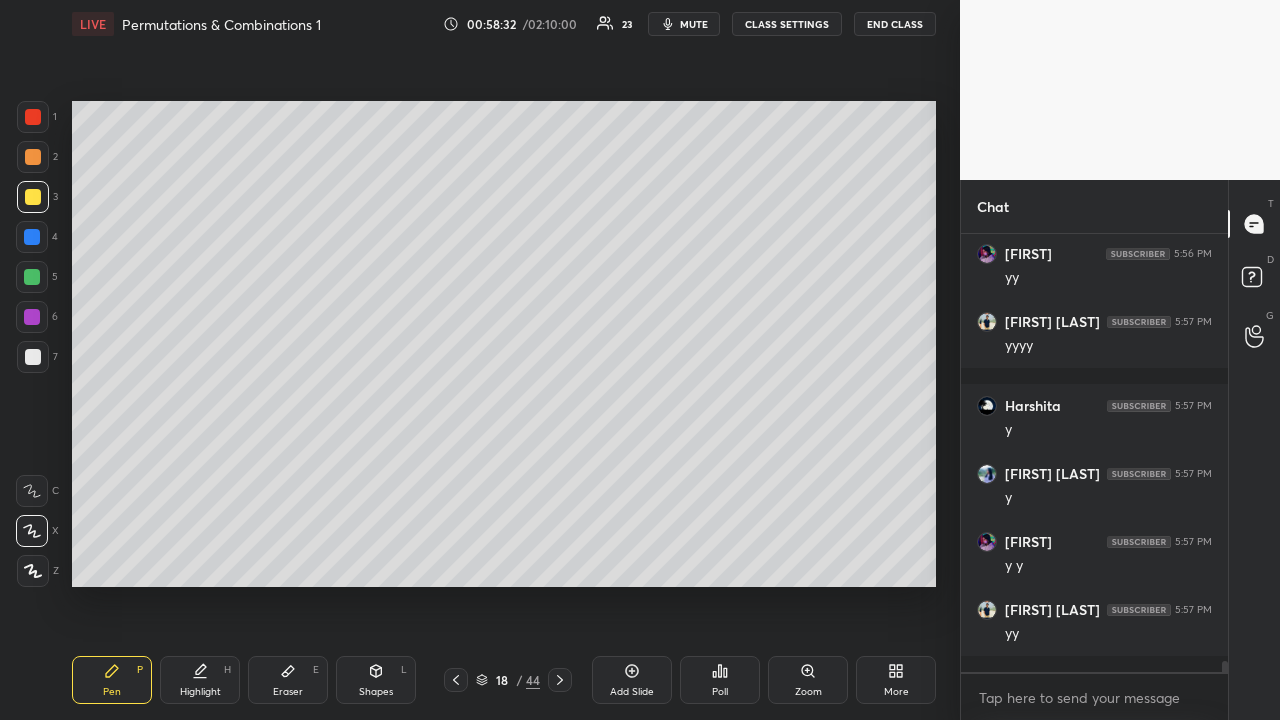 click at bounding box center (33, 357) 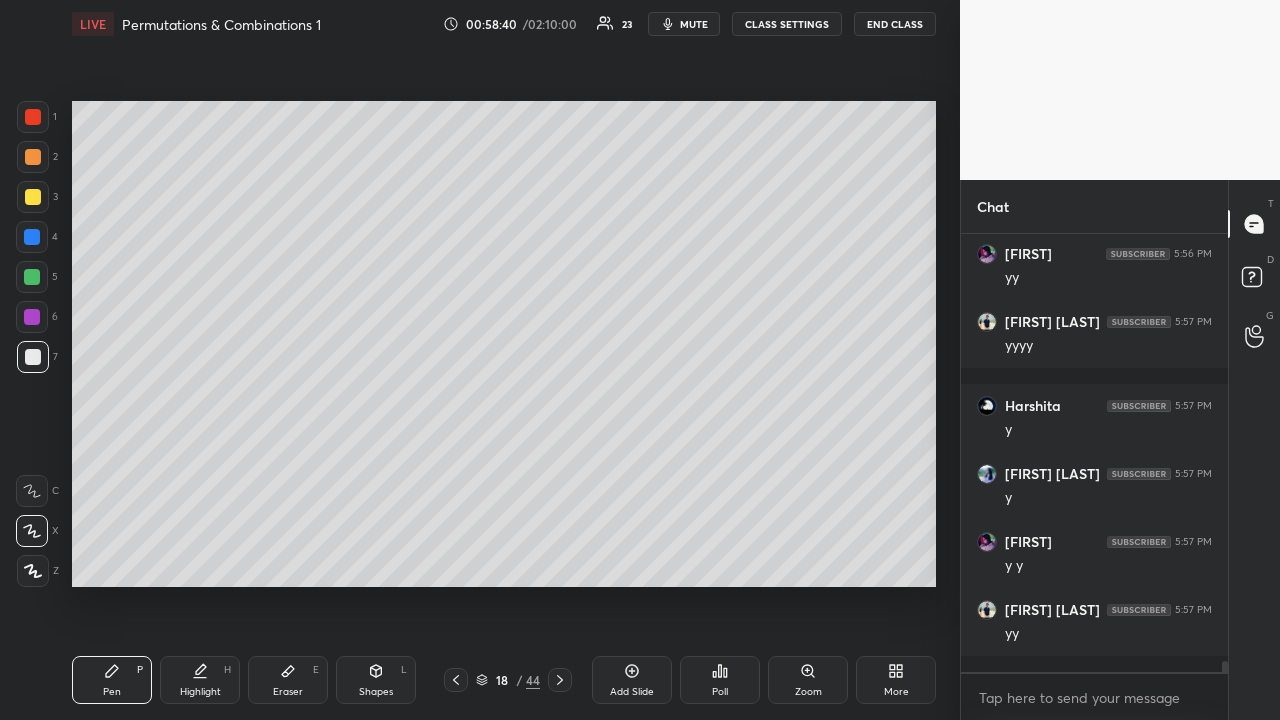click on "1 2 3 4 5 6 7 R O A L C X Z Erase all   C X Z LIVE Permutations & Combinations 1 00:58:40 /  02:10:00 23 mute CLASS SETTINGS END CLASS Setting up your live class Poll for   secs No correct answer Start poll Back Permutations & Combinations 1 RODHA Pen P Highlight H Eraser E Shapes L 18 / 44 Add Slide Poll Zoom More" at bounding box center (480, 360) 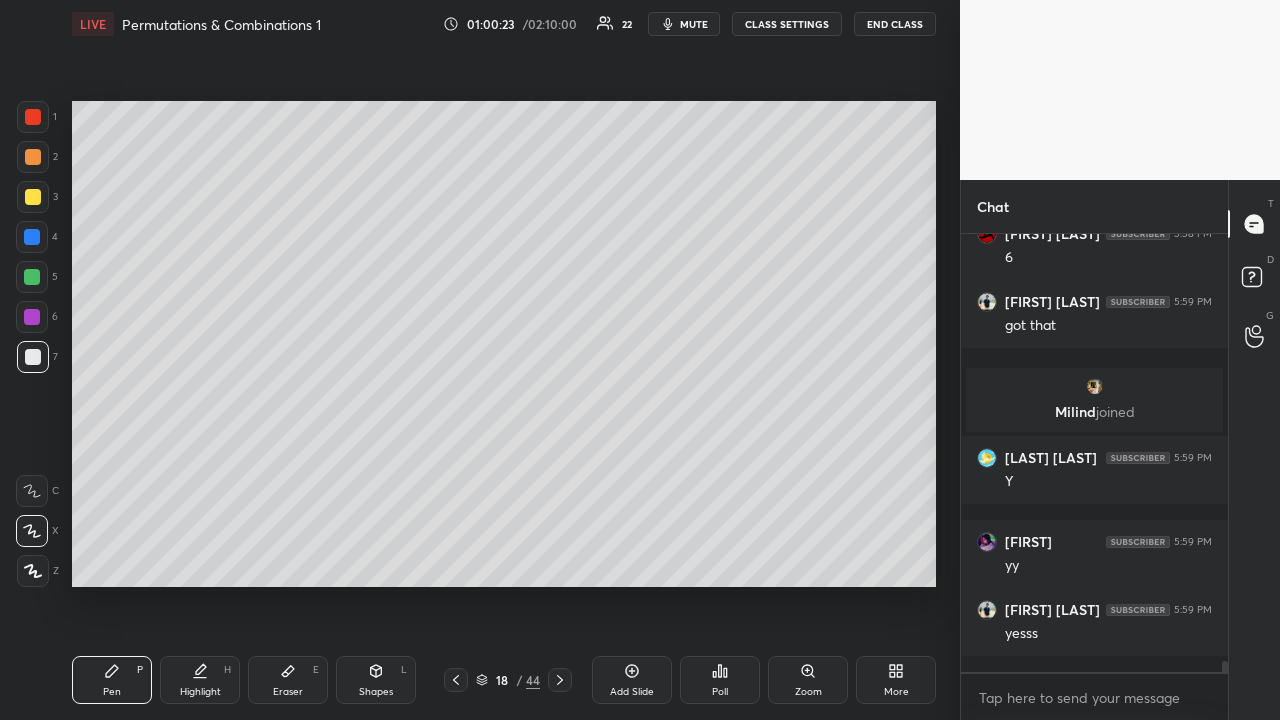 scroll, scrollTop: 17894, scrollLeft: 0, axis: vertical 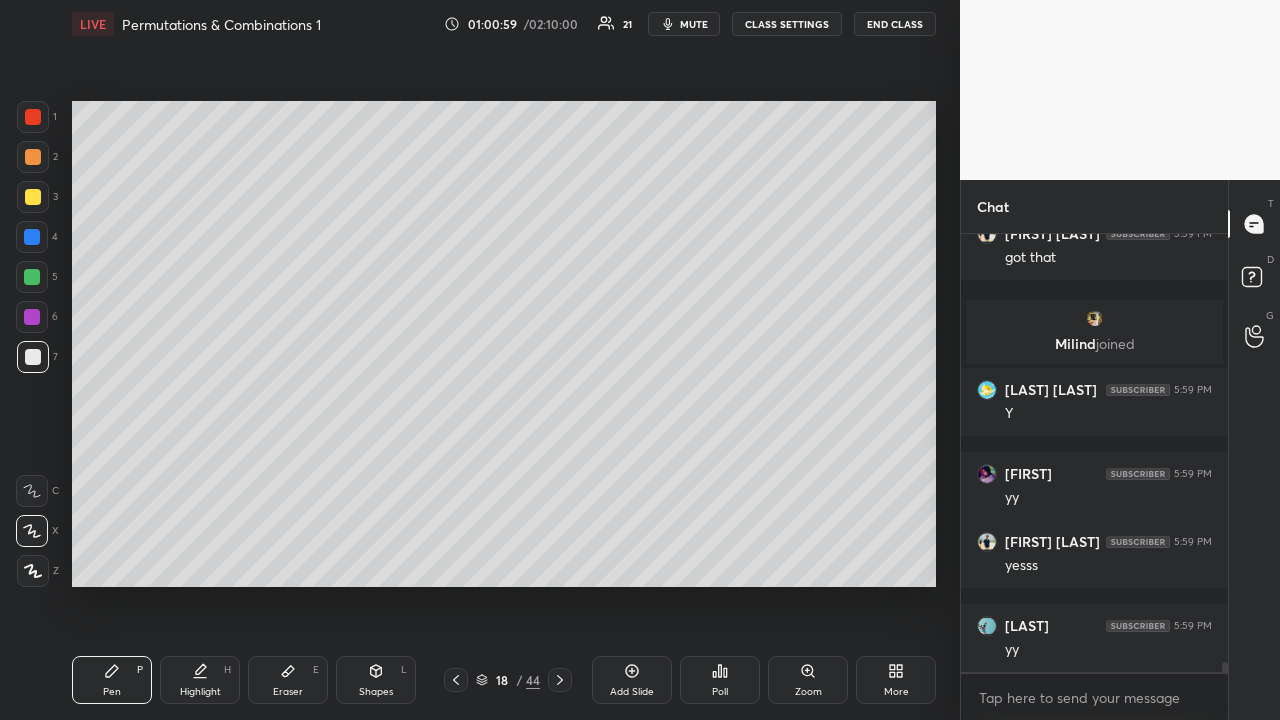 click 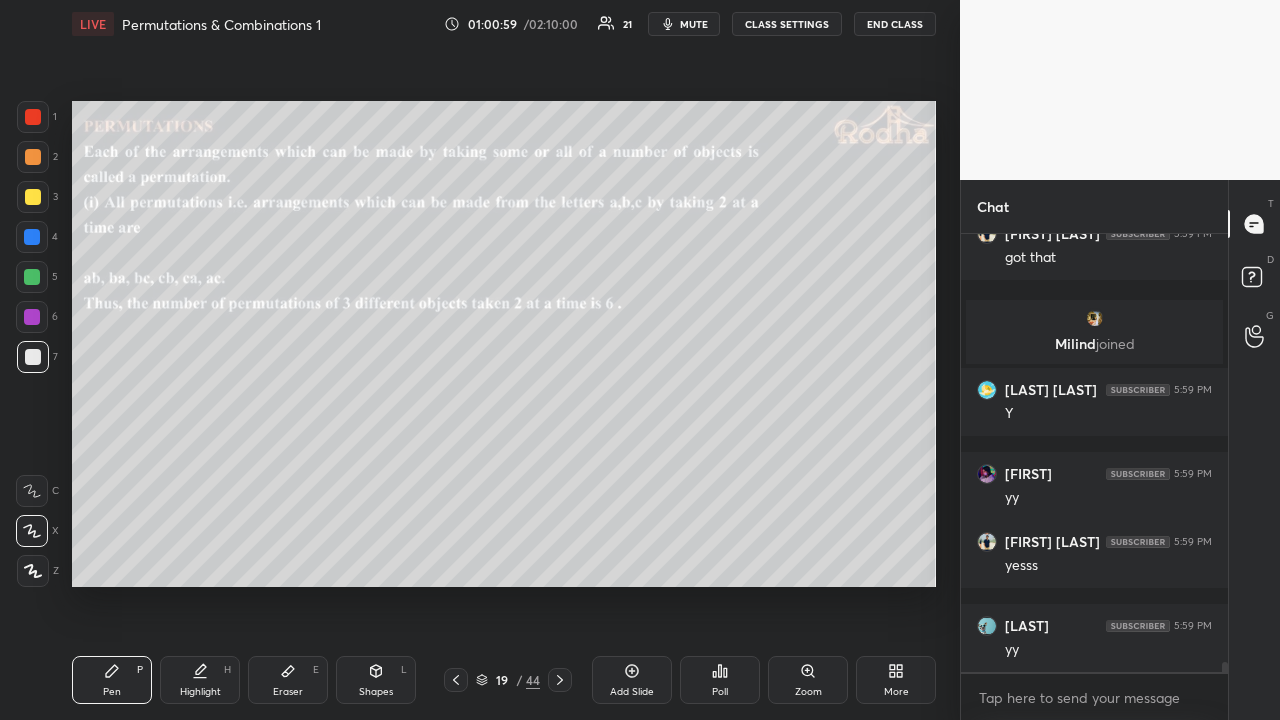 click 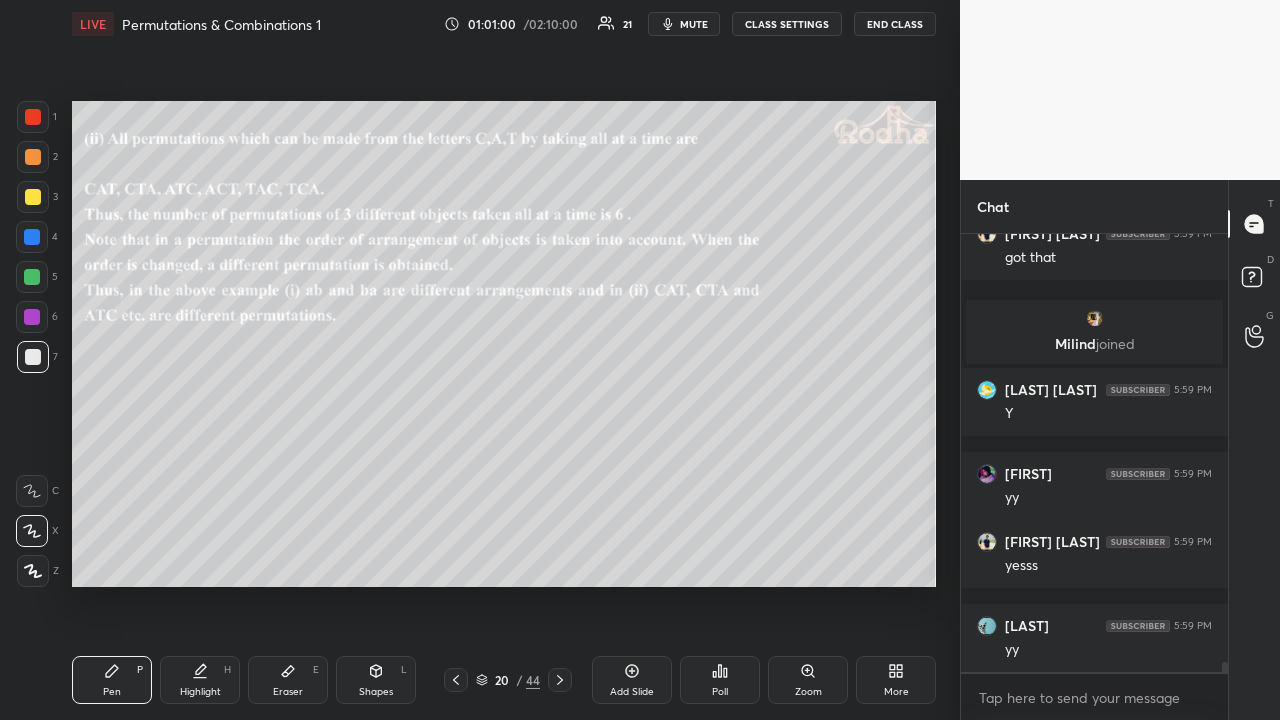 click 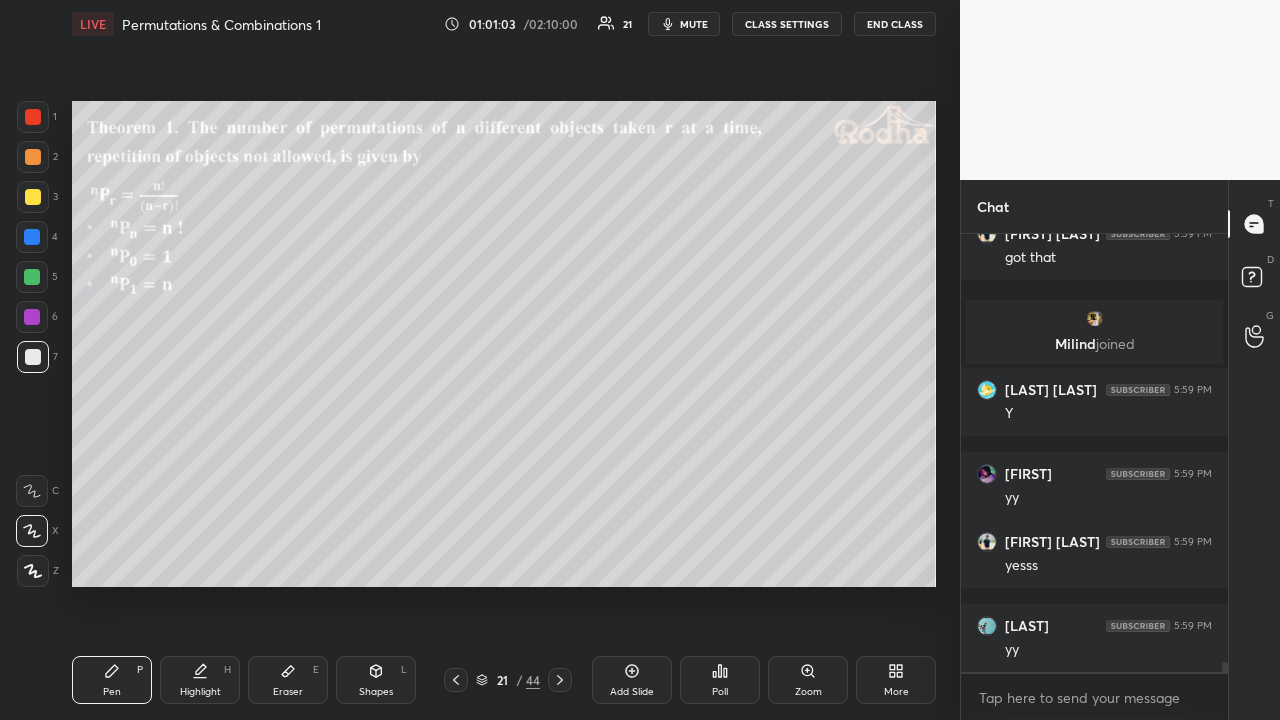click at bounding box center (33, 157) 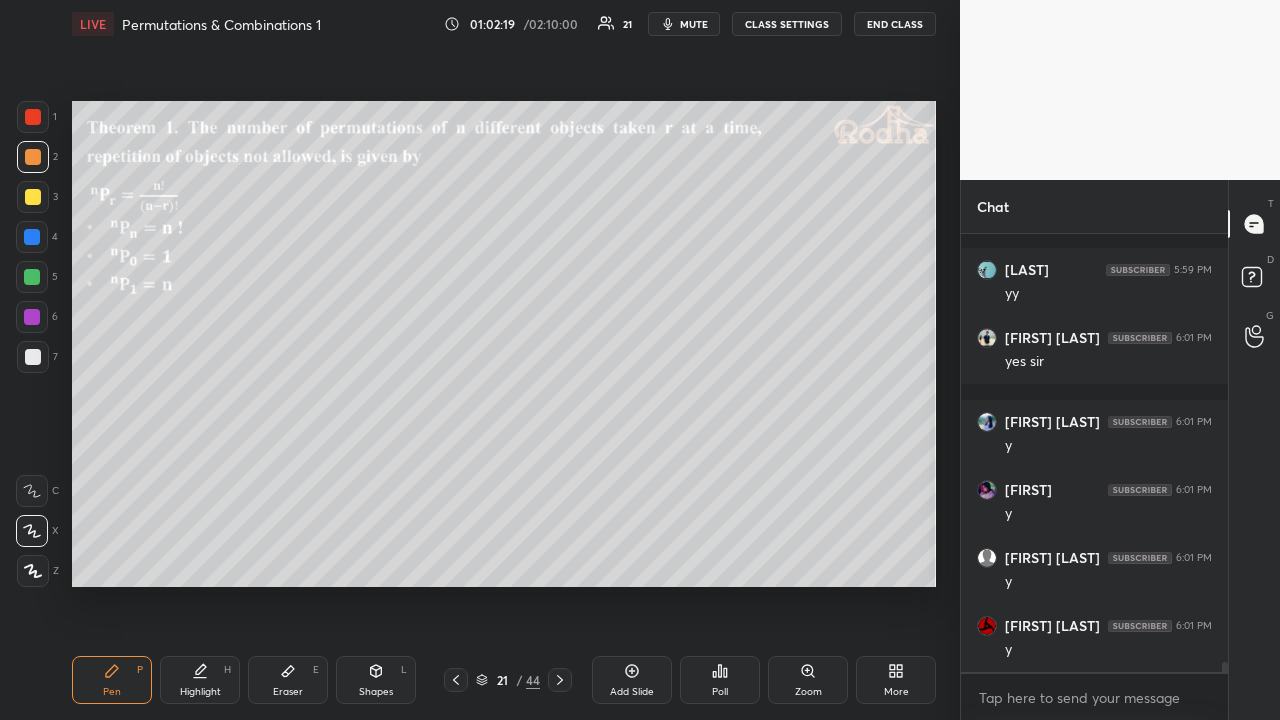 scroll, scrollTop: 18334, scrollLeft: 0, axis: vertical 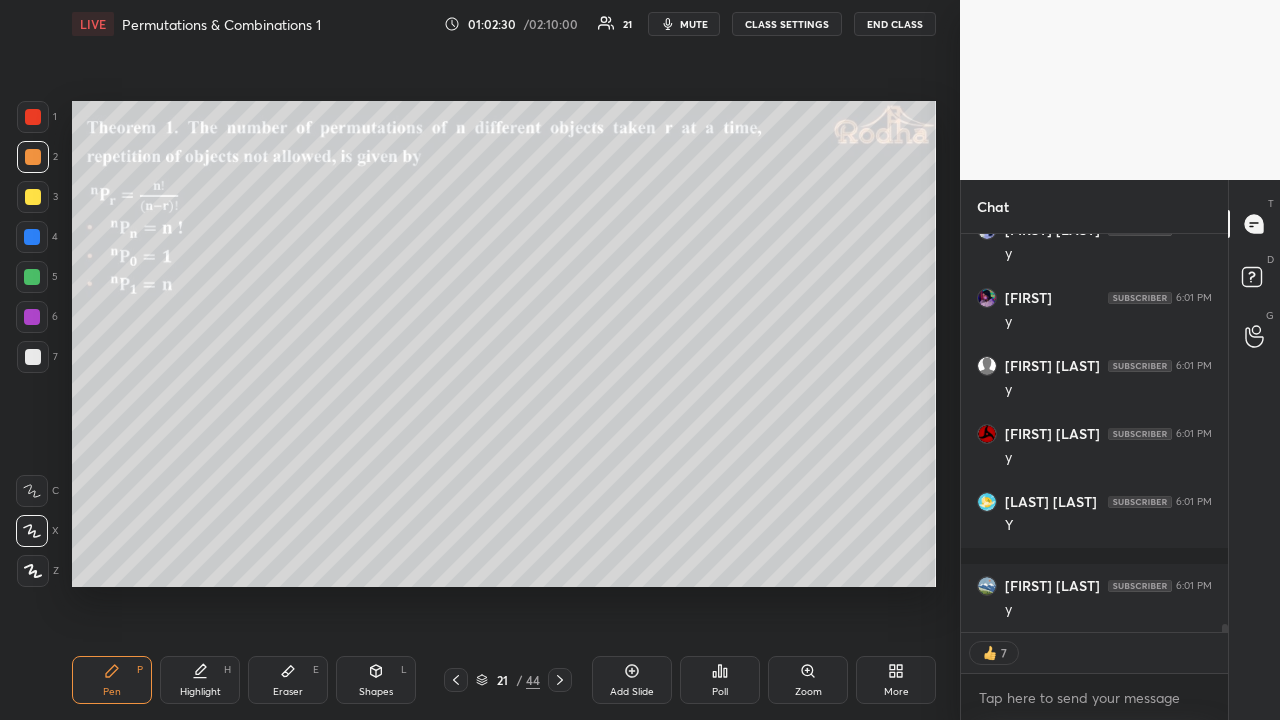 click at bounding box center (33, 197) 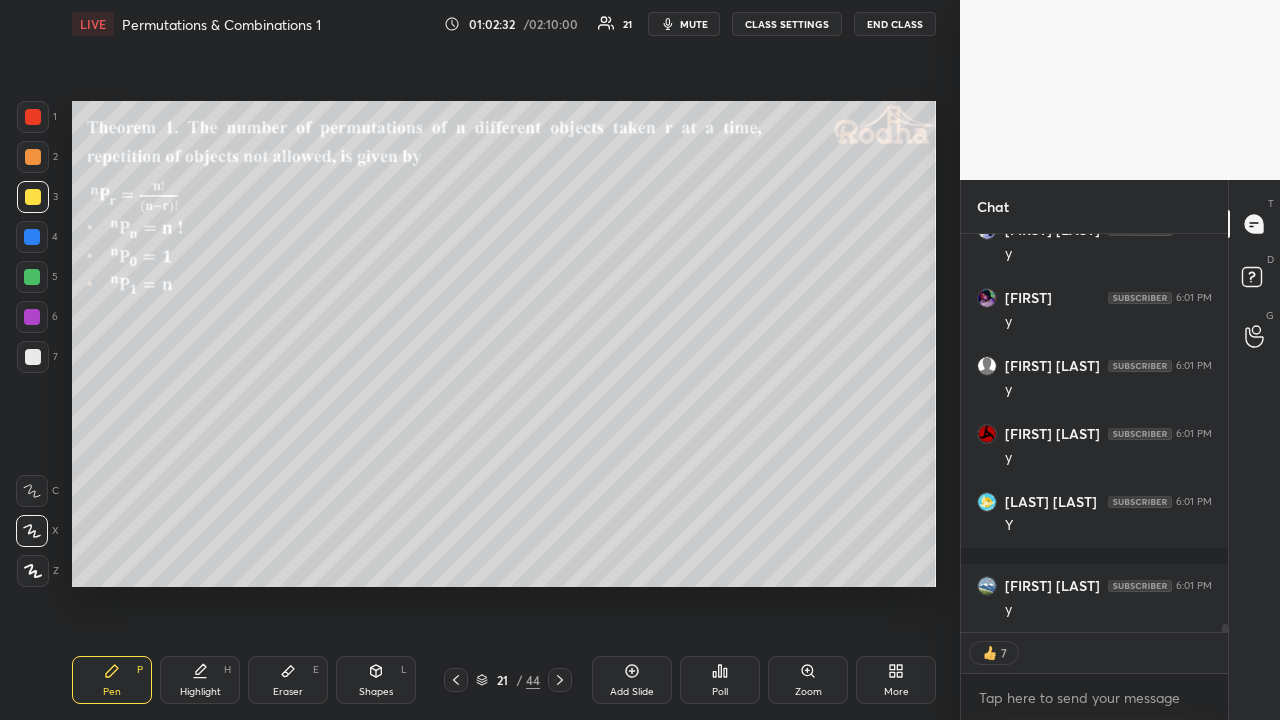 click 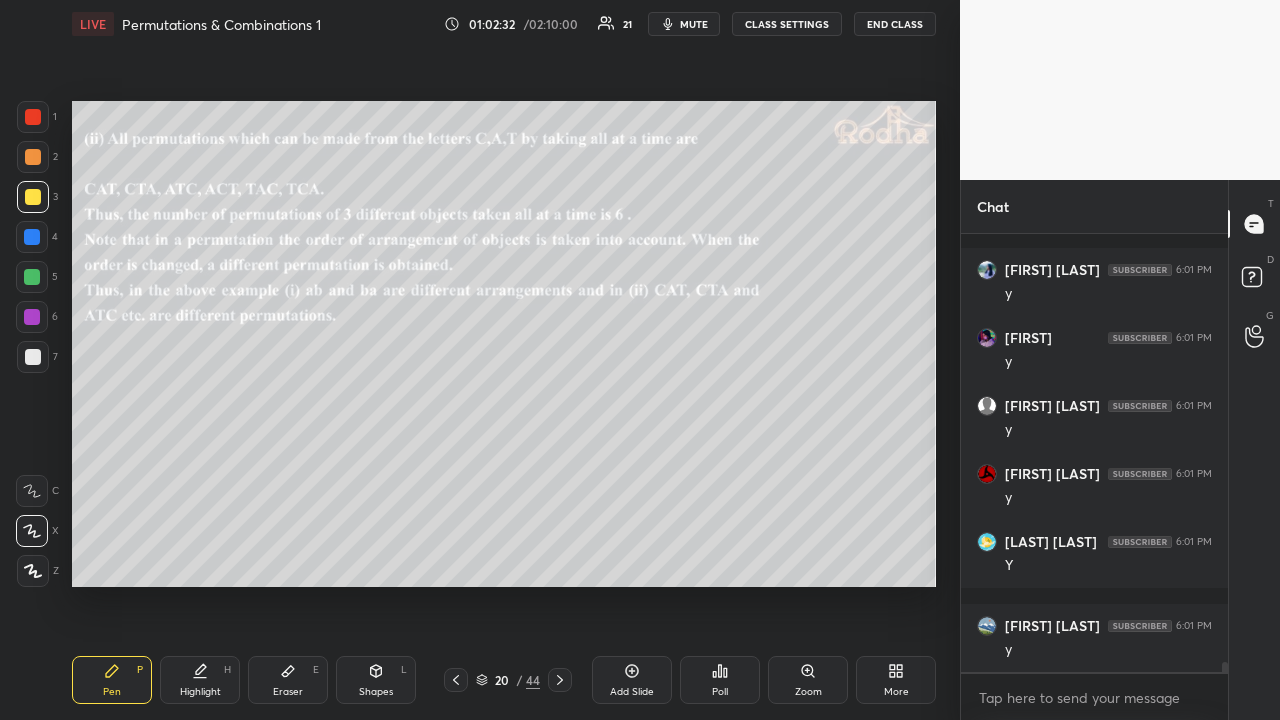scroll, scrollTop: 7, scrollLeft: 6, axis: both 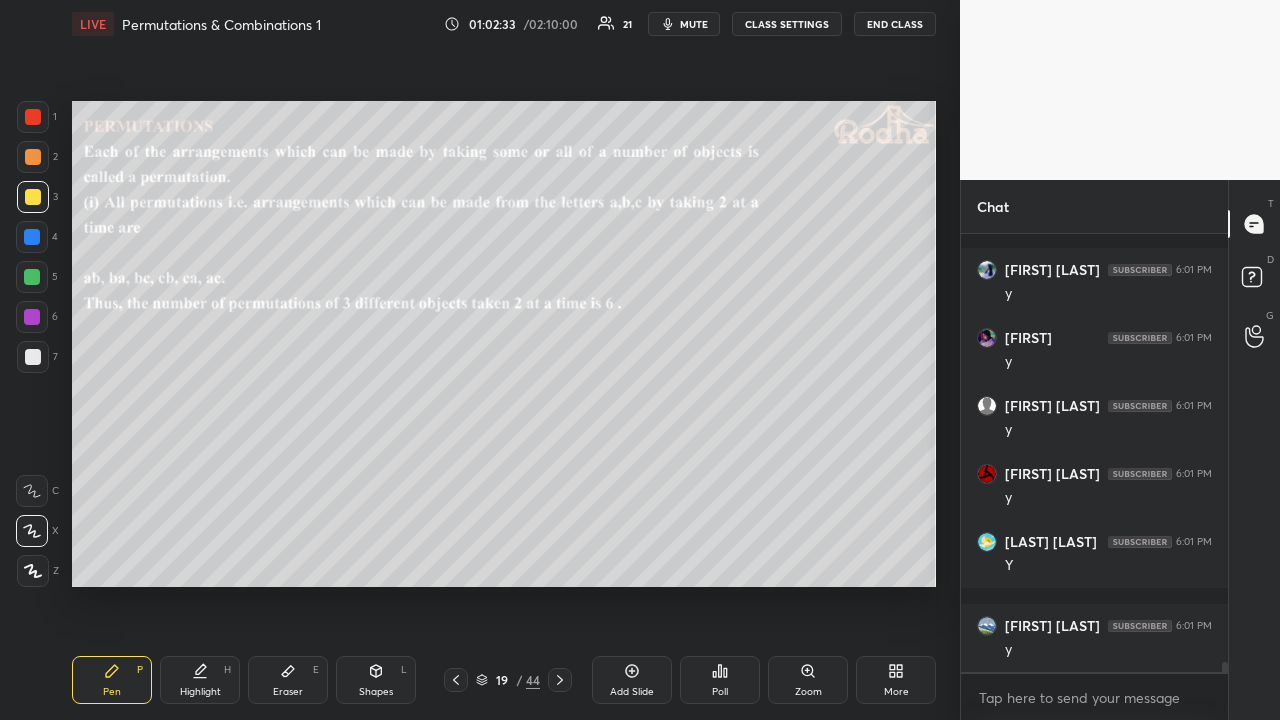 click 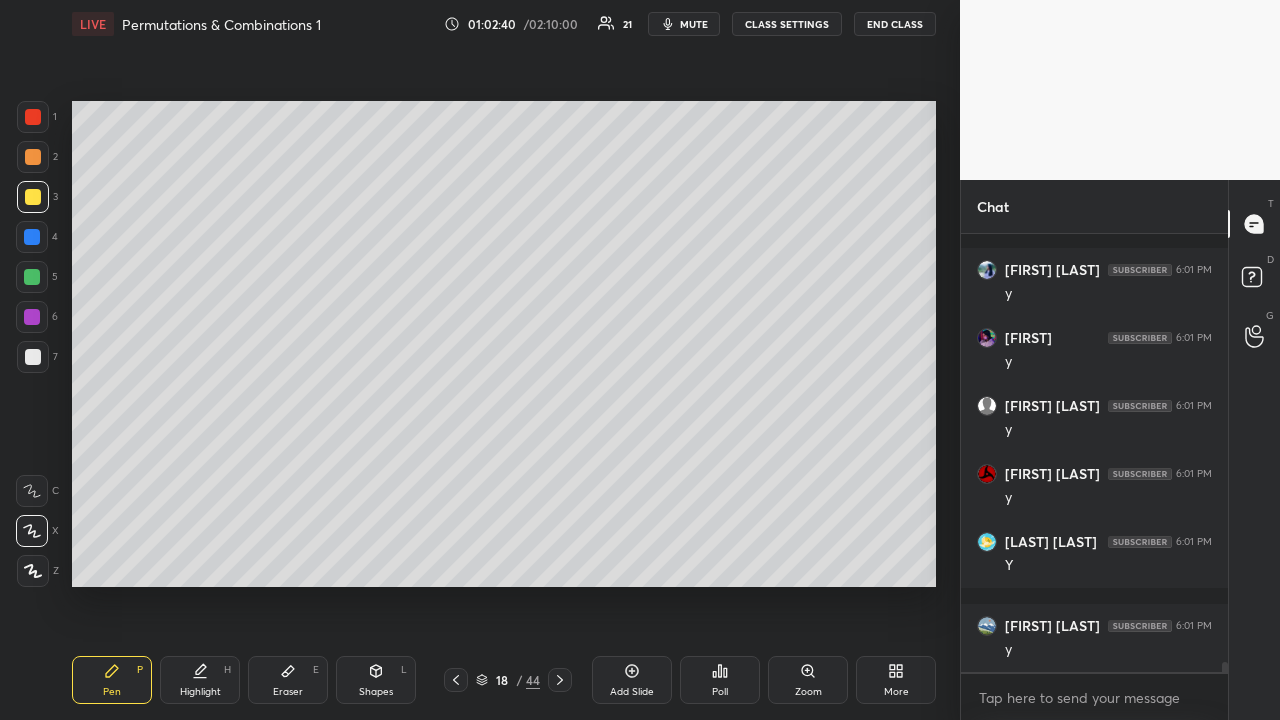 click at bounding box center (33, 117) 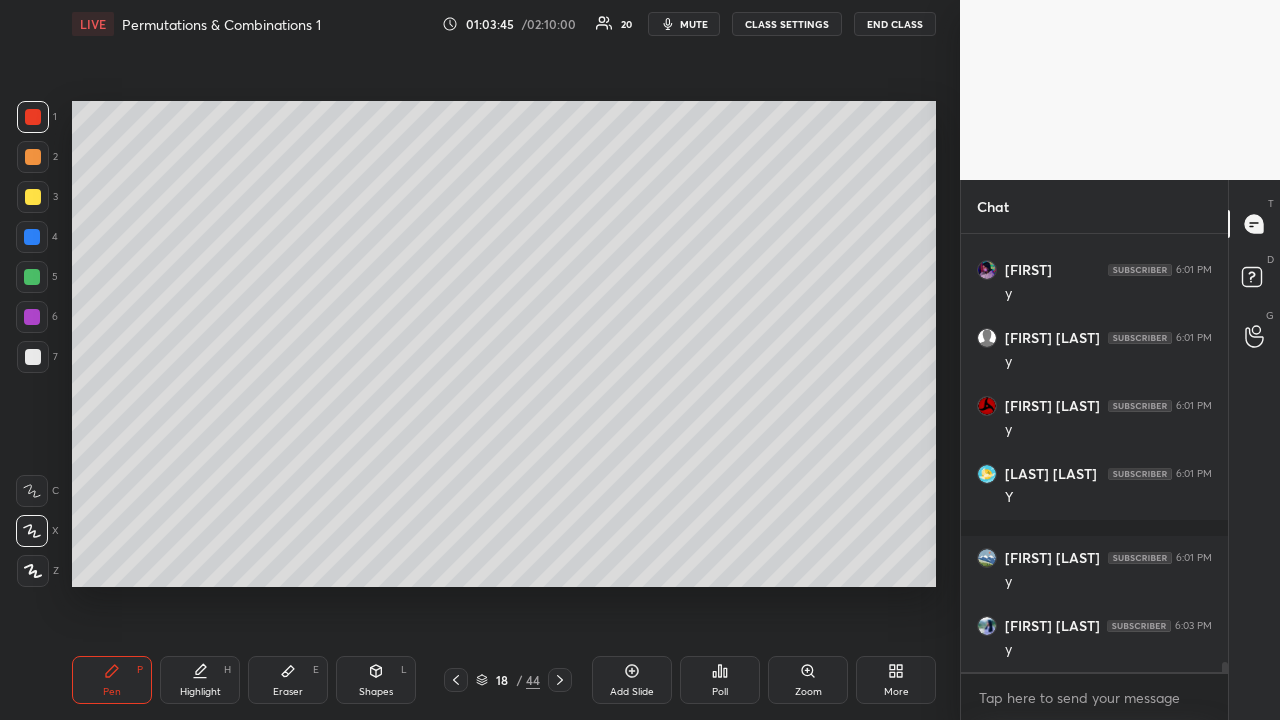 scroll, scrollTop: 18538, scrollLeft: 0, axis: vertical 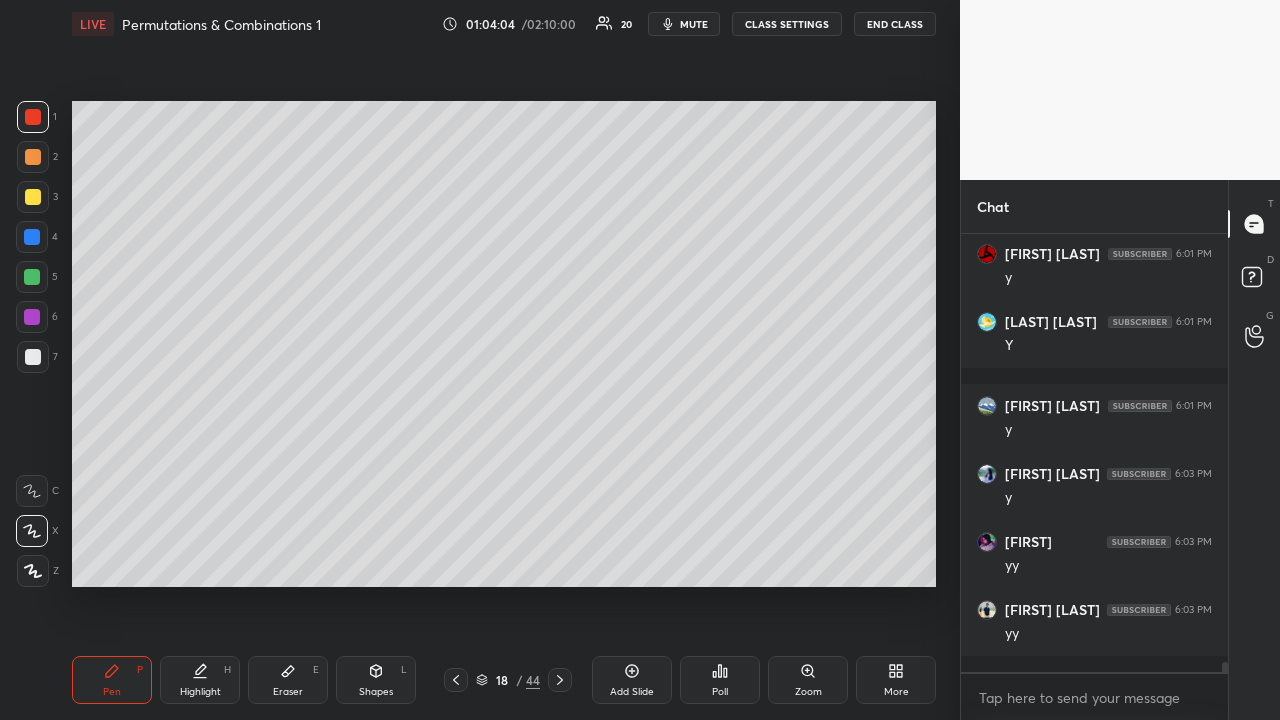 click at bounding box center (33, 197) 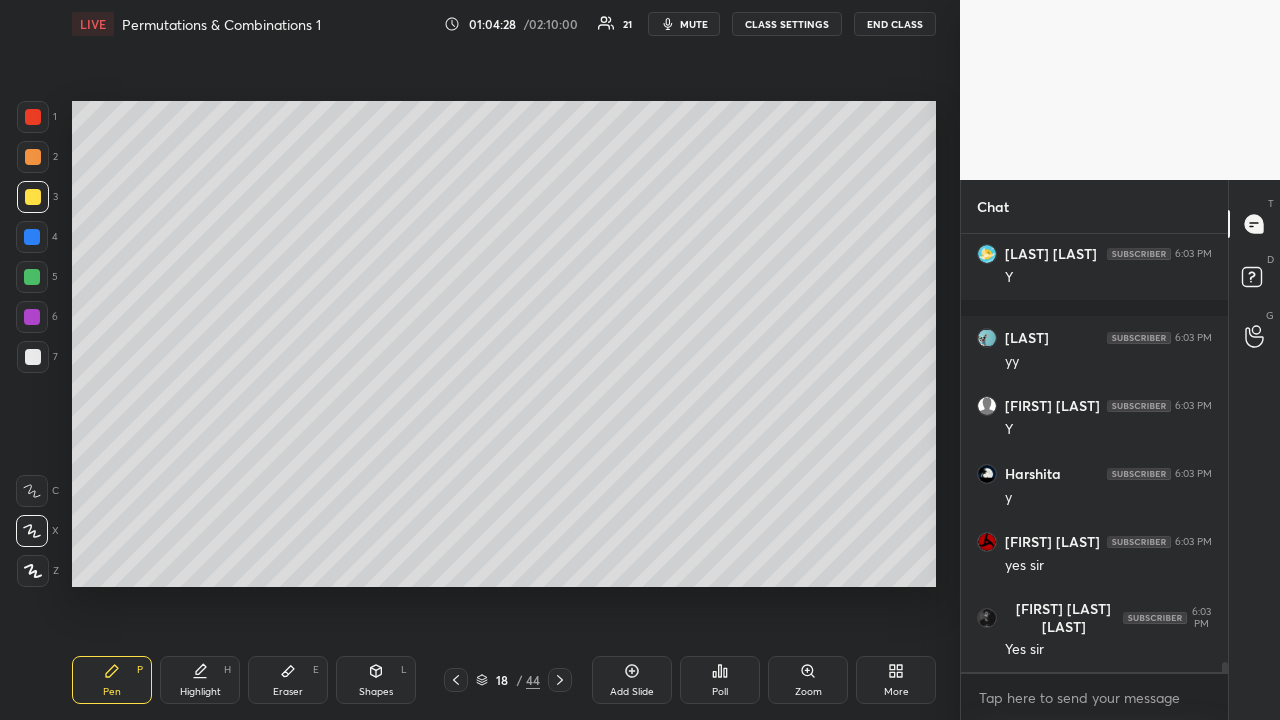 scroll, scrollTop: 19050, scrollLeft: 0, axis: vertical 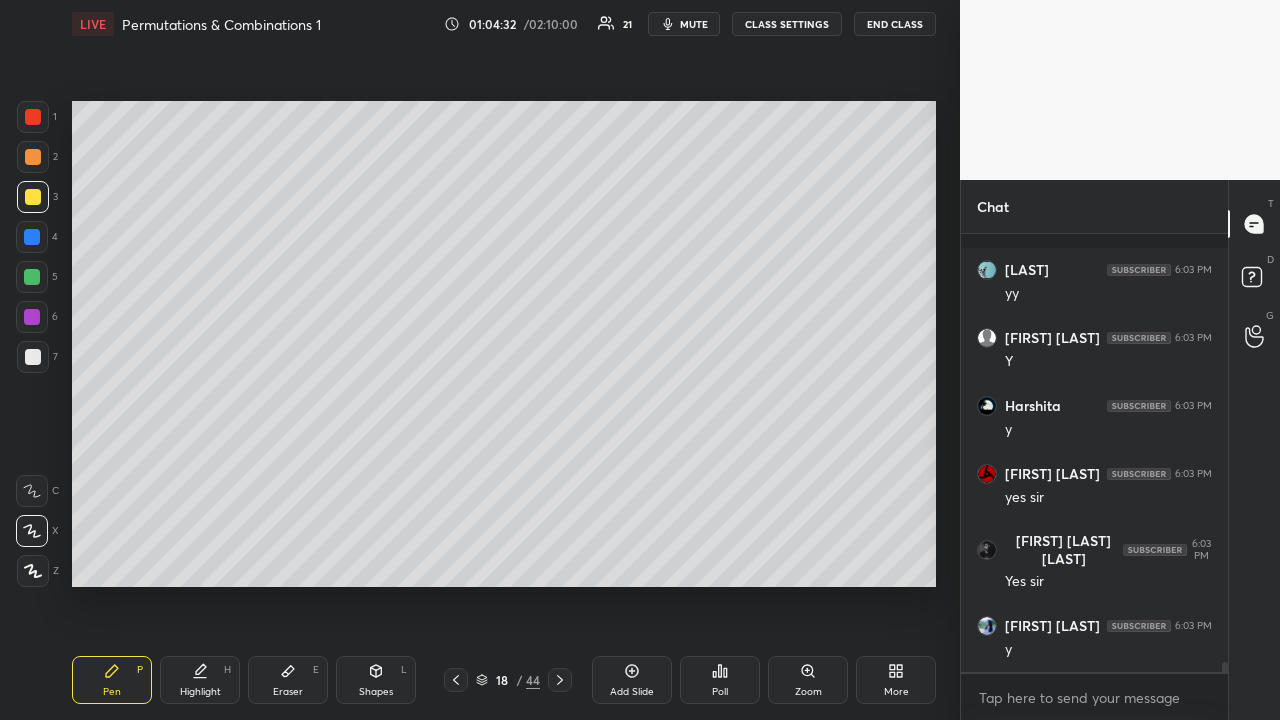 click 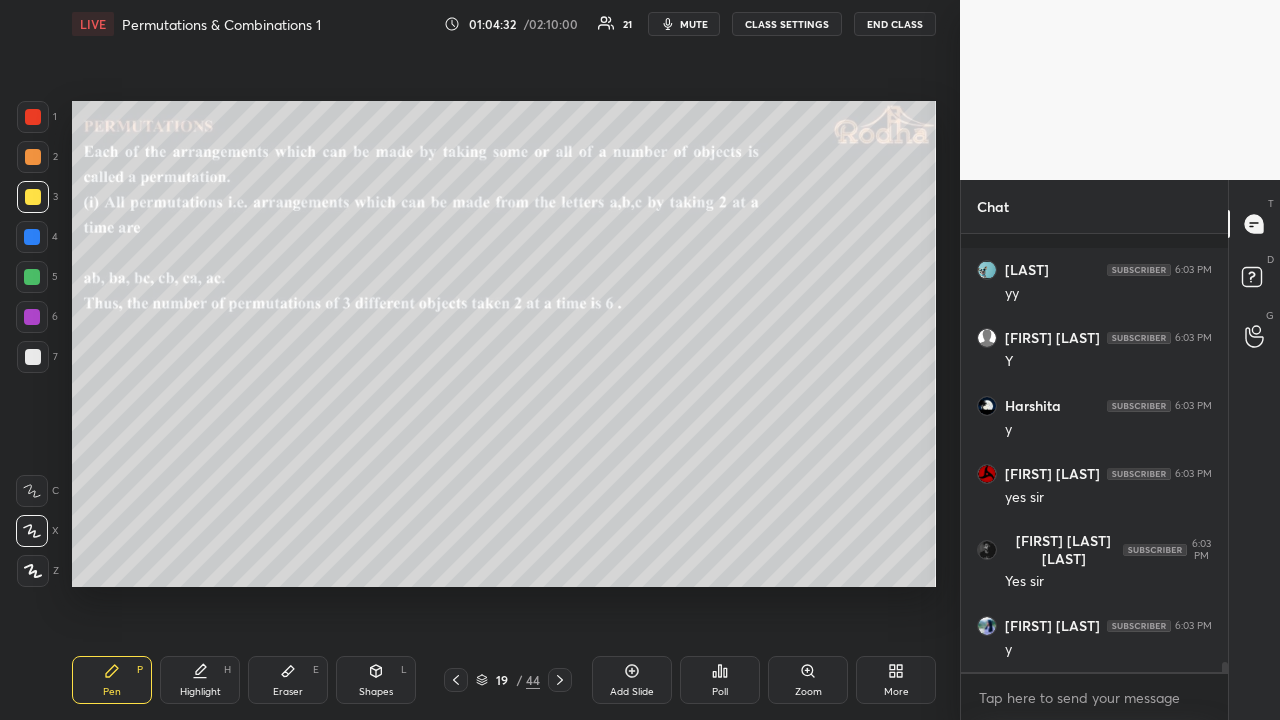 click 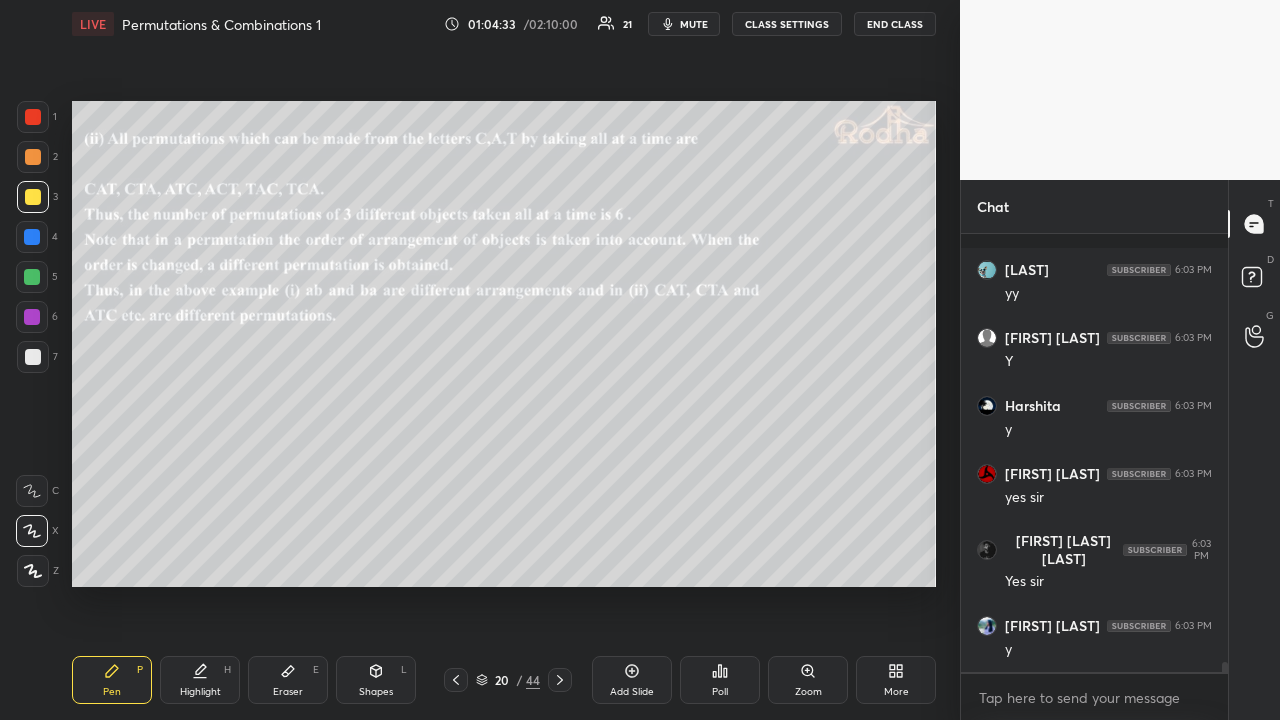 click 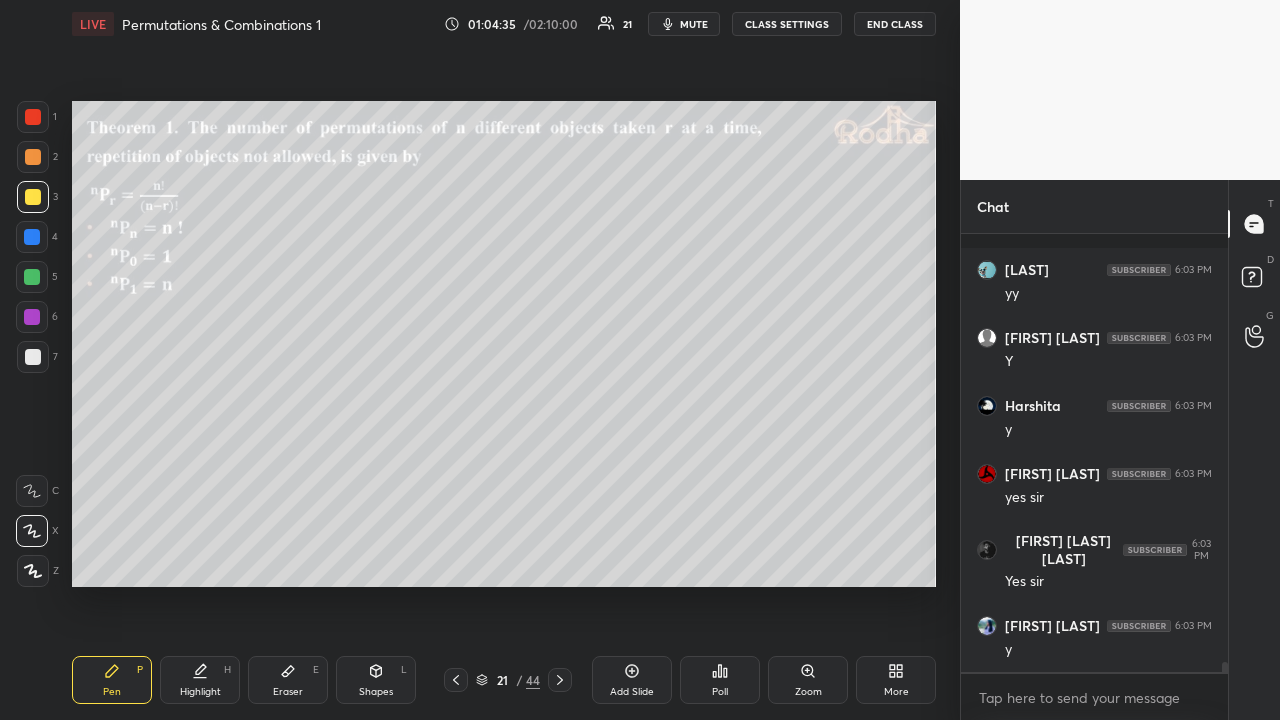 click 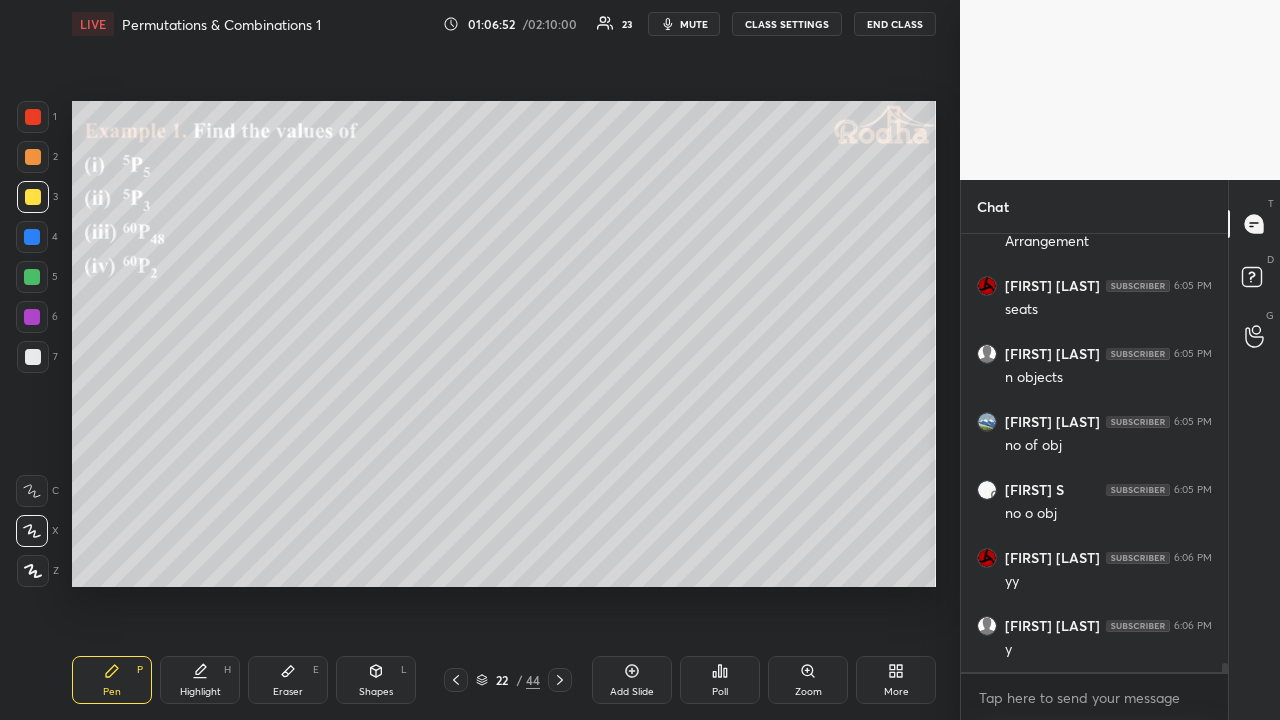 scroll, scrollTop: 21160, scrollLeft: 0, axis: vertical 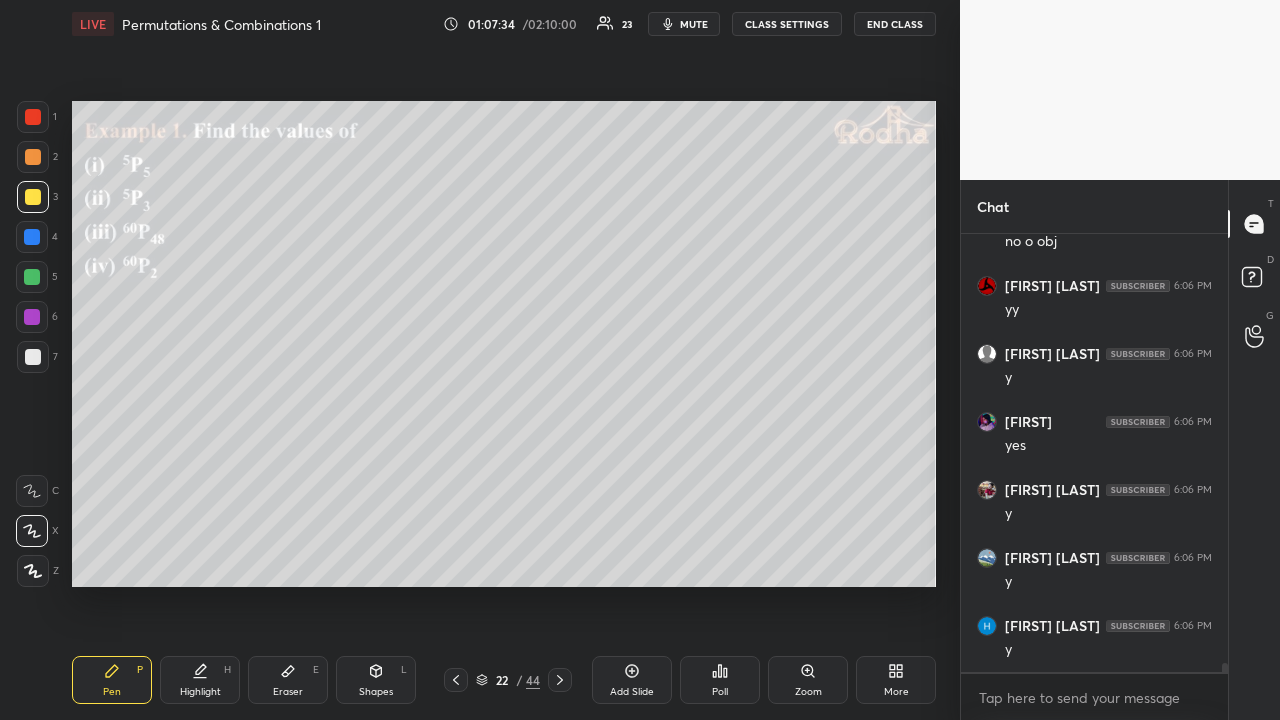 click 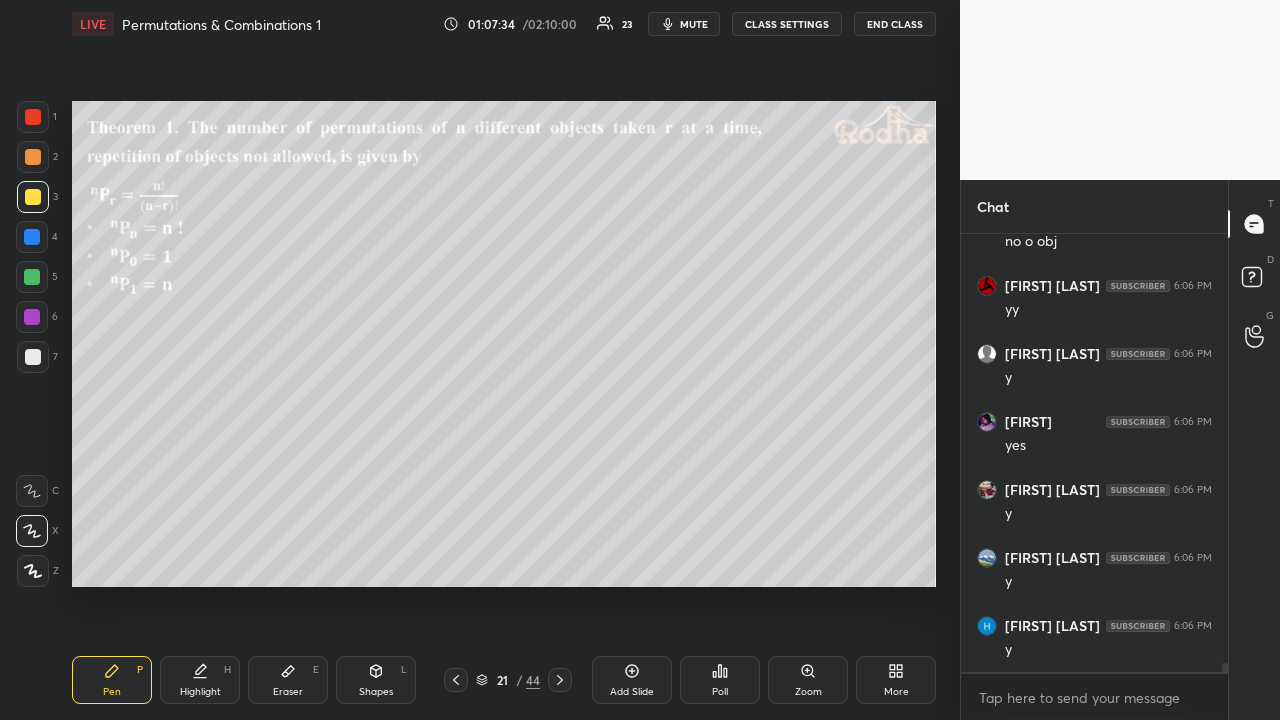click 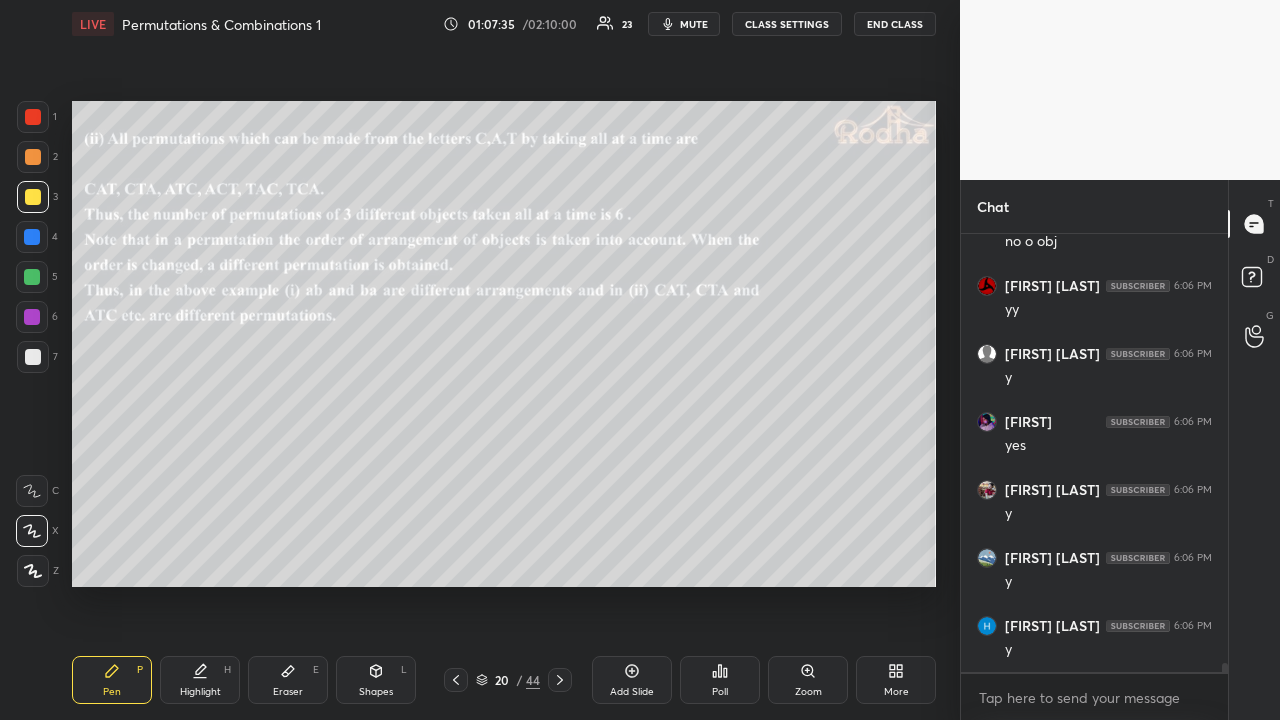 click 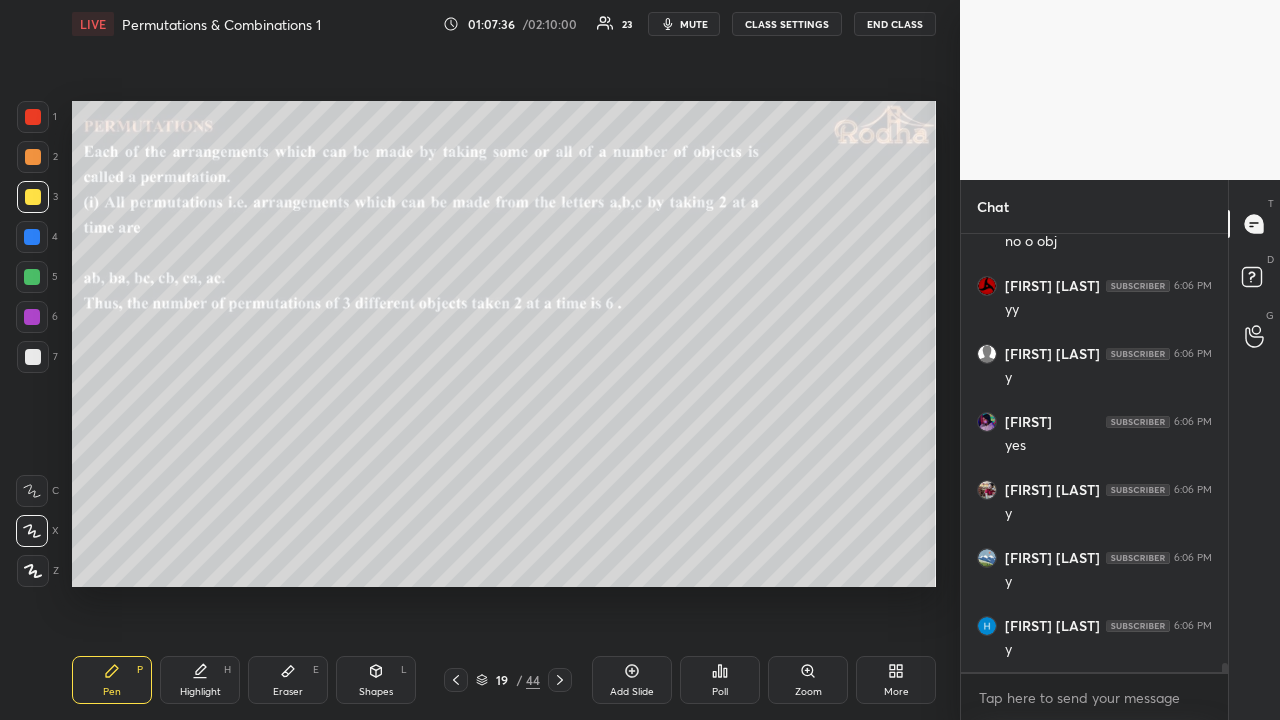 click at bounding box center (456, 680) 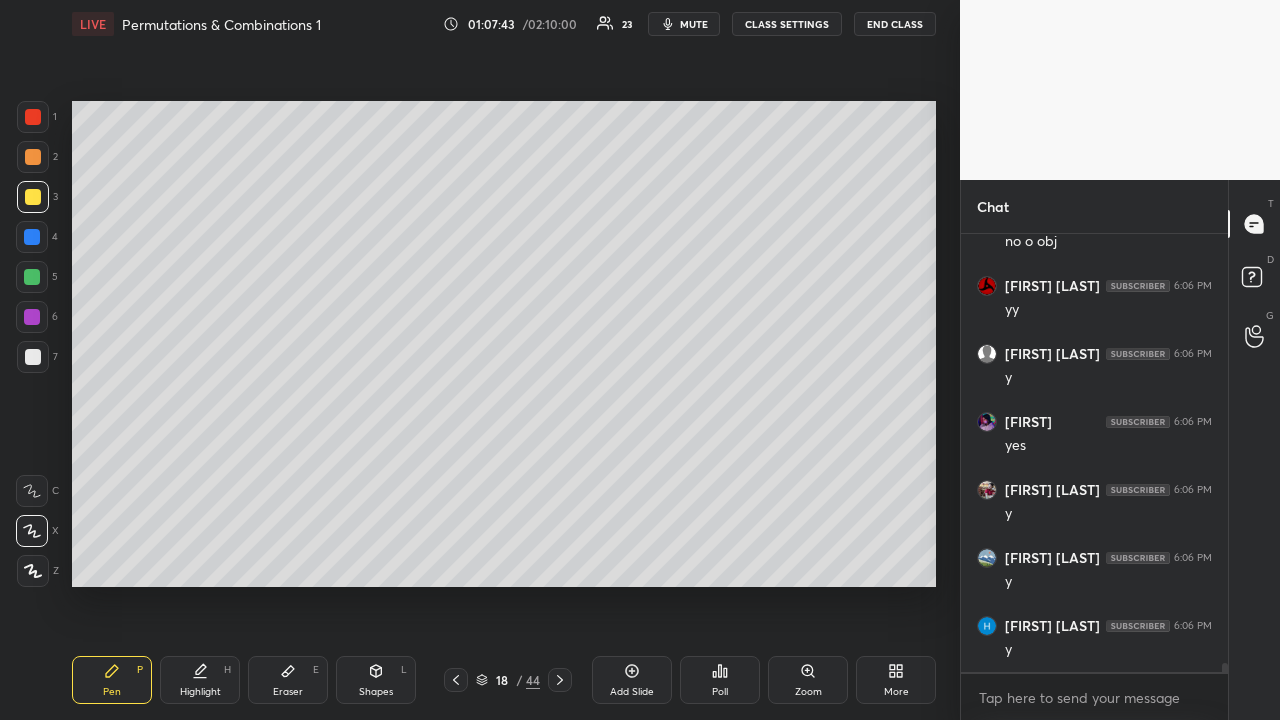 click 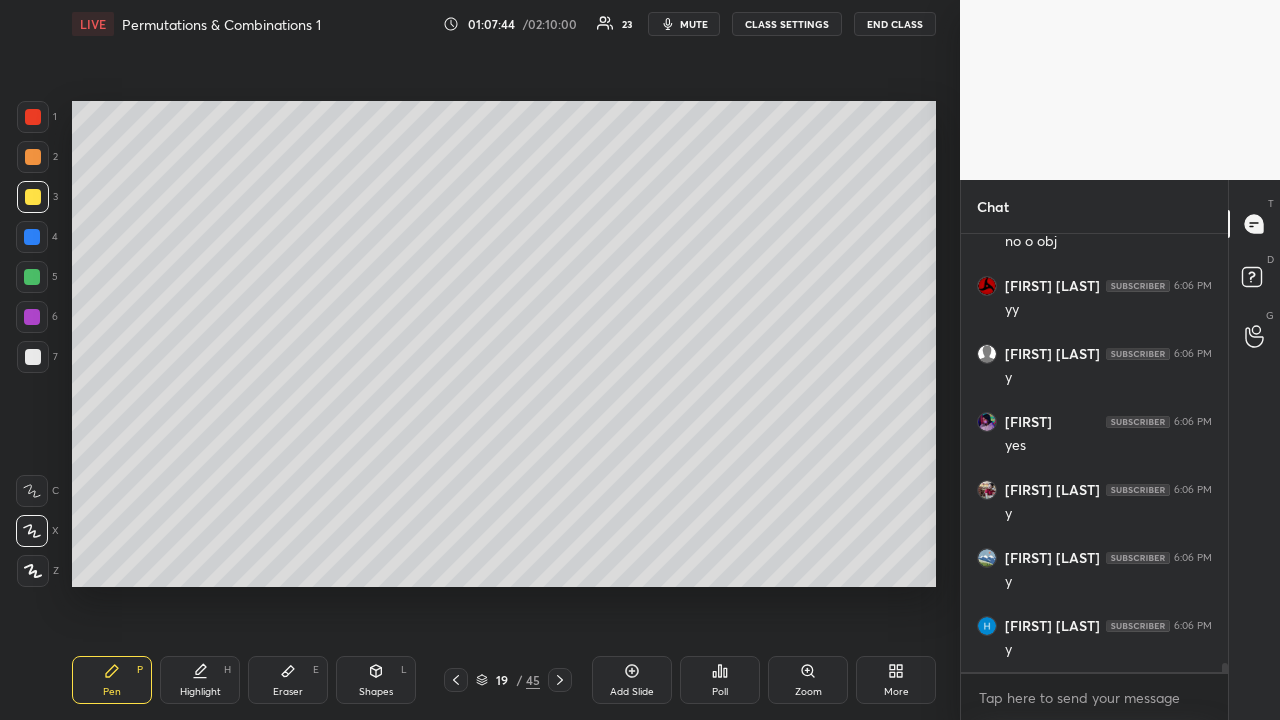 click at bounding box center [33, 117] 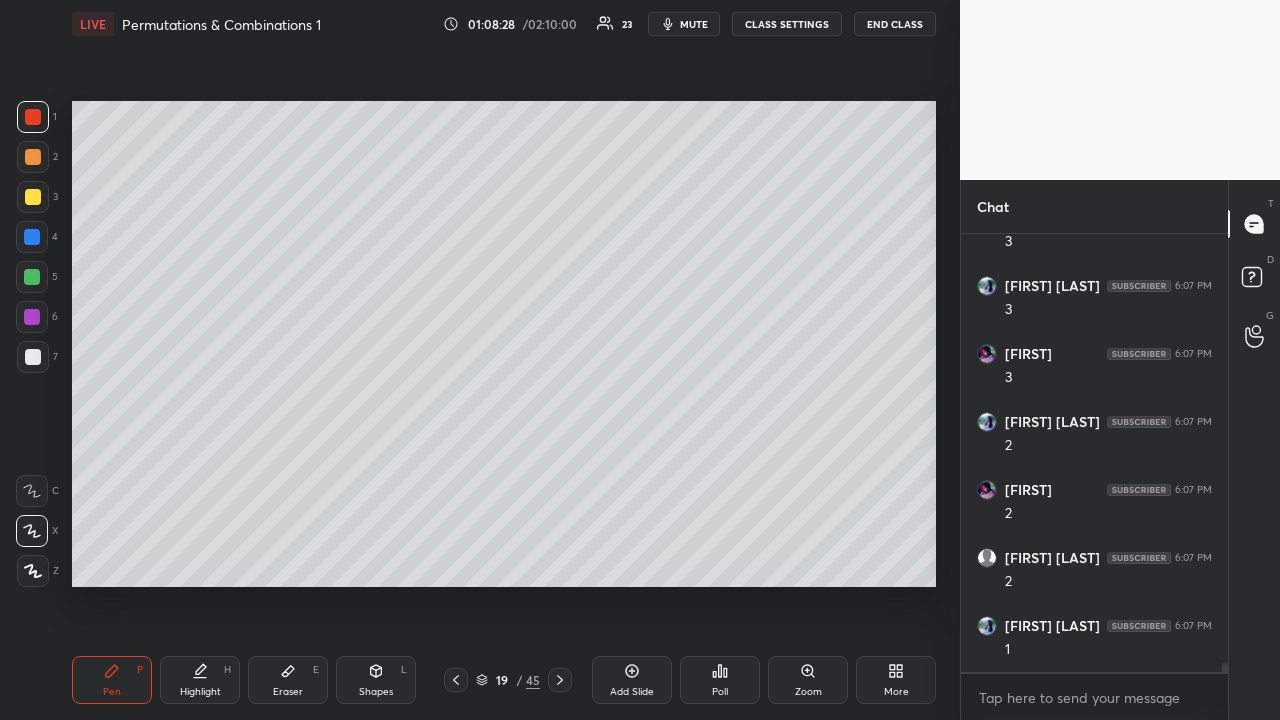 scroll, scrollTop: 21924, scrollLeft: 0, axis: vertical 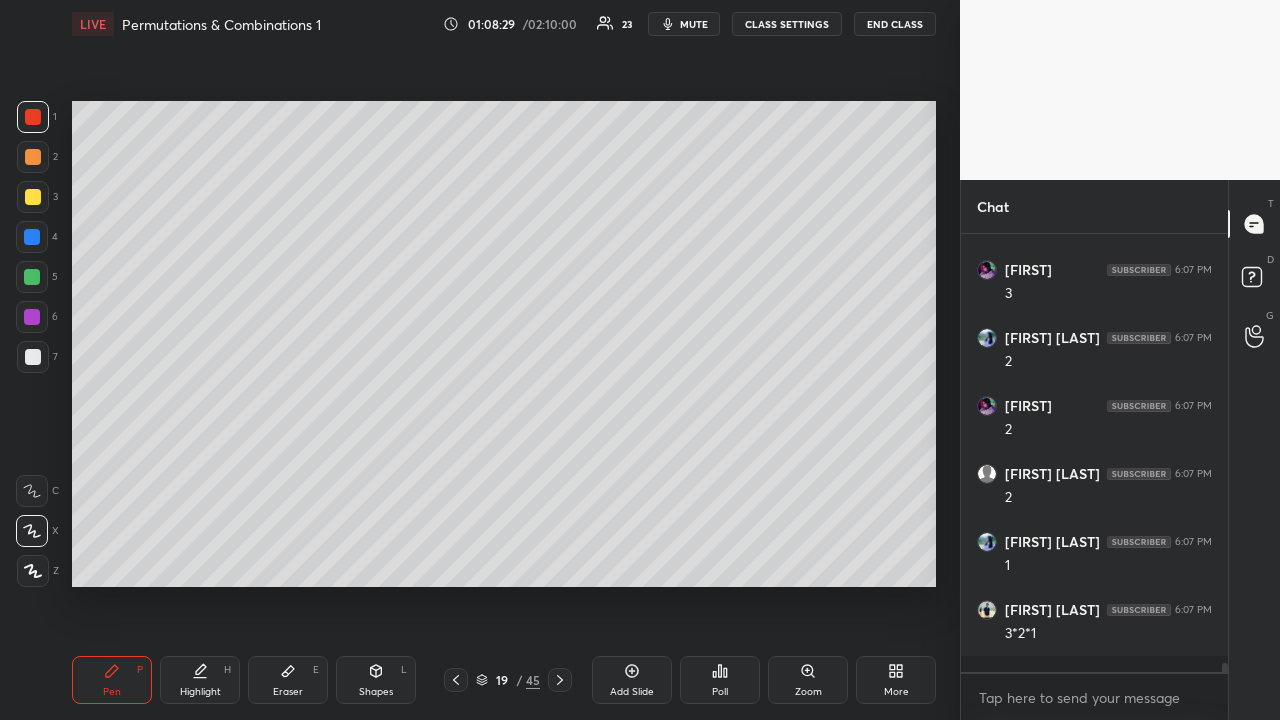 click at bounding box center [33, 197] 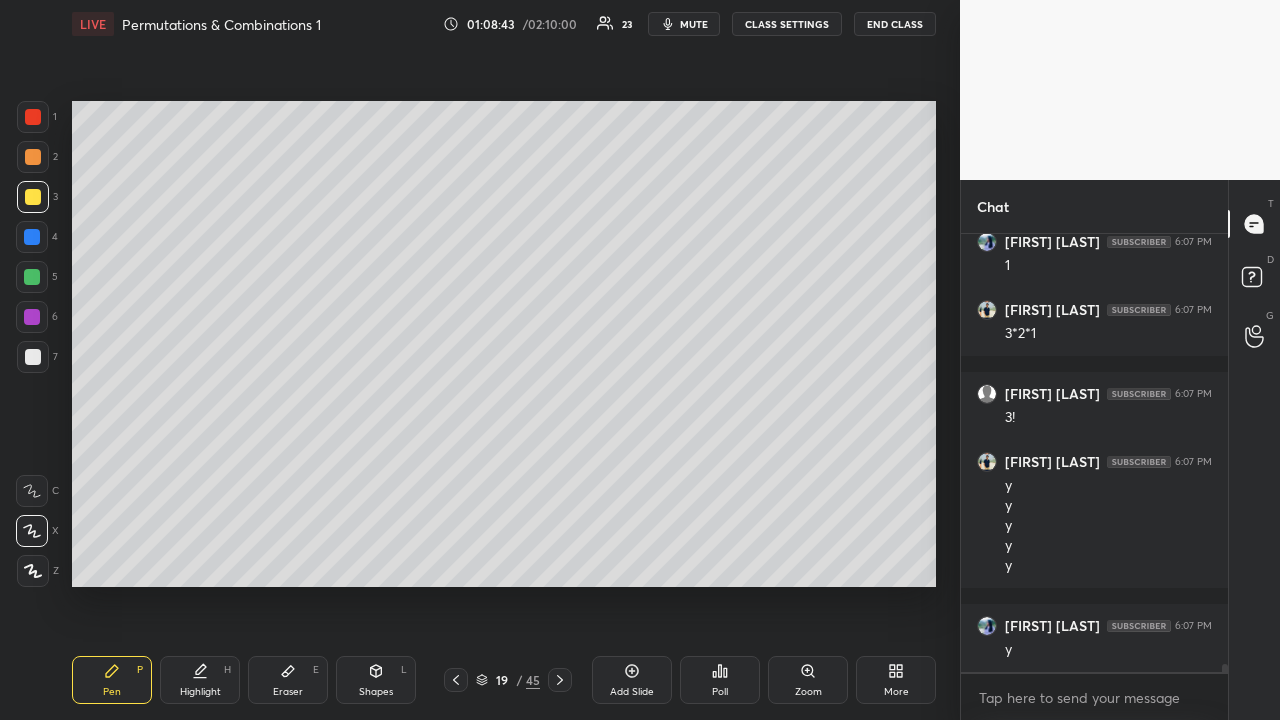 scroll, scrollTop: 22292, scrollLeft: 0, axis: vertical 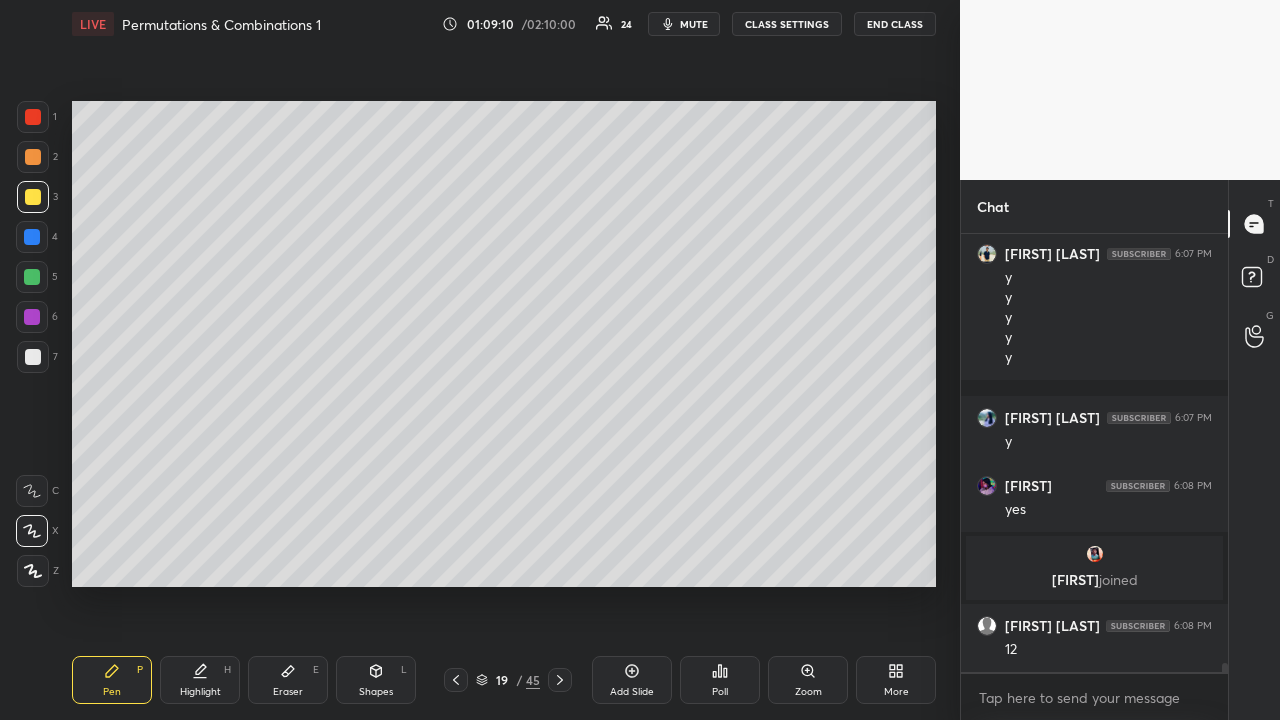 click at bounding box center [33, 117] 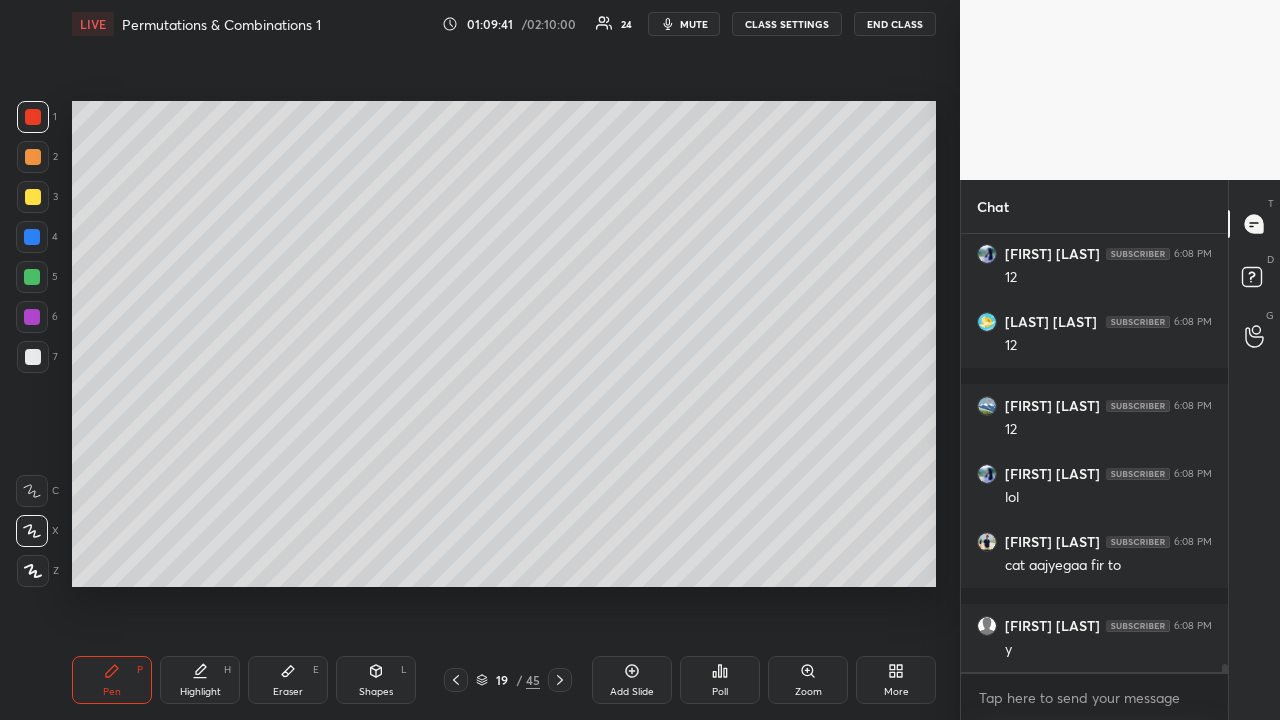 scroll, scrollTop: 22412, scrollLeft: 0, axis: vertical 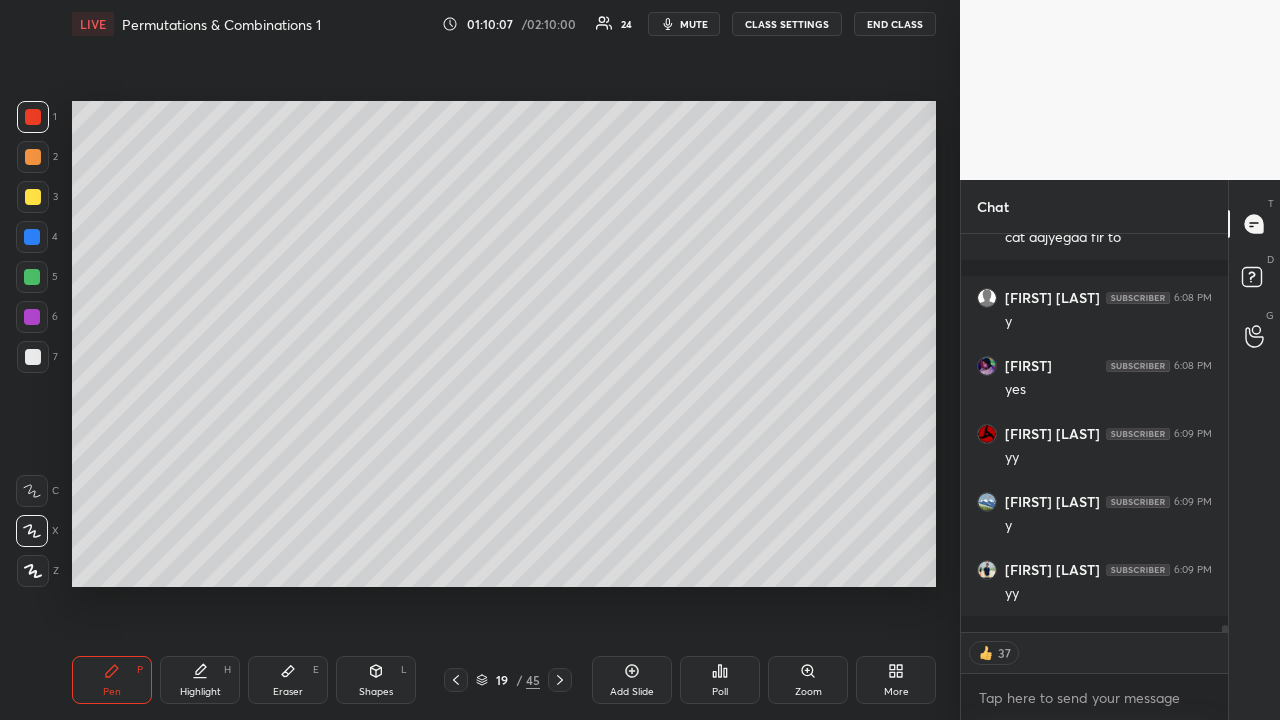 click 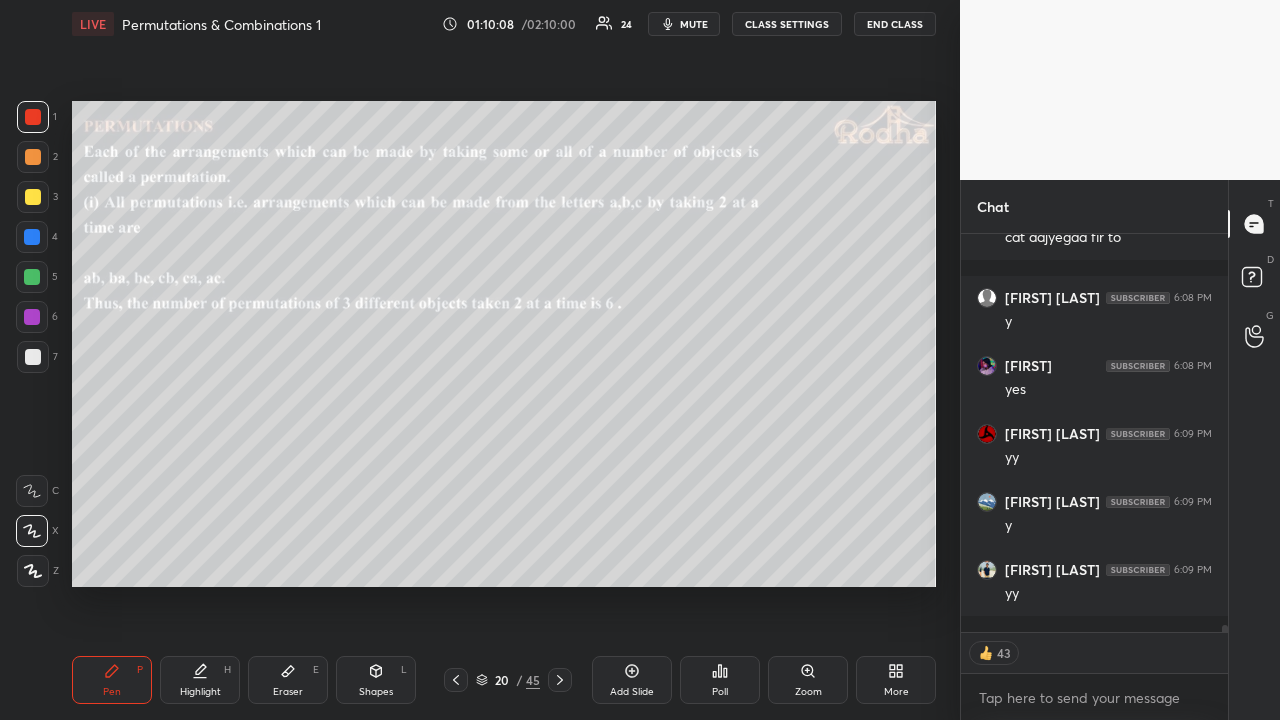 click 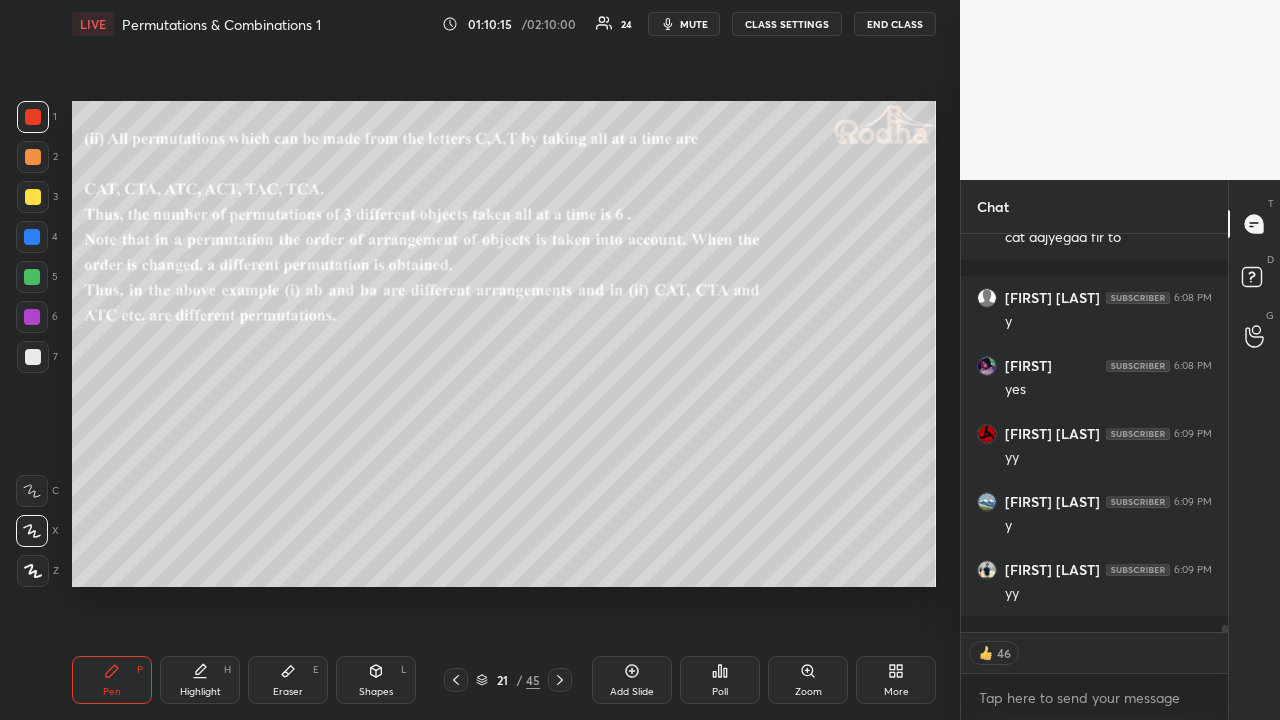 drag, startPoint x: 450, startPoint y: 681, endPoint x: 438, endPoint y: 652, distance: 31.38471 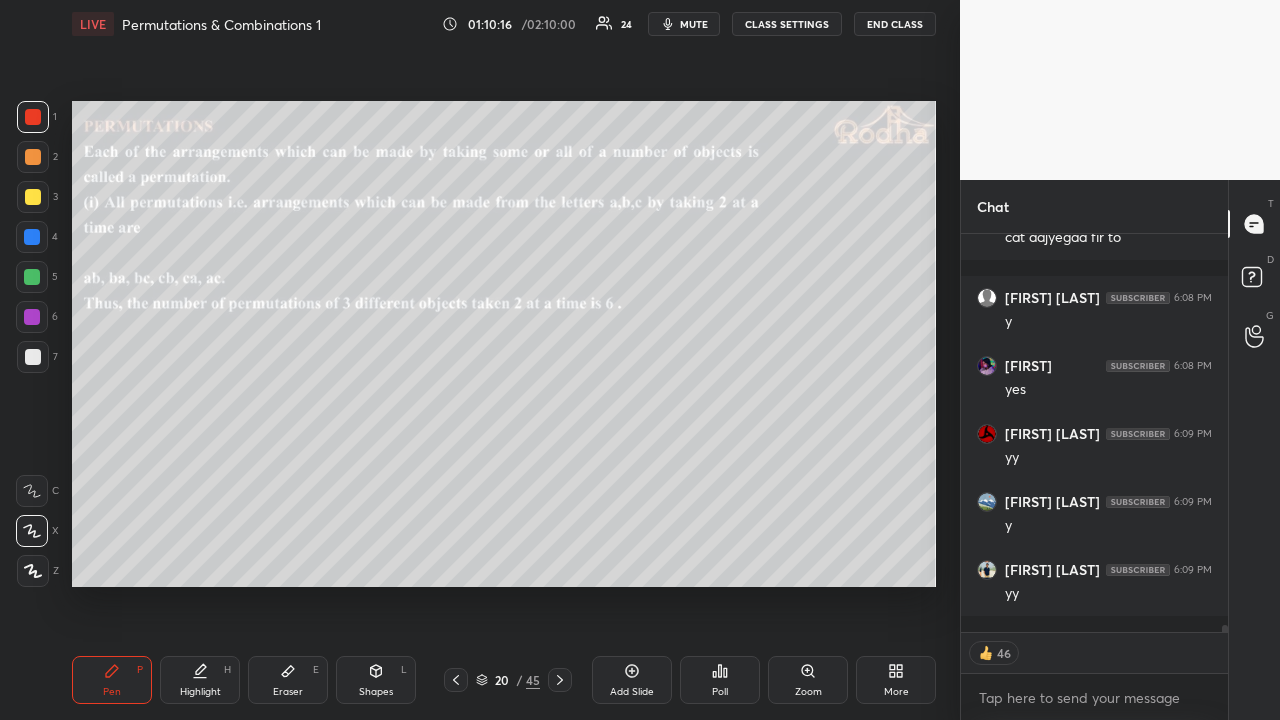 click at bounding box center (560, 680) 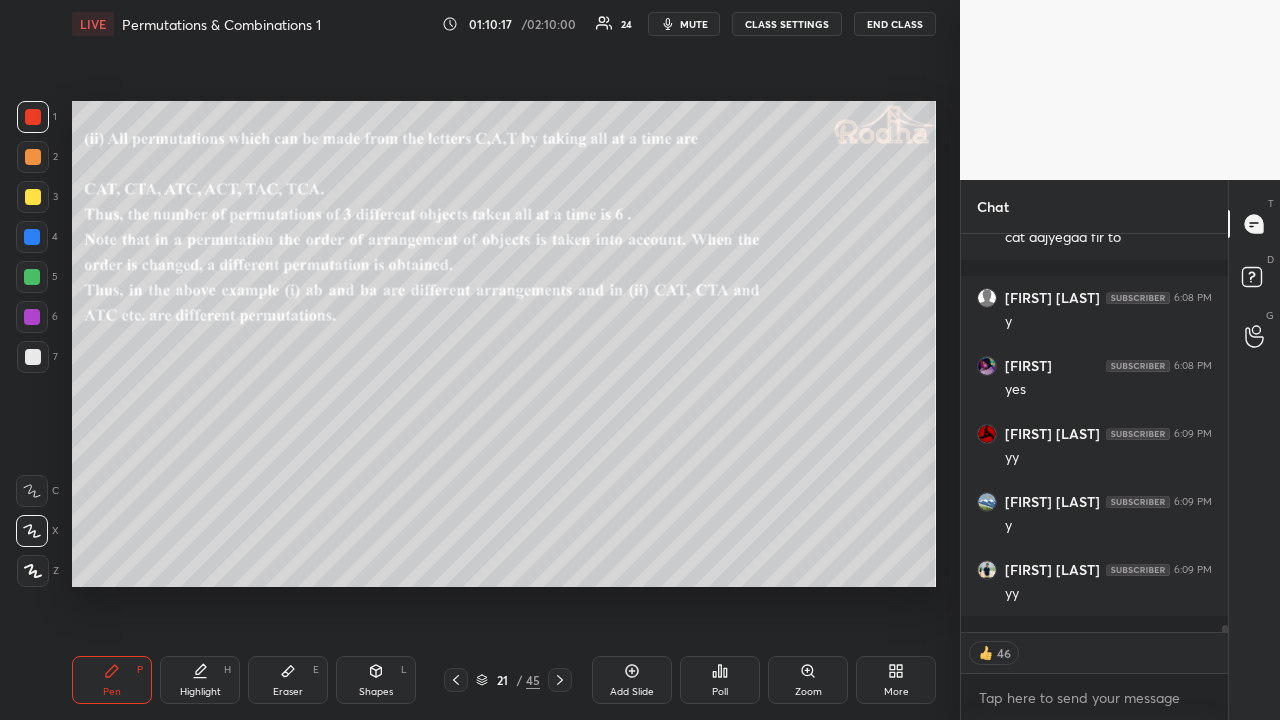 click at bounding box center (560, 680) 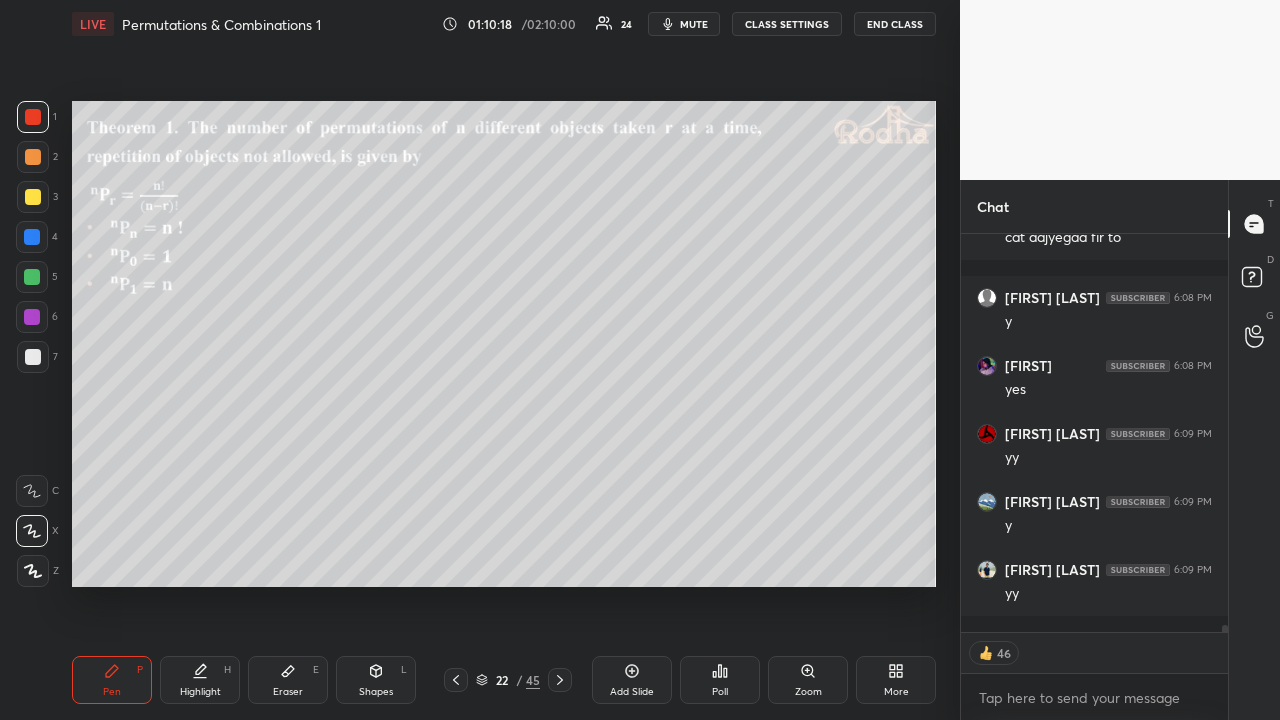 click at bounding box center [560, 680] 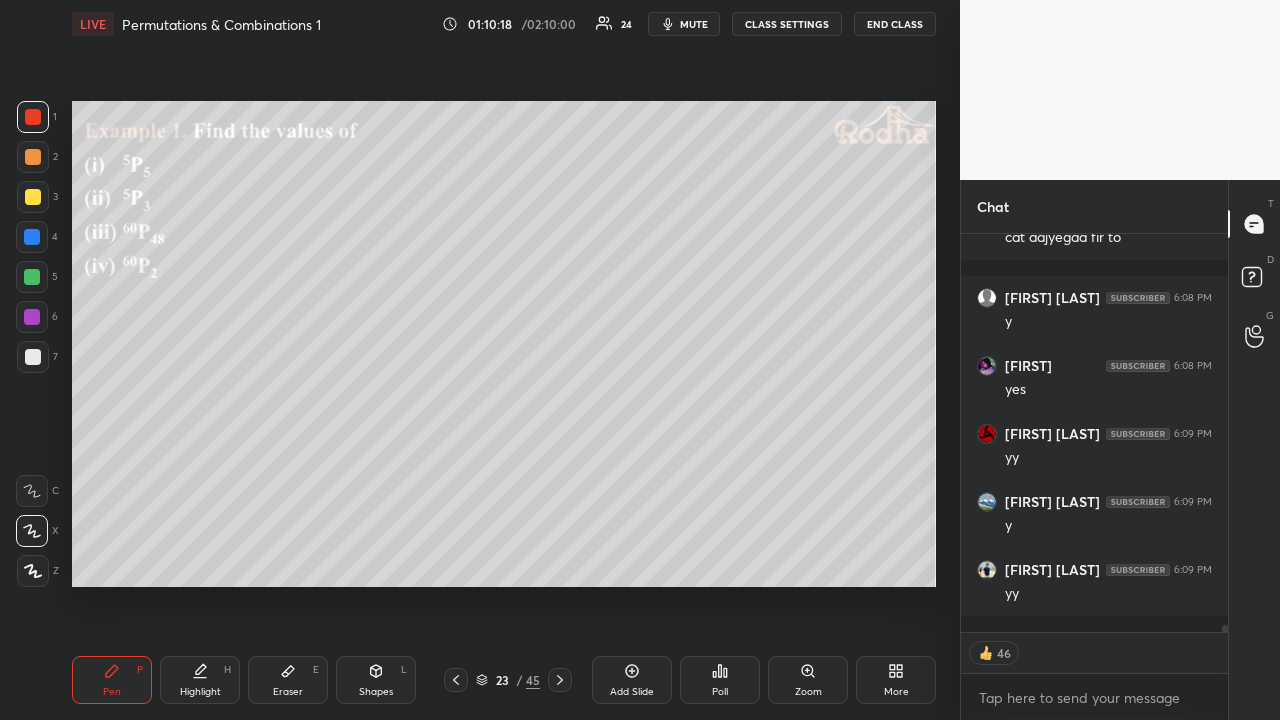 click at bounding box center [560, 680] 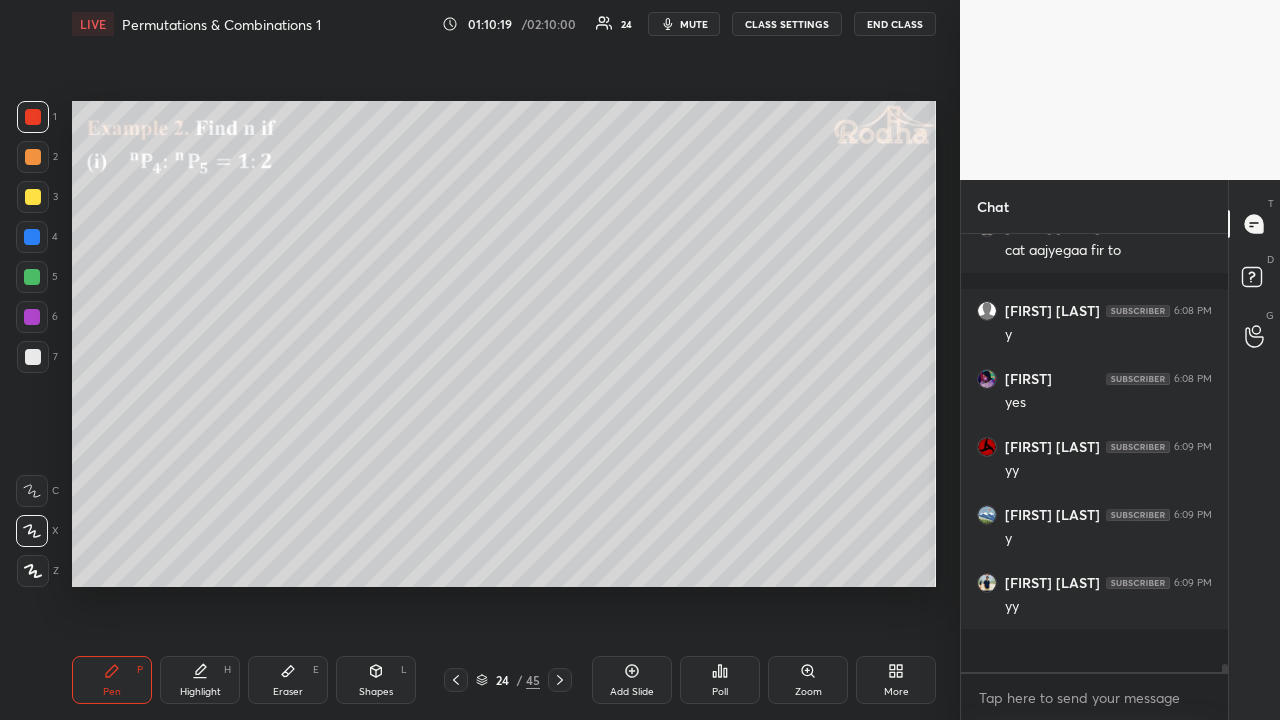 scroll, scrollTop: 7, scrollLeft: 6, axis: both 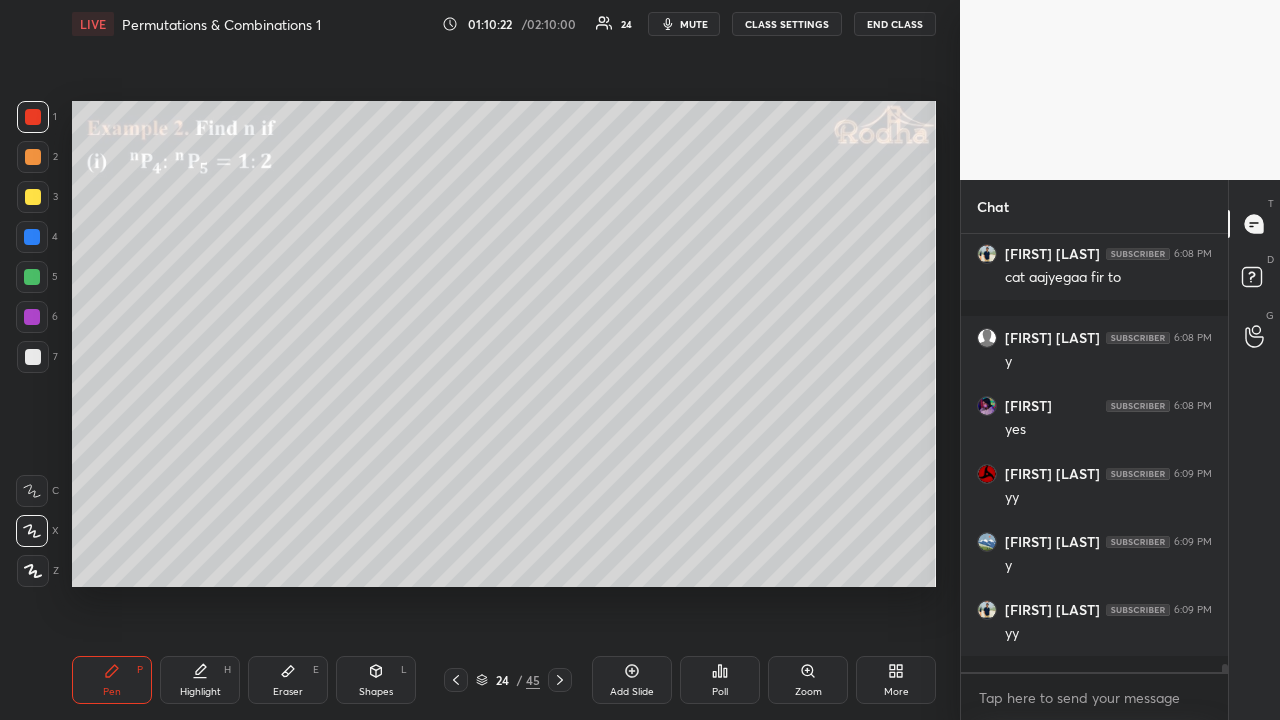 drag, startPoint x: 32, startPoint y: 160, endPoint x: 46, endPoint y: 168, distance: 16.124516 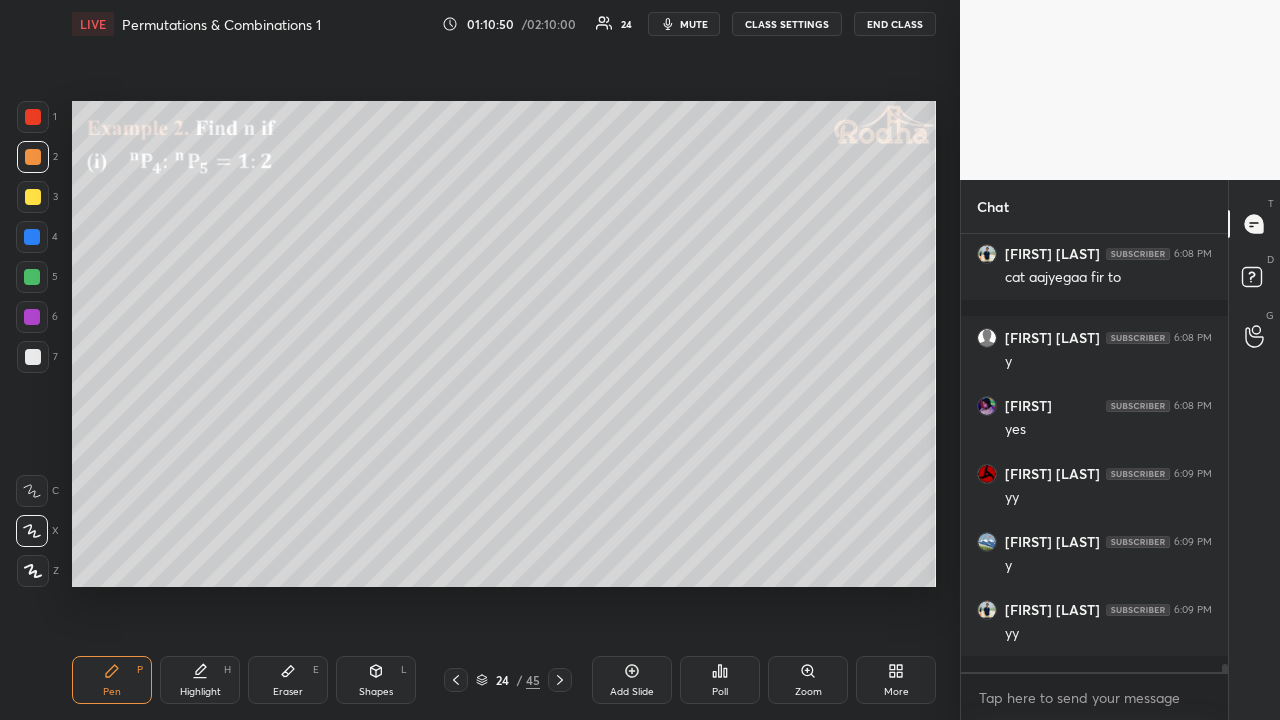 click on "Poll" at bounding box center (720, 680) 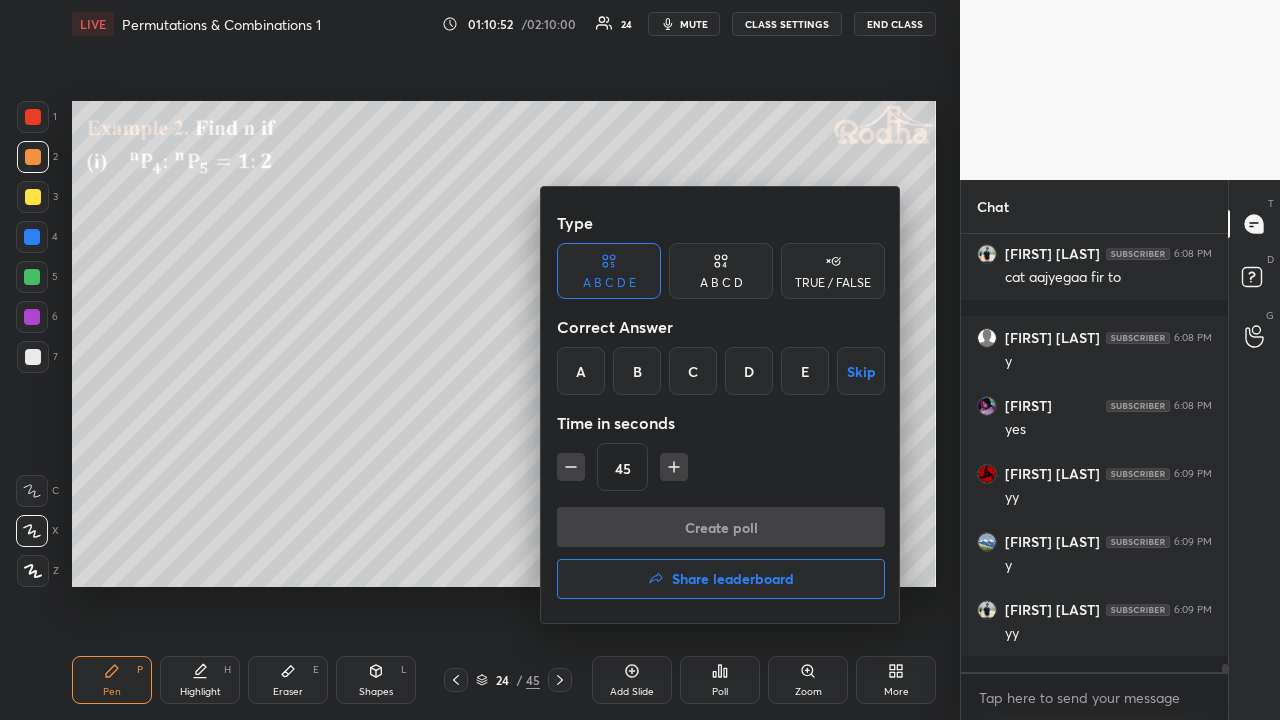 click on "A B C D" at bounding box center [721, 283] 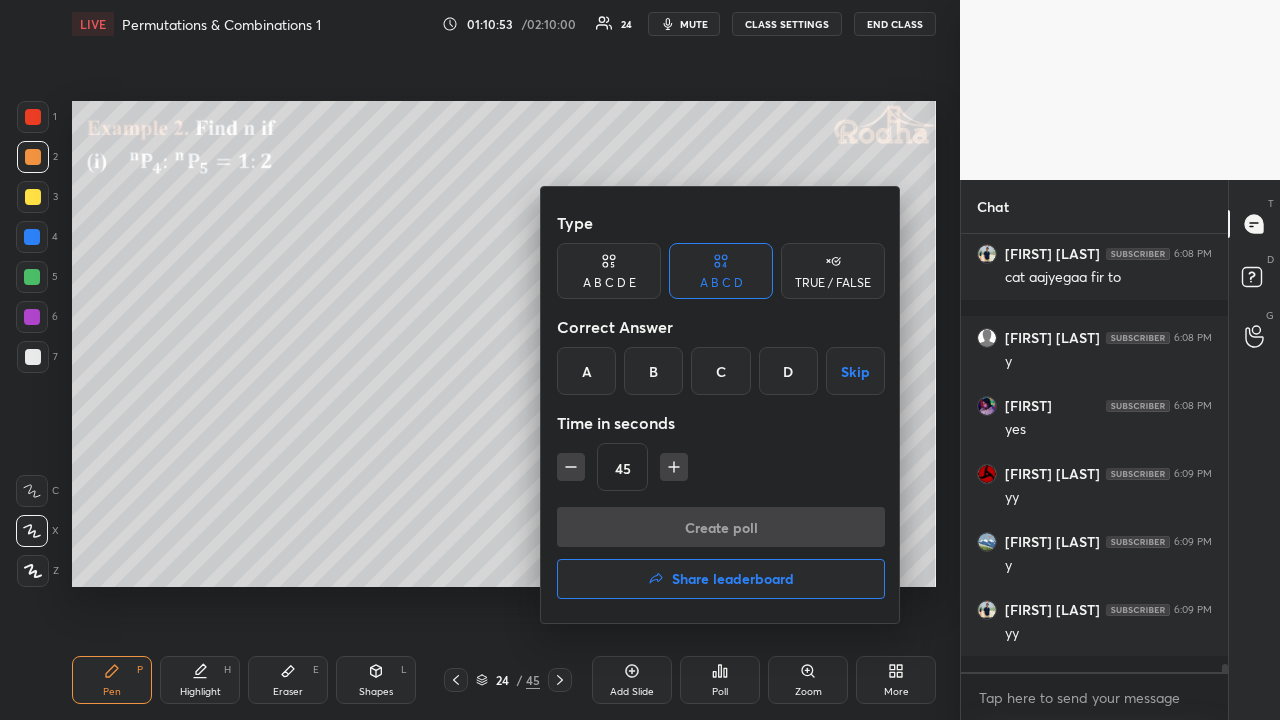 click on "B" at bounding box center (653, 371) 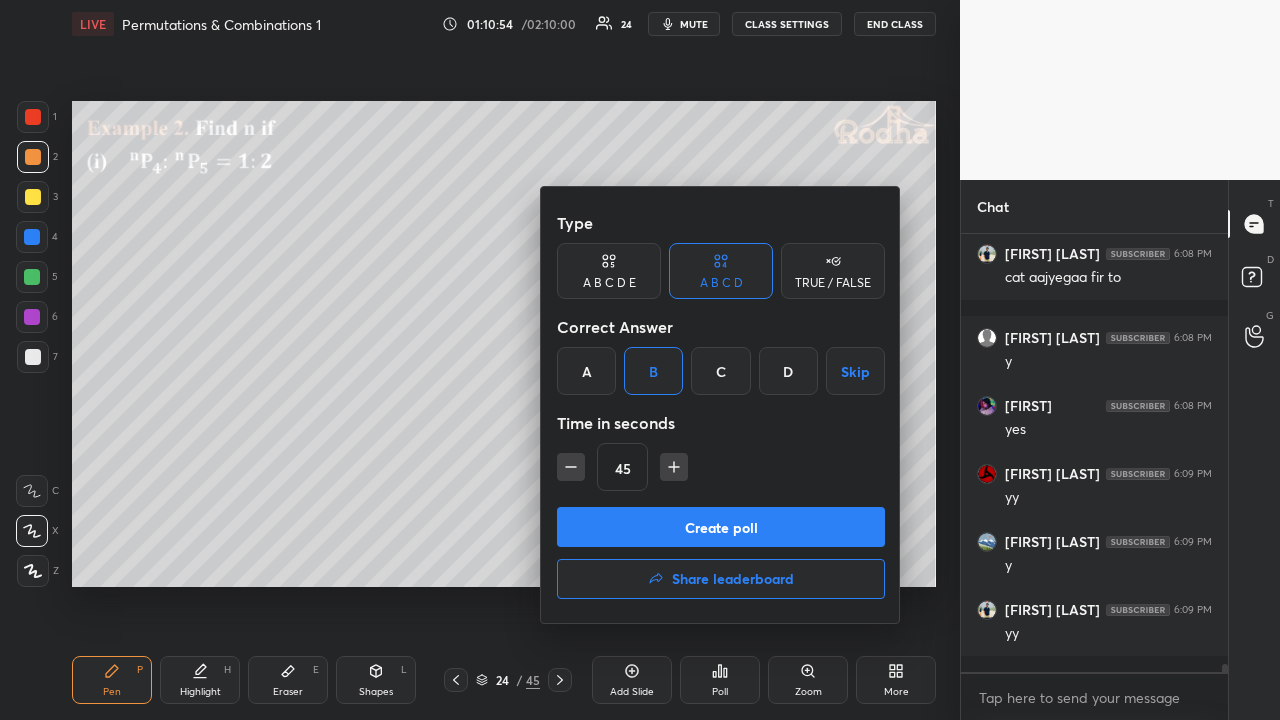 click on "Create poll" at bounding box center (721, 527) 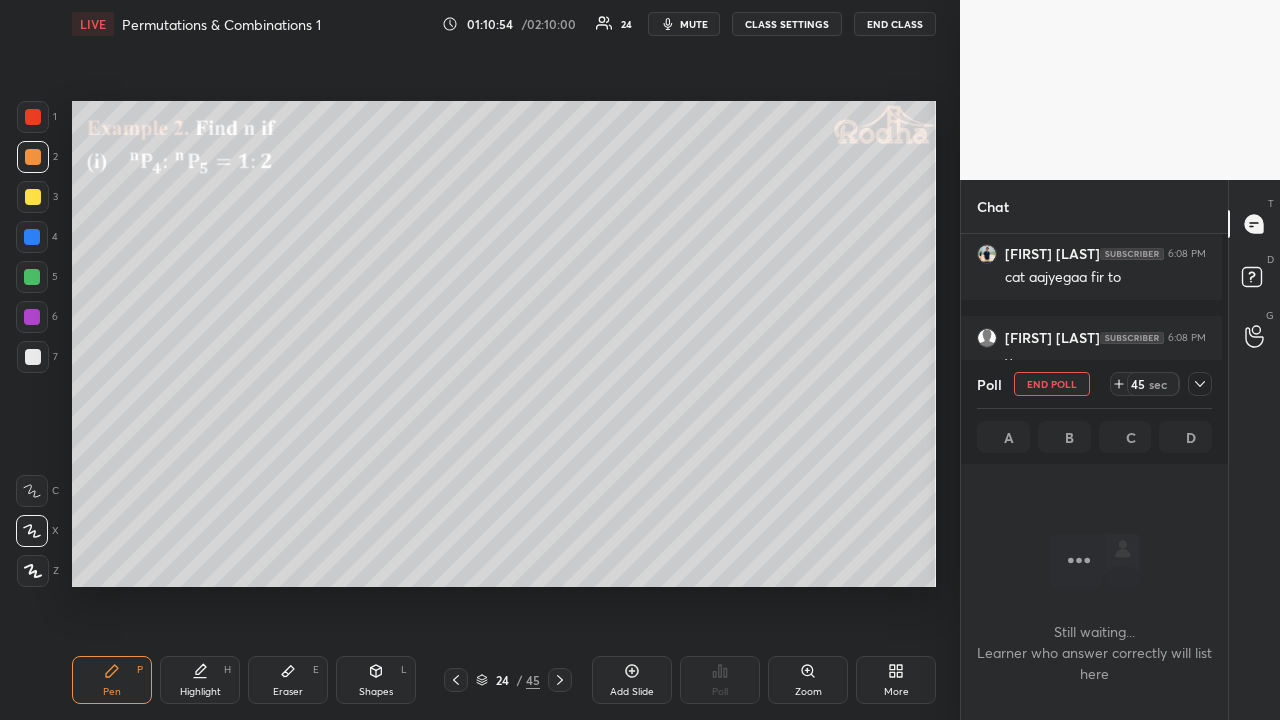 scroll, scrollTop: 415, scrollLeft: 255, axis: both 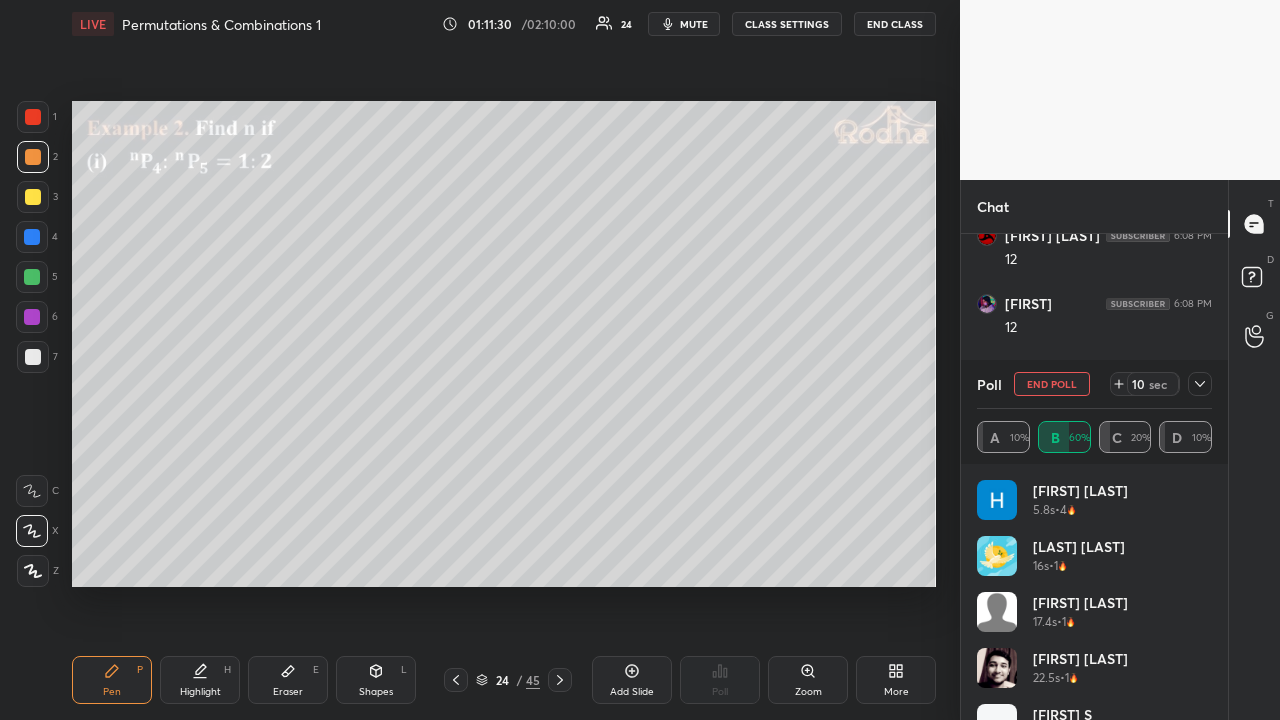 click at bounding box center [33, 197] 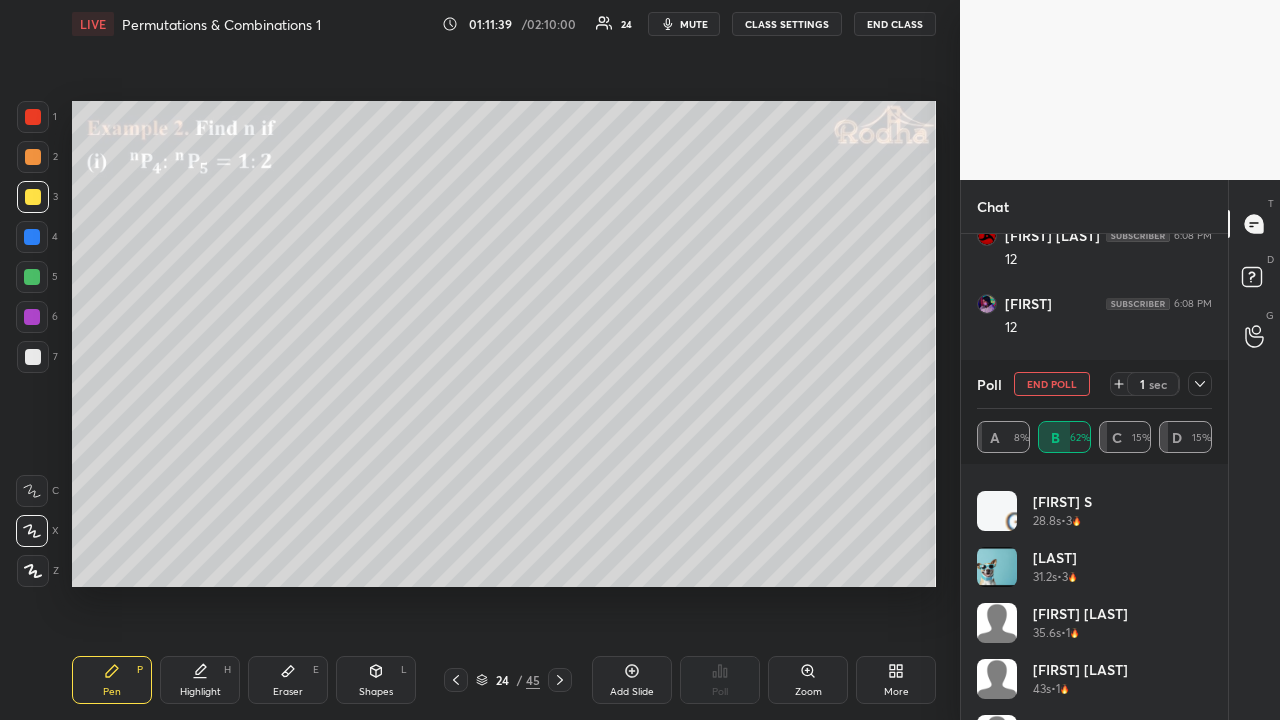 scroll, scrollTop: 264, scrollLeft: 0, axis: vertical 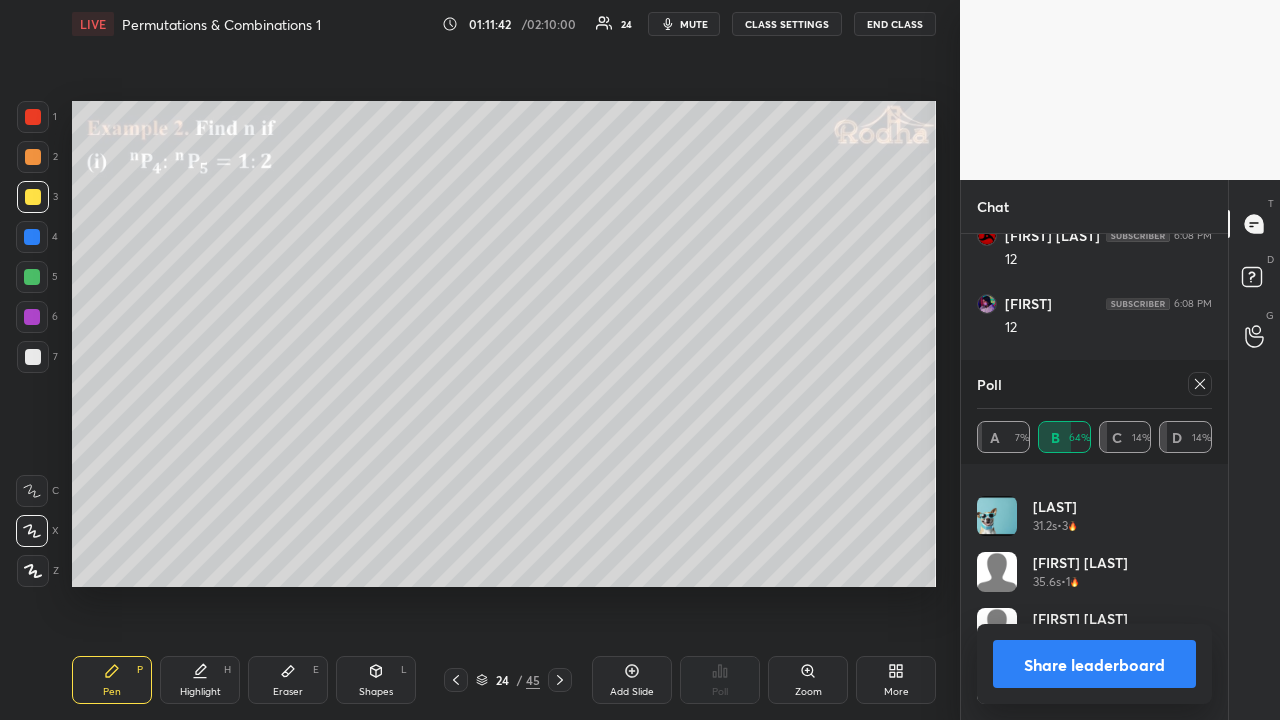click at bounding box center [1200, 384] 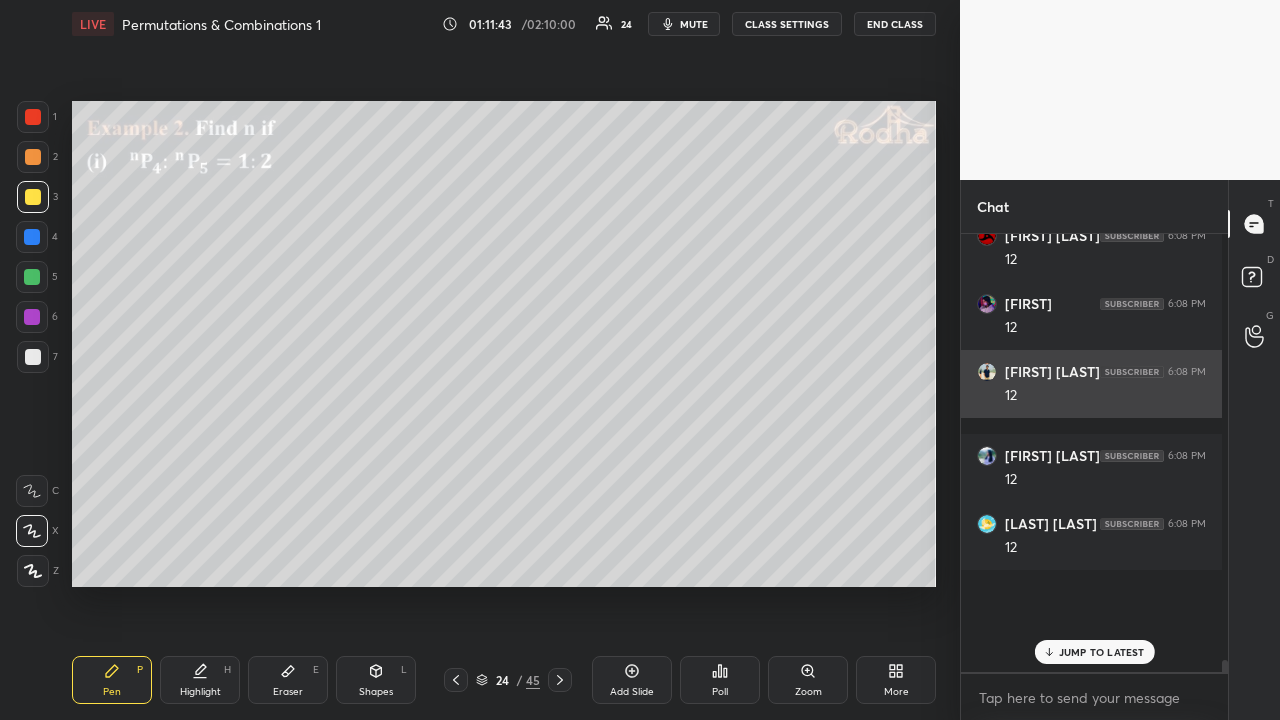 scroll, scrollTop: 360, scrollLeft: 255, axis: both 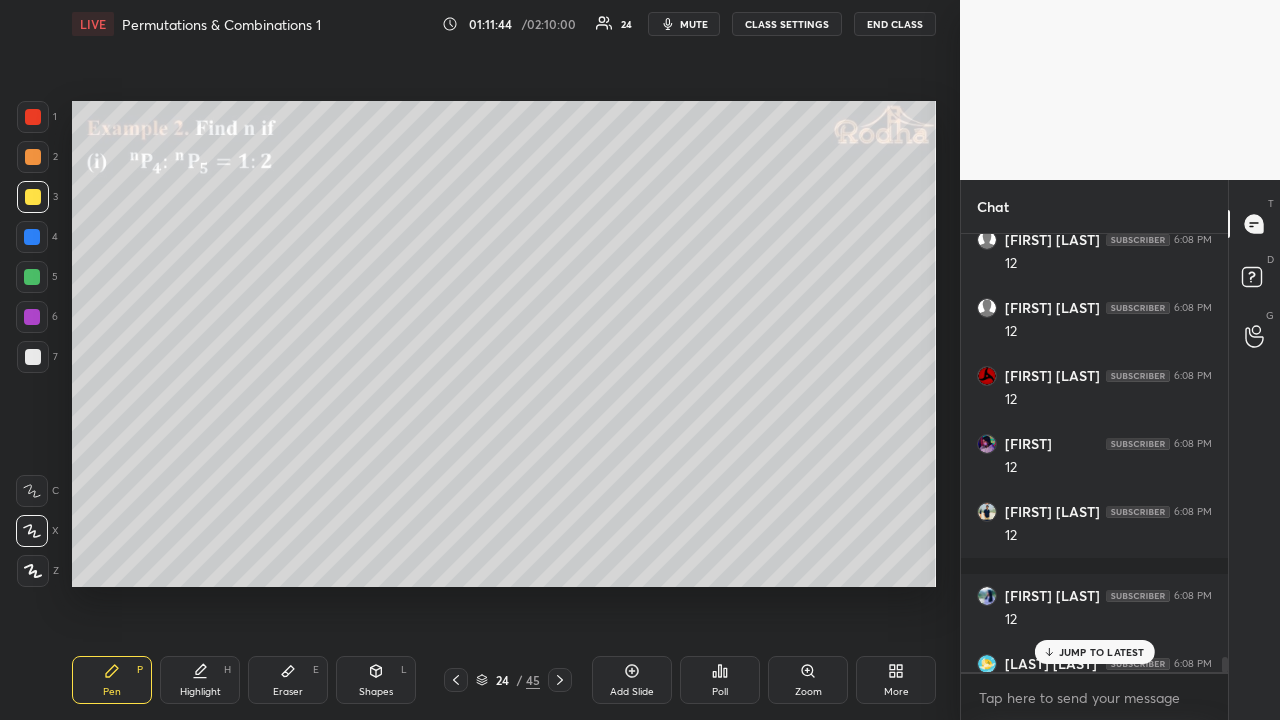 click on "JUMP TO LATEST" at bounding box center (1094, 652) 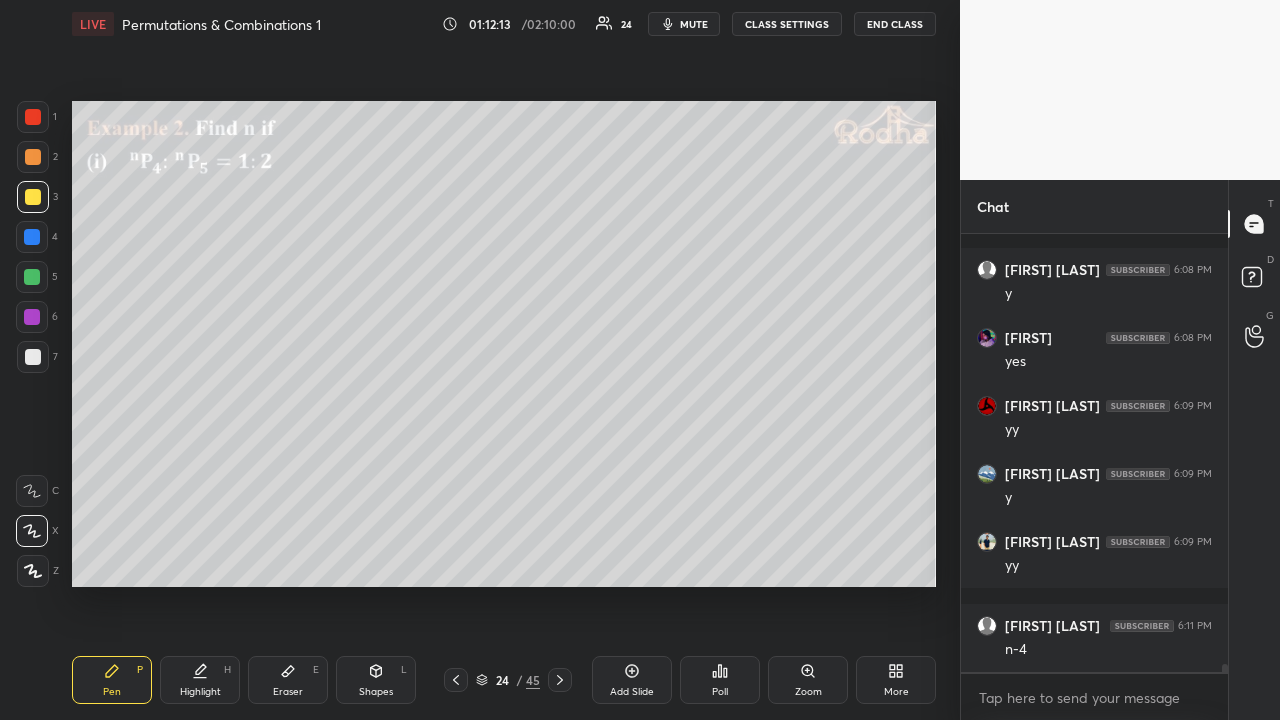 scroll, scrollTop: 22678, scrollLeft: 0, axis: vertical 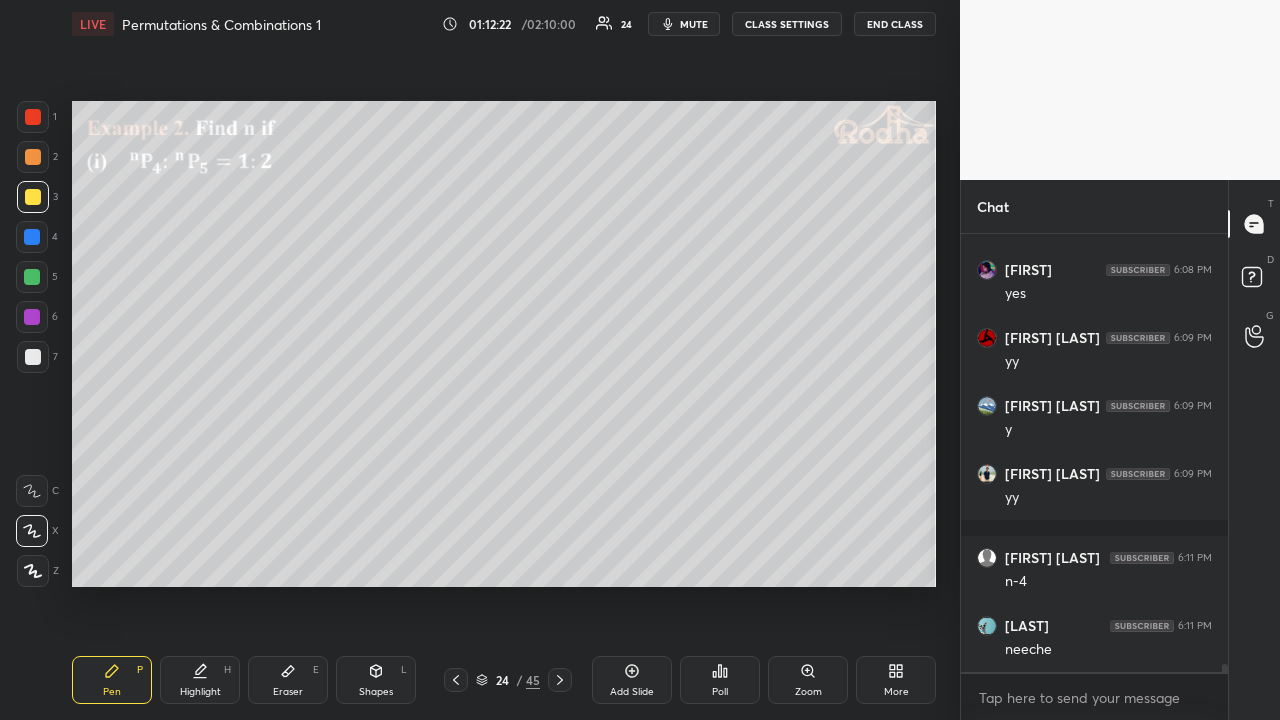 click at bounding box center (33, 157) 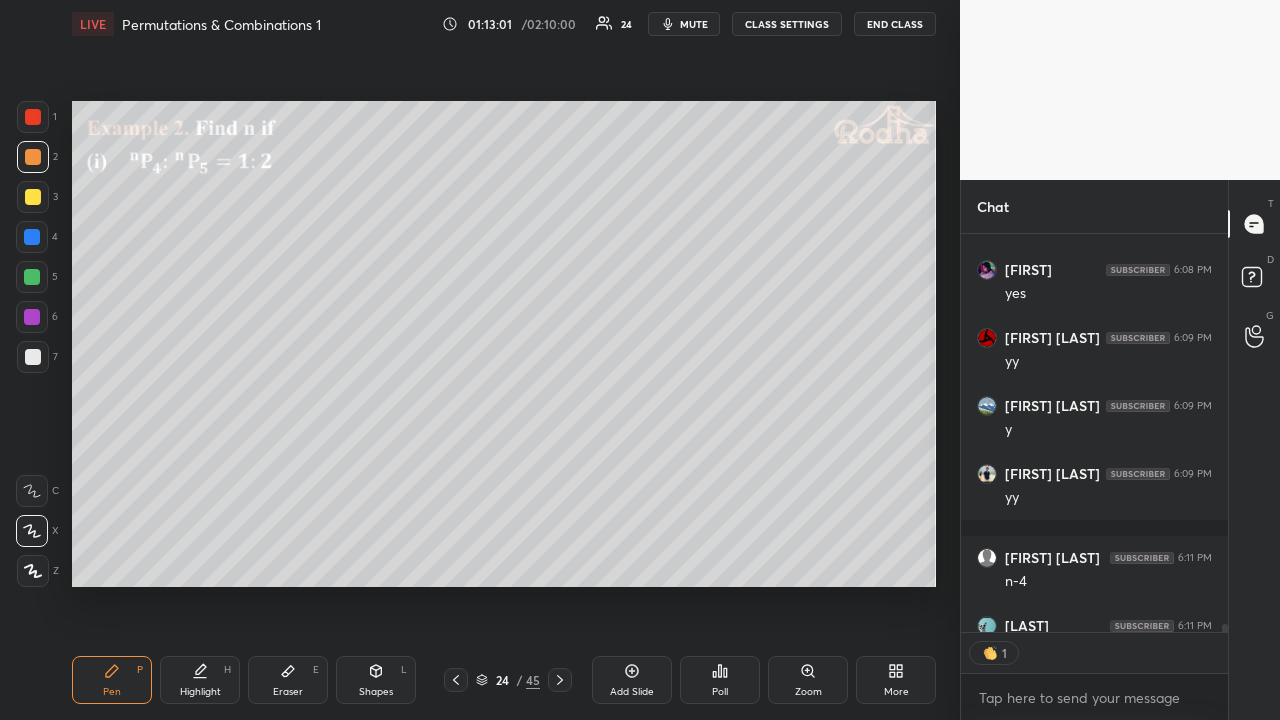 scroll, scrollTop: 392, scrollLeft: 261, axis: both 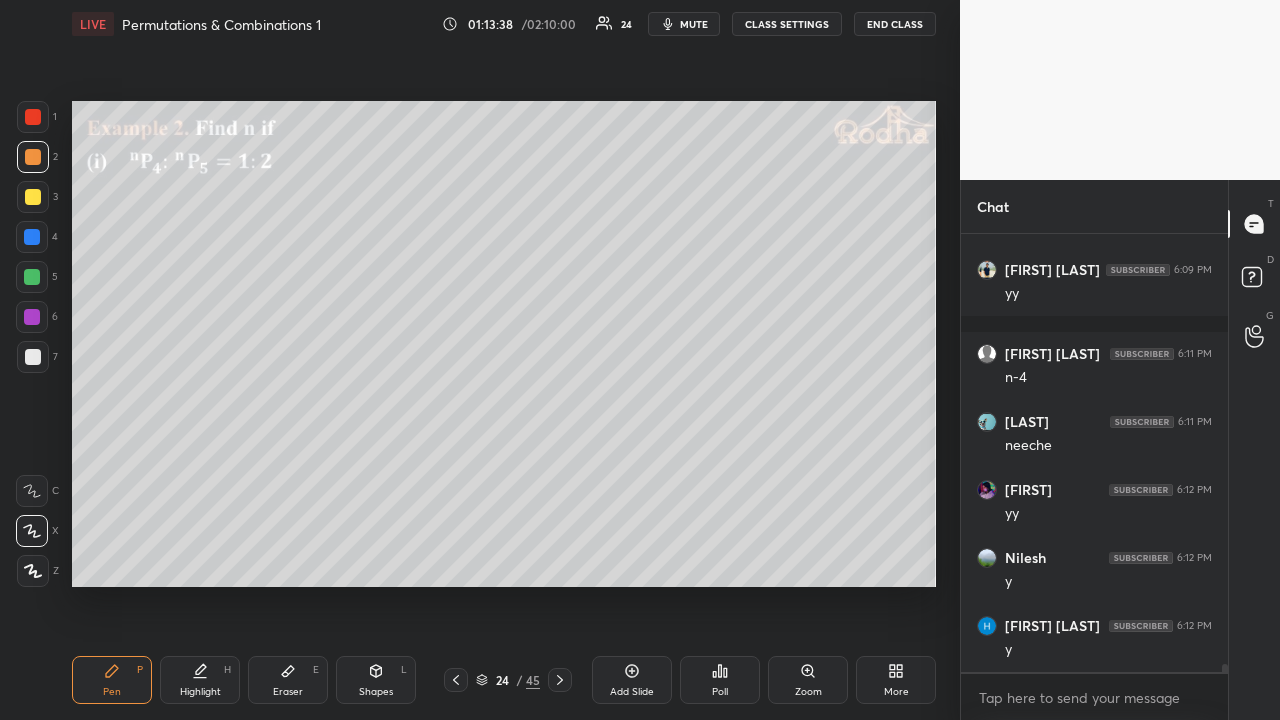 drag, startPoint x: 35, startPoint y: 198, endPoint x: 50, endPoint y: 214, distance: 21.931713 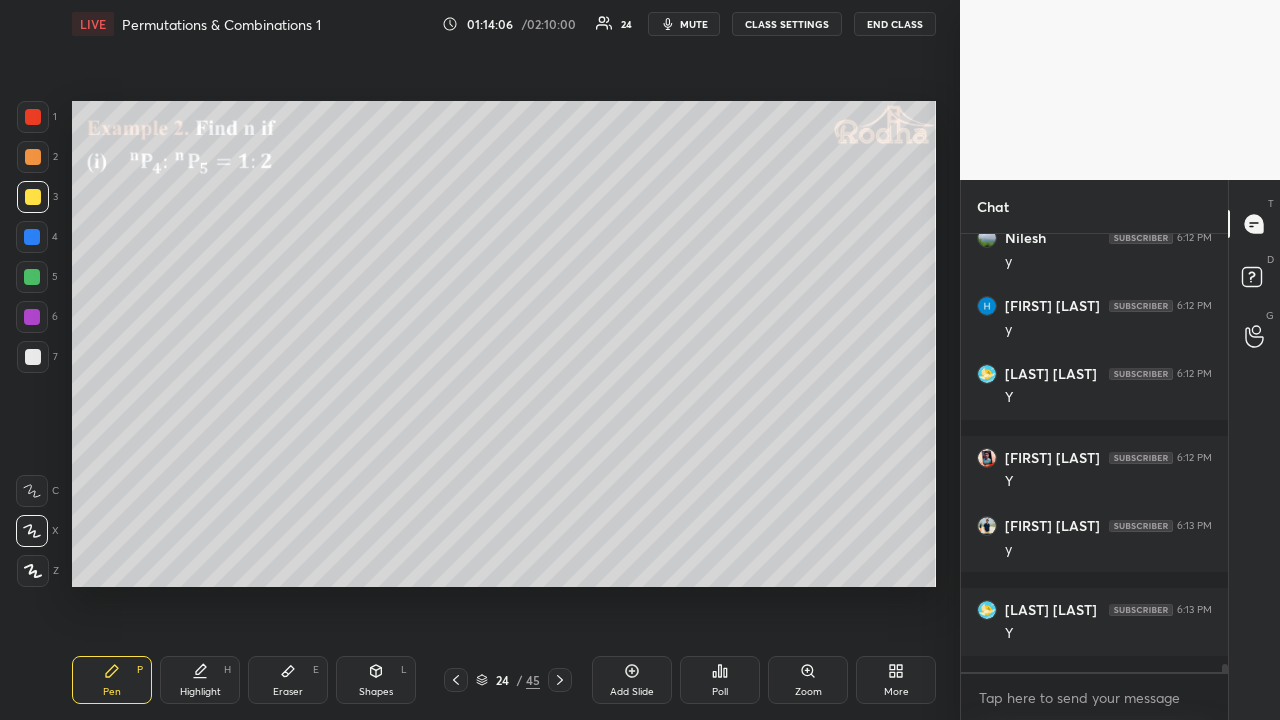 scroll, scrollTop: 23270, scrollLeft: 0, axis: vertical 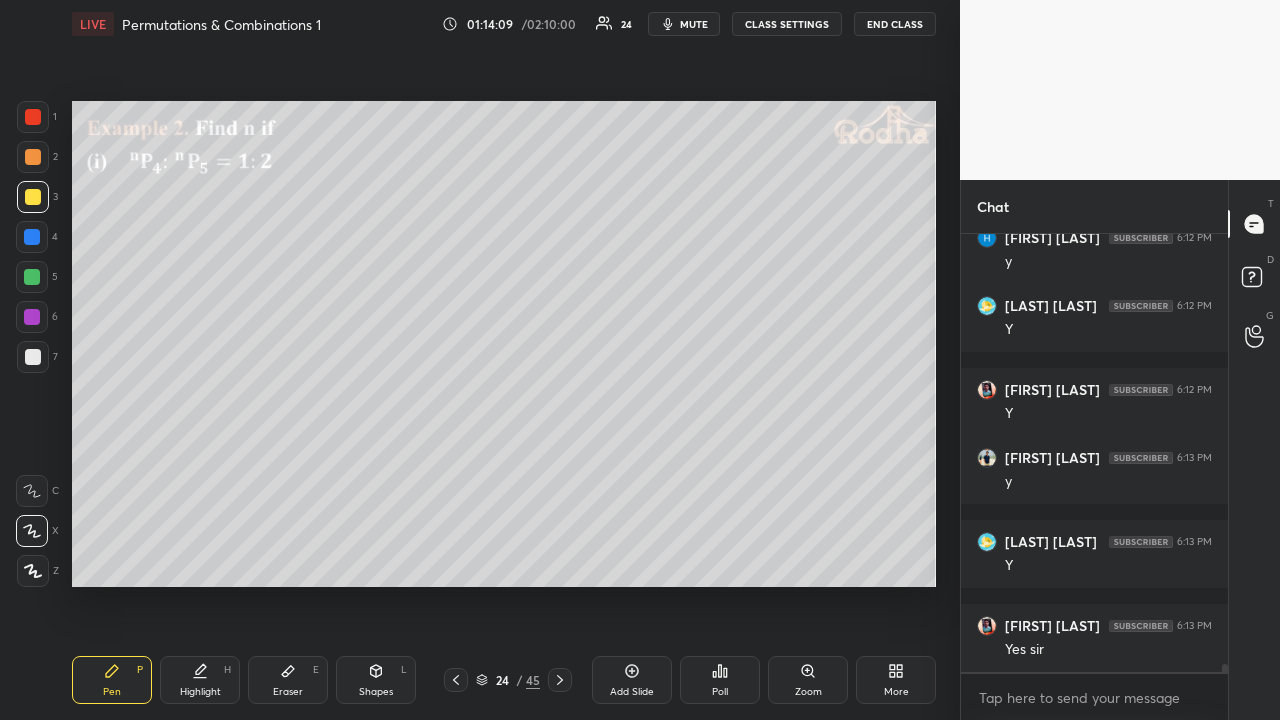 click 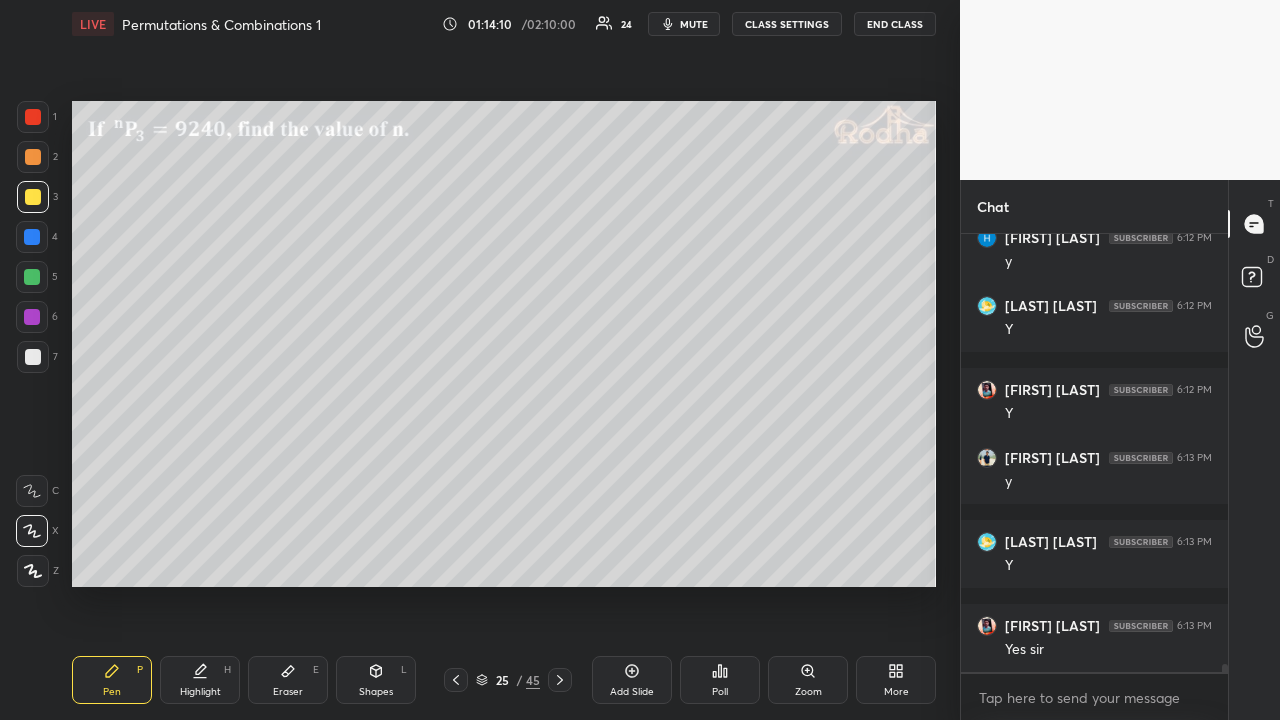 scroll, scrollTop: 23338, scrollLeft: 0, axis: vertical 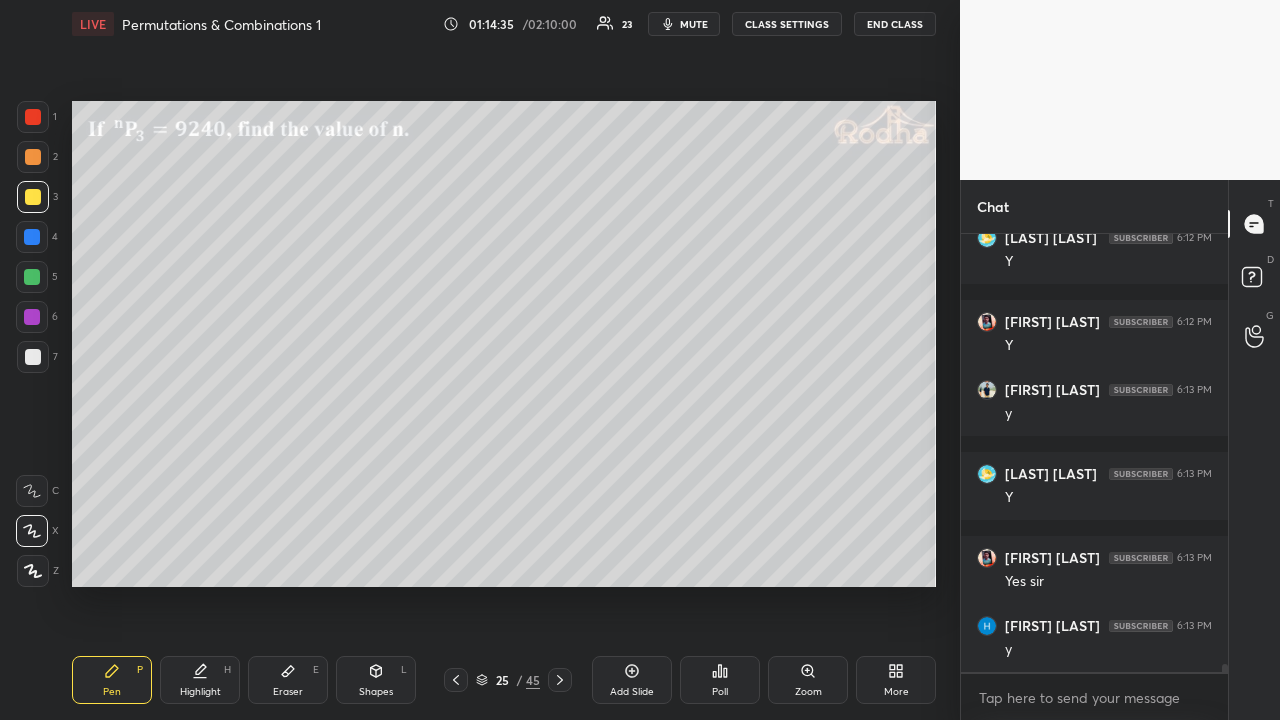 click 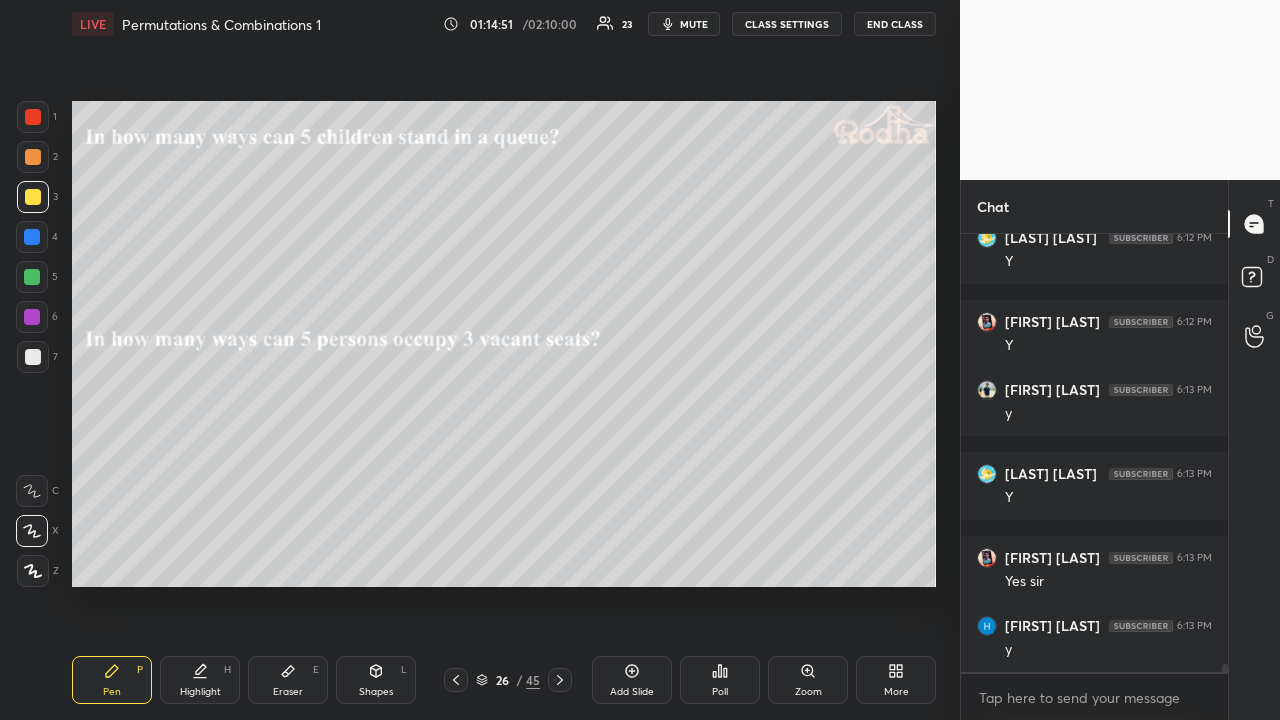 click at bounding box center [33, 157] 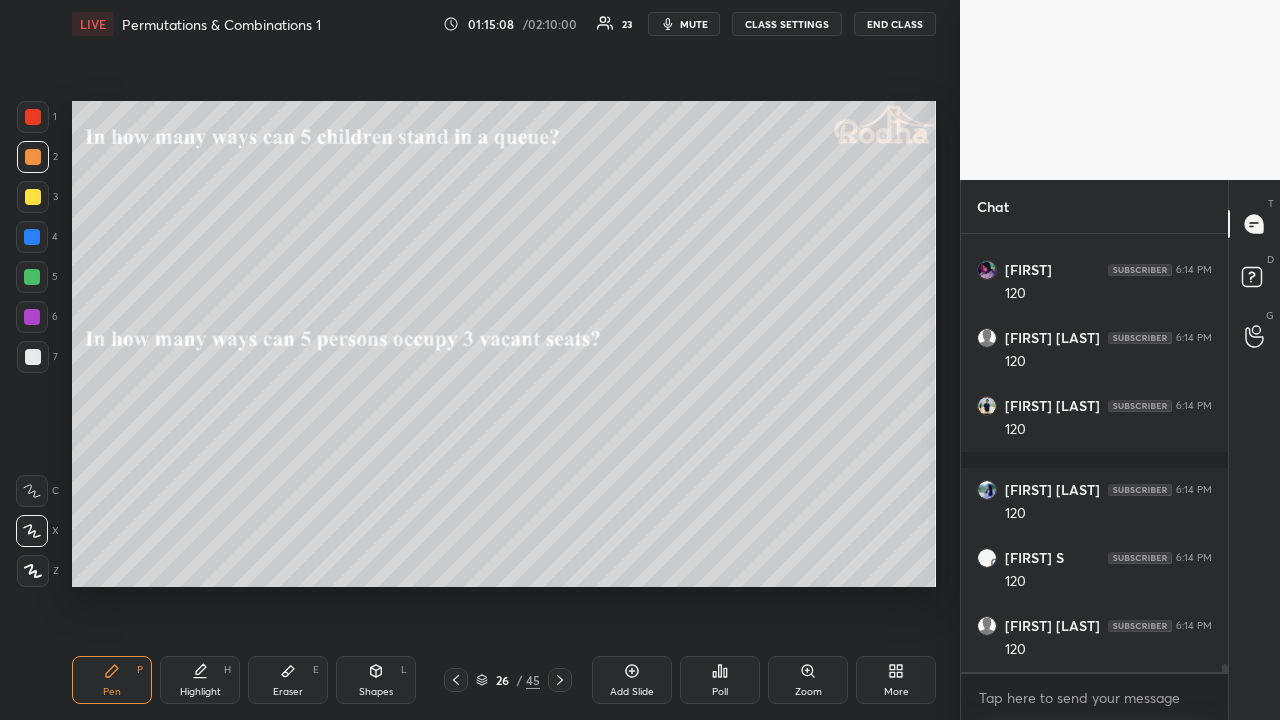 scroll, scrollTop: 23898, scrollLeft: 0, axis: vertical 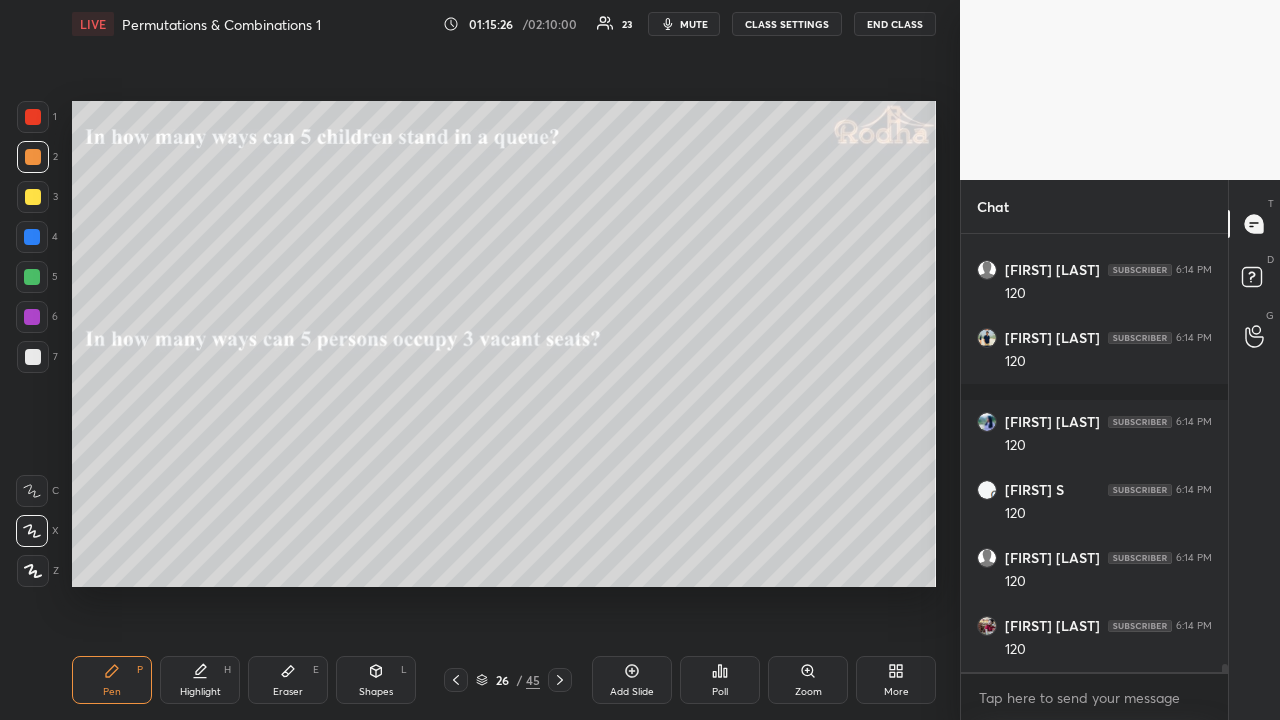 drag, startPoint x: 33, startPoint y: 195, endPoint x: 34, endPoint y: 208, distance: 13.038404 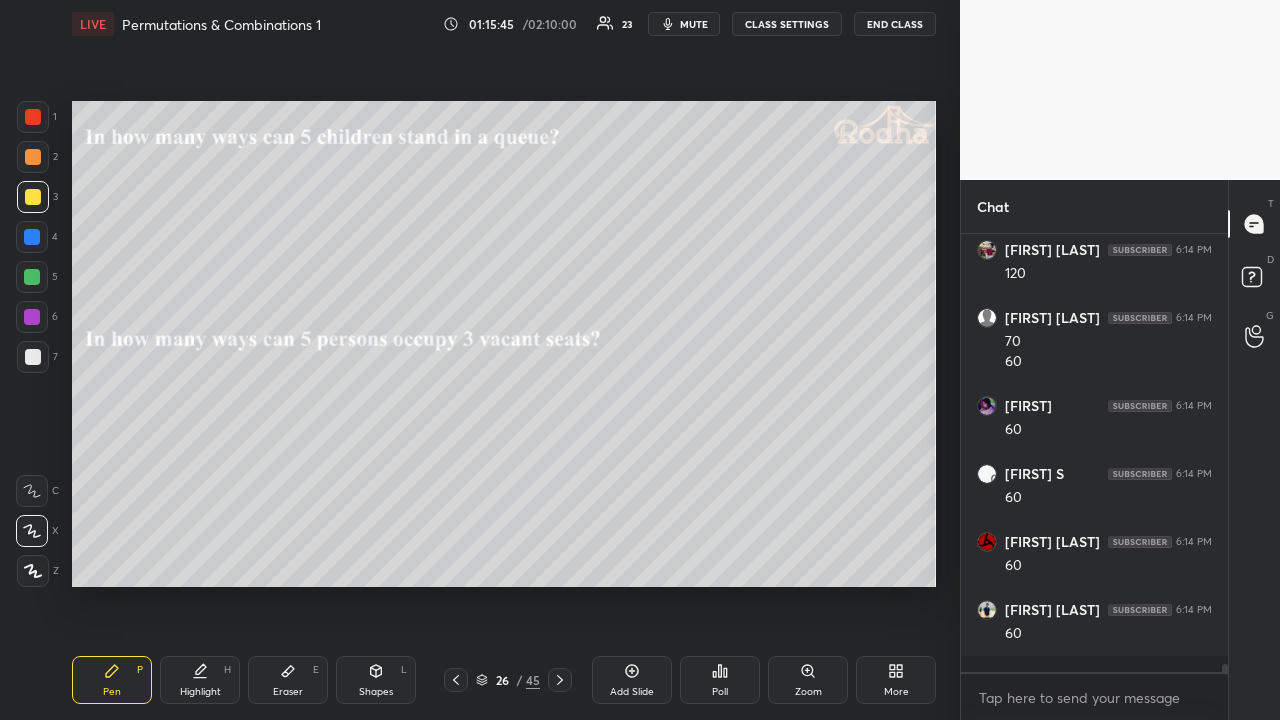 scroll, scrollTop: 24358, scrollLeft: 0, axis: vertical 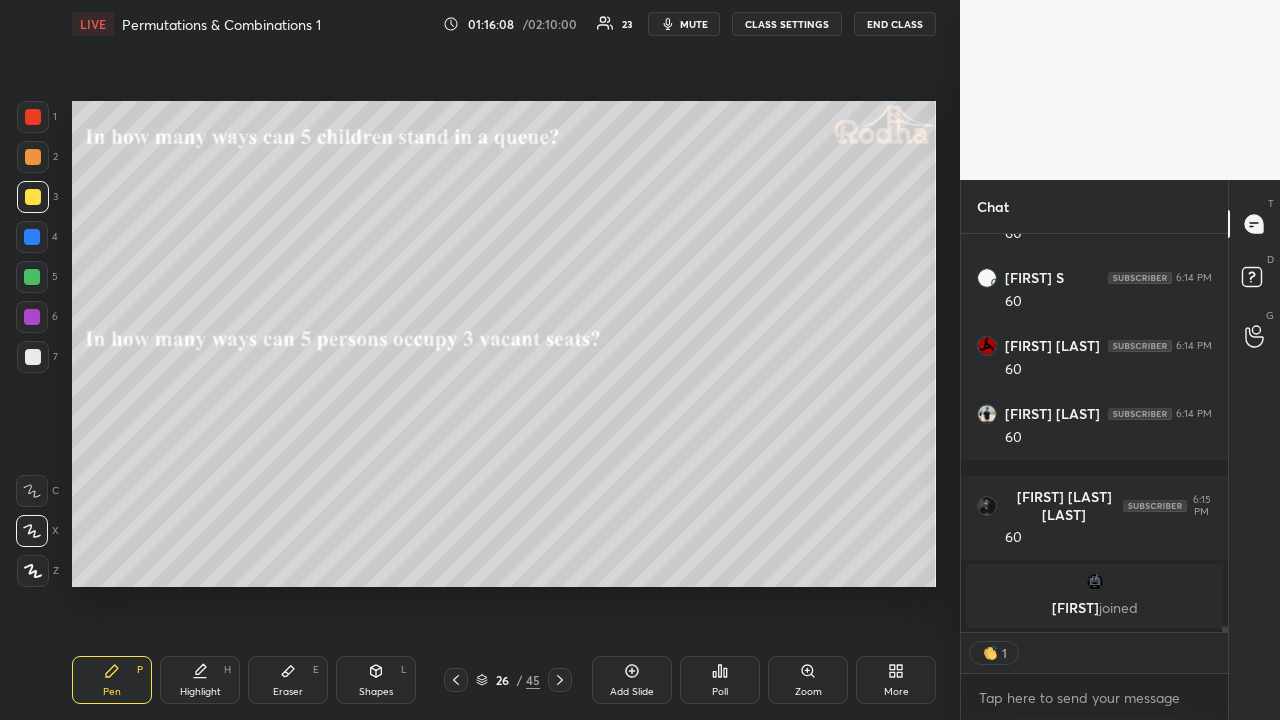type on "x" 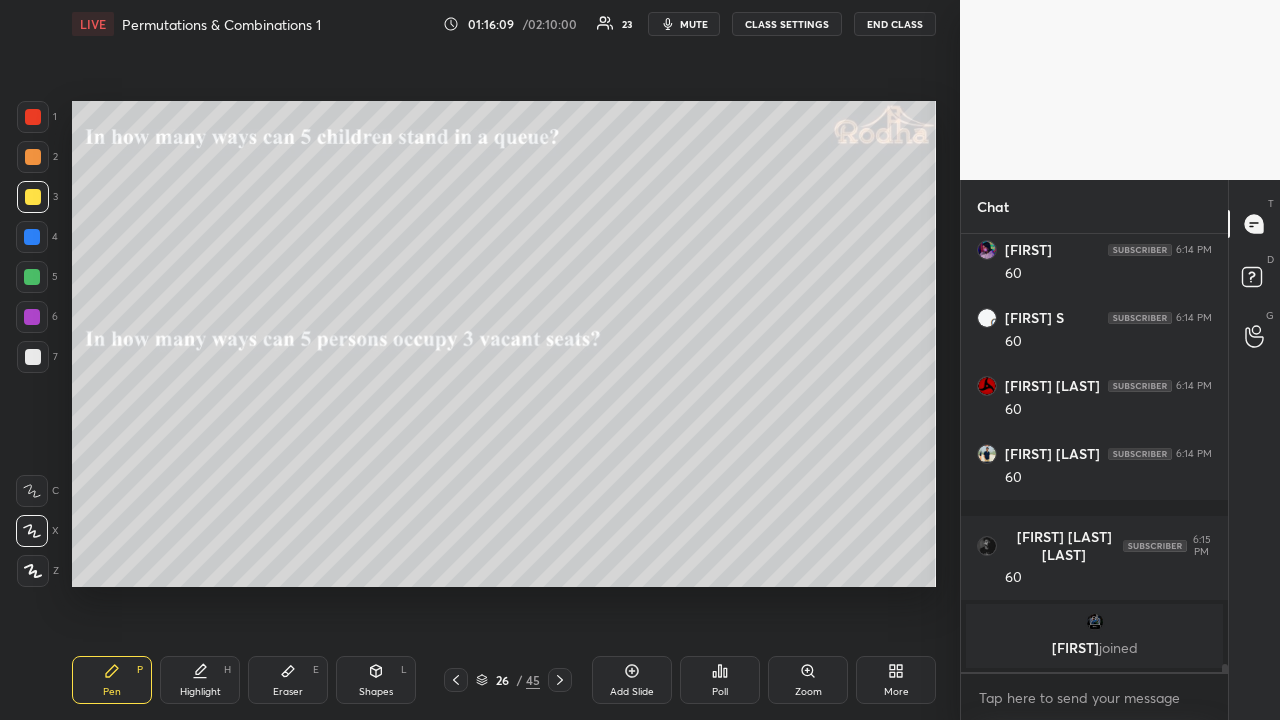 scroll, scrollTop: 7, scrollLeft: 6, axis: both 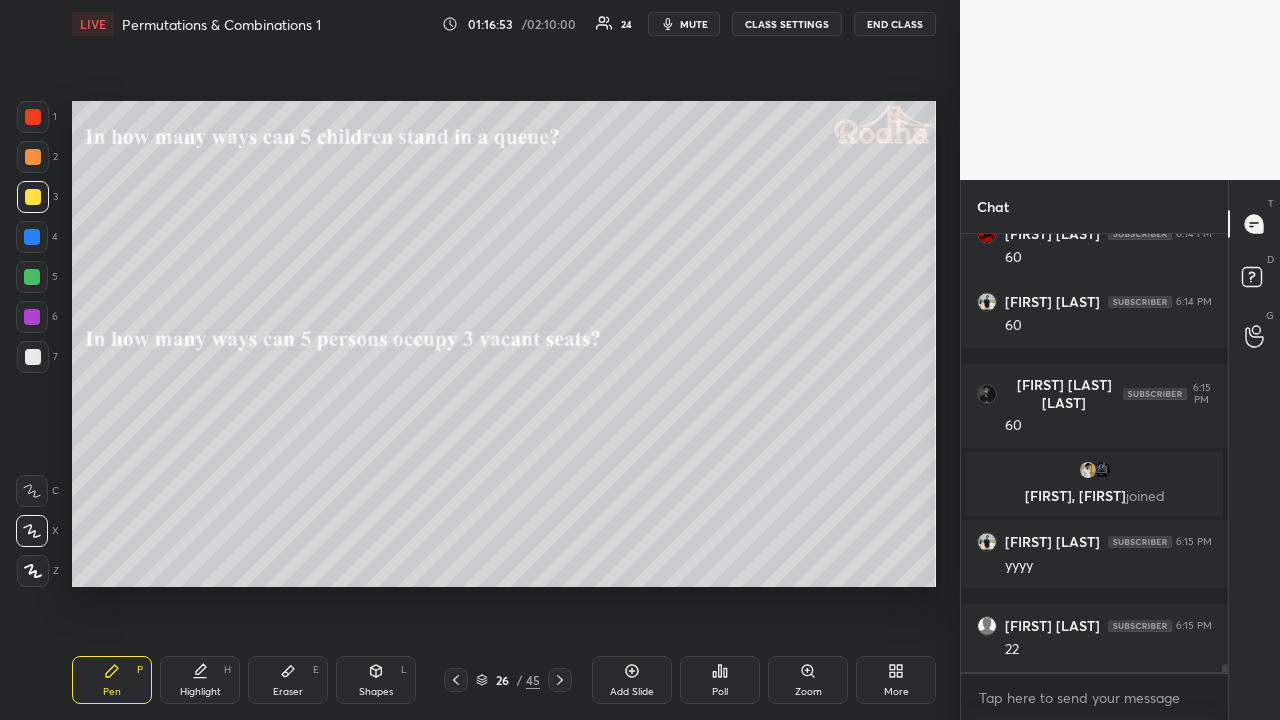 click 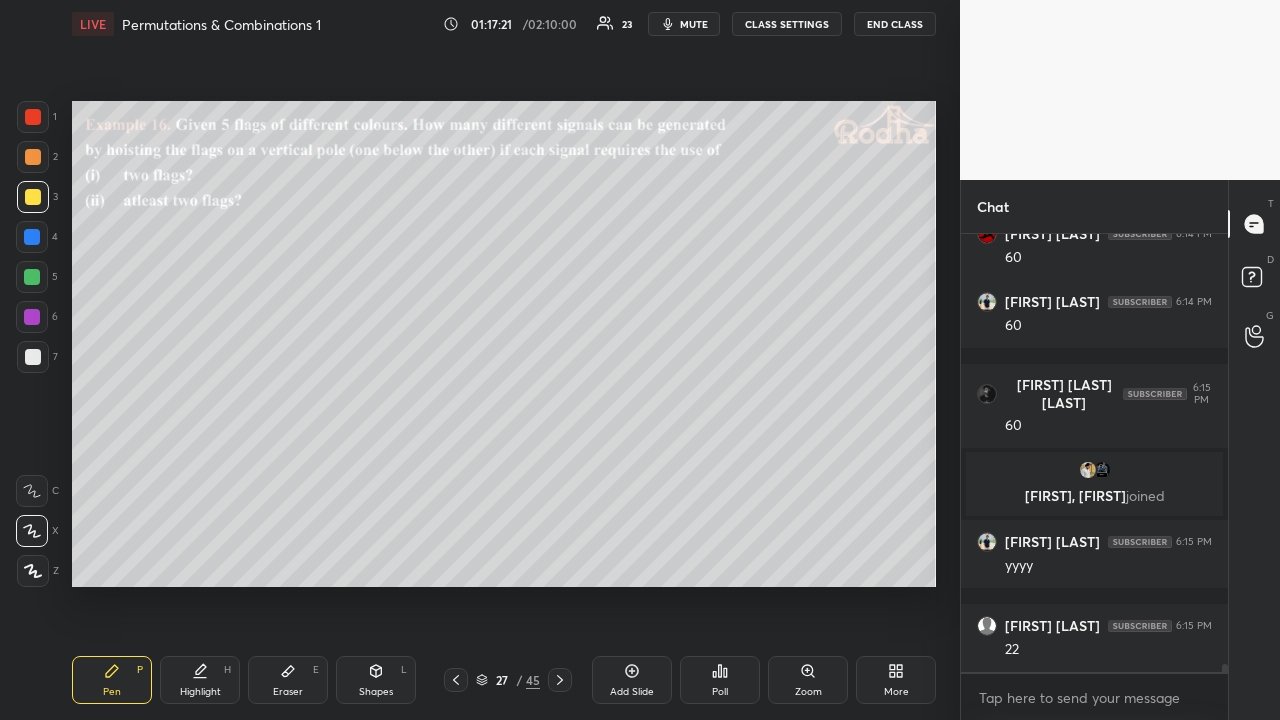 click 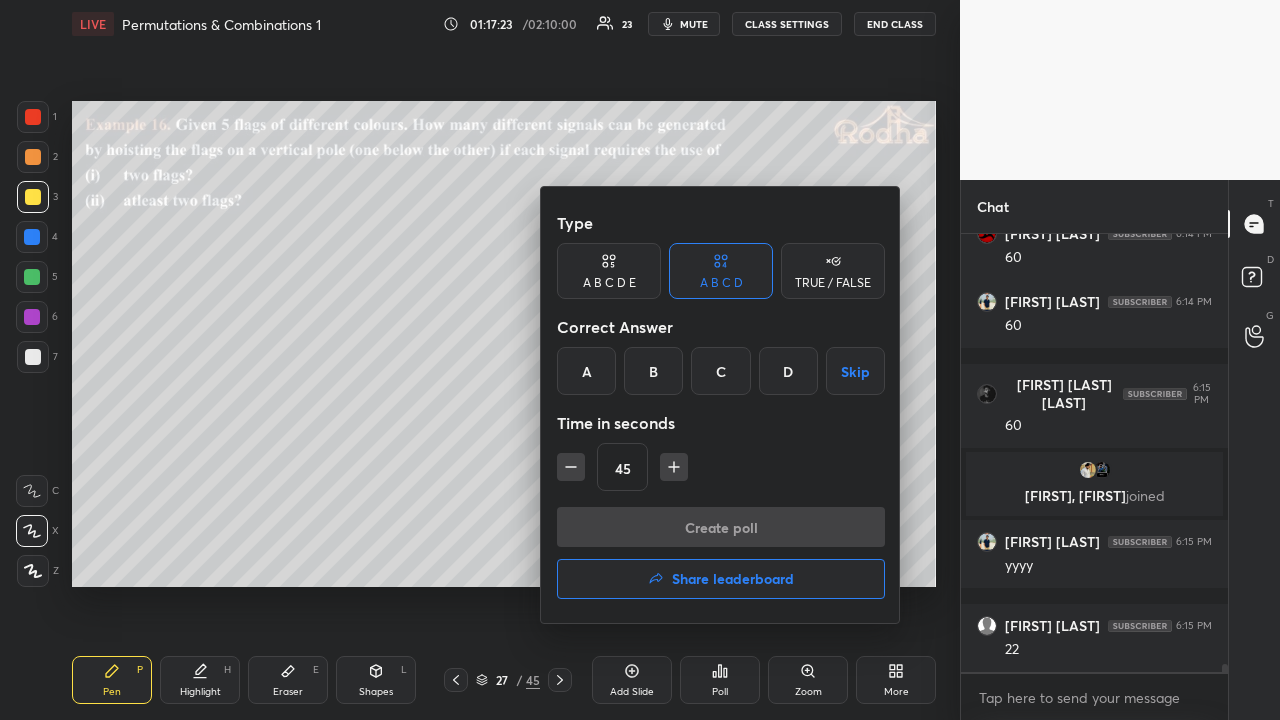 click on "C" at bounding box center [720, 371] 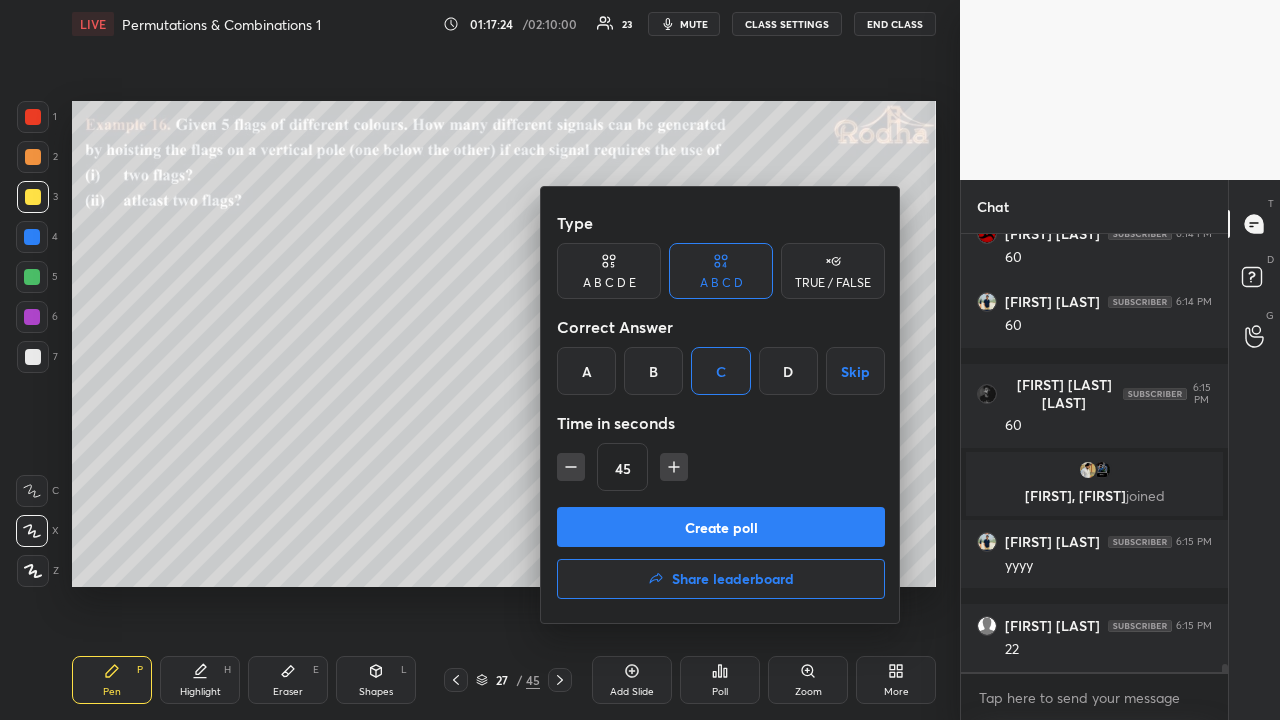 click 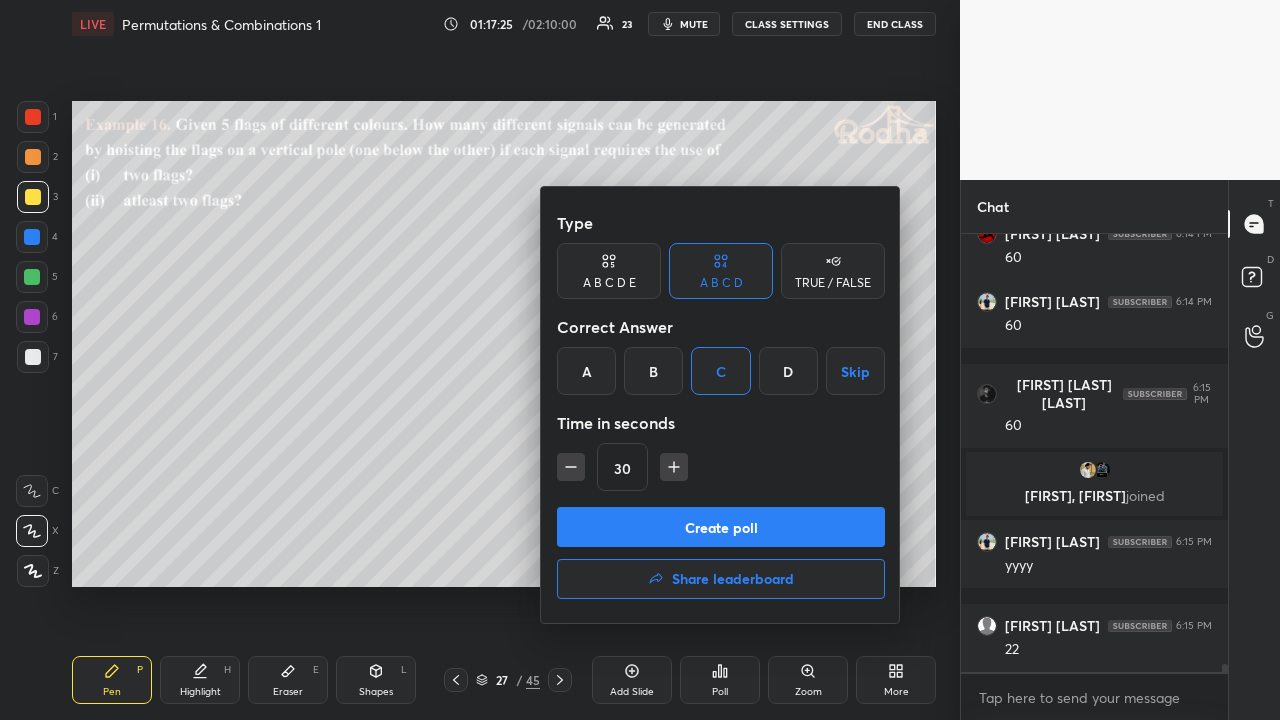 click 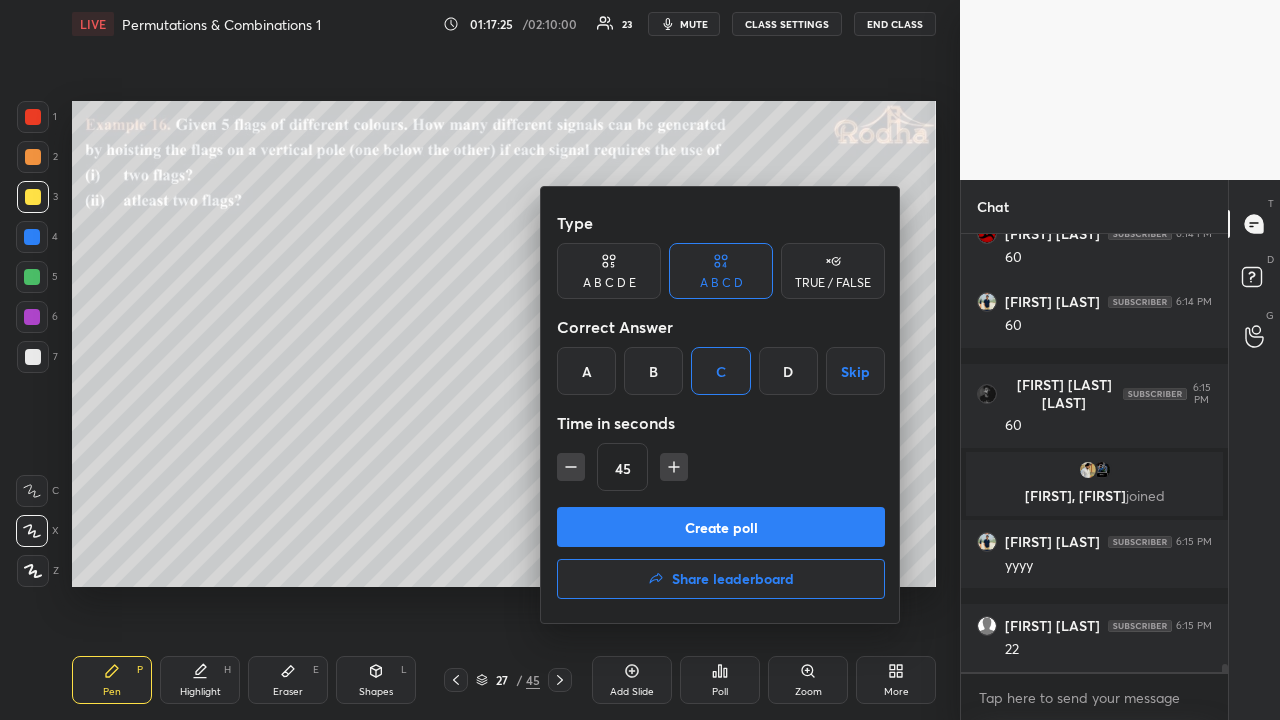 click on "Create poll" at bounding box center (721, 527) 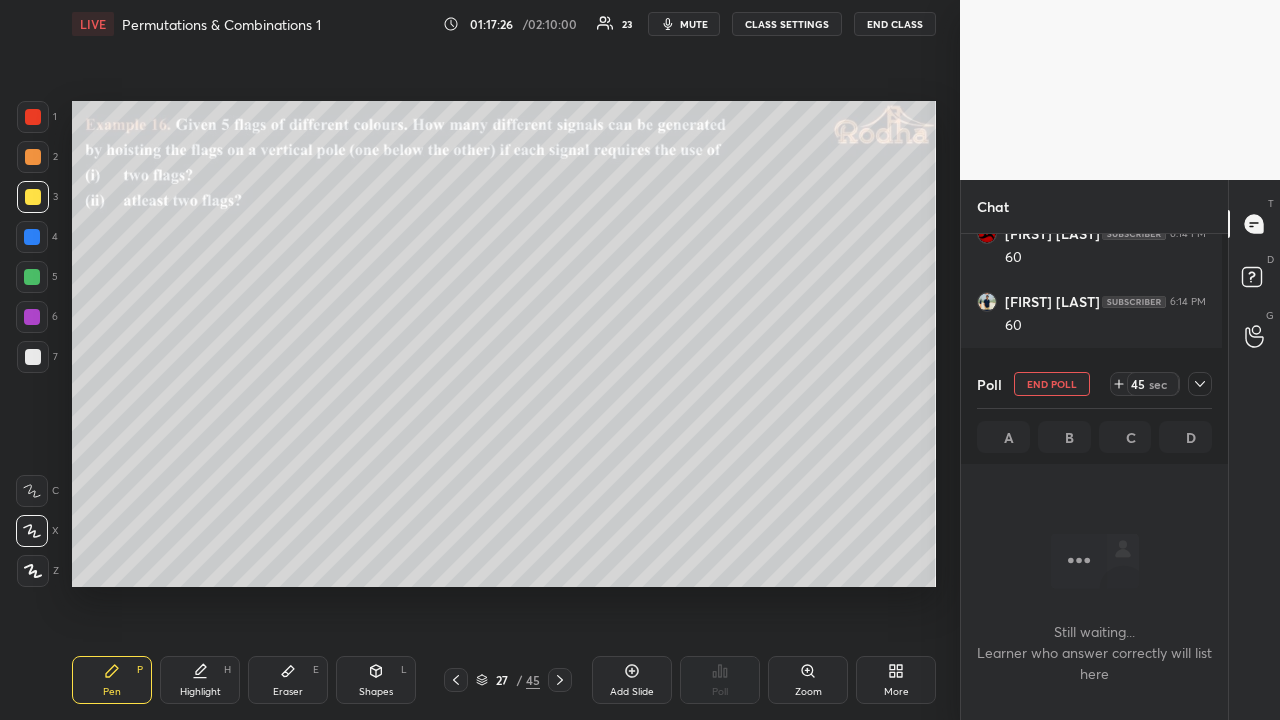 scroll, scrollTop: 415, scrollLeft: 255, axis: both 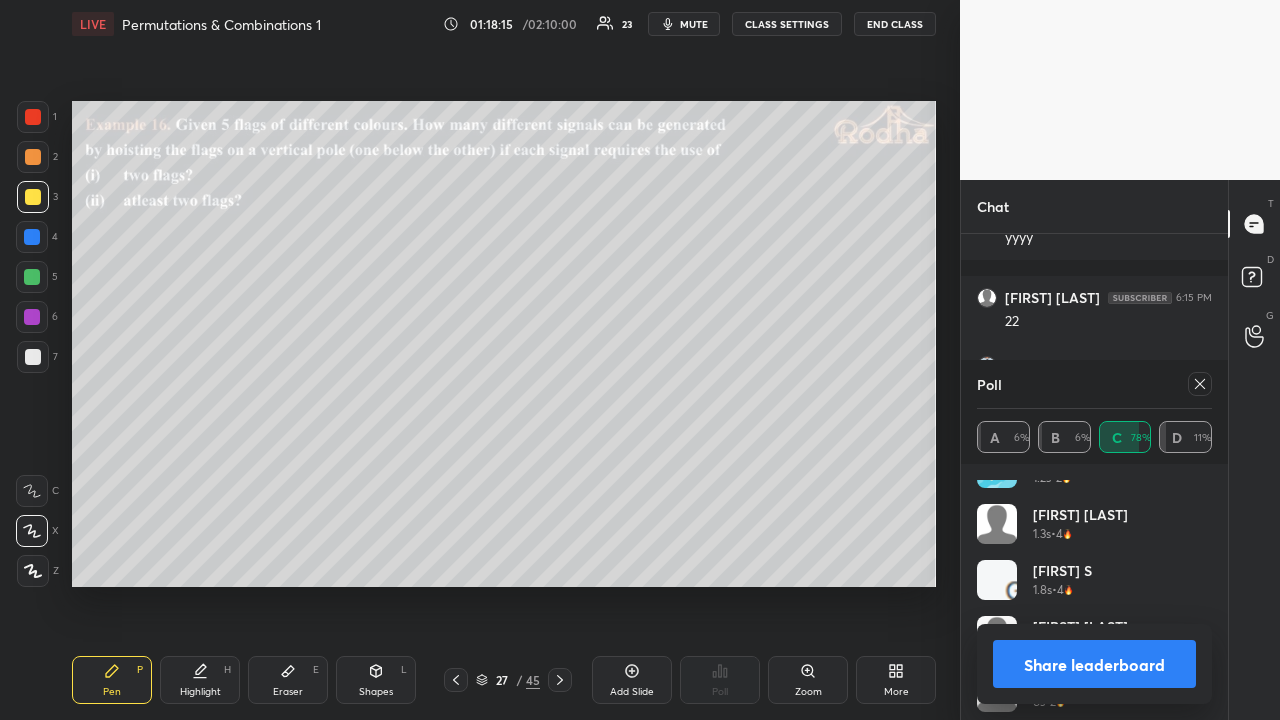 click at bounding box center [1200, 384] 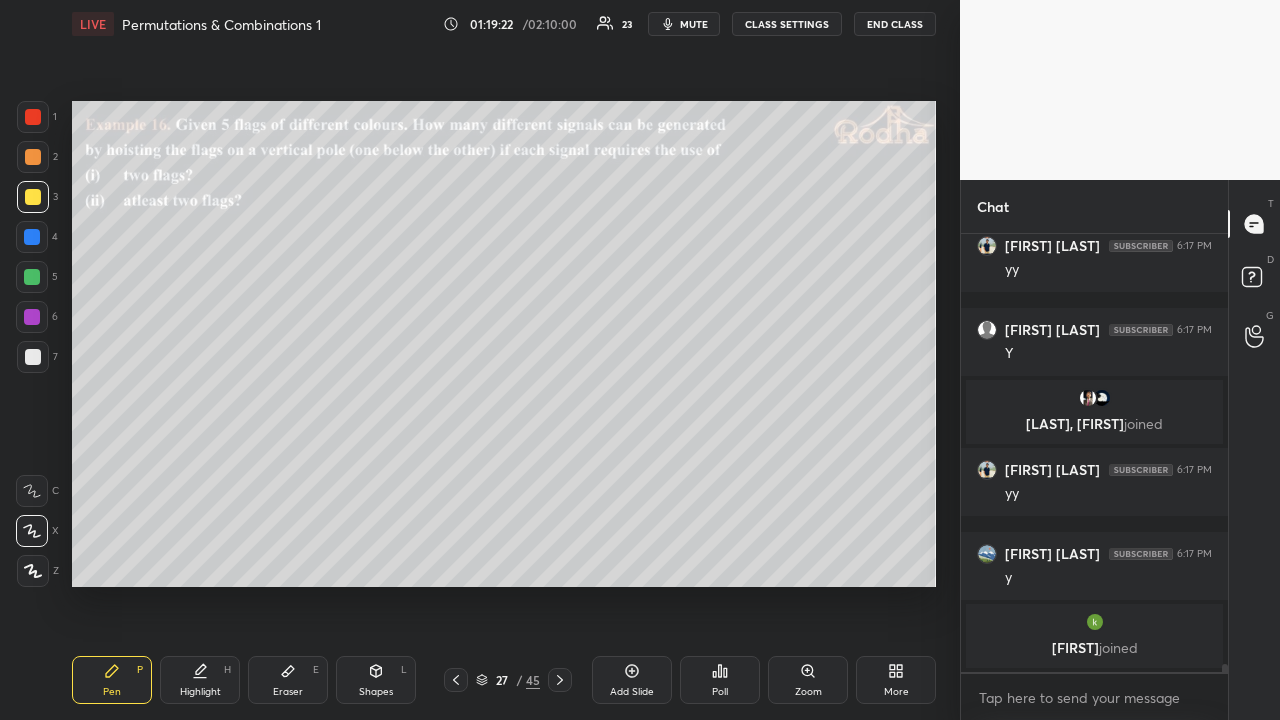click at bounding box center (33, 157) 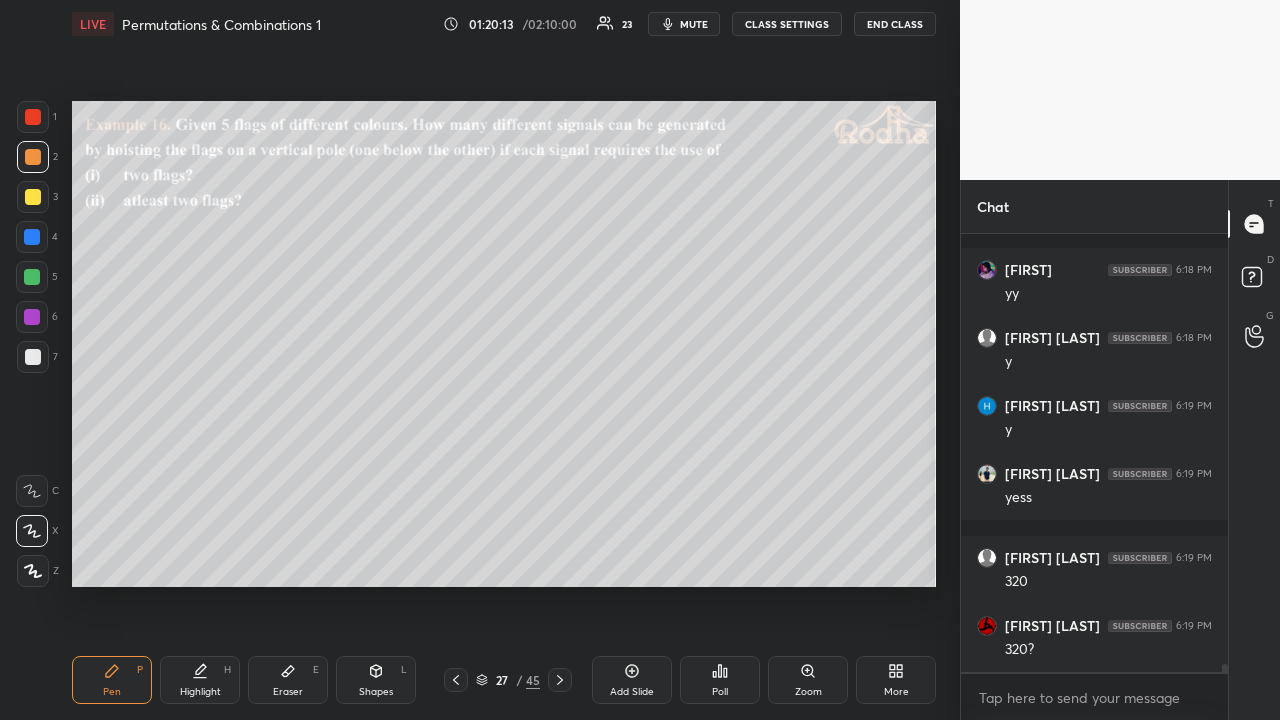 scroll, scrollTop: 24624, scrollLeft: 0, axis: vertical 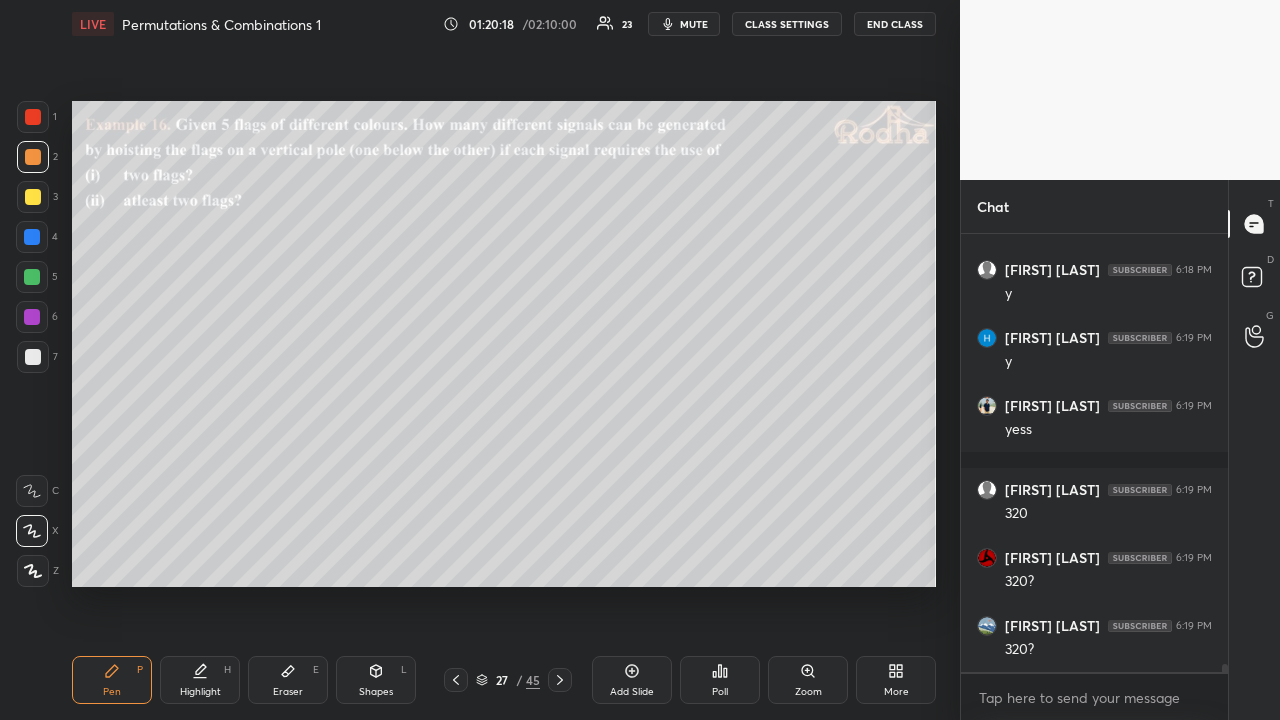 click at bounding box center [33, 197] 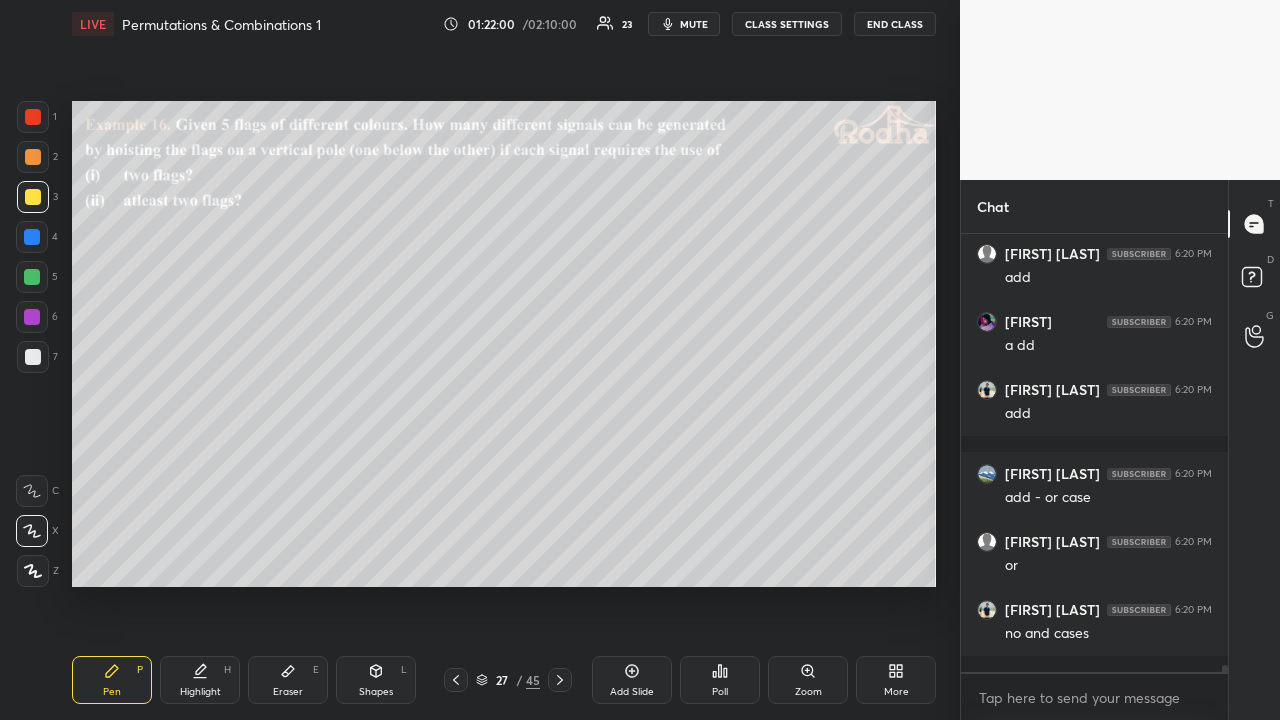 scroll, scrollTop: 25216, scrollLeft: 0, axis: vertical 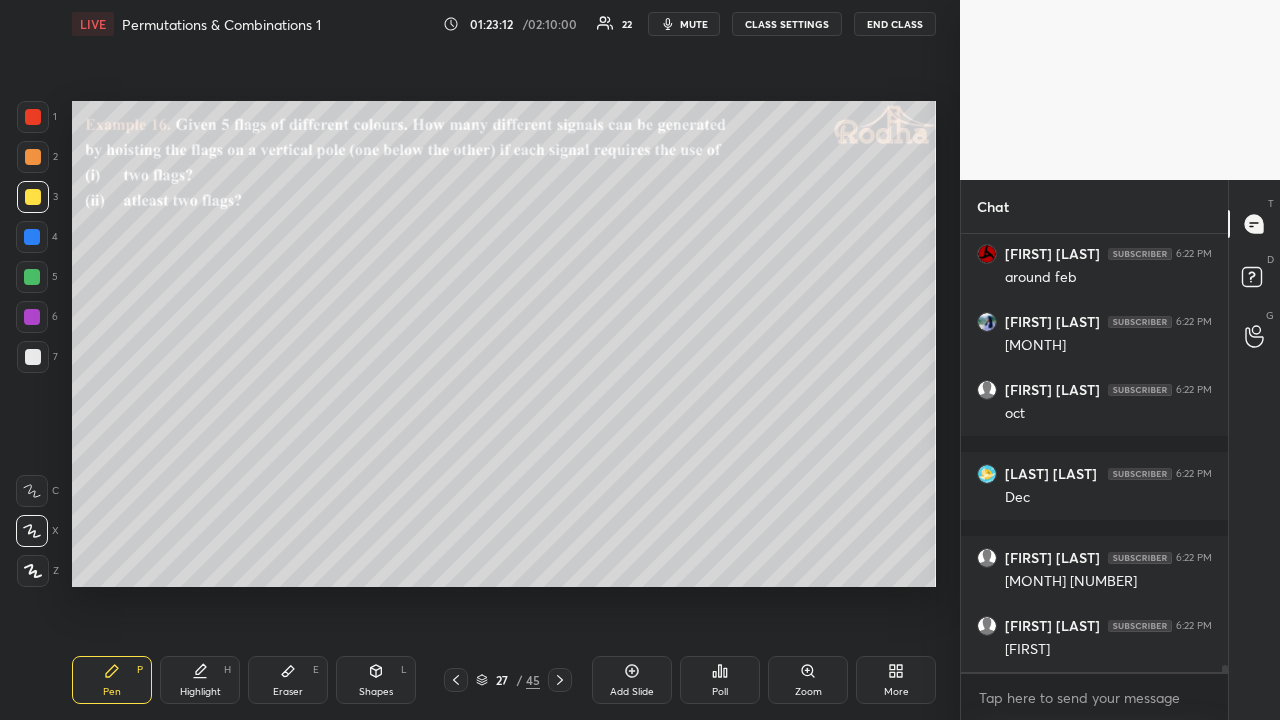 click 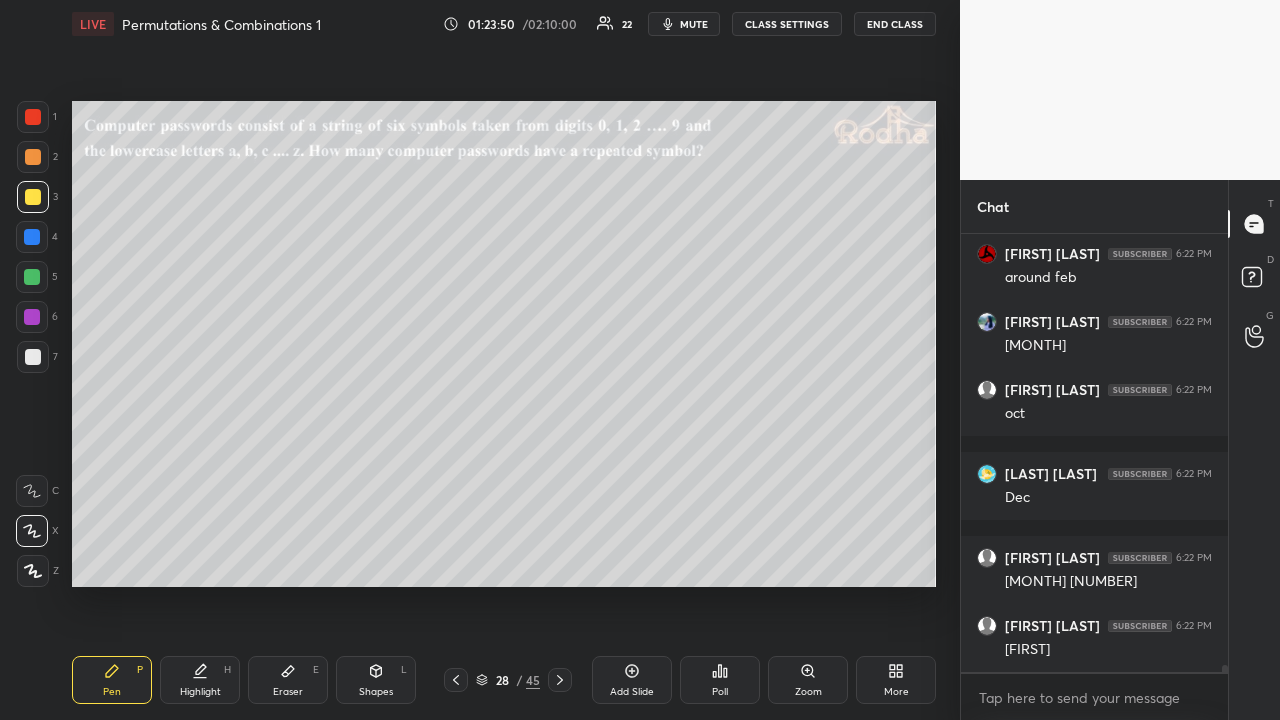 click at bounding box center (33, 157) 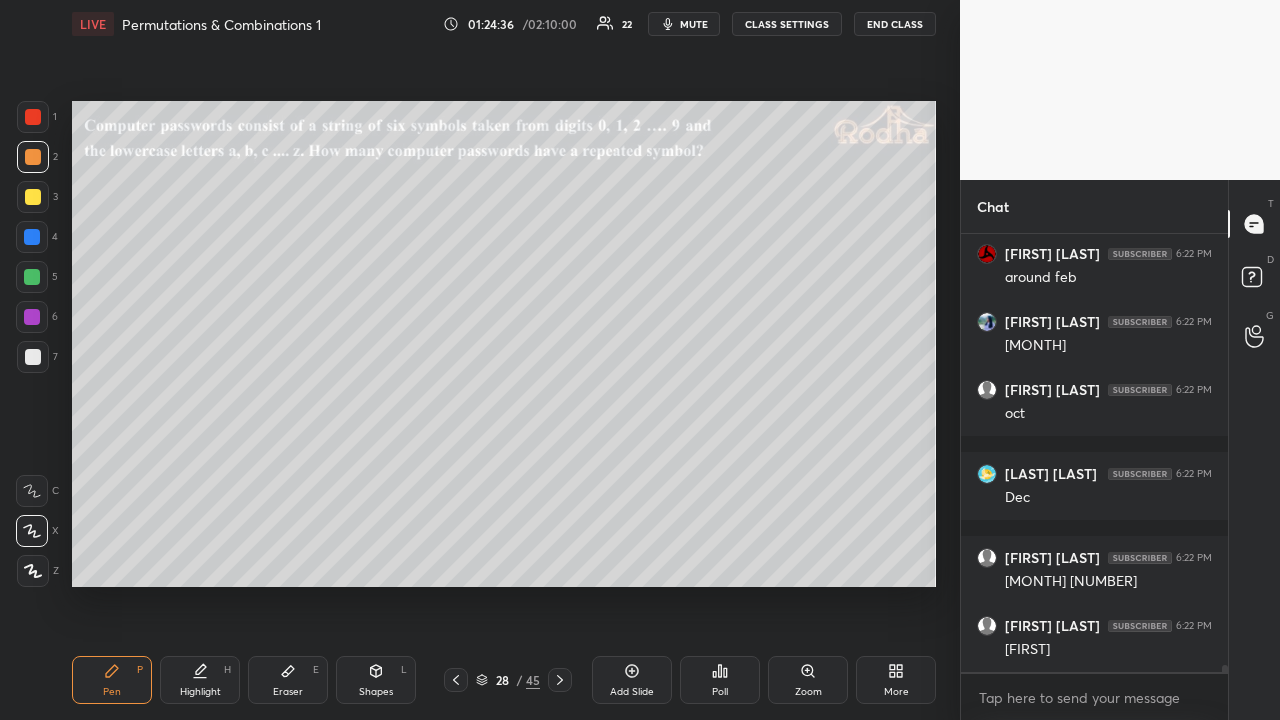 click at bounding box center (33, 197) 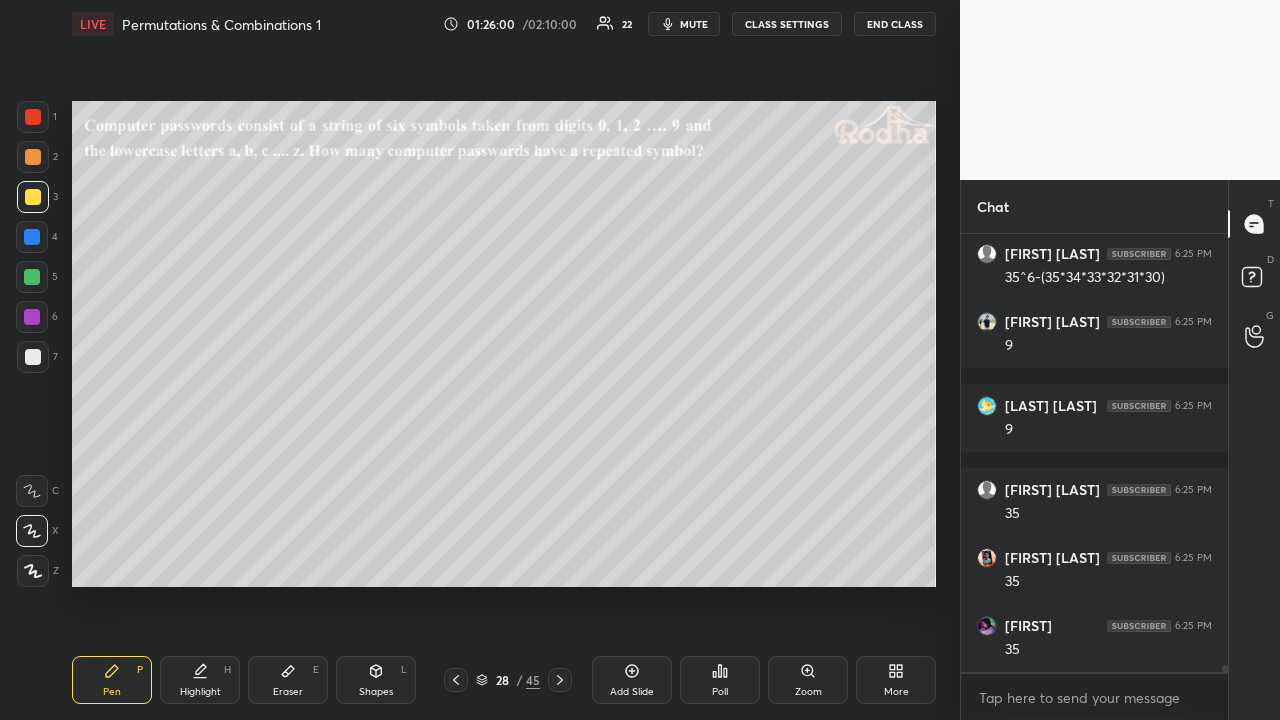 scroll, scrollTop: 26070, scrollLeft: 0, axis: vertical 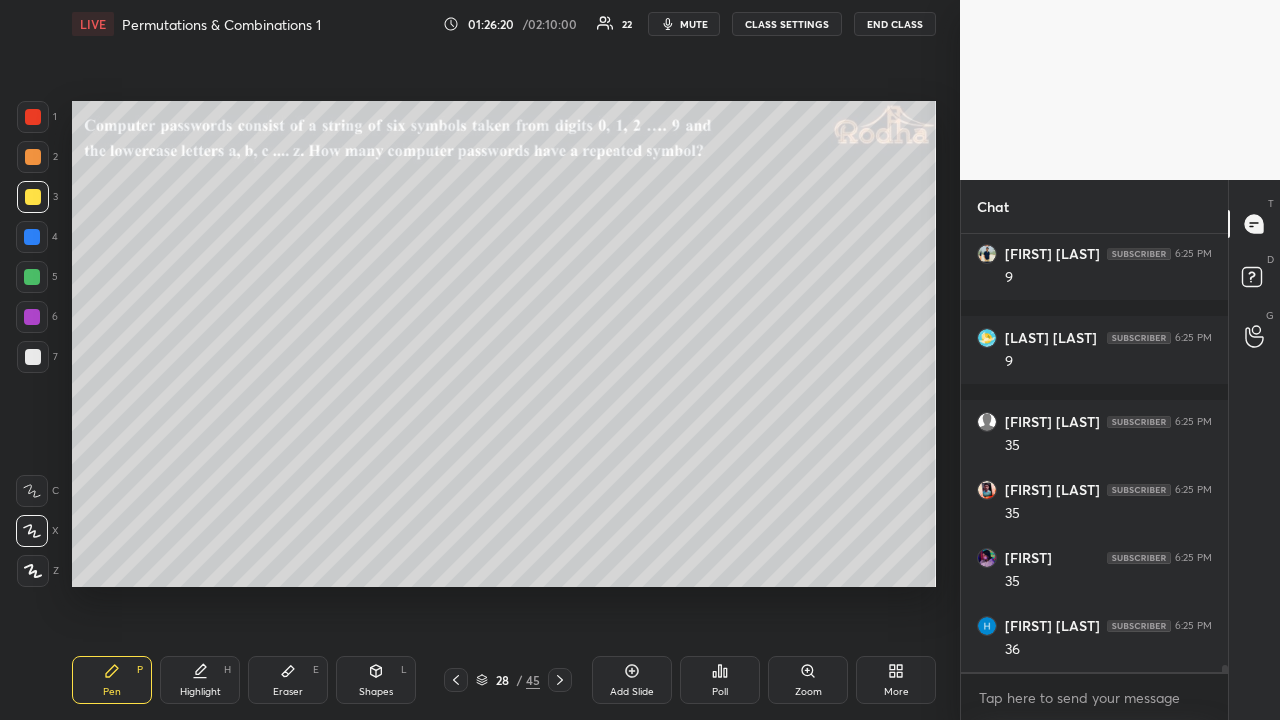 click on "Eraser E" at bounding box center (288, 680) 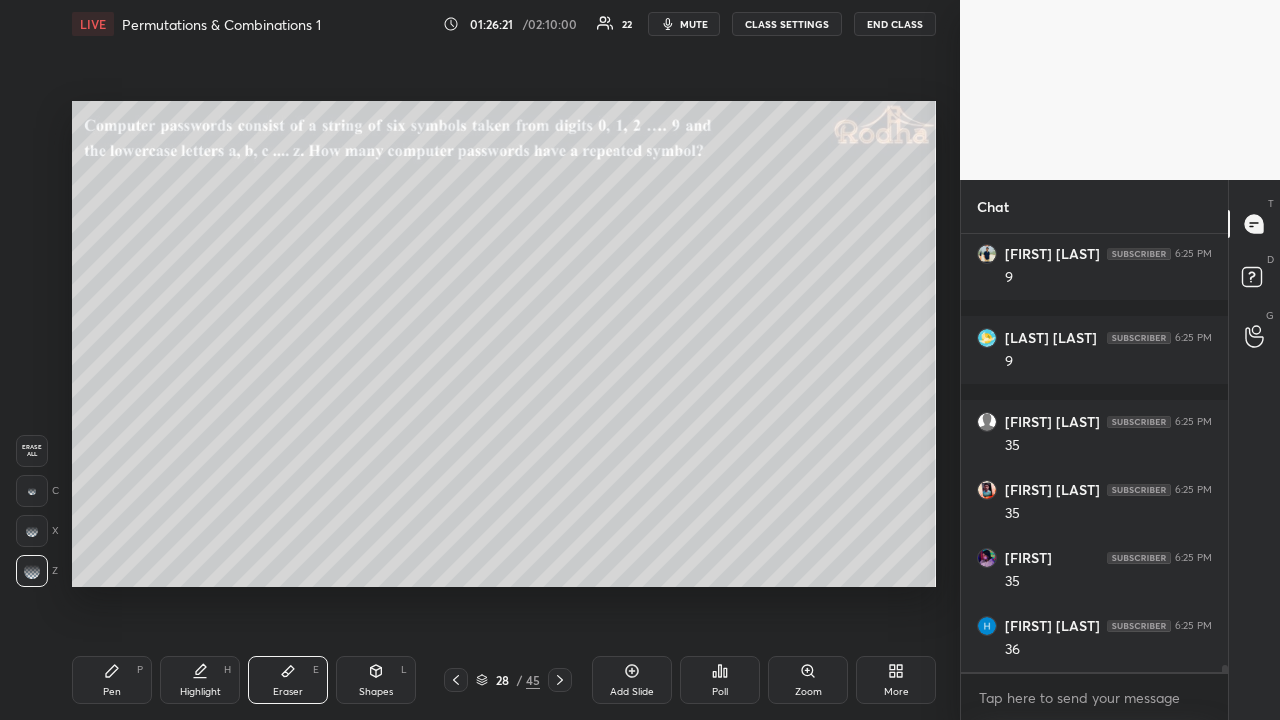 scroll, scrollTop: 26138, scrollLeft: 0, axis: vertical 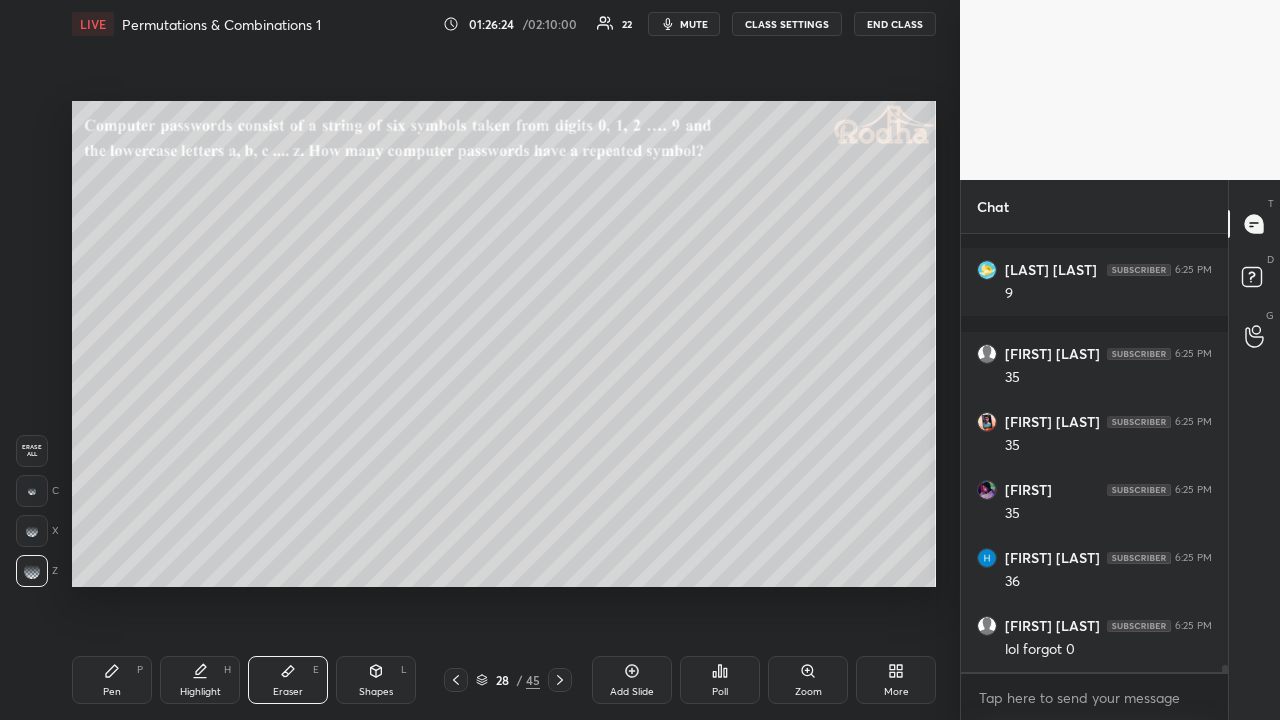 click on "Pen P" at bounding box center [112, 680] 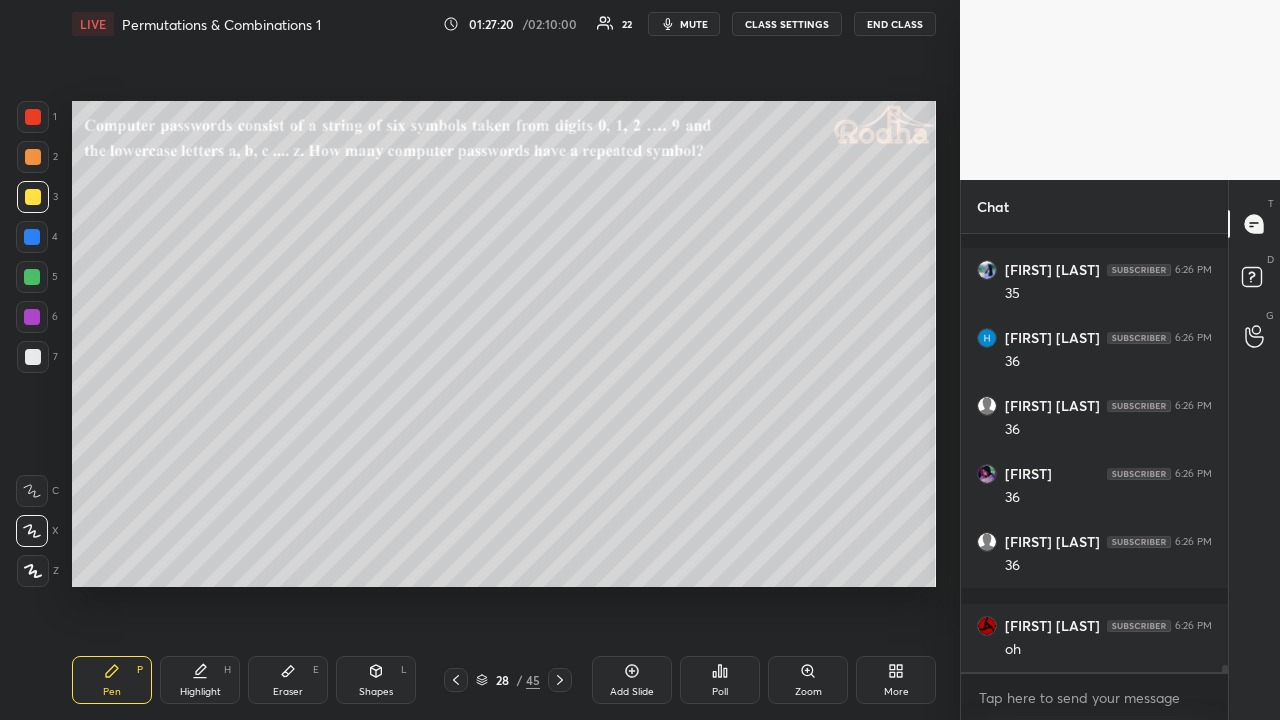 scroll, scrollTop: 27002, scrollLeft: 0, axis: vertical 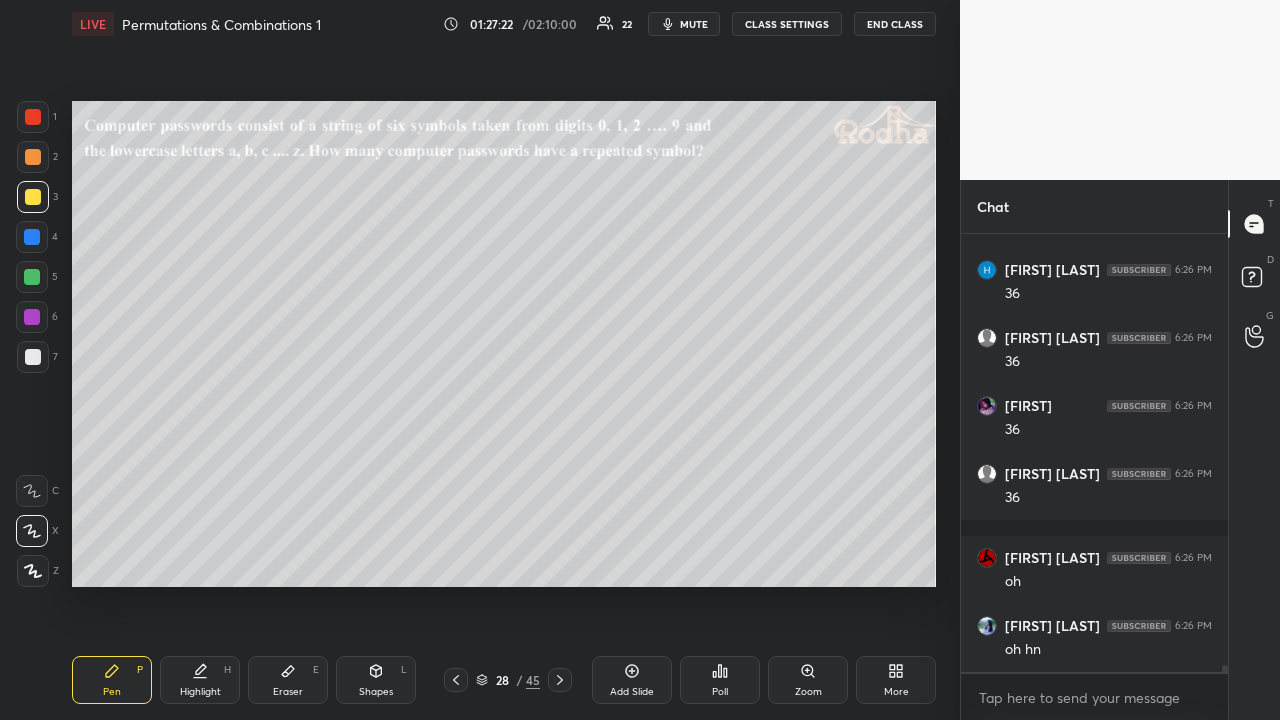 click 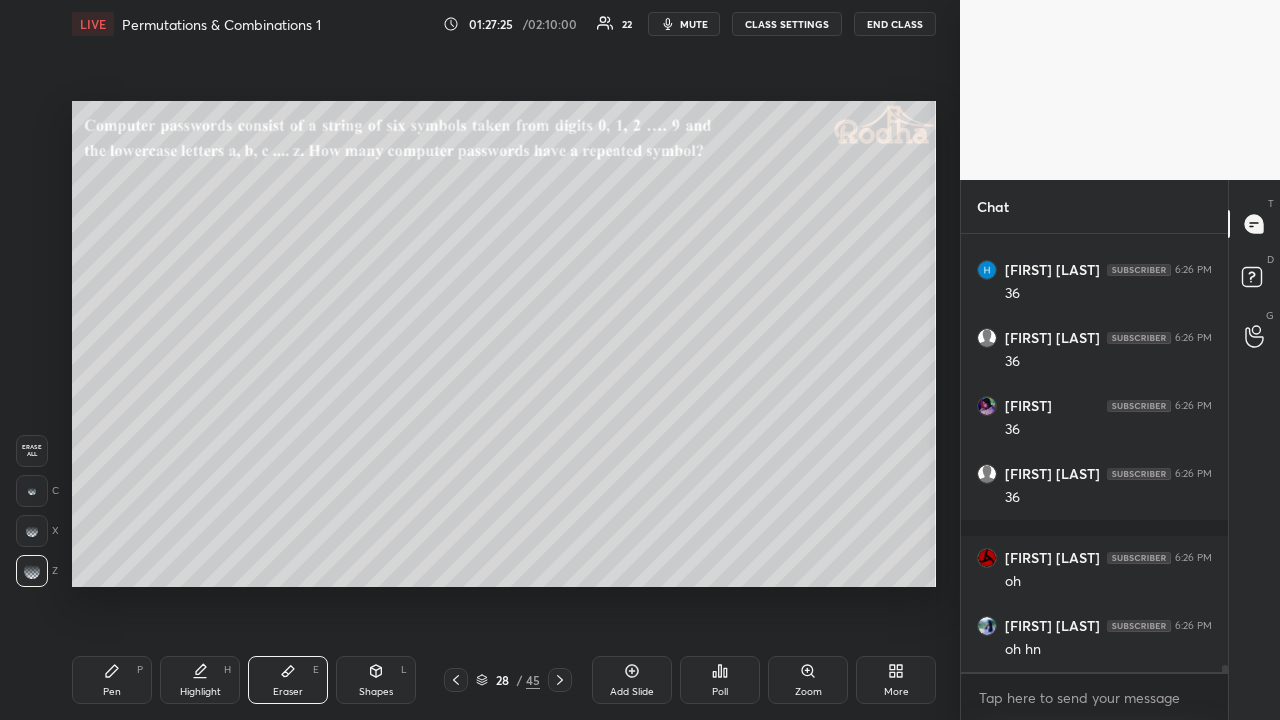 click on "Pen P" at bounding box center [112, 680] 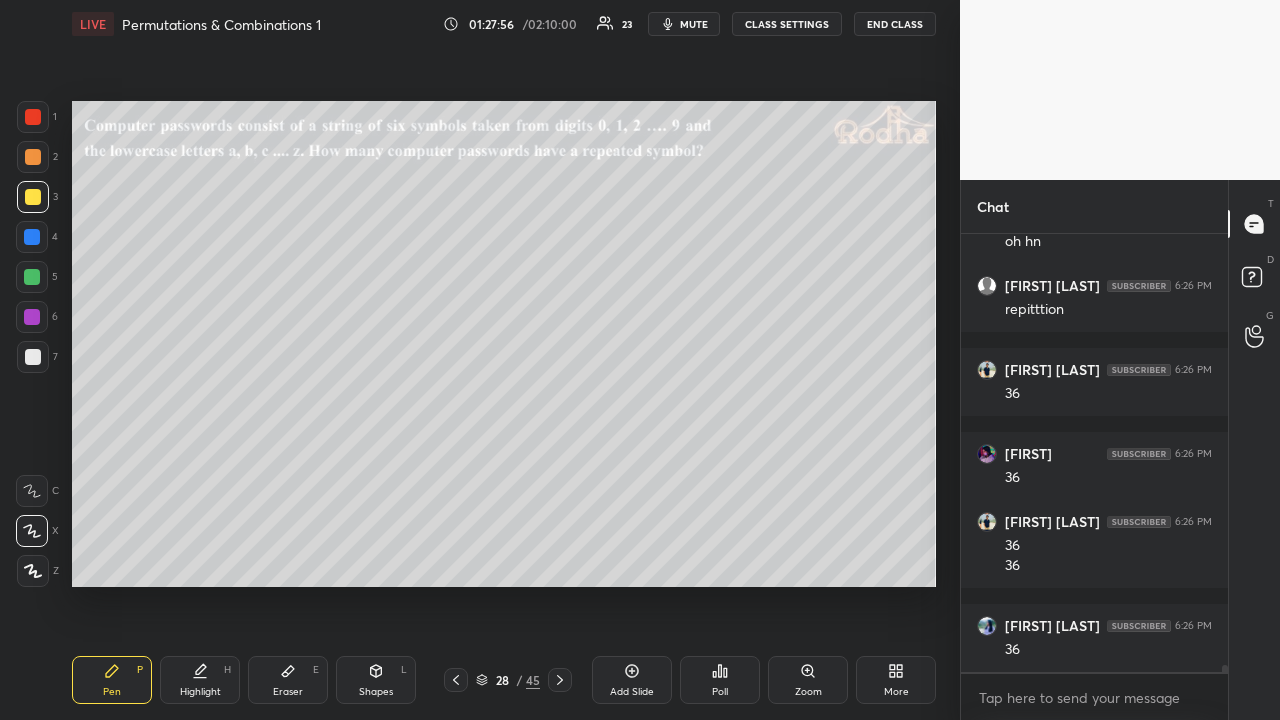 scroll, scrollTop: 27494, scrollLeft: 0, axis: vertical 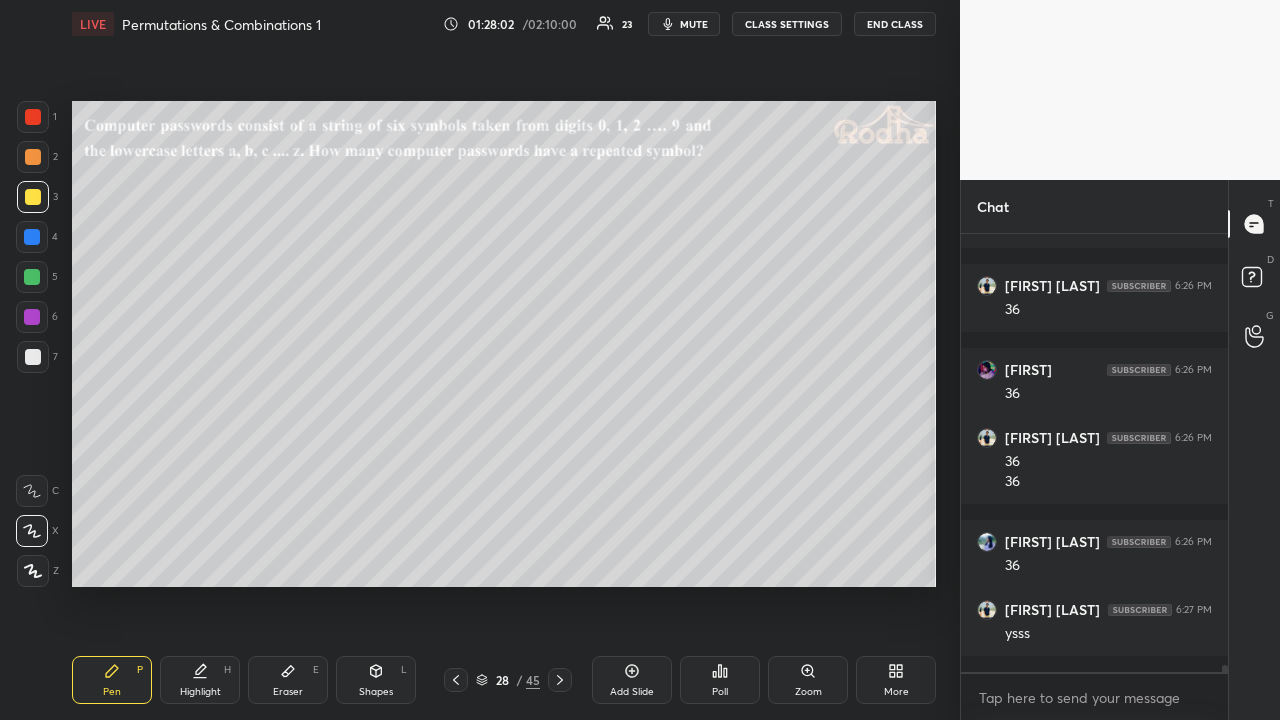 drag, startPoint x: 34, startPoint y: 162, endPoint x: 35, endPoint y: 180, distance: 18.027756 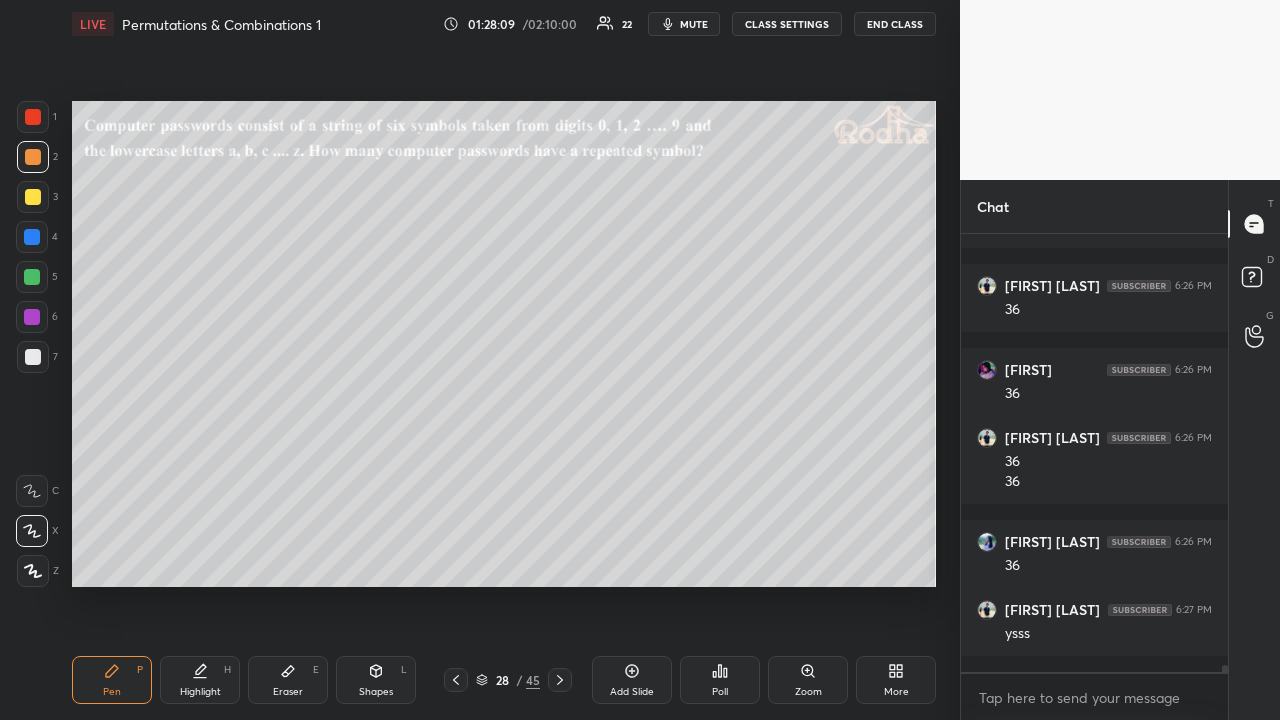 scroll, scrollTop: 27562, scrollLeft: 0, axis: vertical 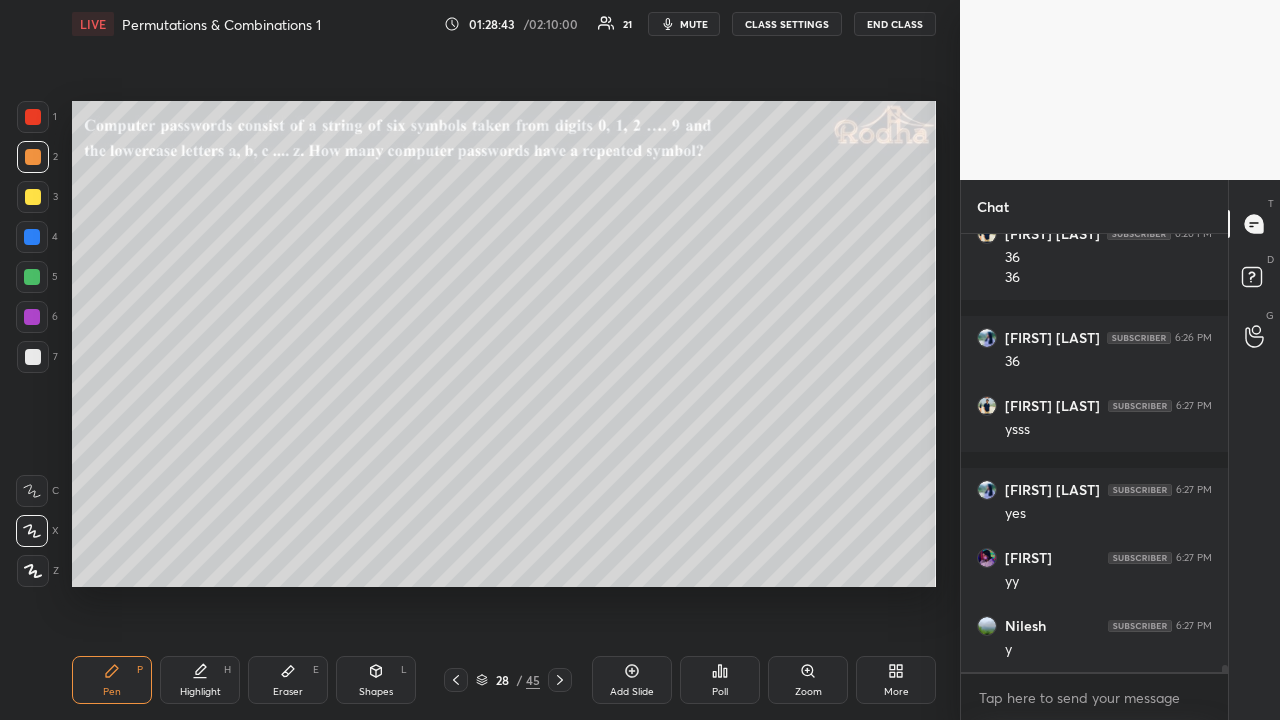 click at bounding box center [33, 197] 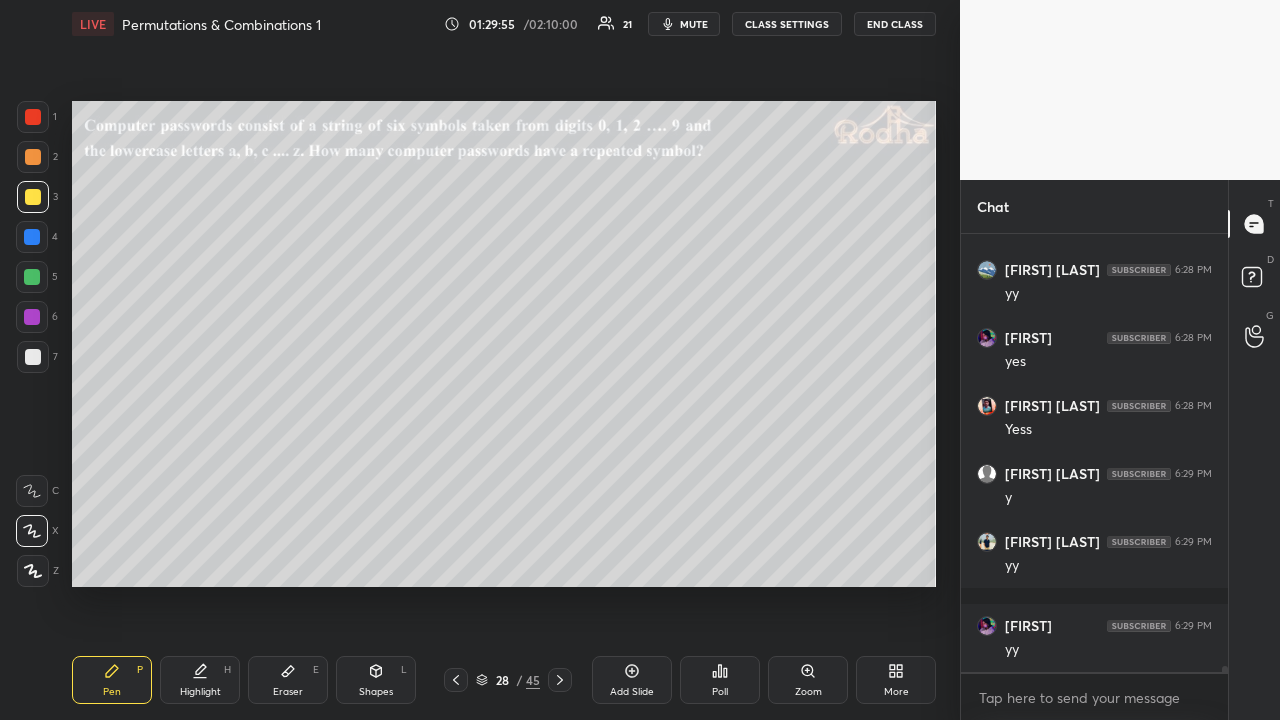 scroll, scrollTop: 30154, scrollLeft: 0, axis: vertical 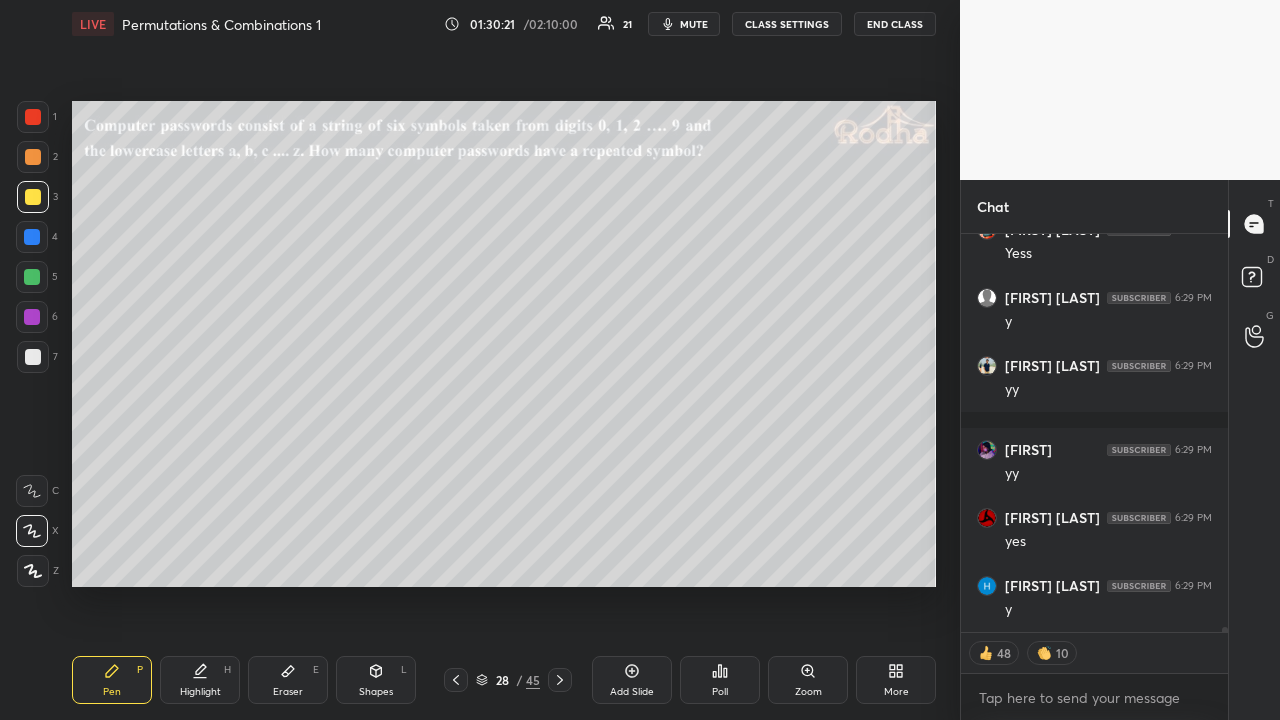 click 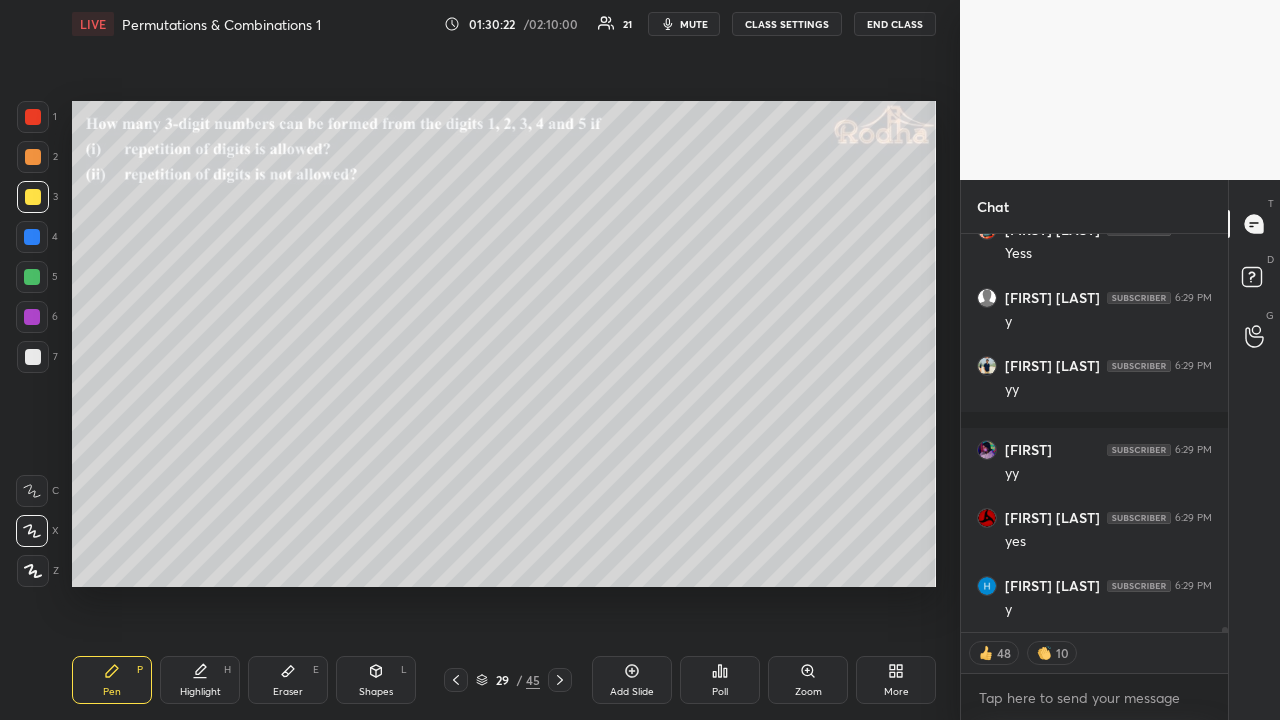 click 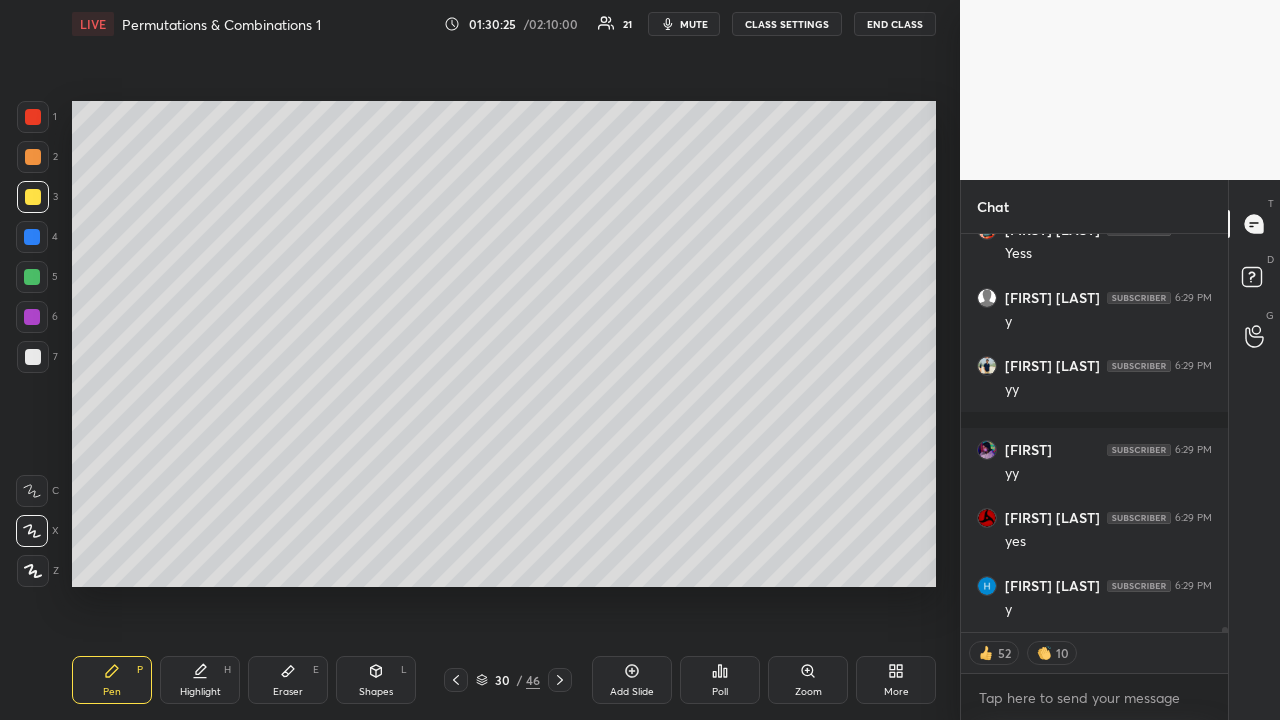 click at bounding box center (560, 680) 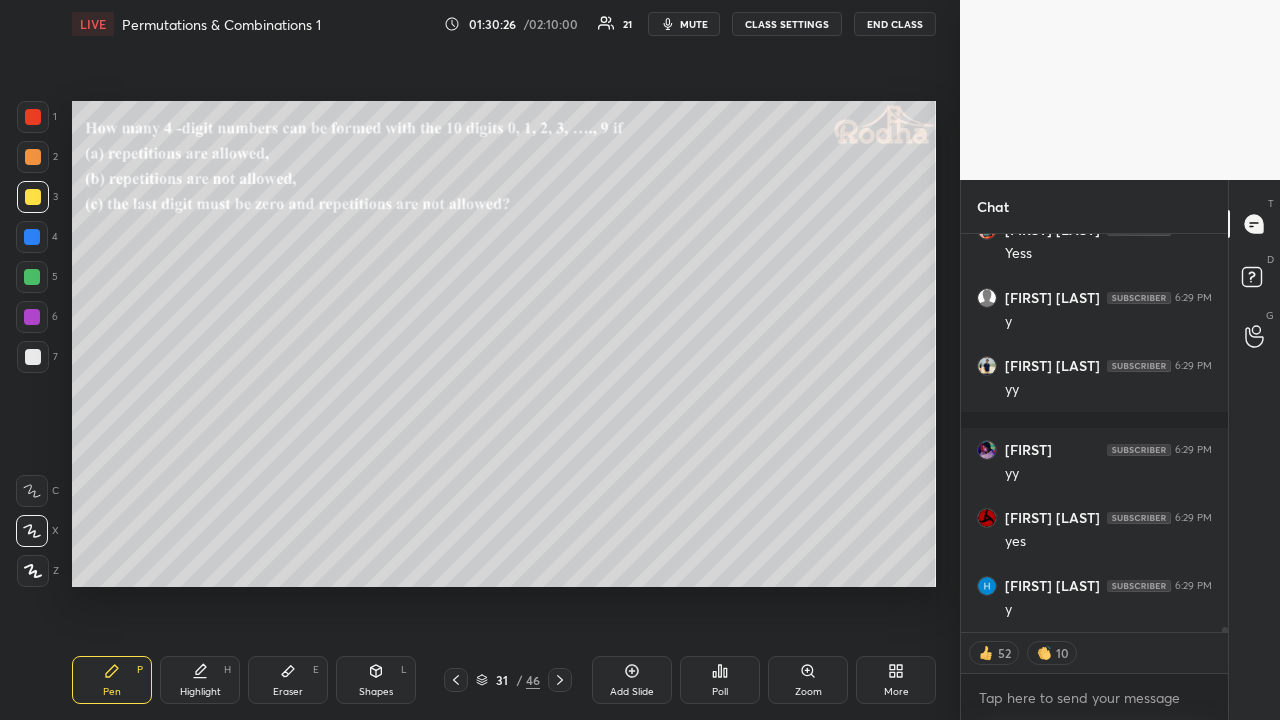 click at bounding box center (560, 680) 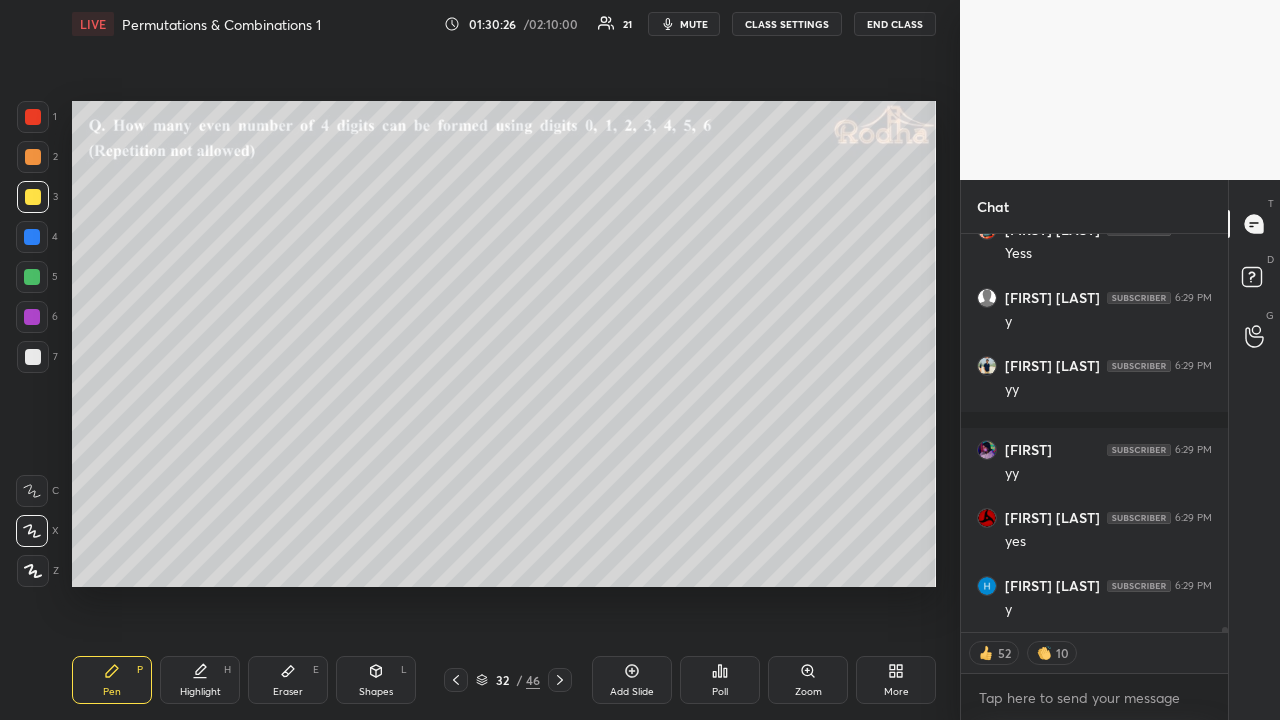 click at bounding box center (560, 680) 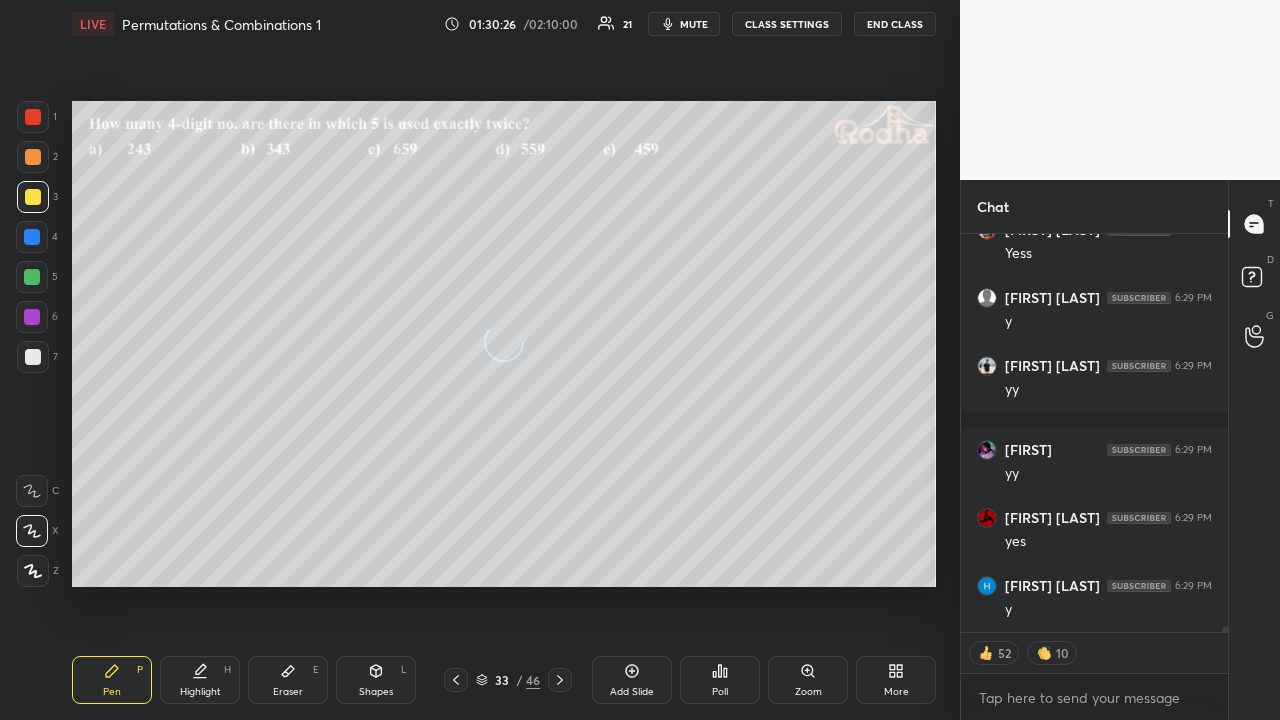 click at bounding box center [560, 680] 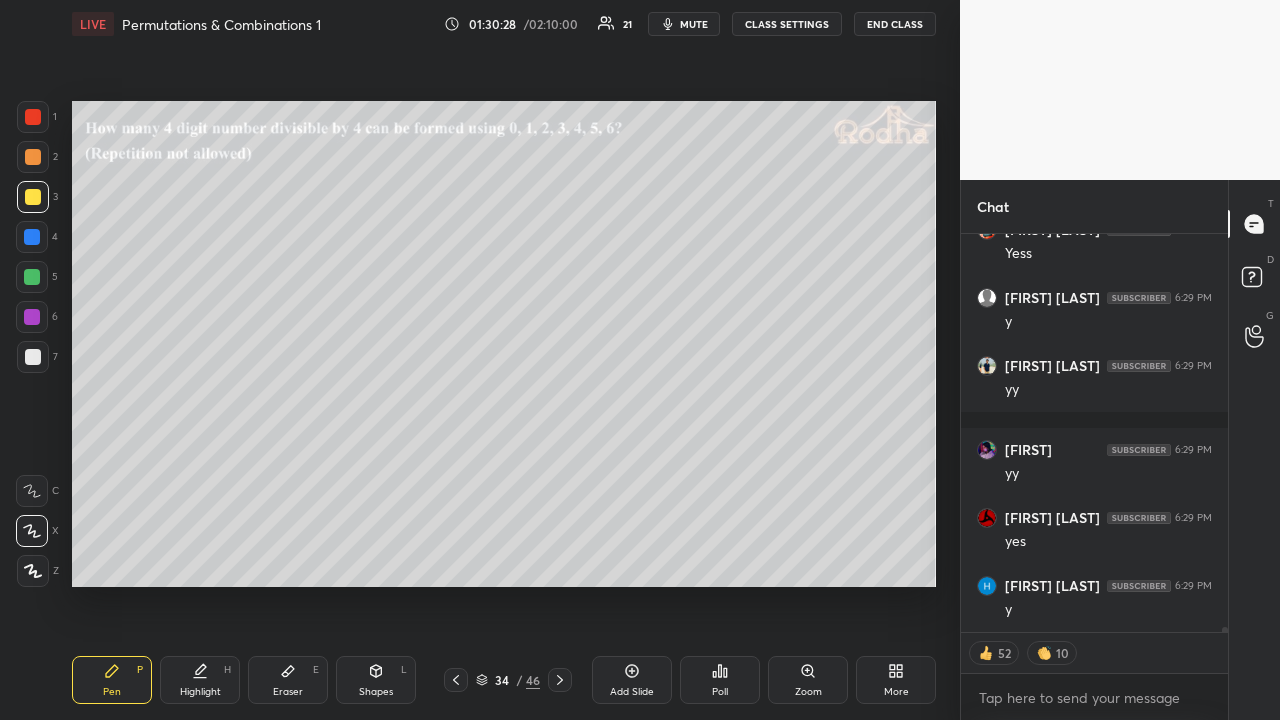 click 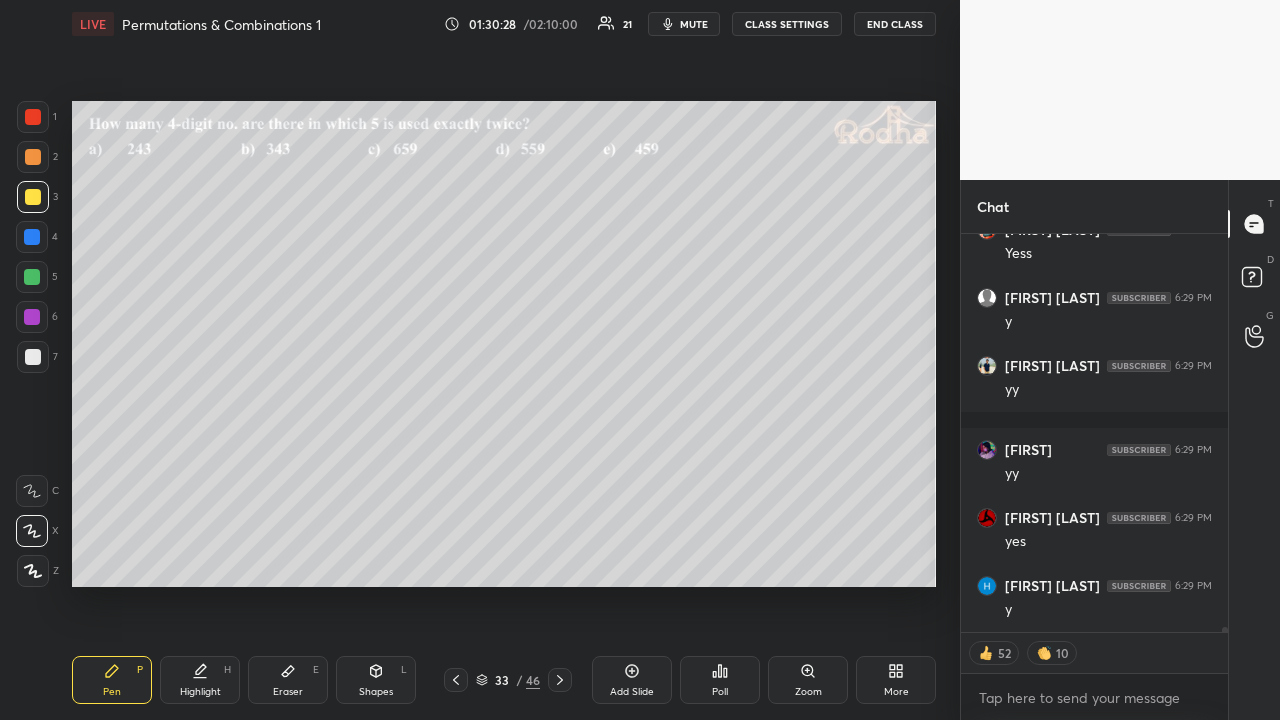 click 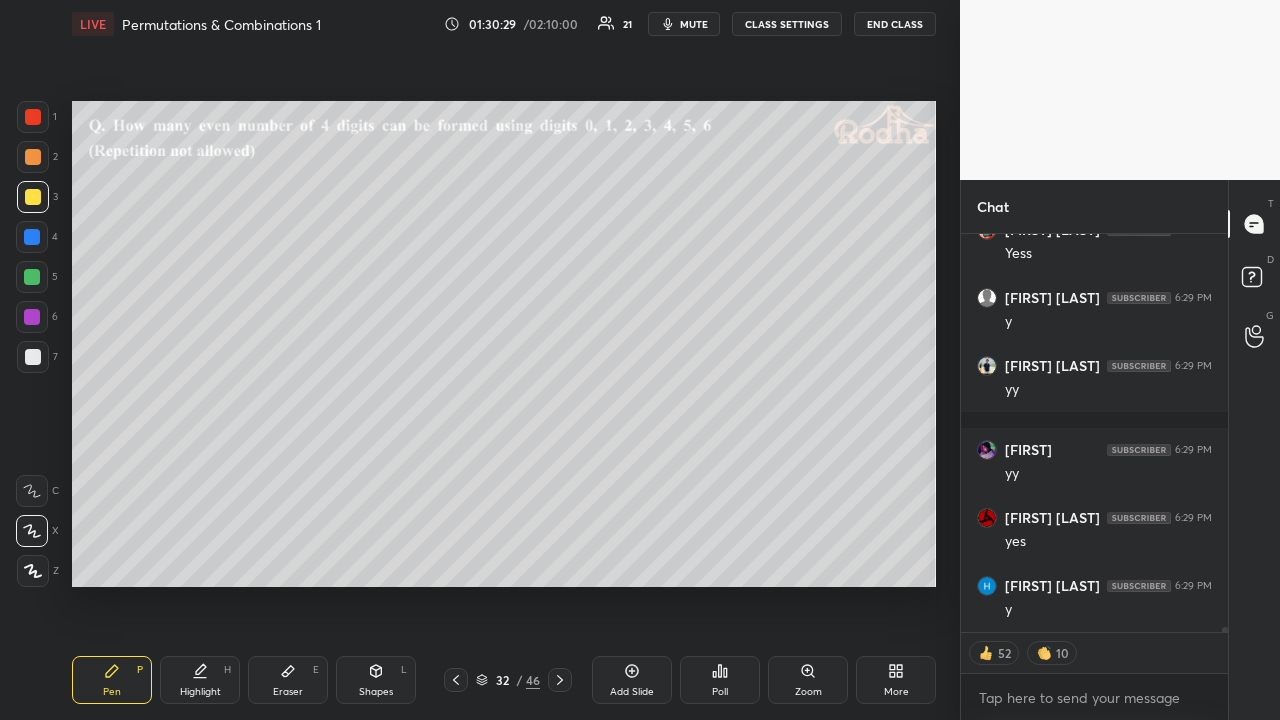 click 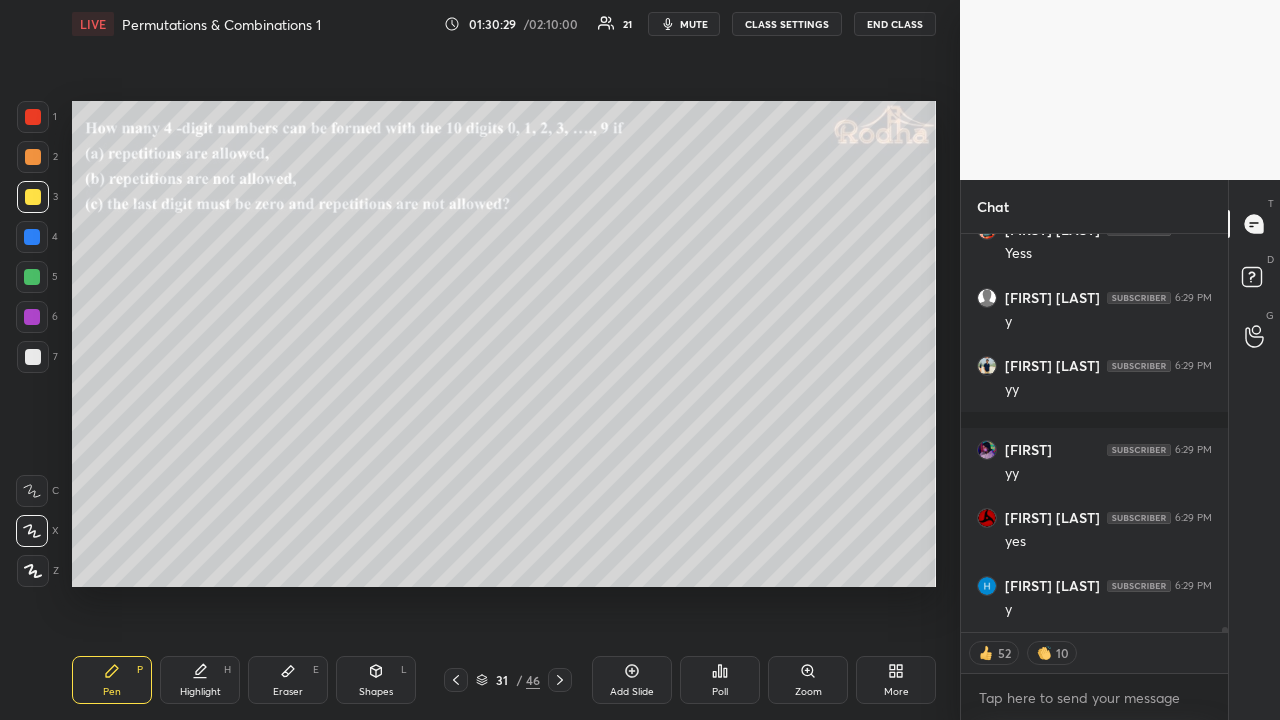 click 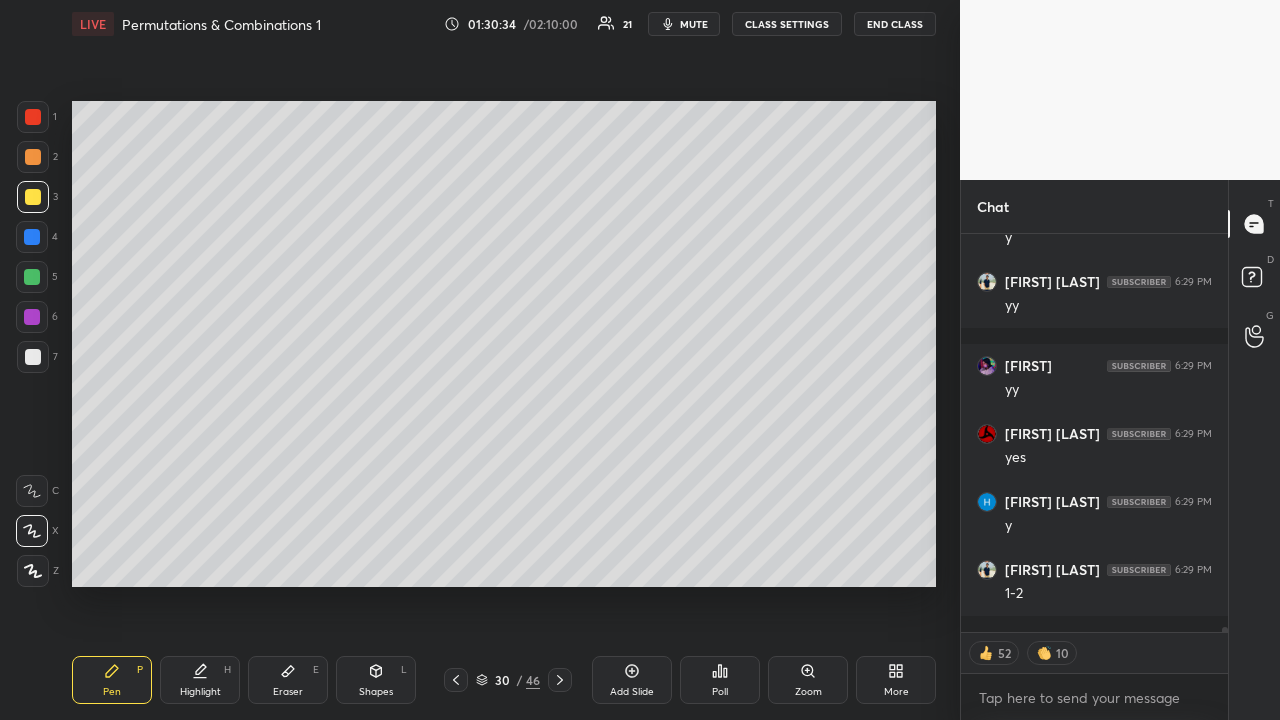 scroll, scrollTop: 30414, scrollLeft: 0, axis: vertical 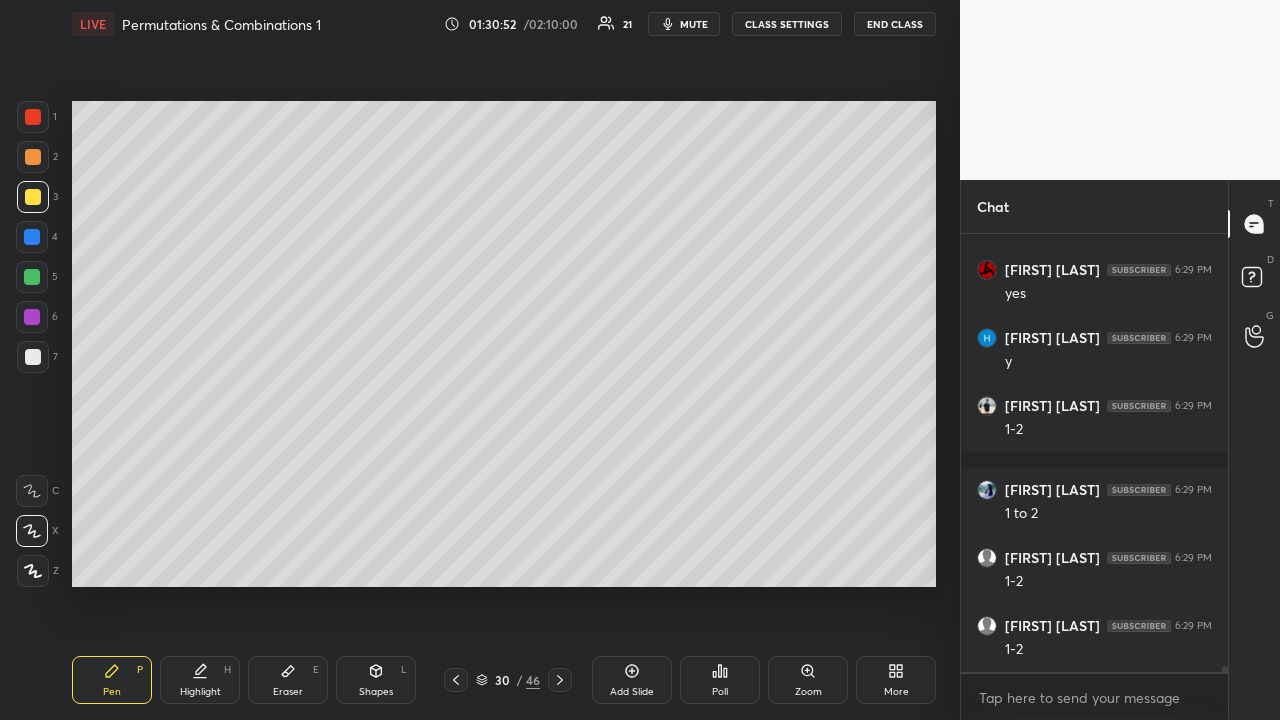 click at bounding box center (33, 117) 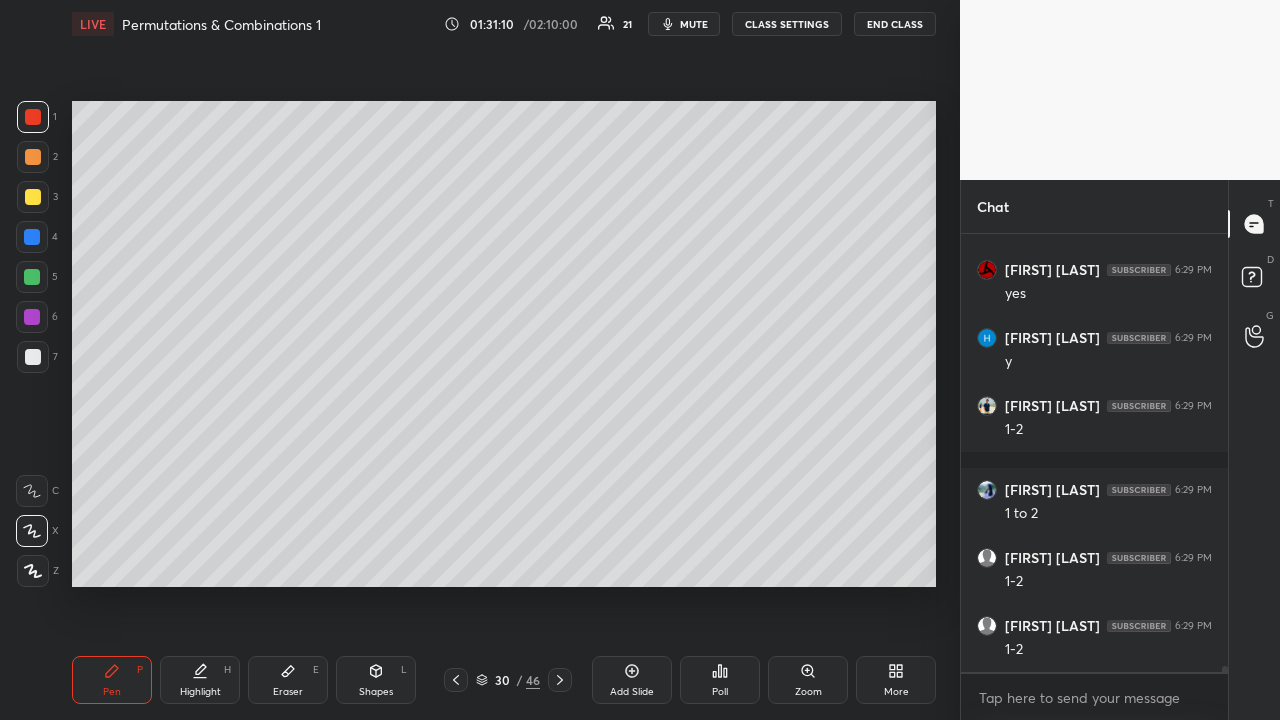 click 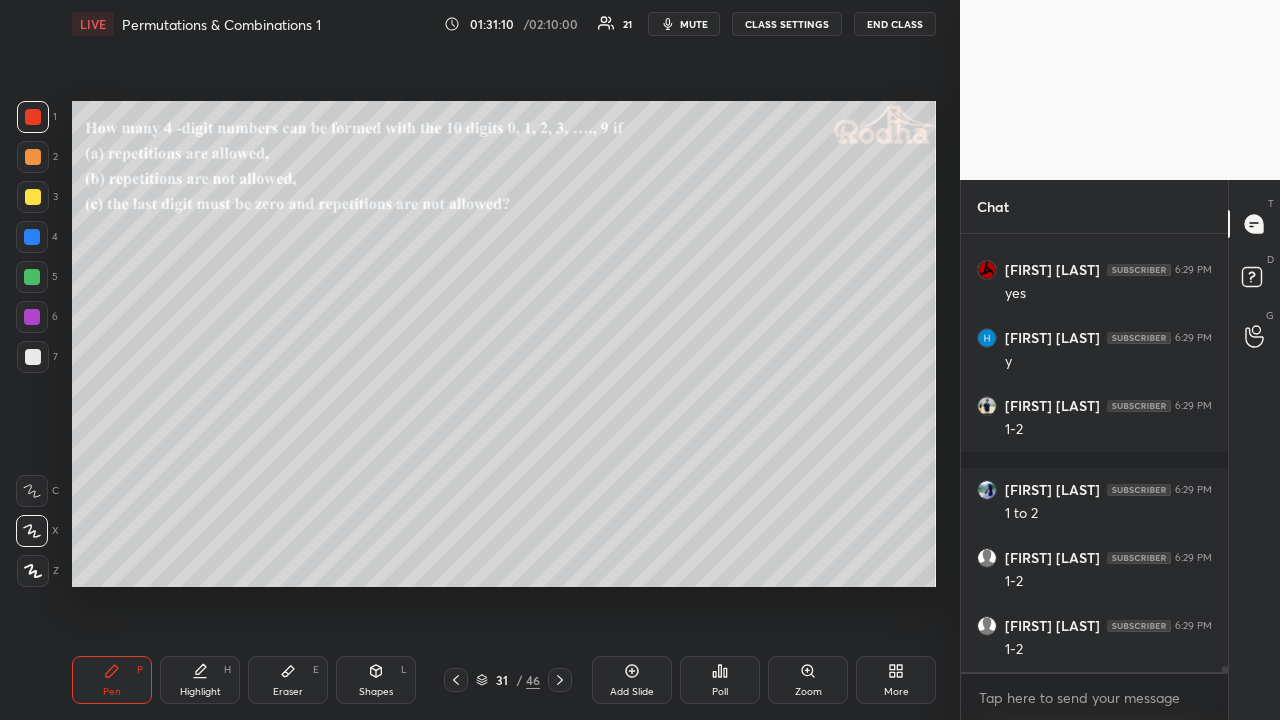 click 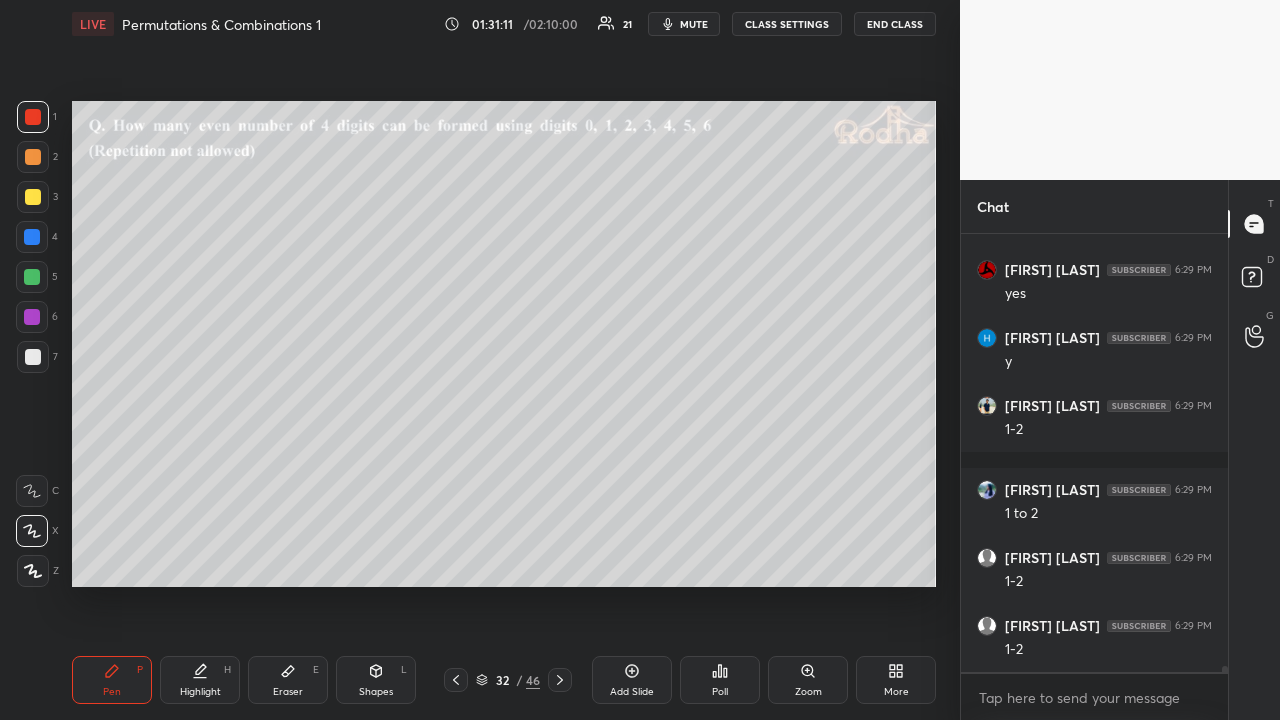 click 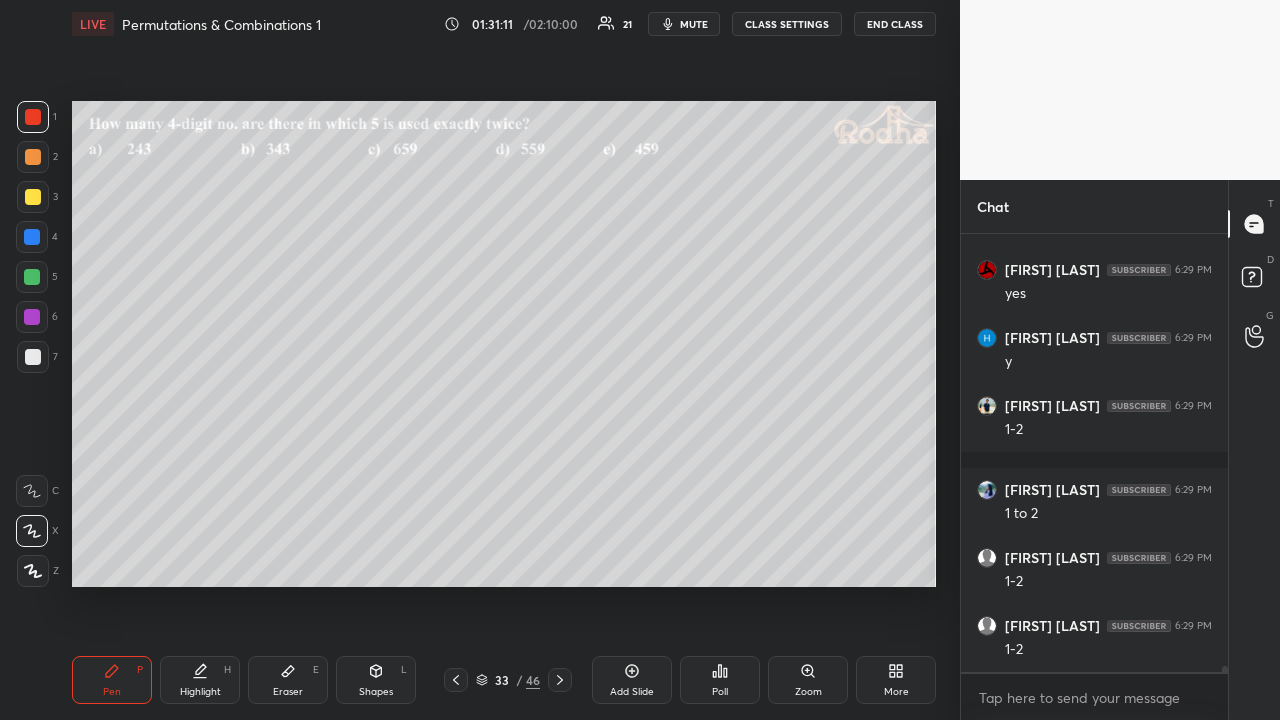 click 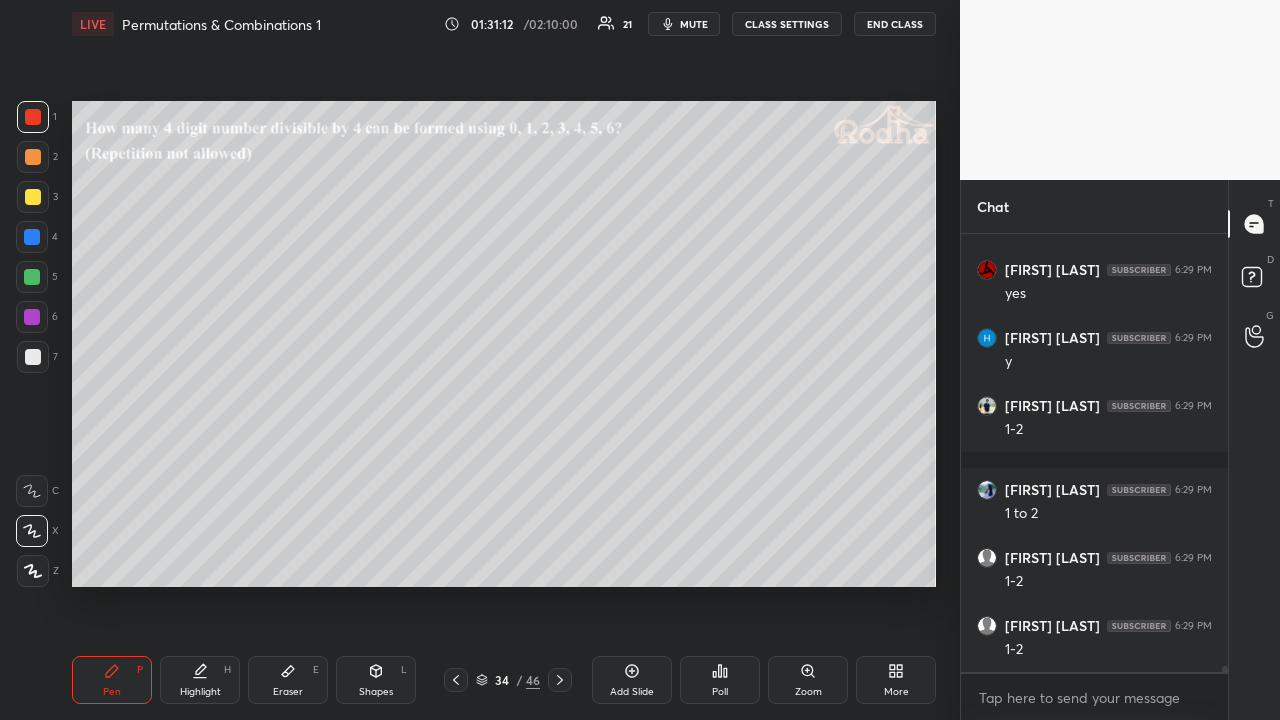 click 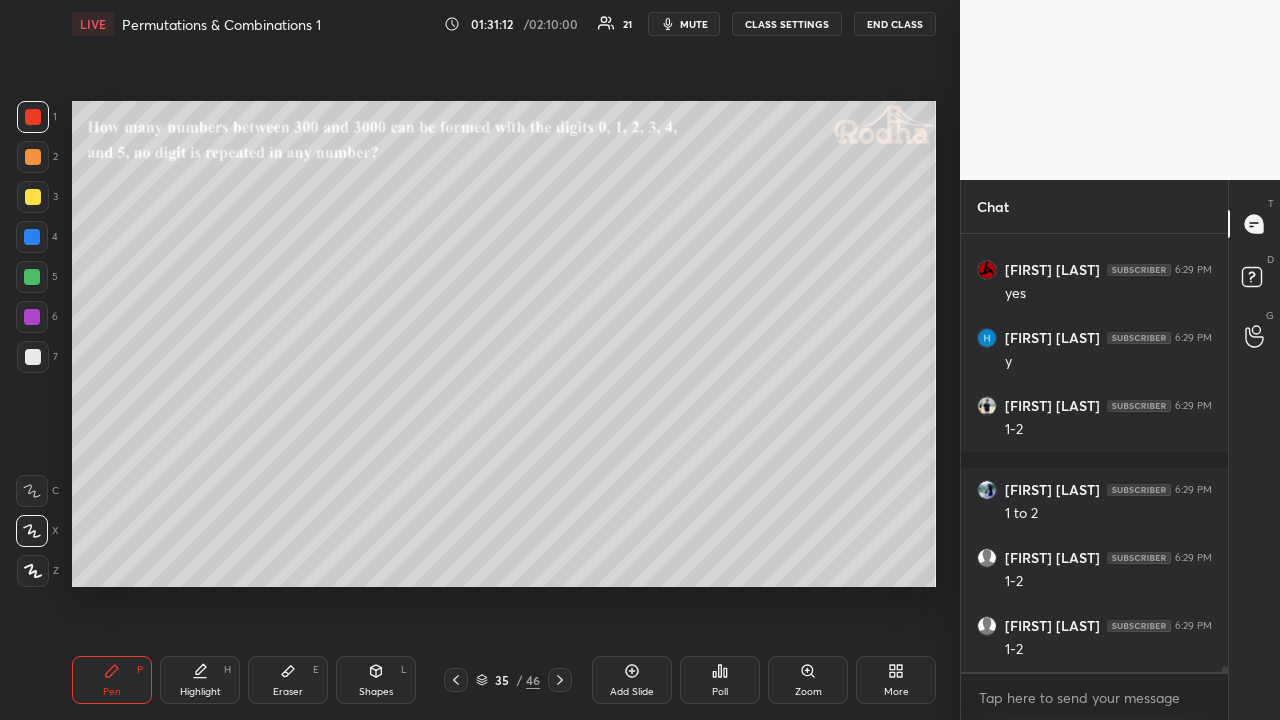click 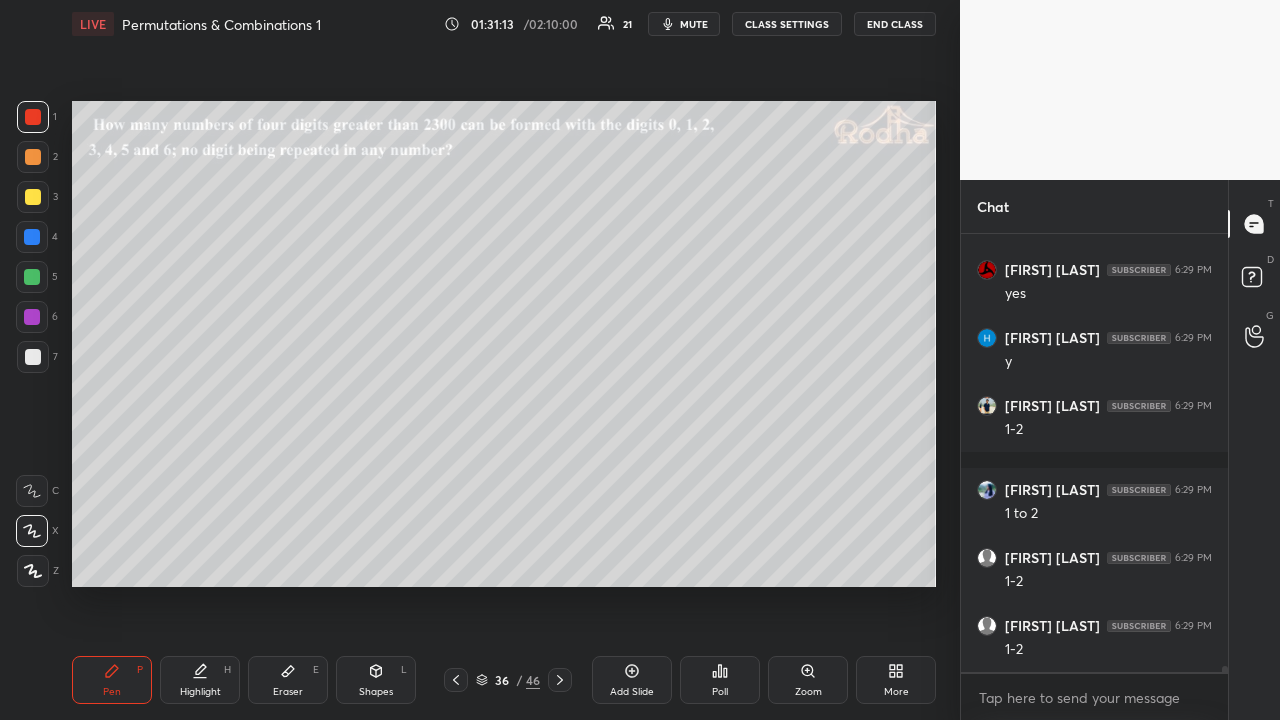 click 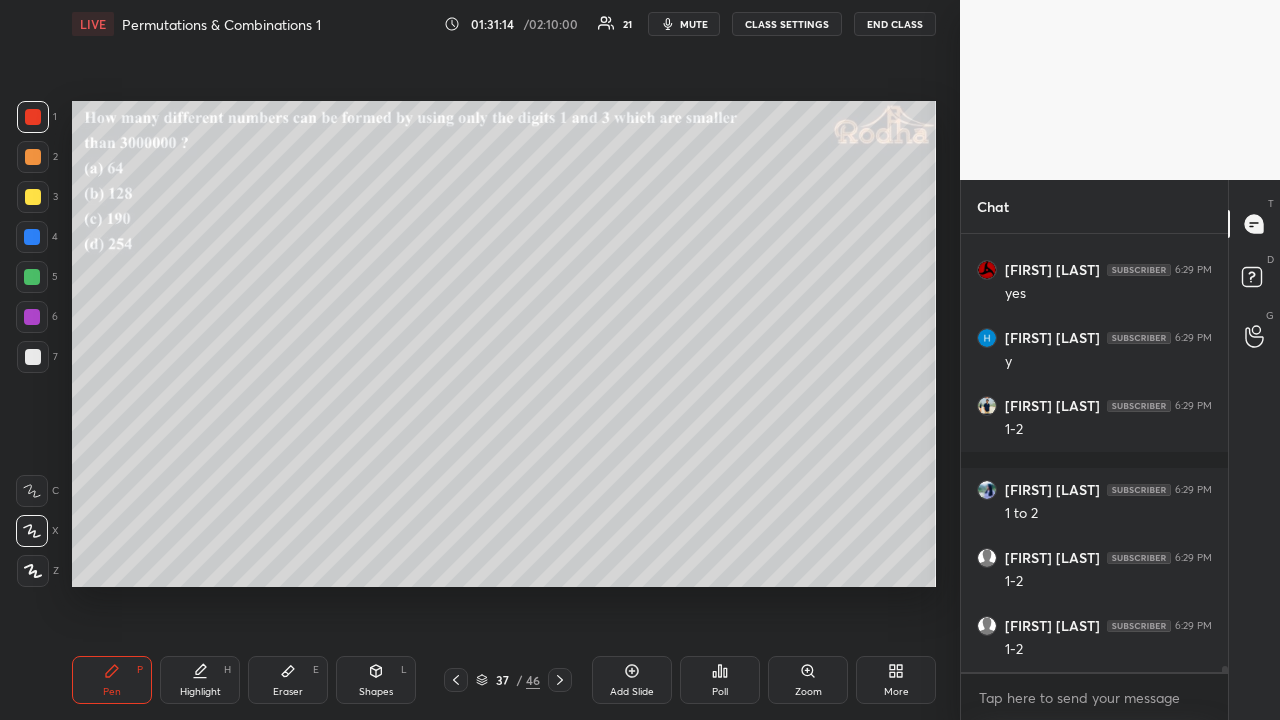 click 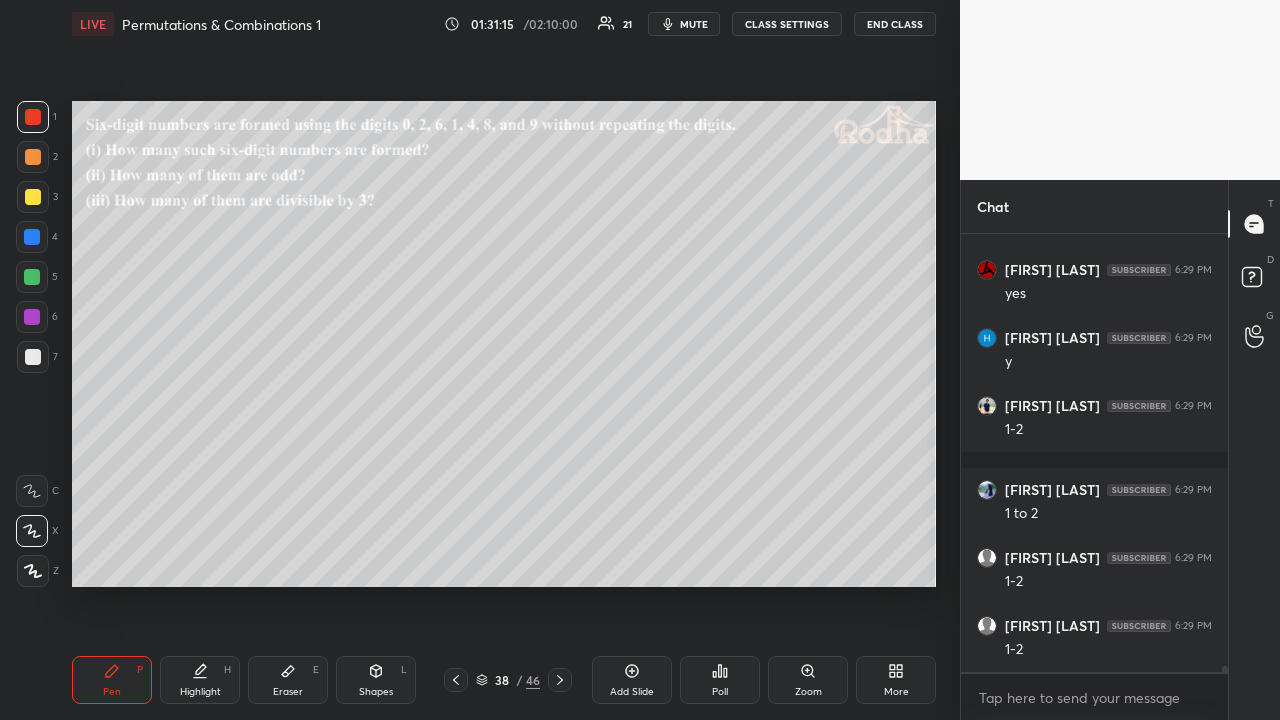 click 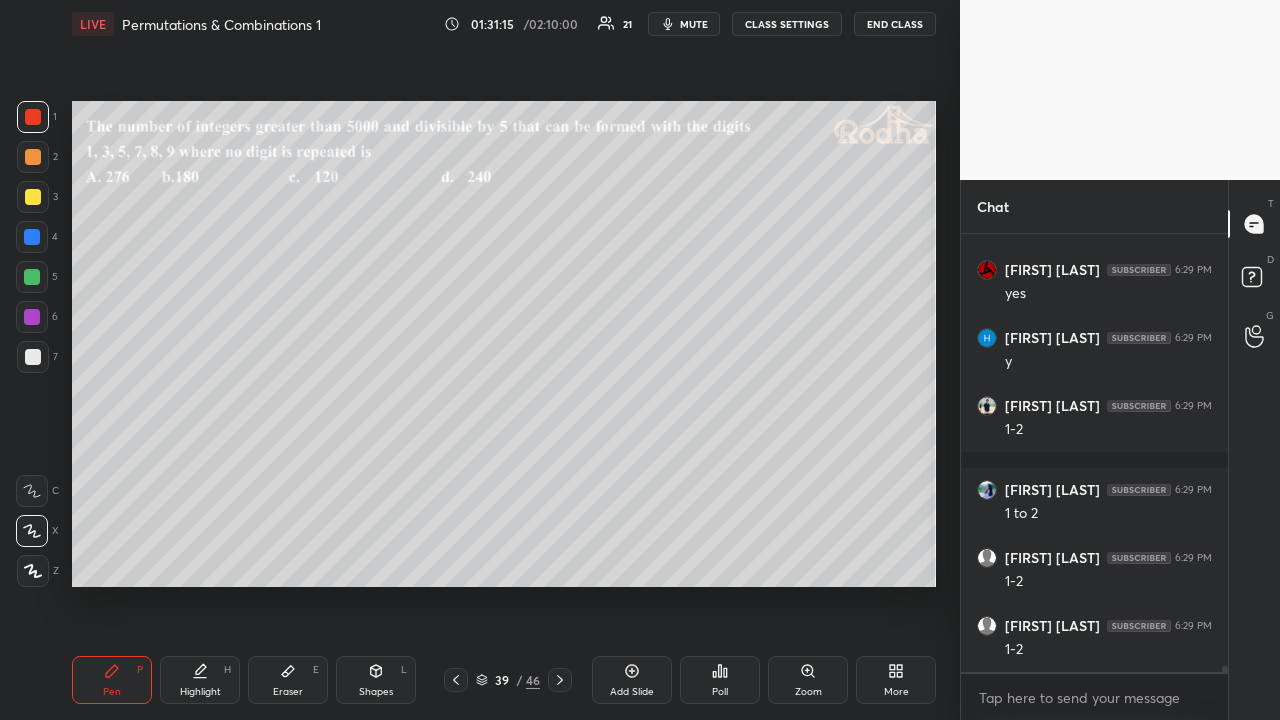 click 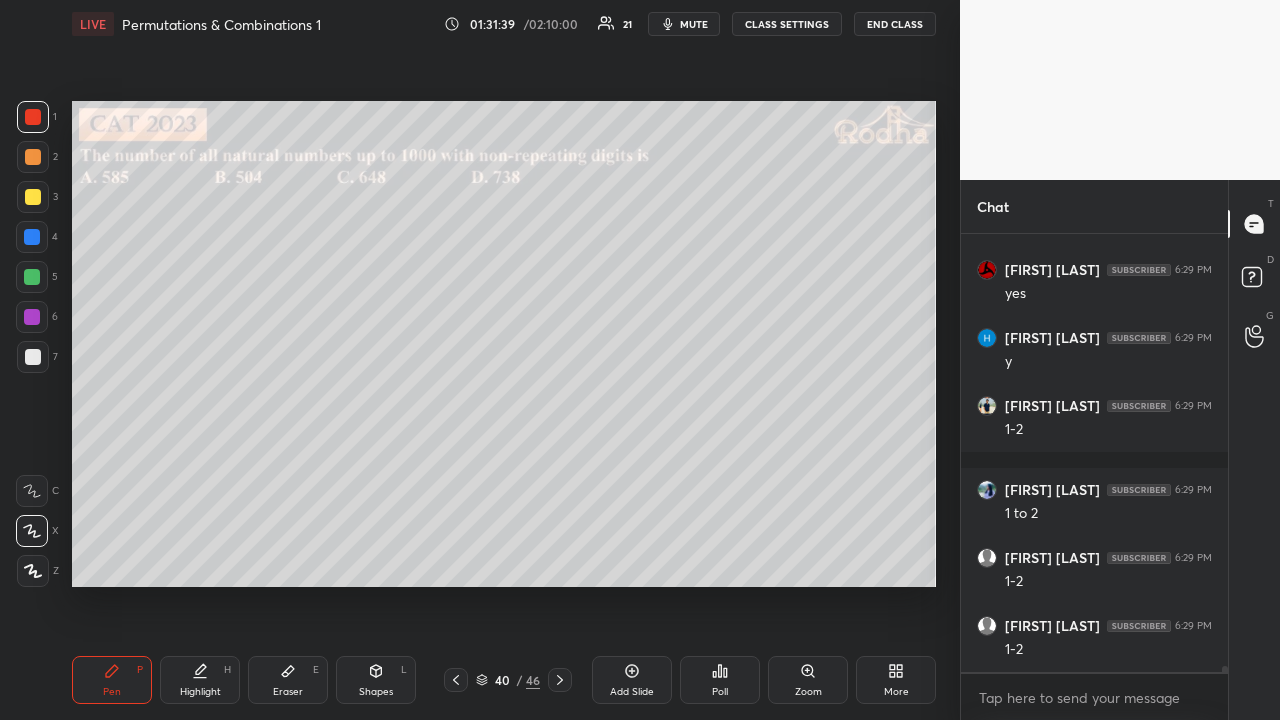 click 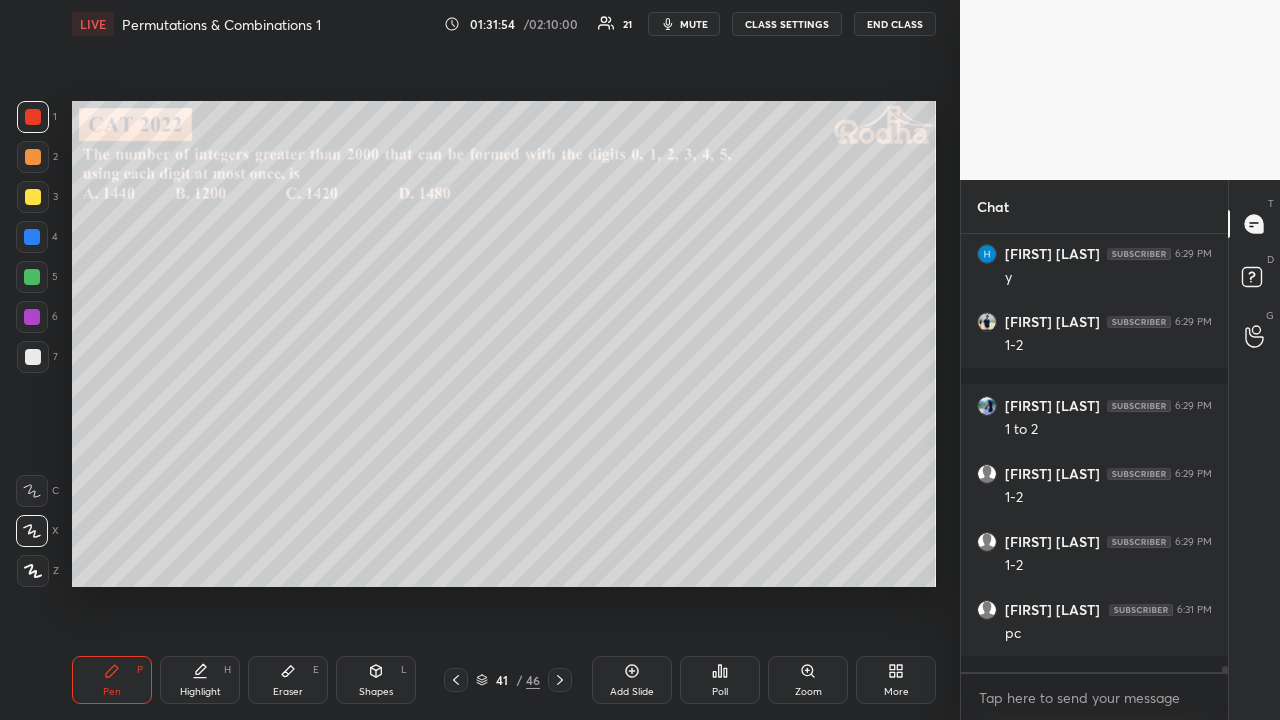 scroll, scrollTop: 30678, scrollLeft: 0, axis: vertical 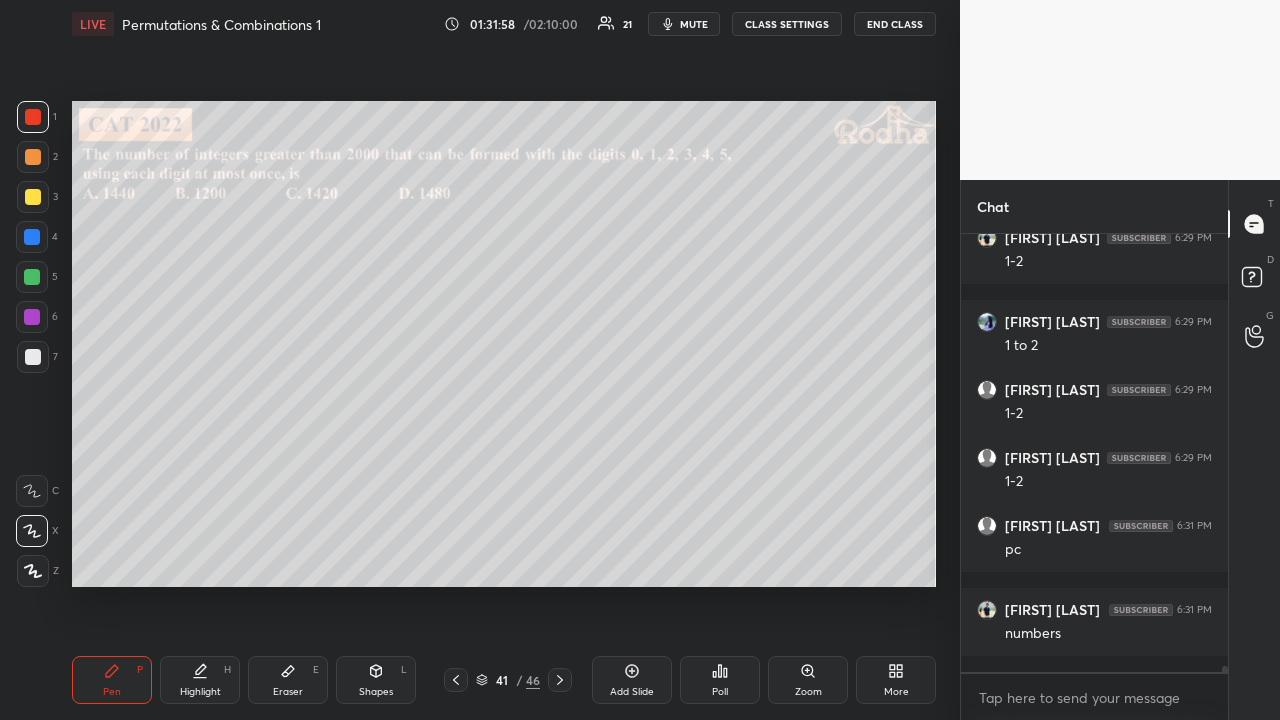 click 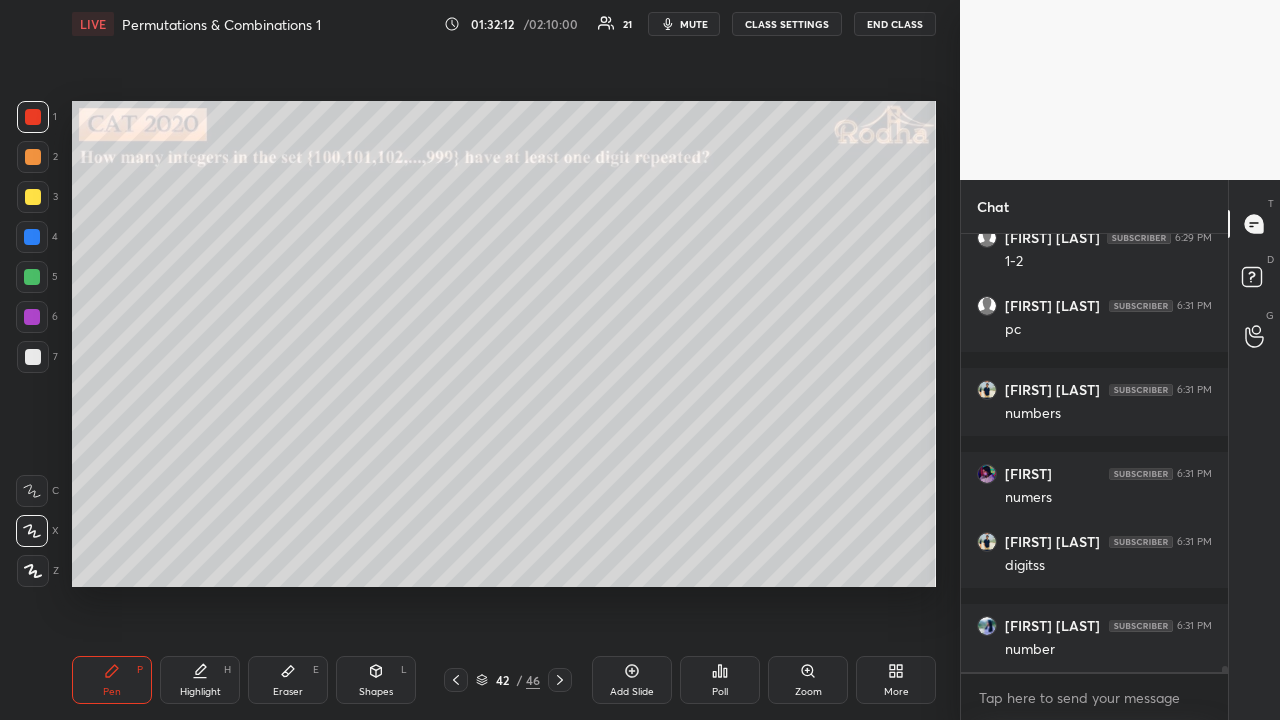 scroll, scrollTop: 30982, scrollLeft: 0, axis: vertical 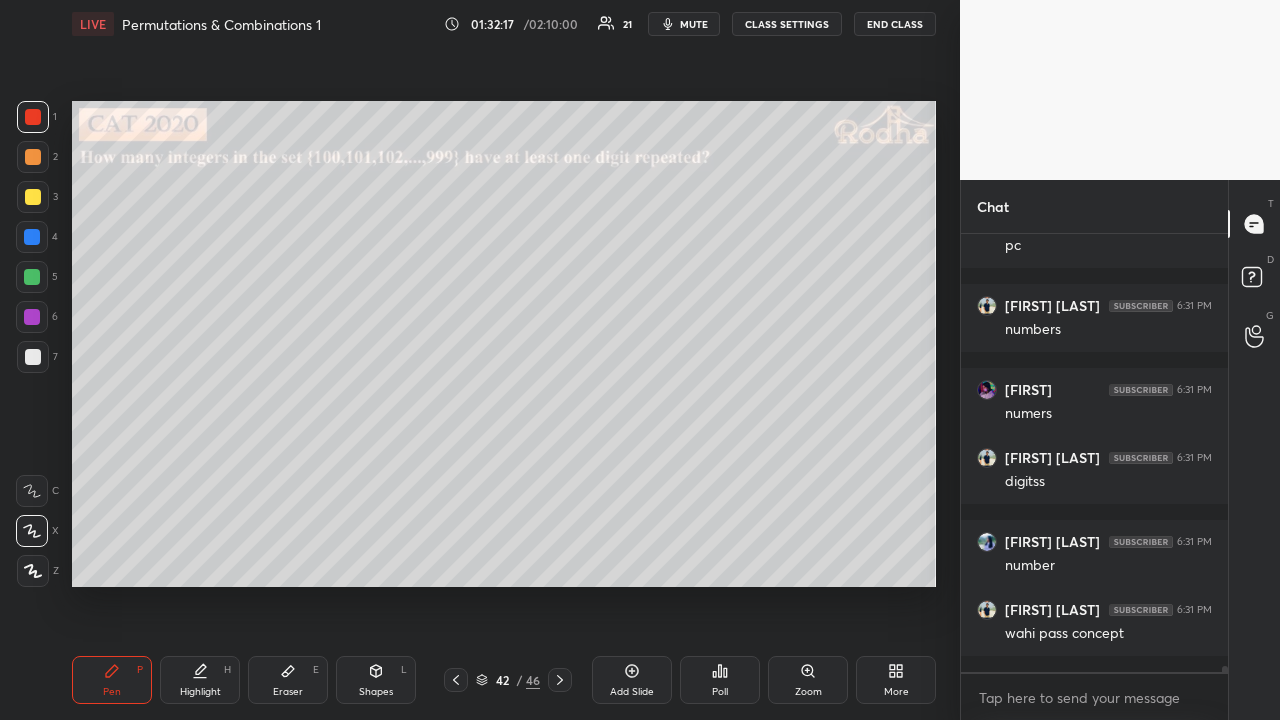 click 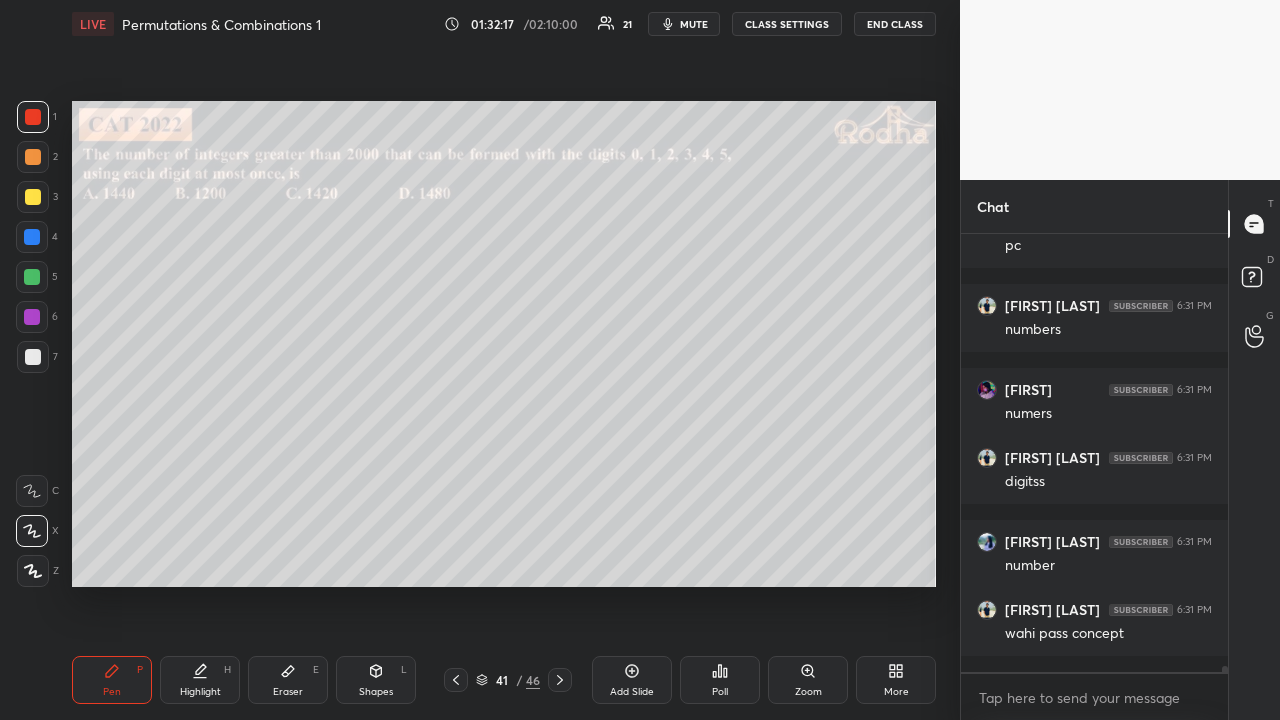 click 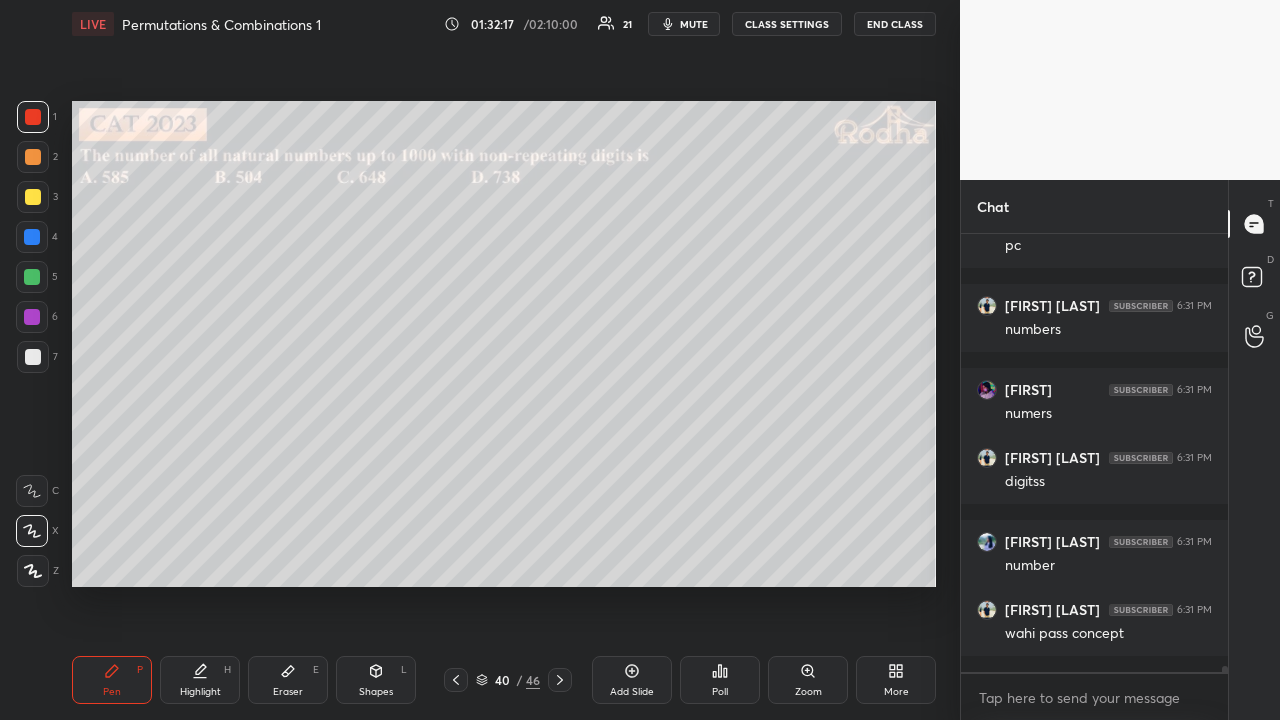click 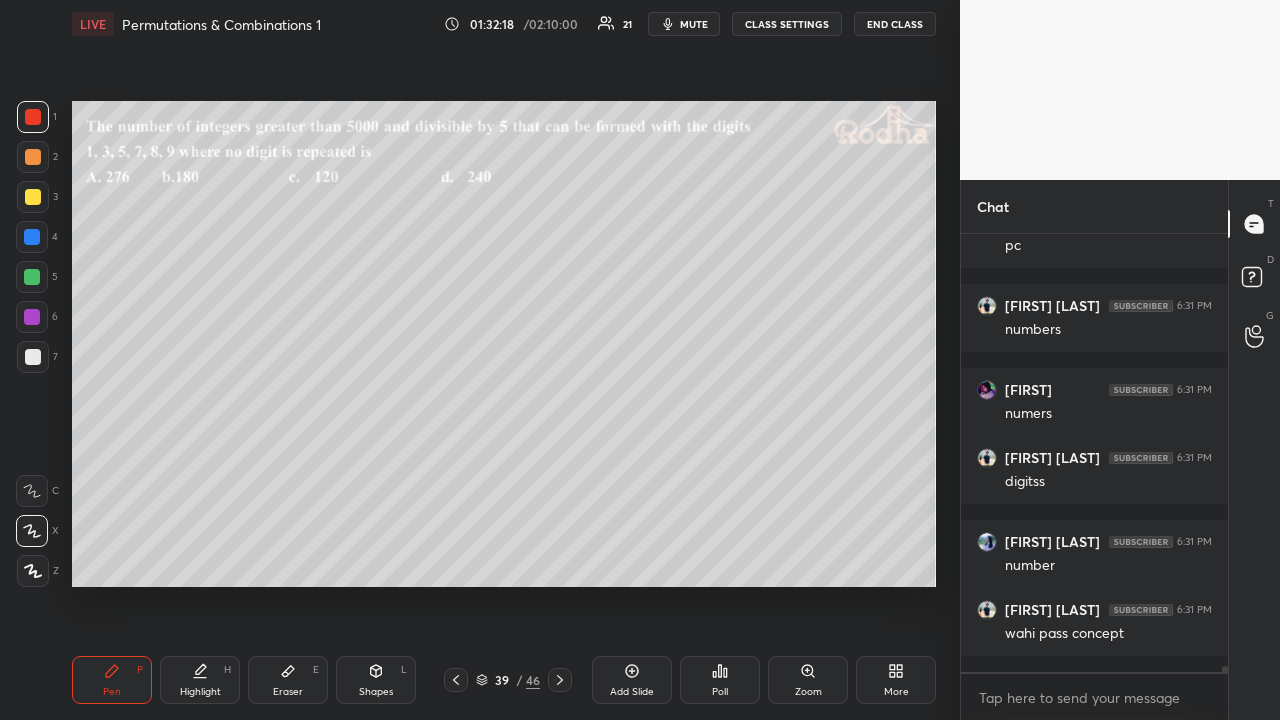 click 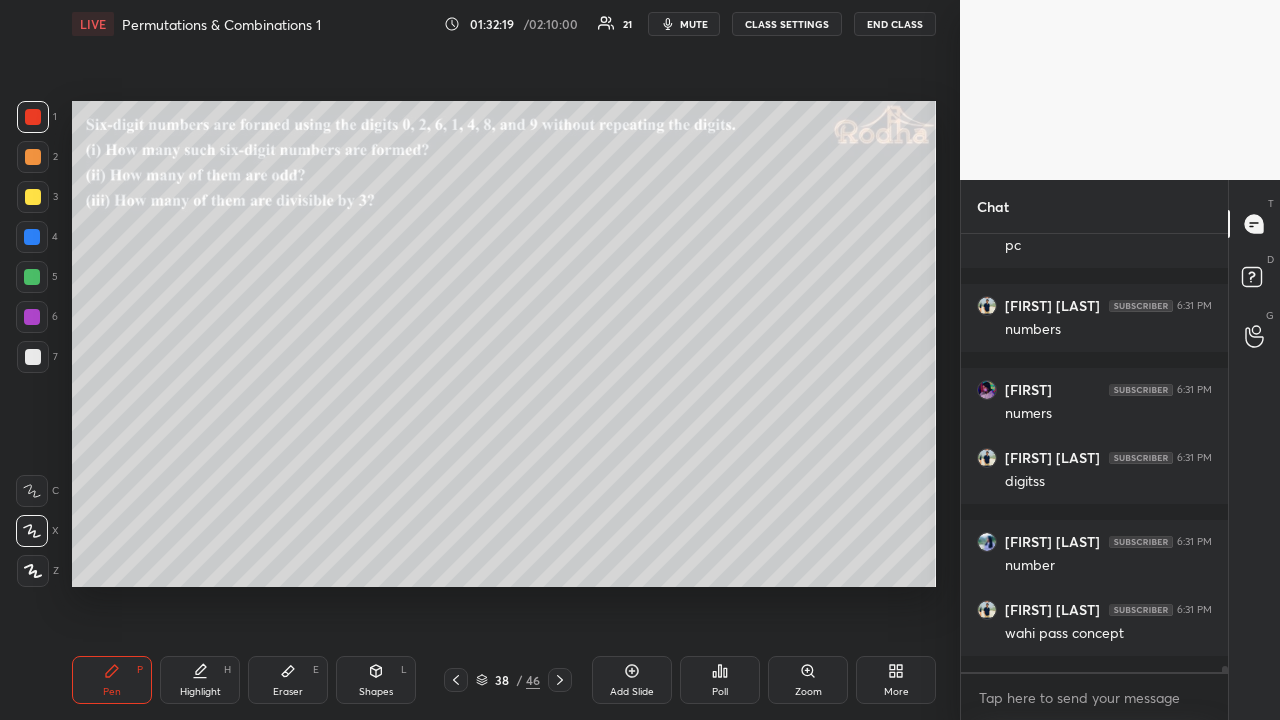click 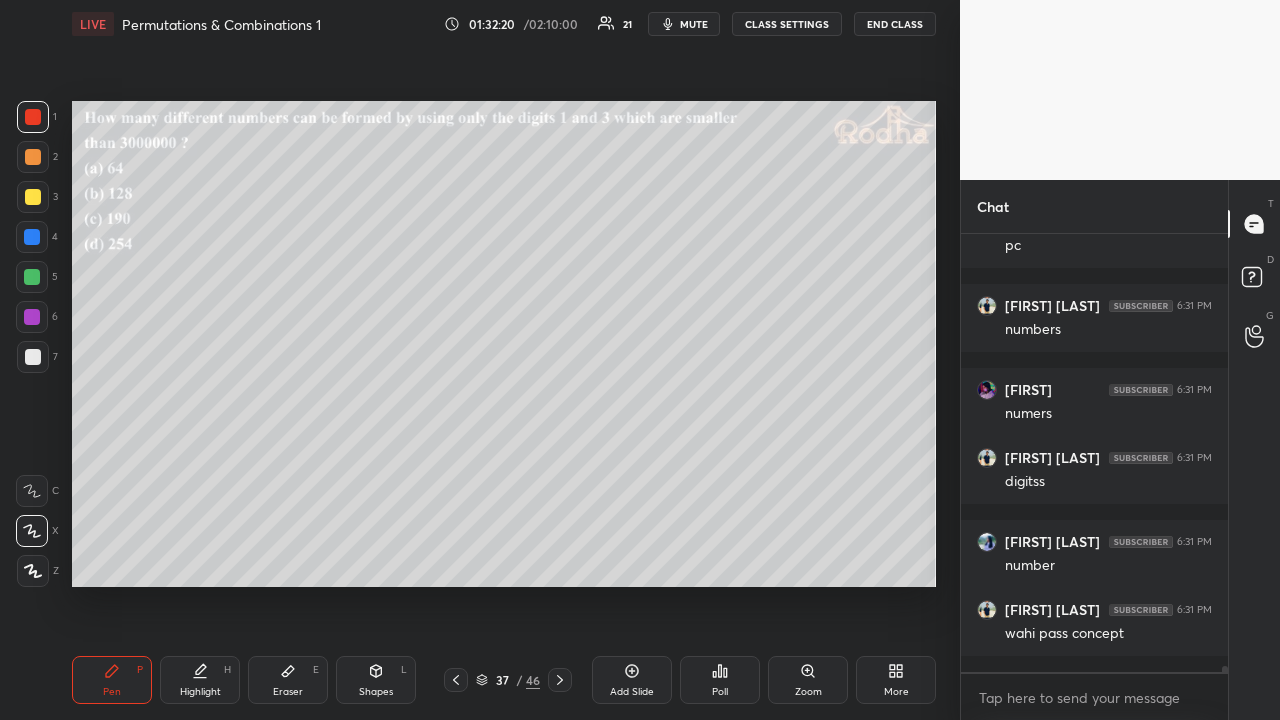 click 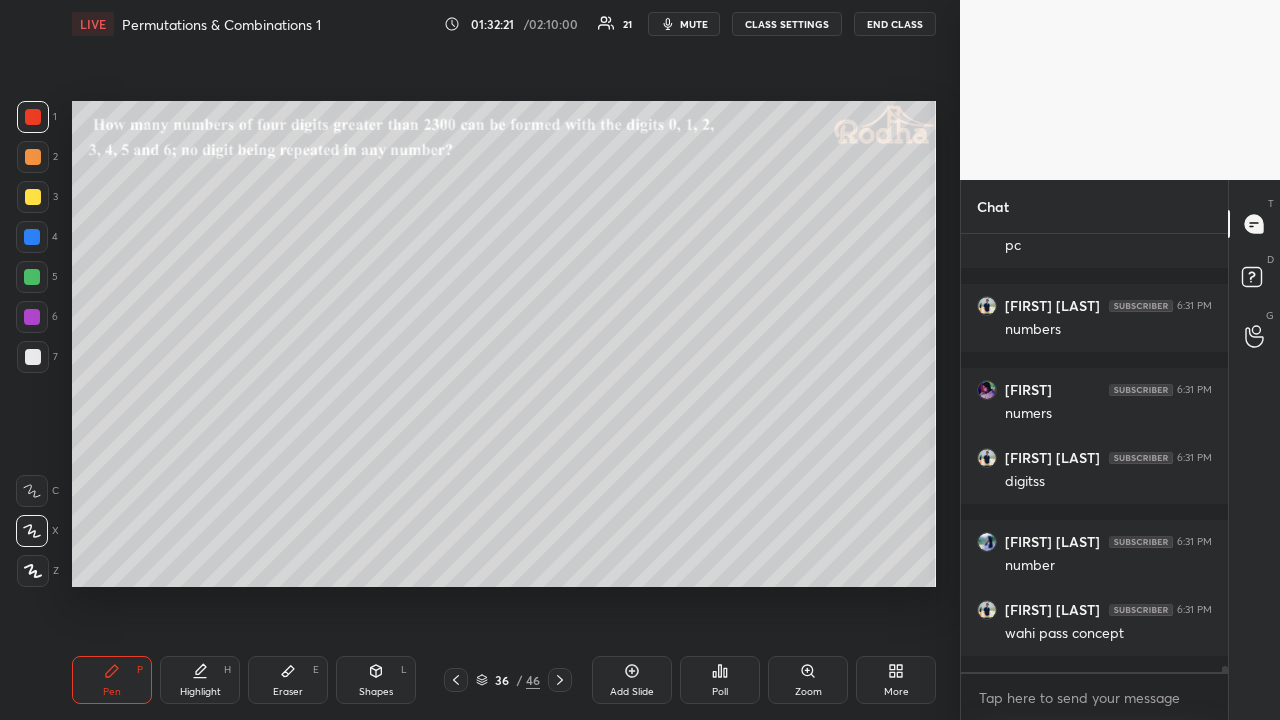 click 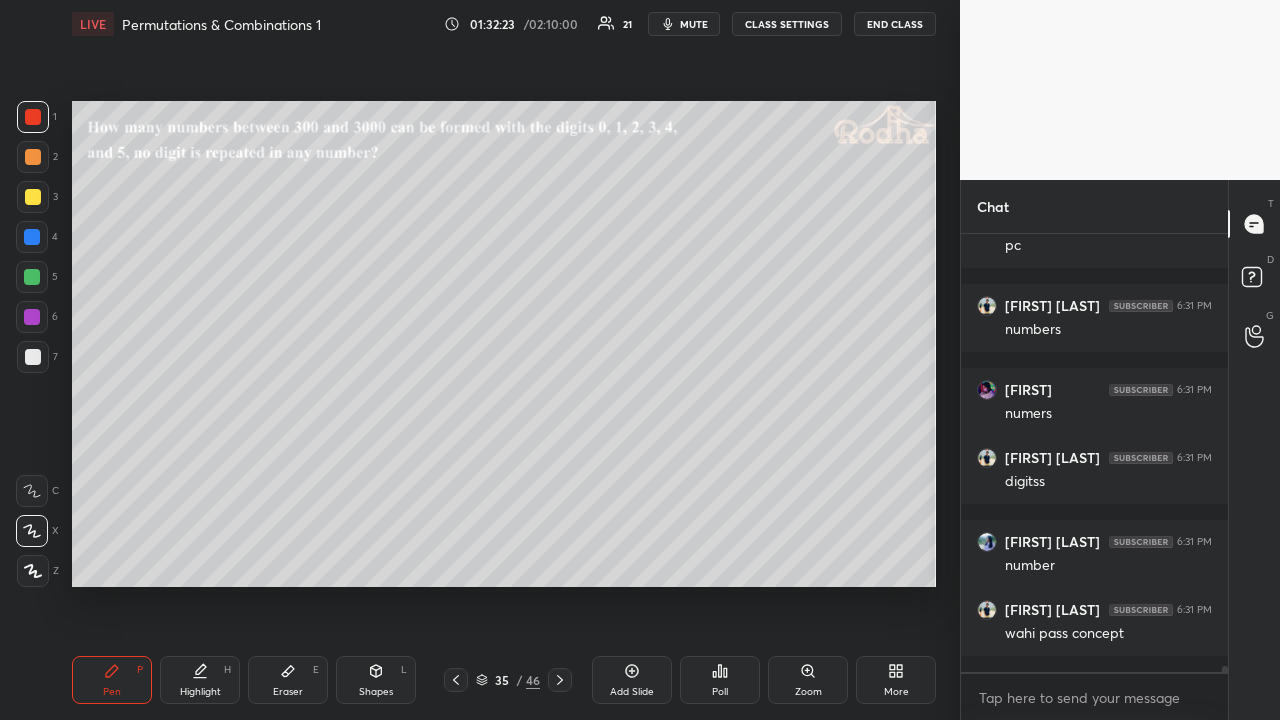 click 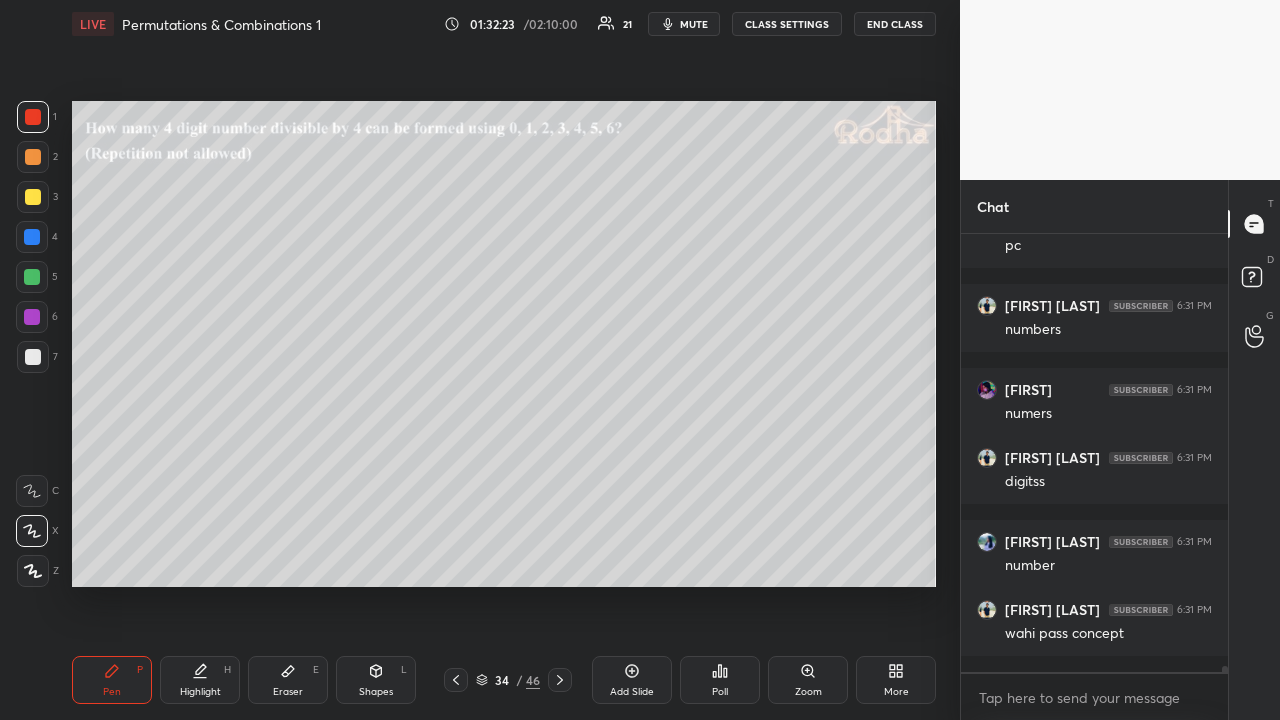 click 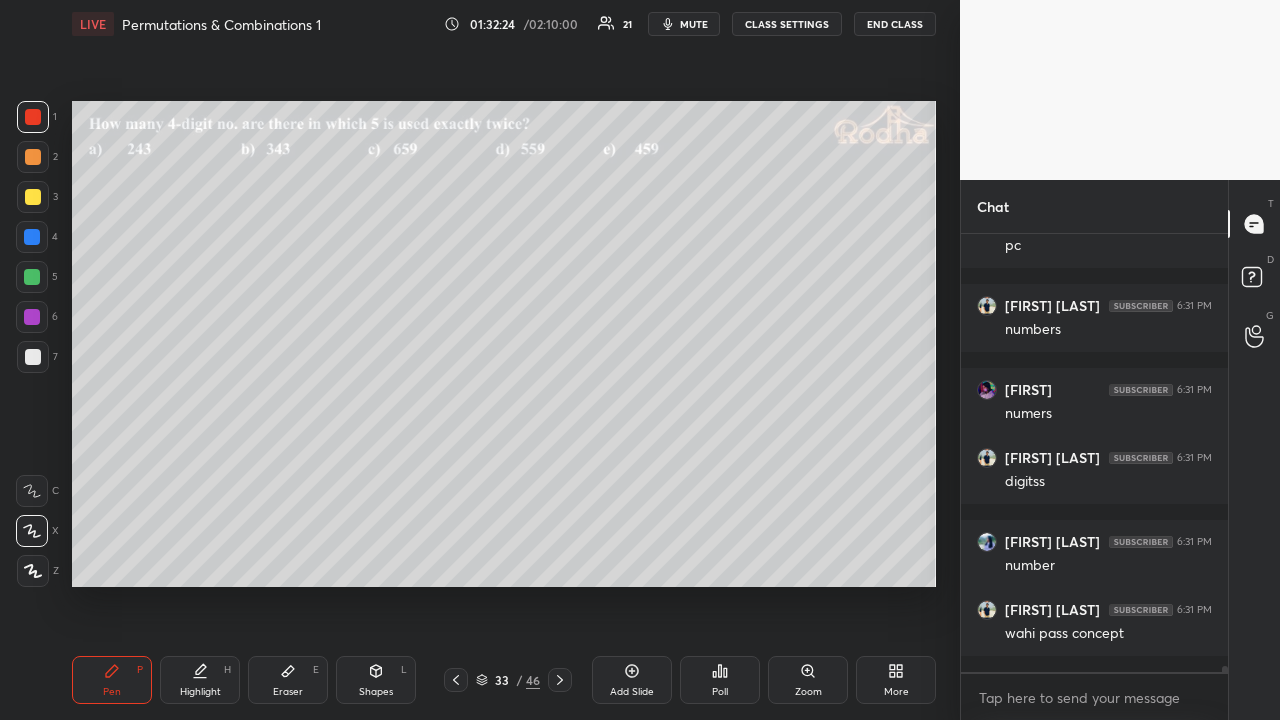 click 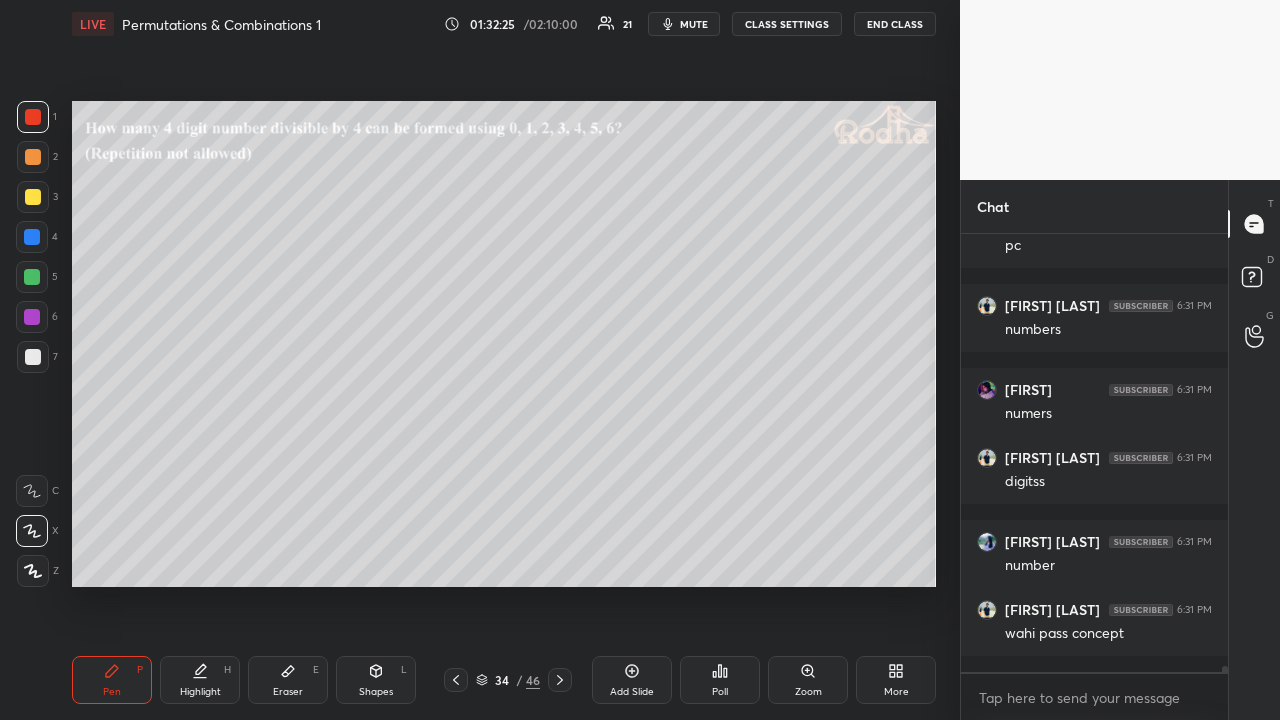 click 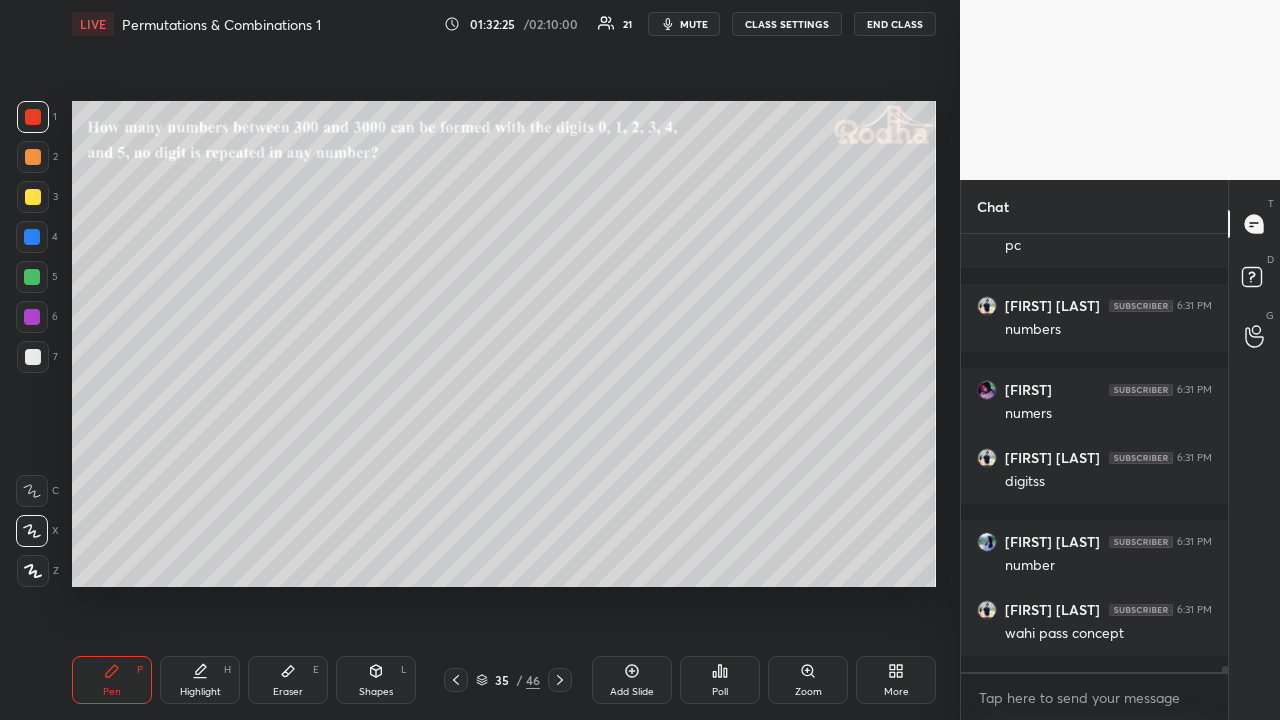 click 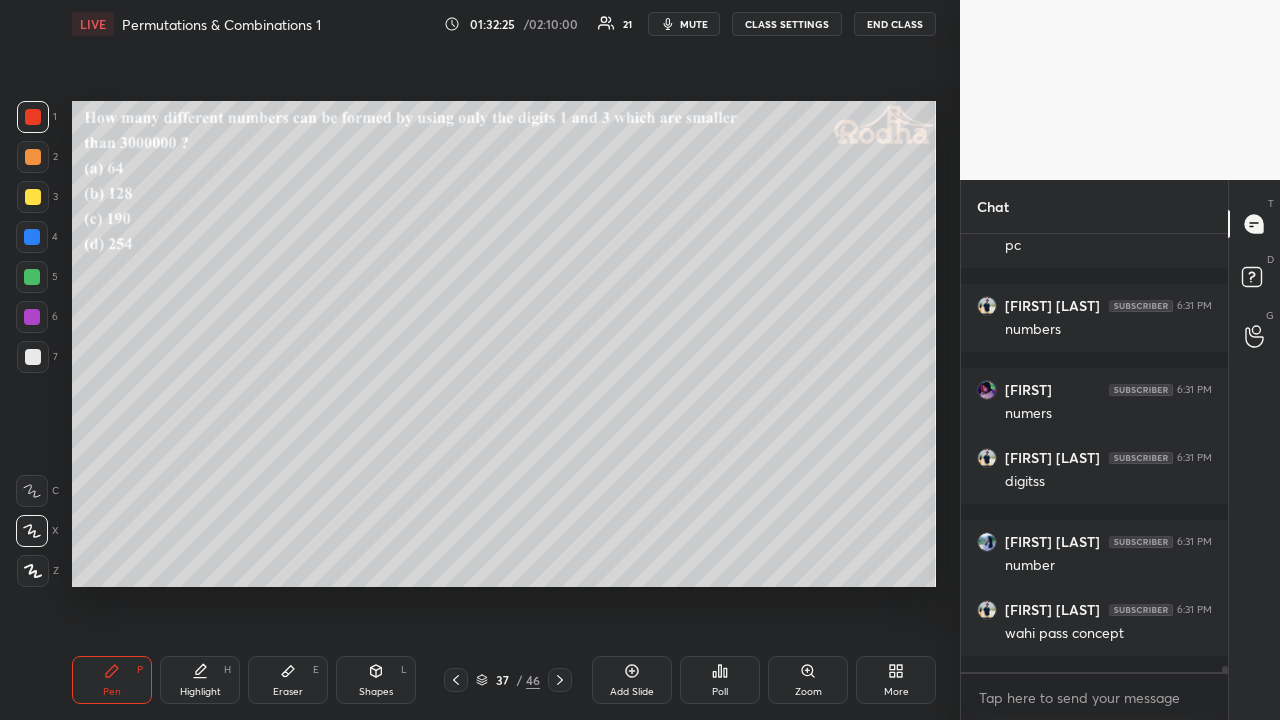 click 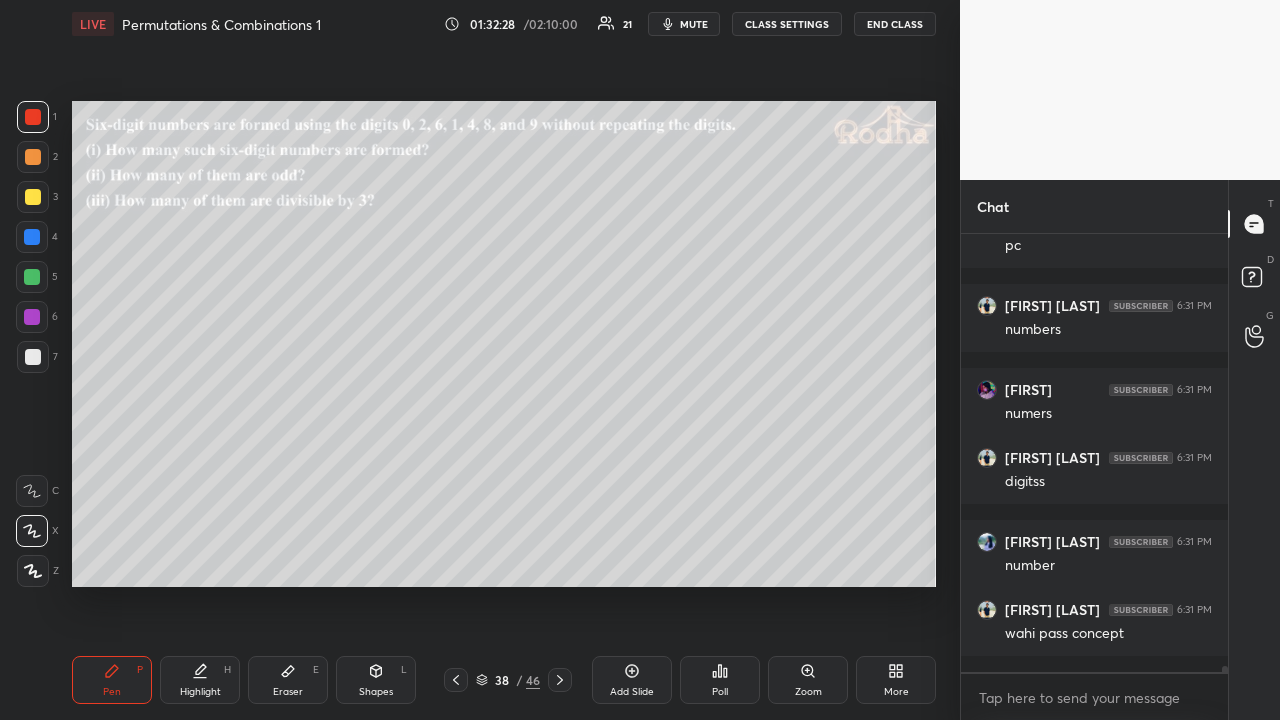 click 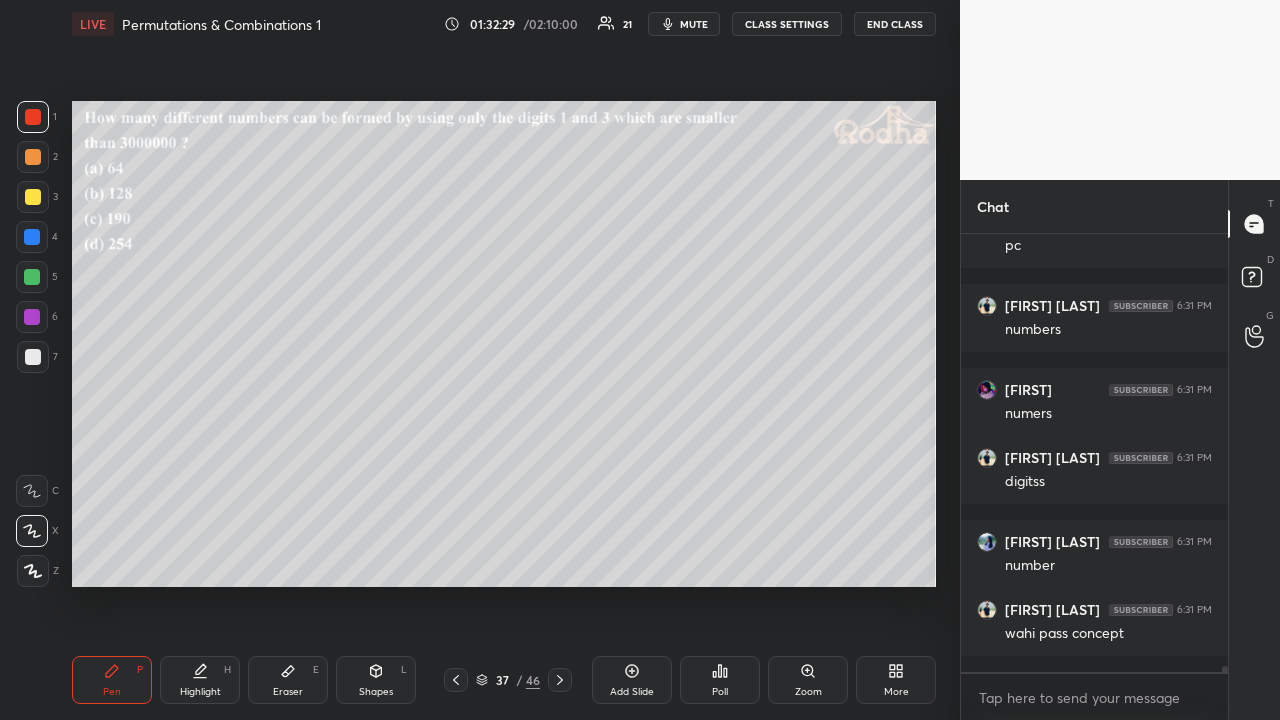 click 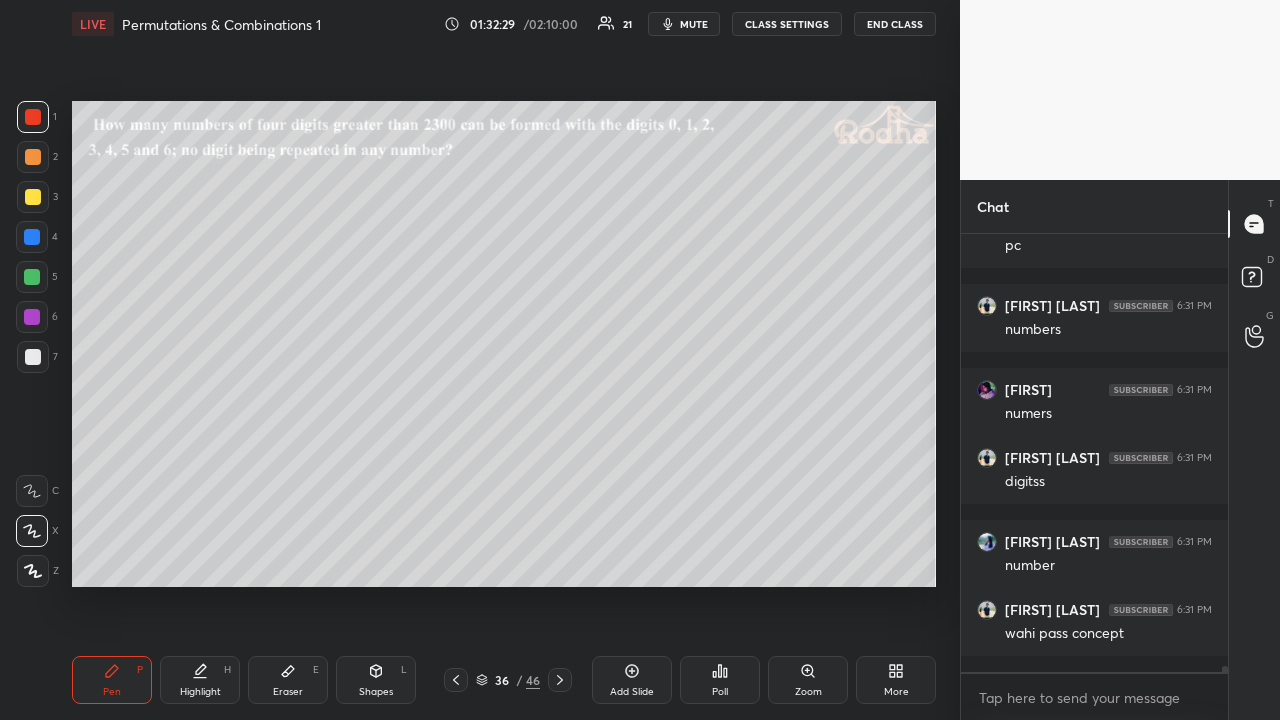 click 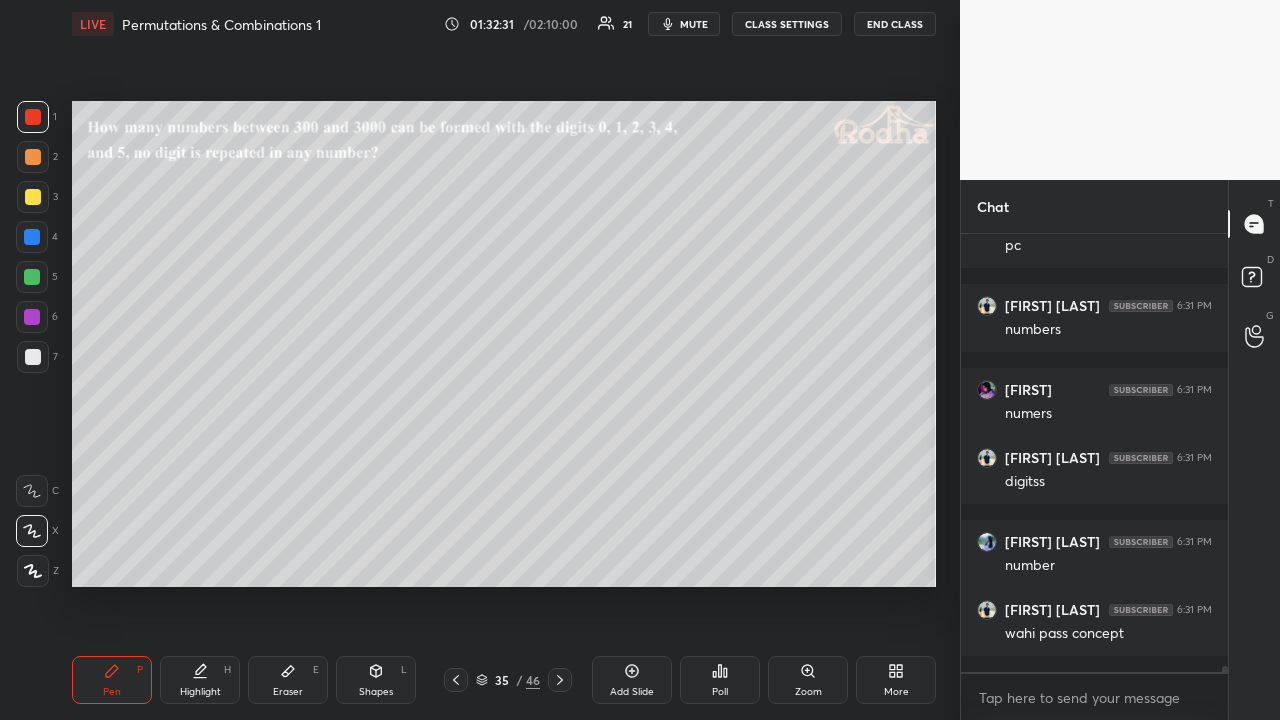 click 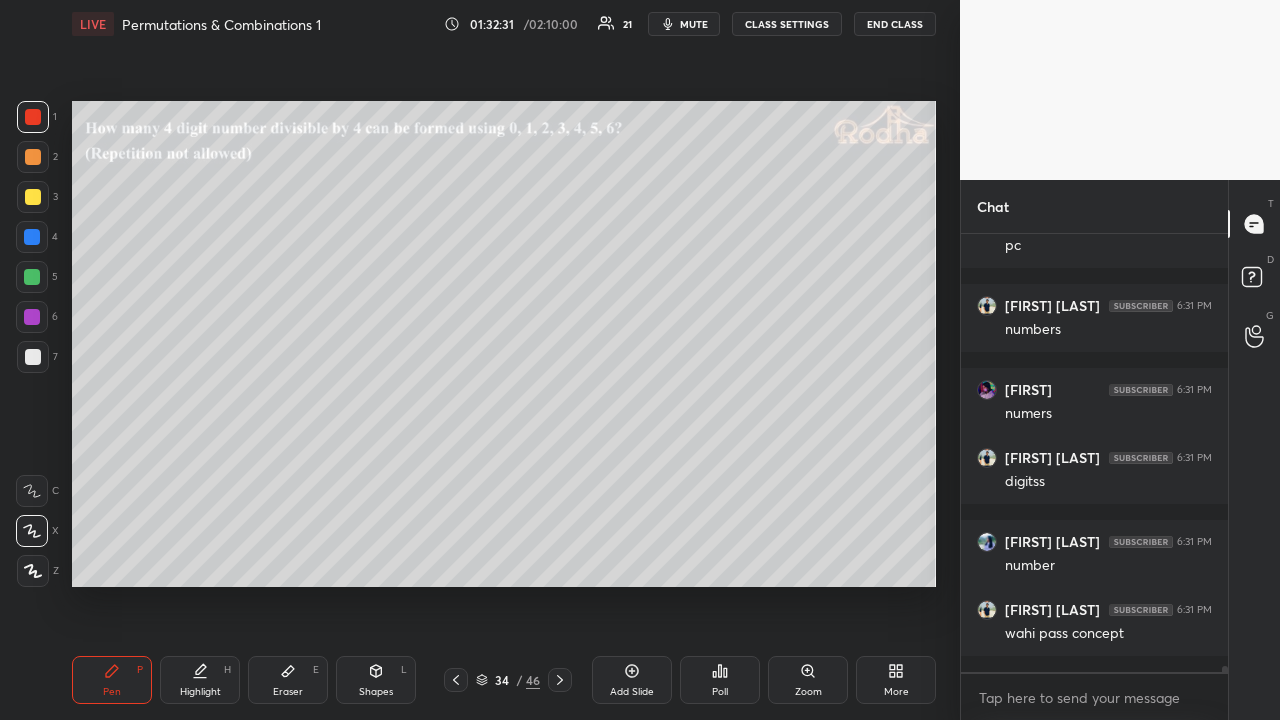 click 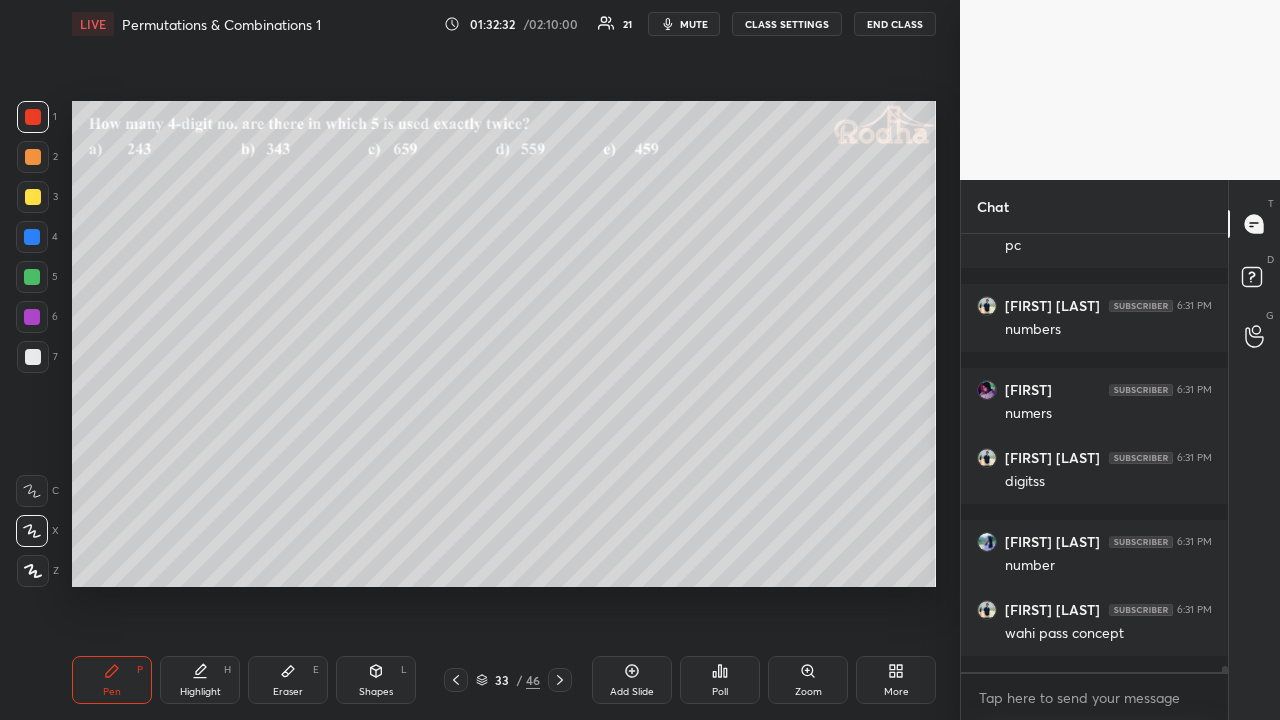 click 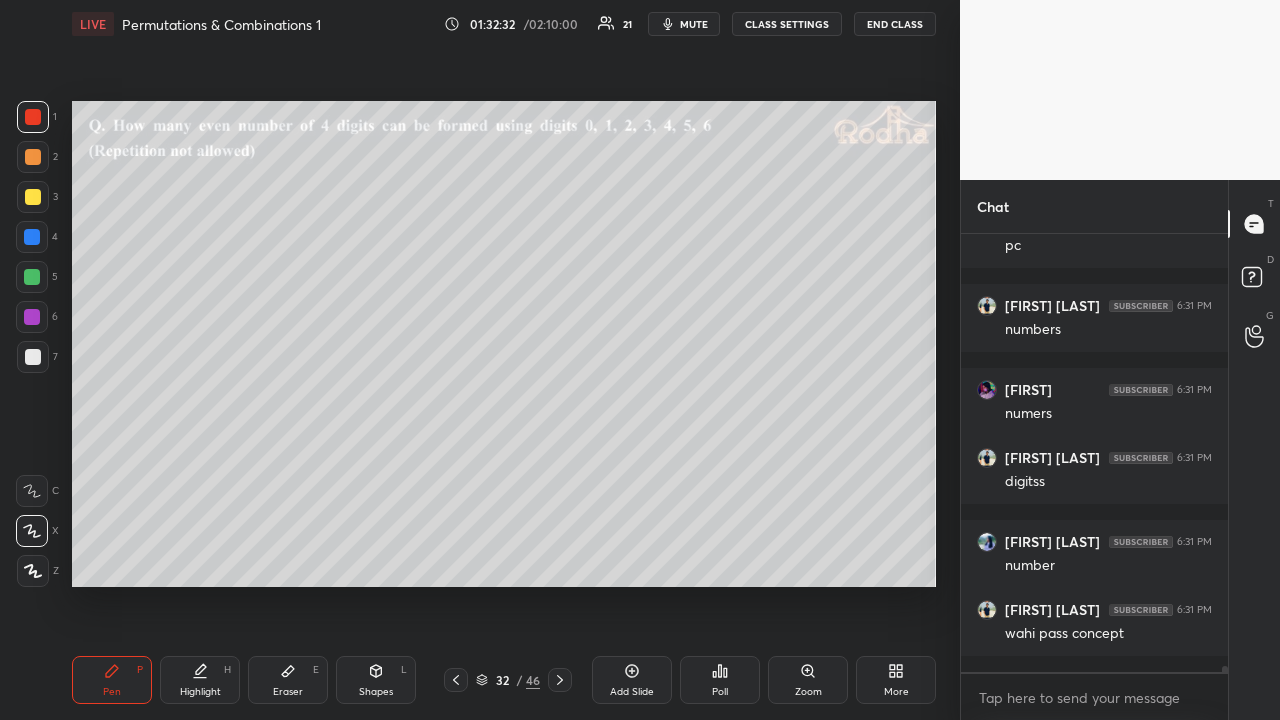 click 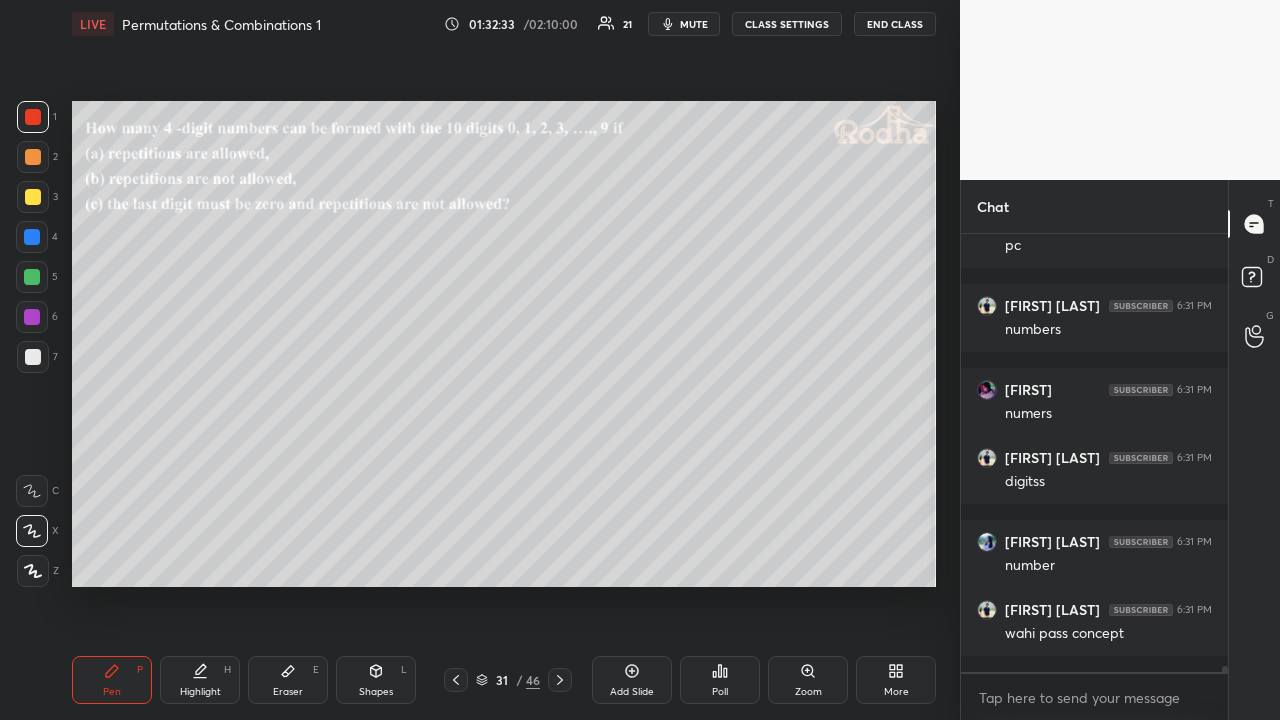 click 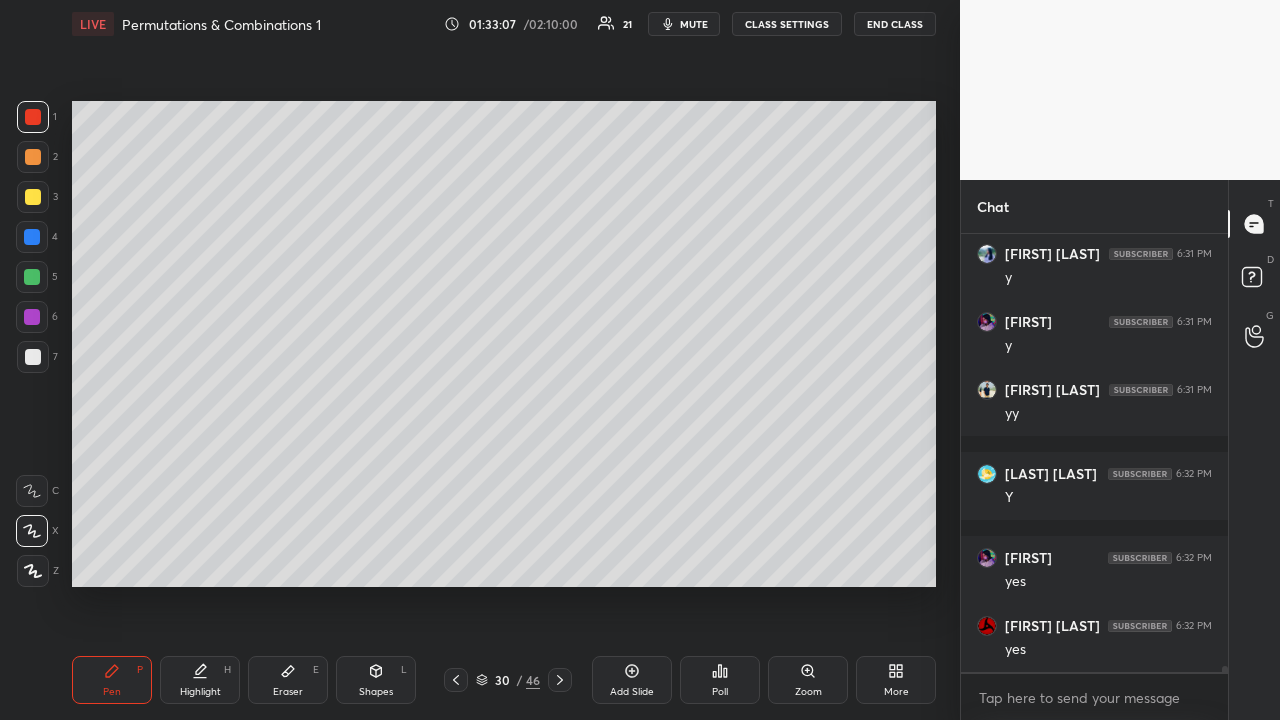 scroll, scrollTop: 31490, scrollLeft: 0, axis: vertical 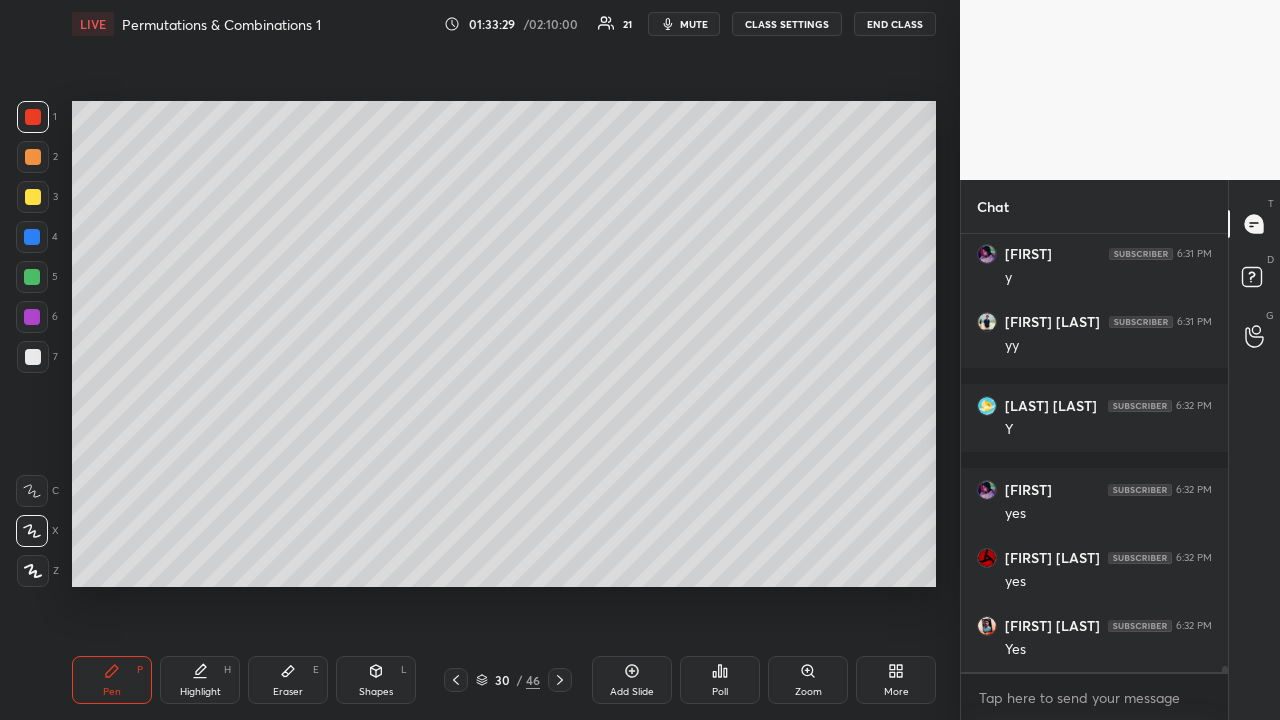 click 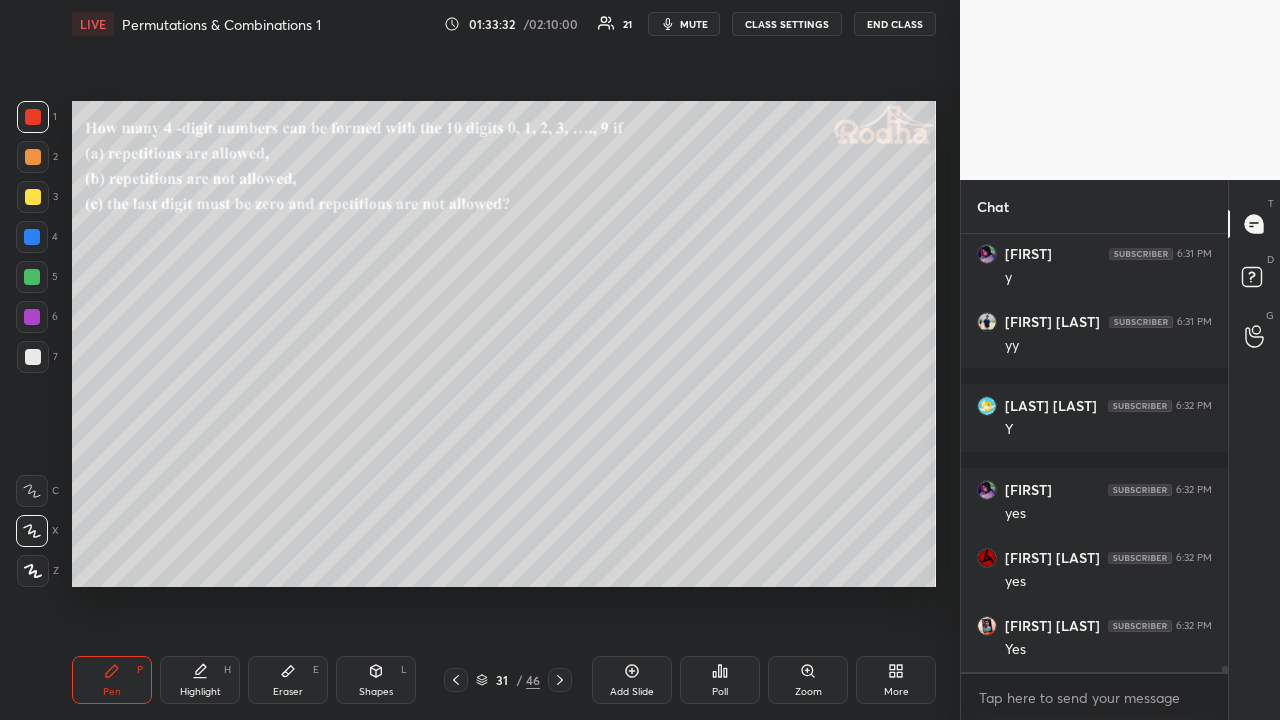 click 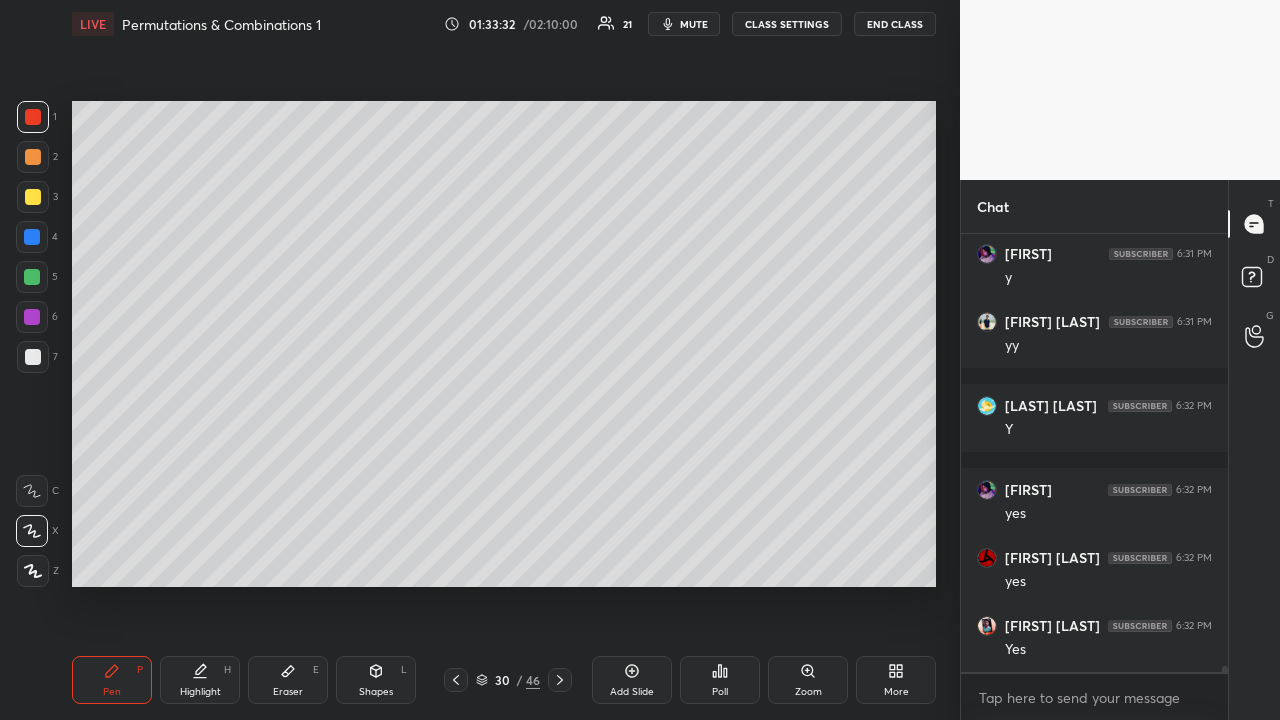 click 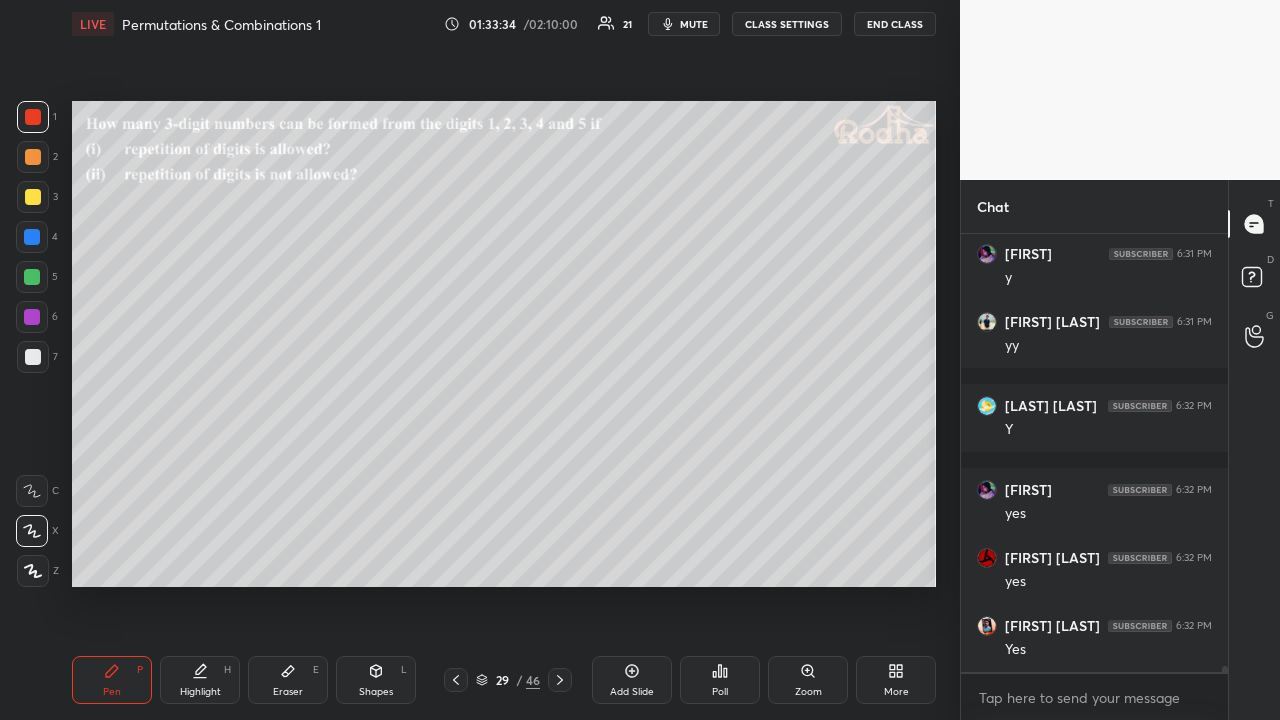 click at bounding box center [33, 157] 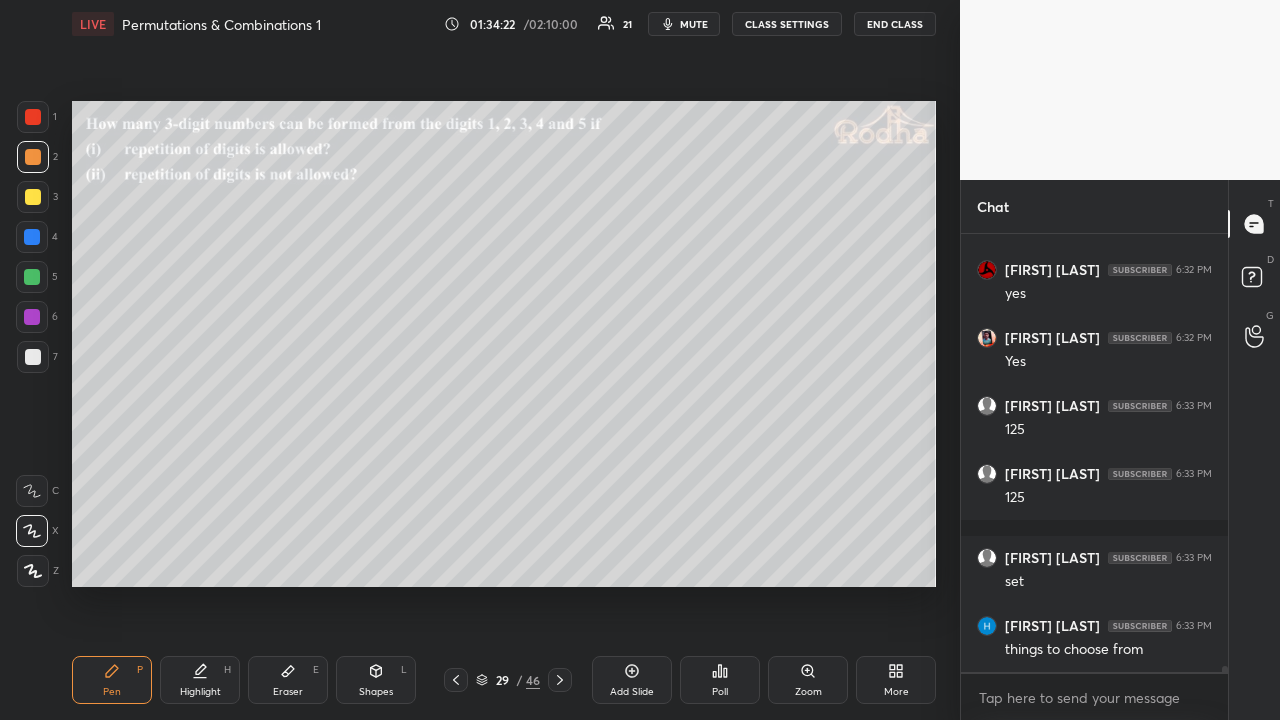 scroll, scrollTop: 31846, scrollLeft: 0, axis: vertical 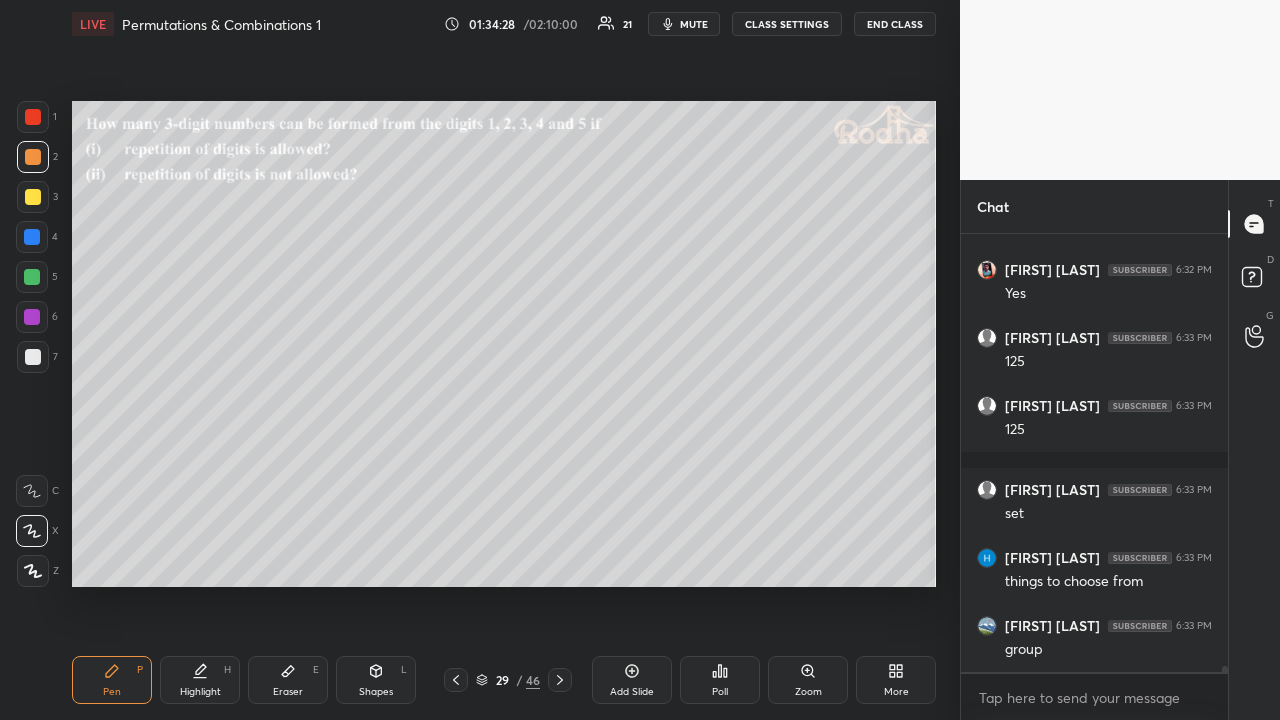 click 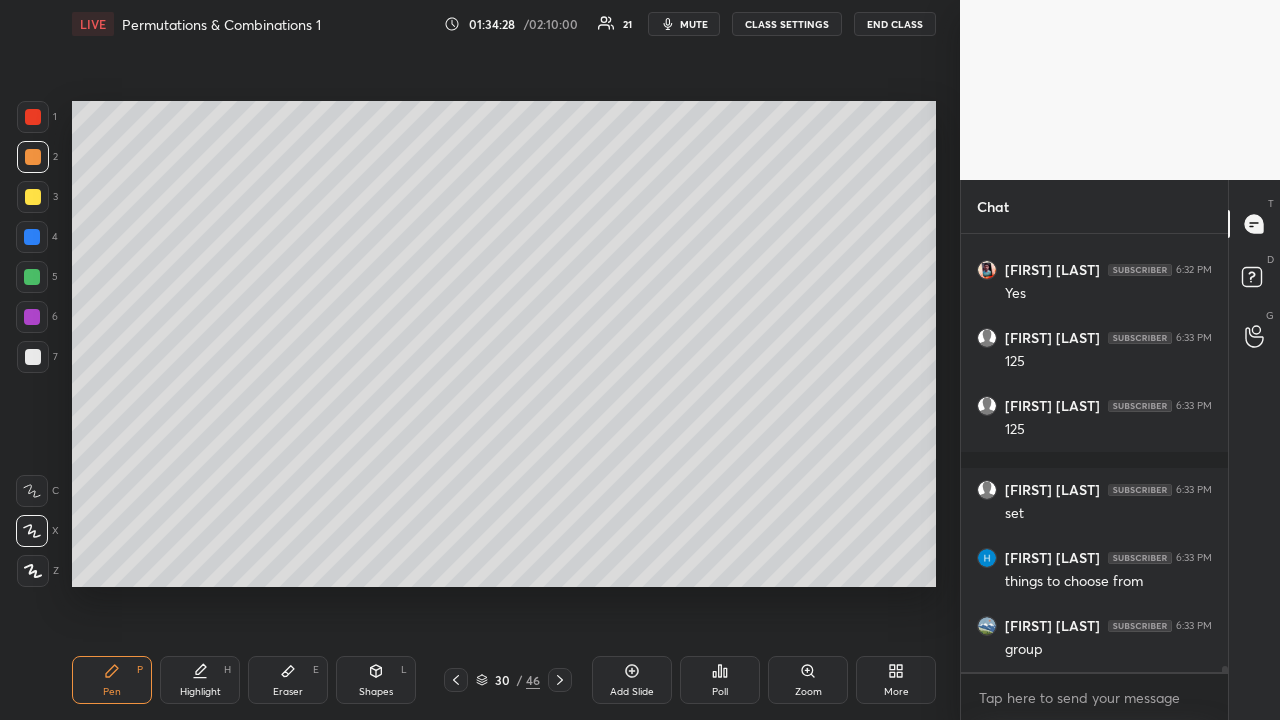 click 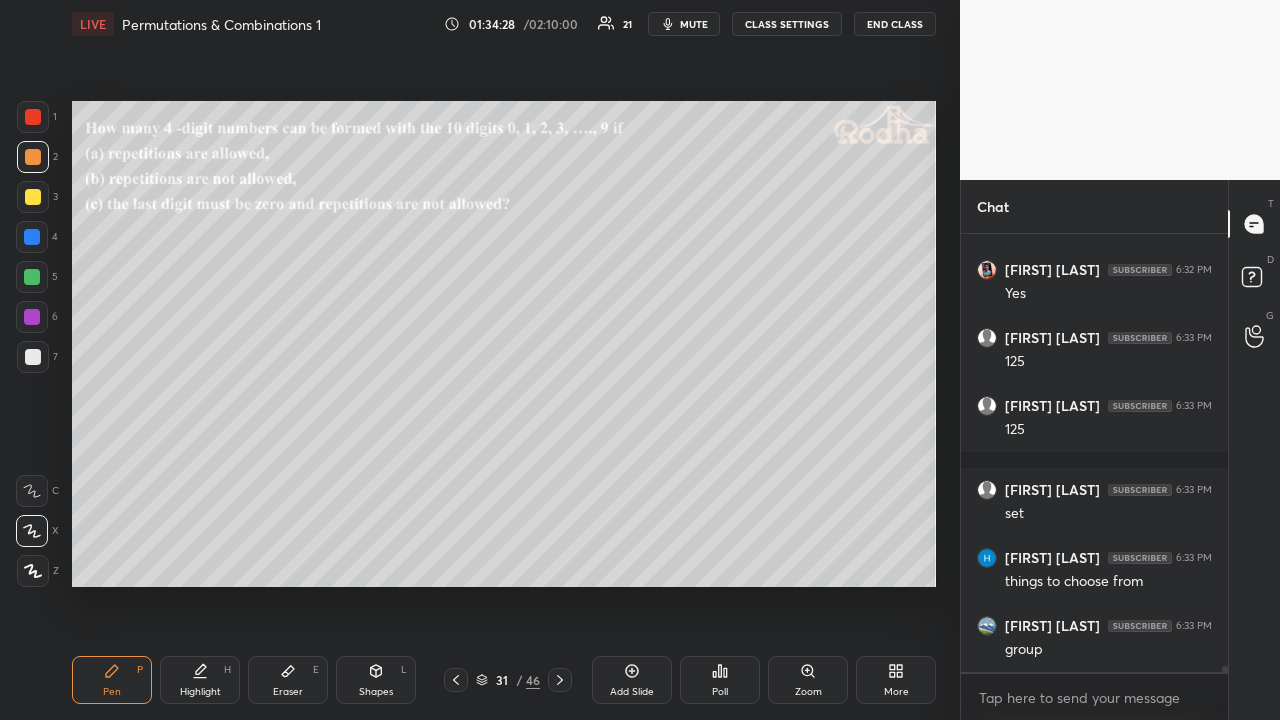 click 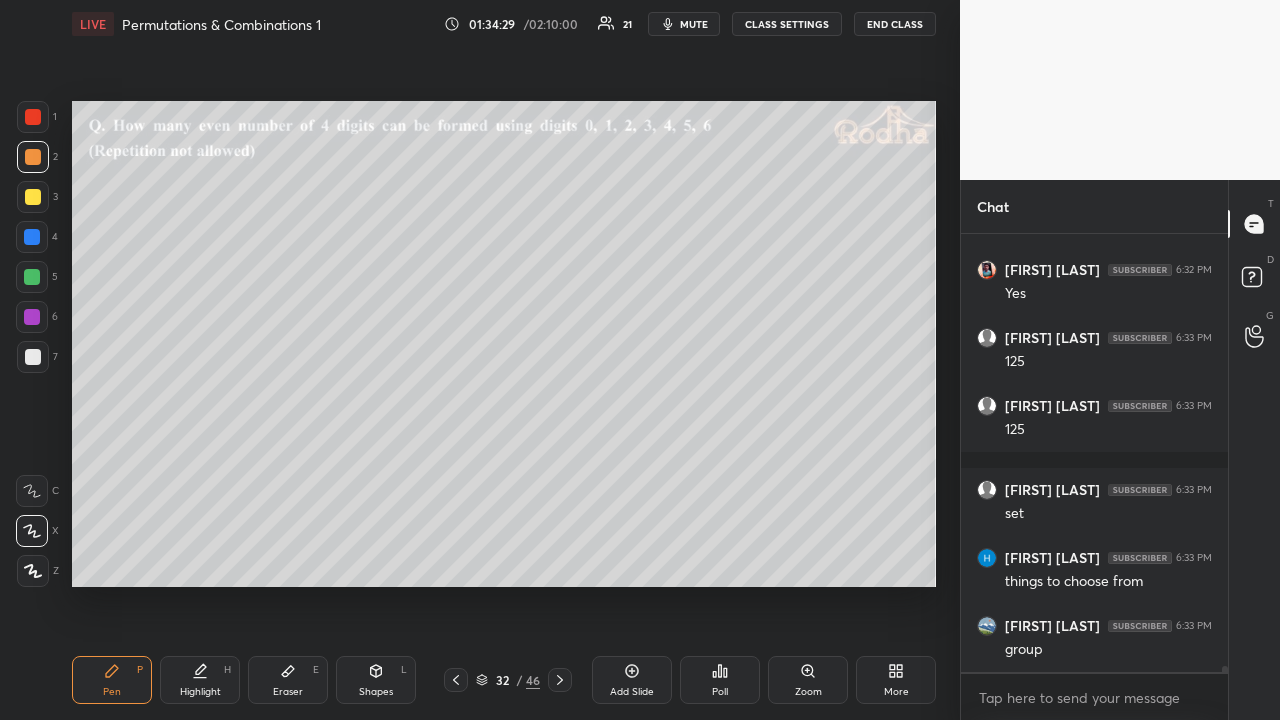 click 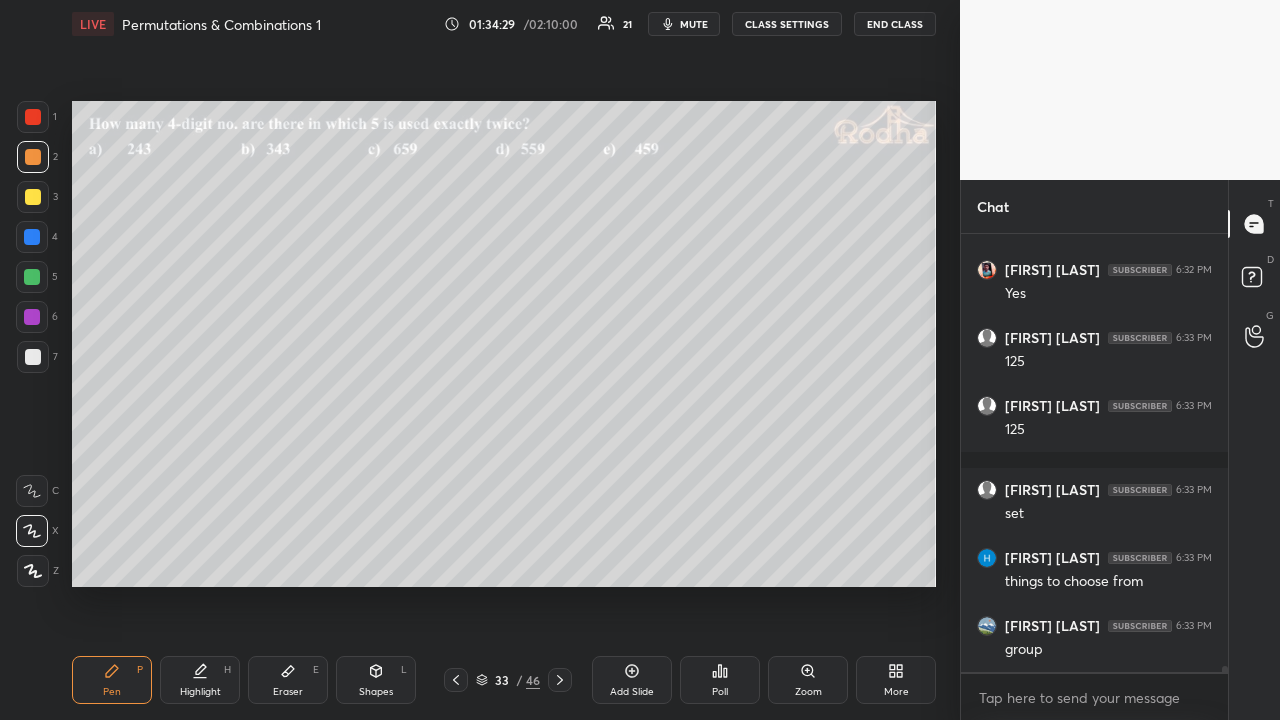 click 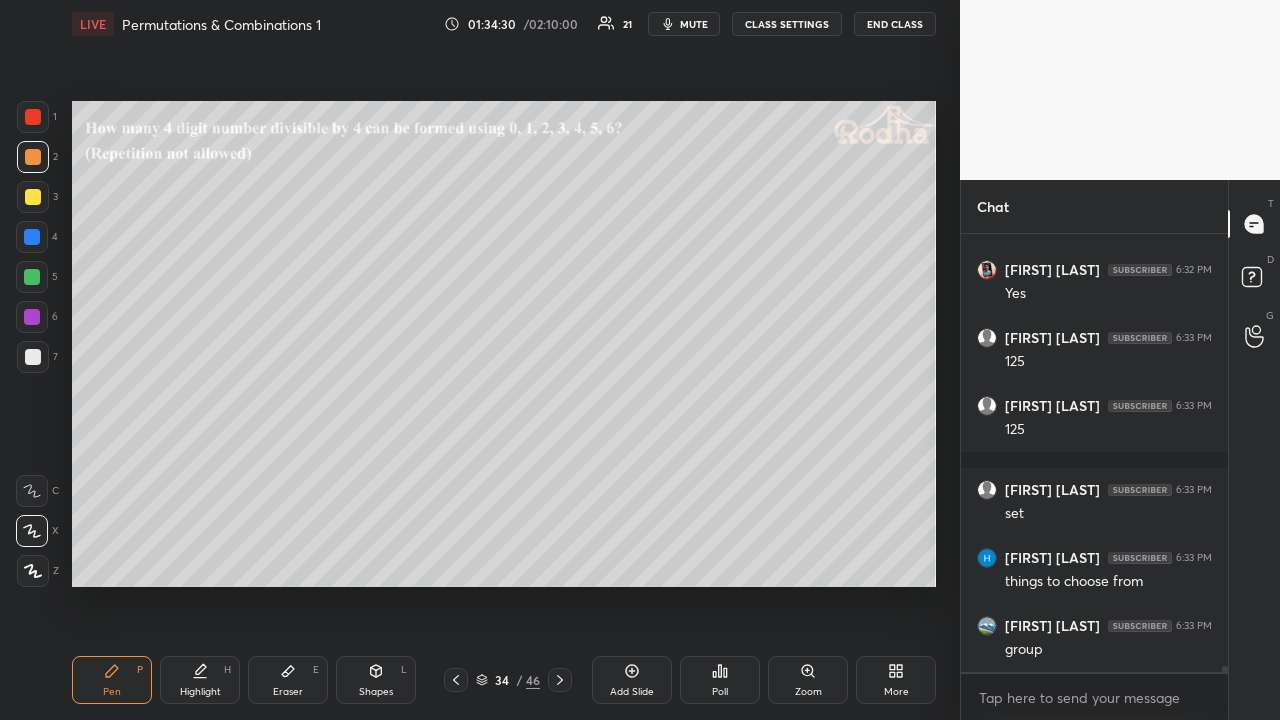 click 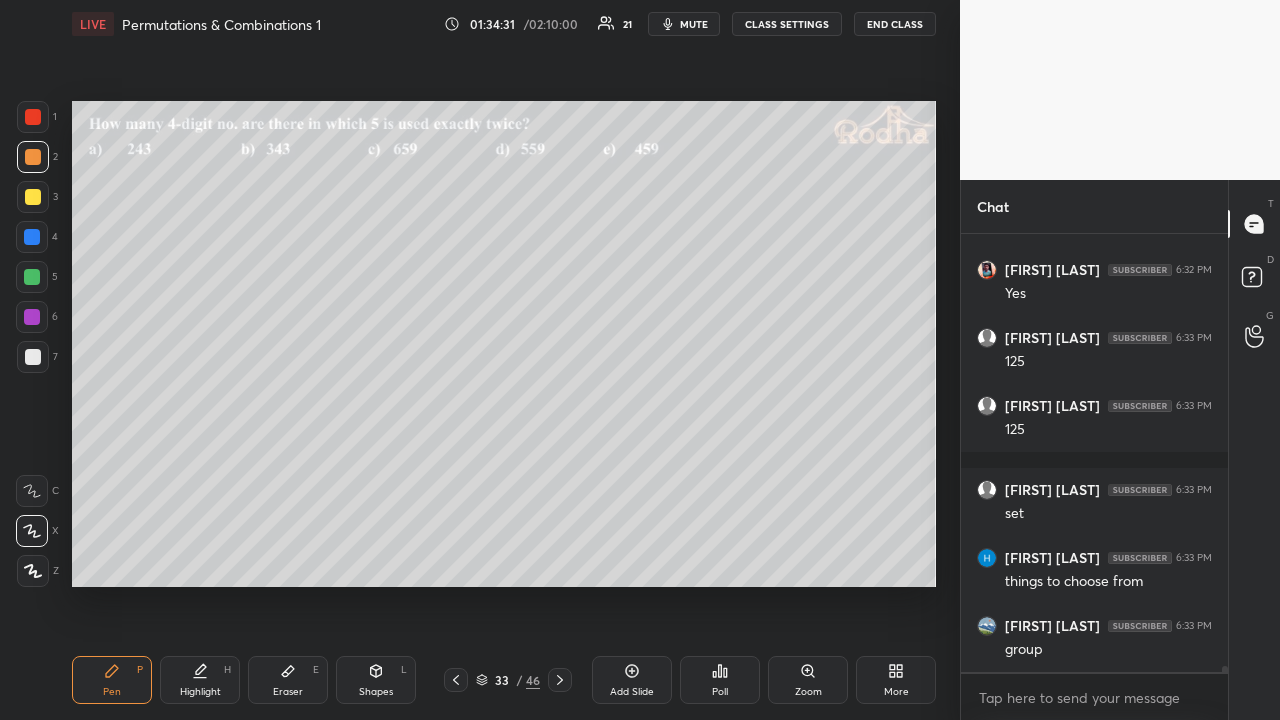 click 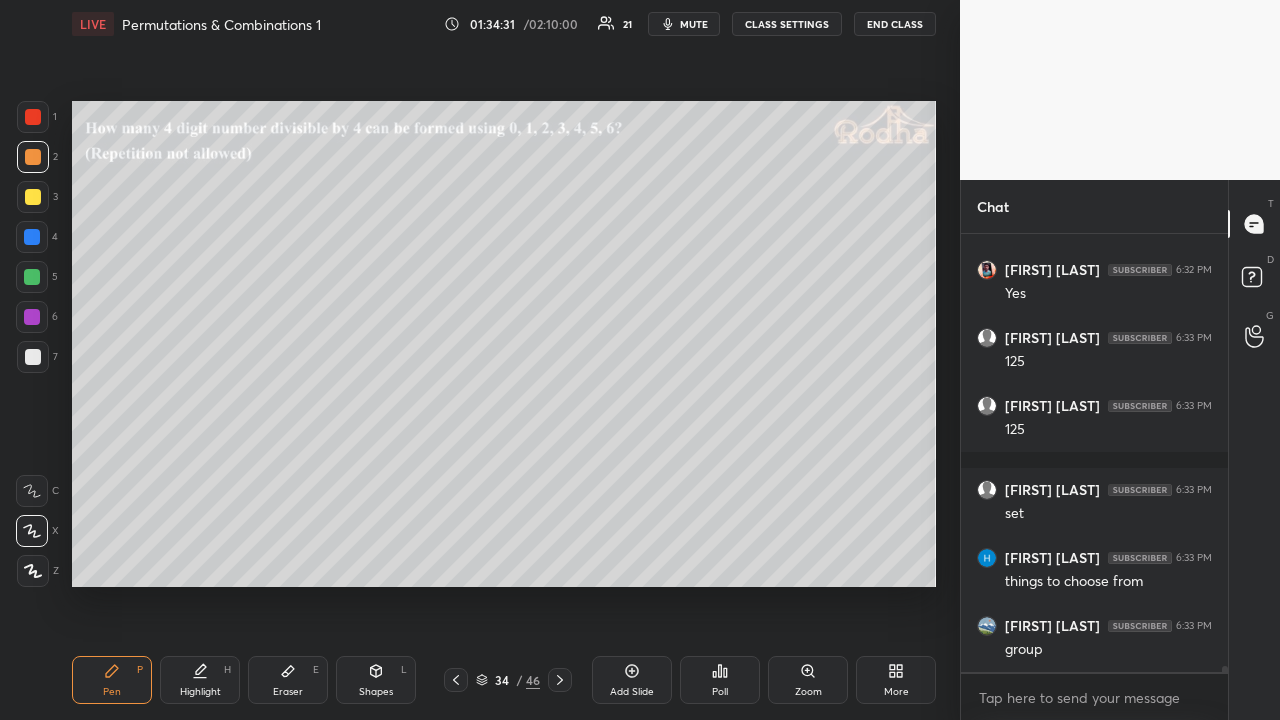 click 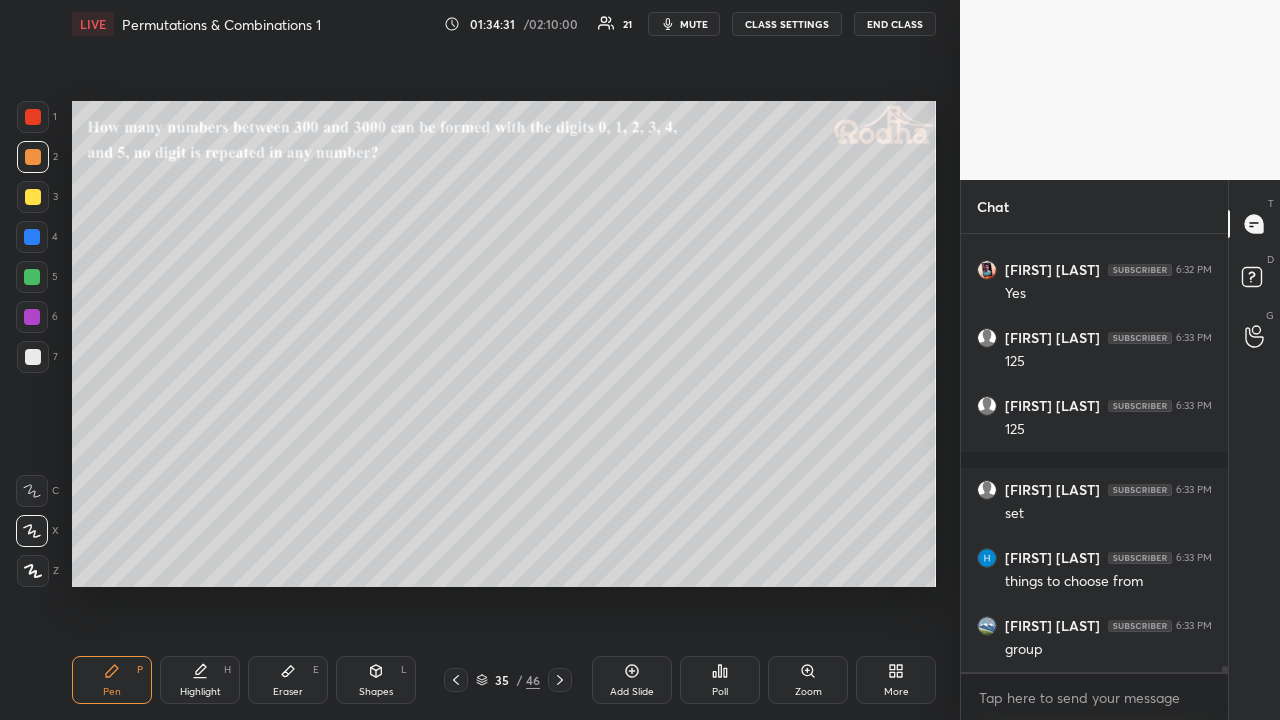 click 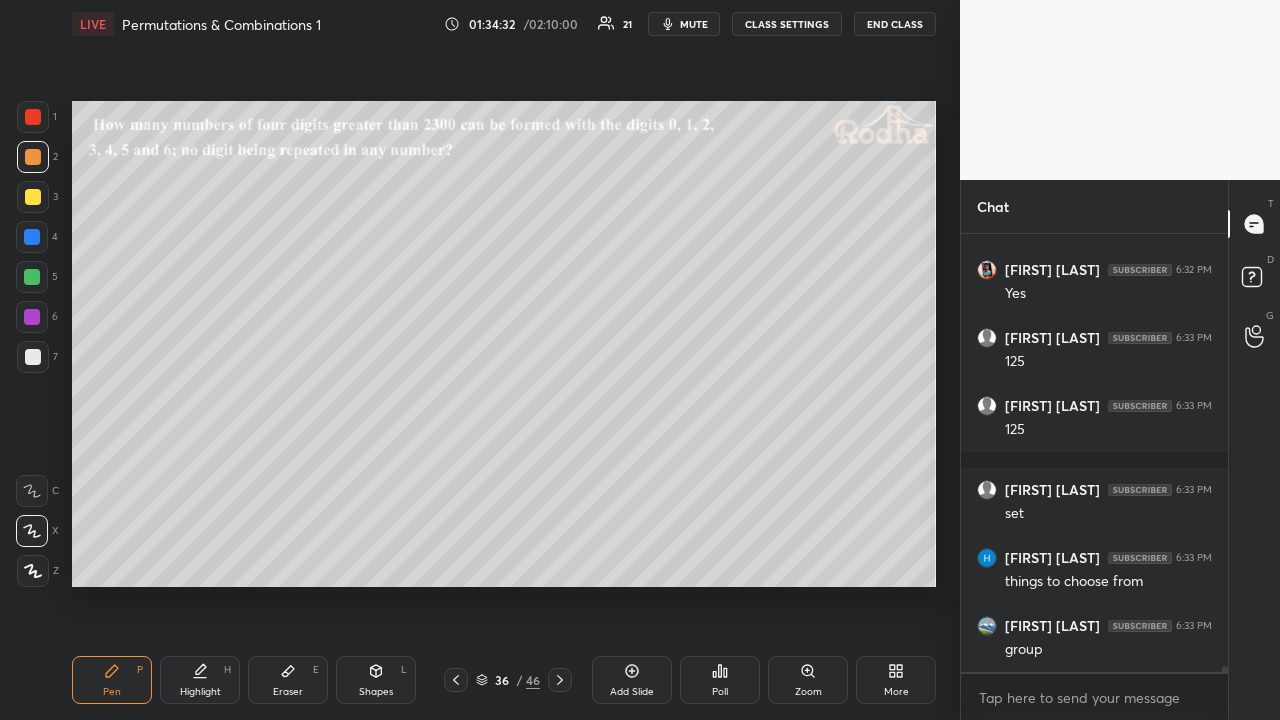 click 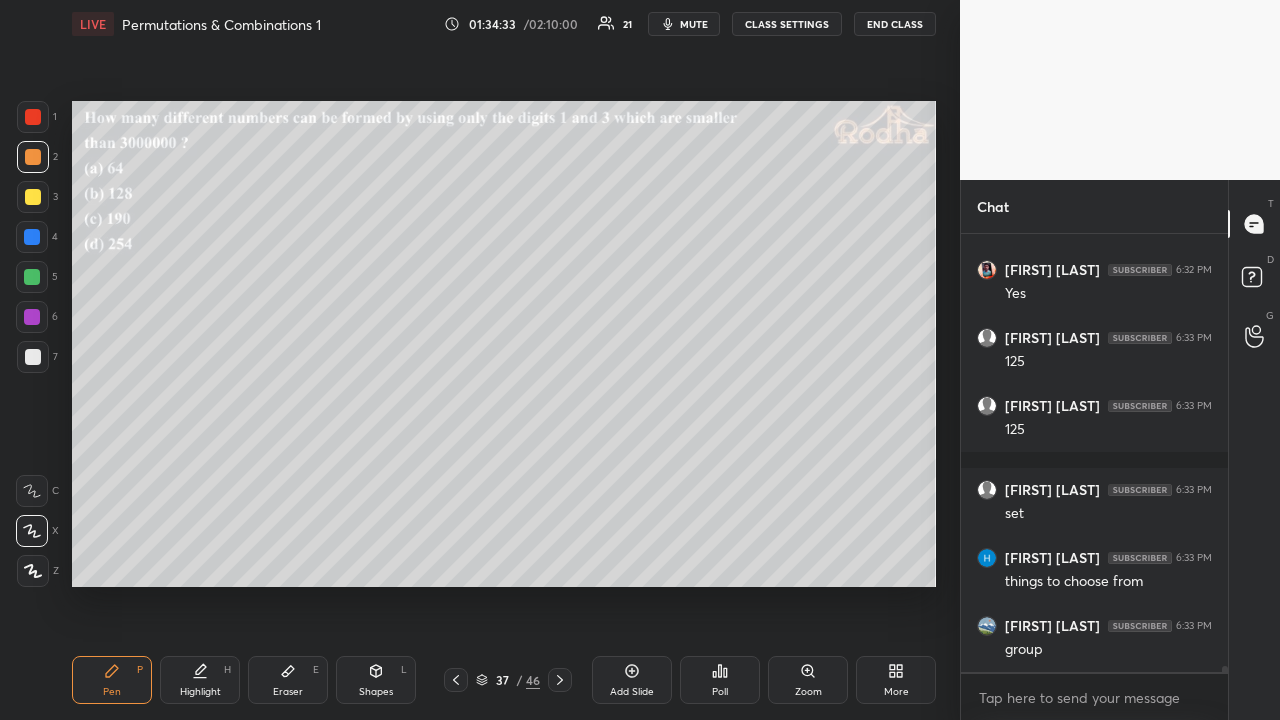 click 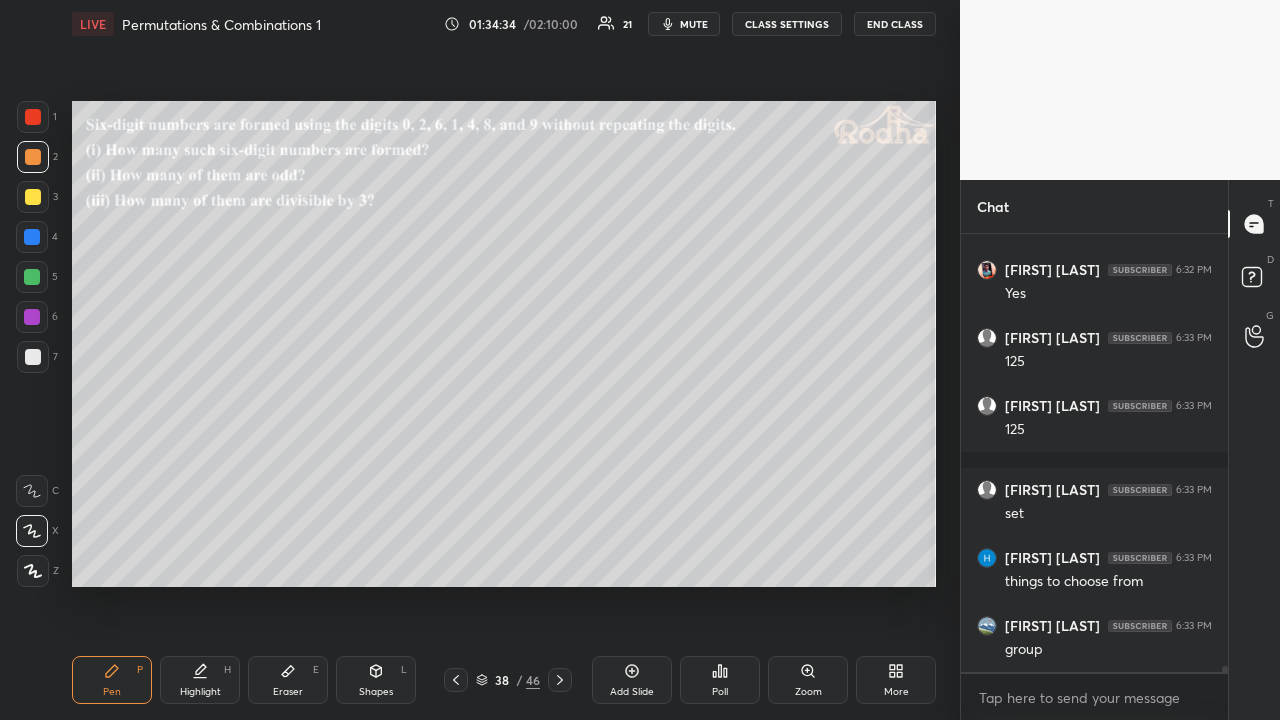click 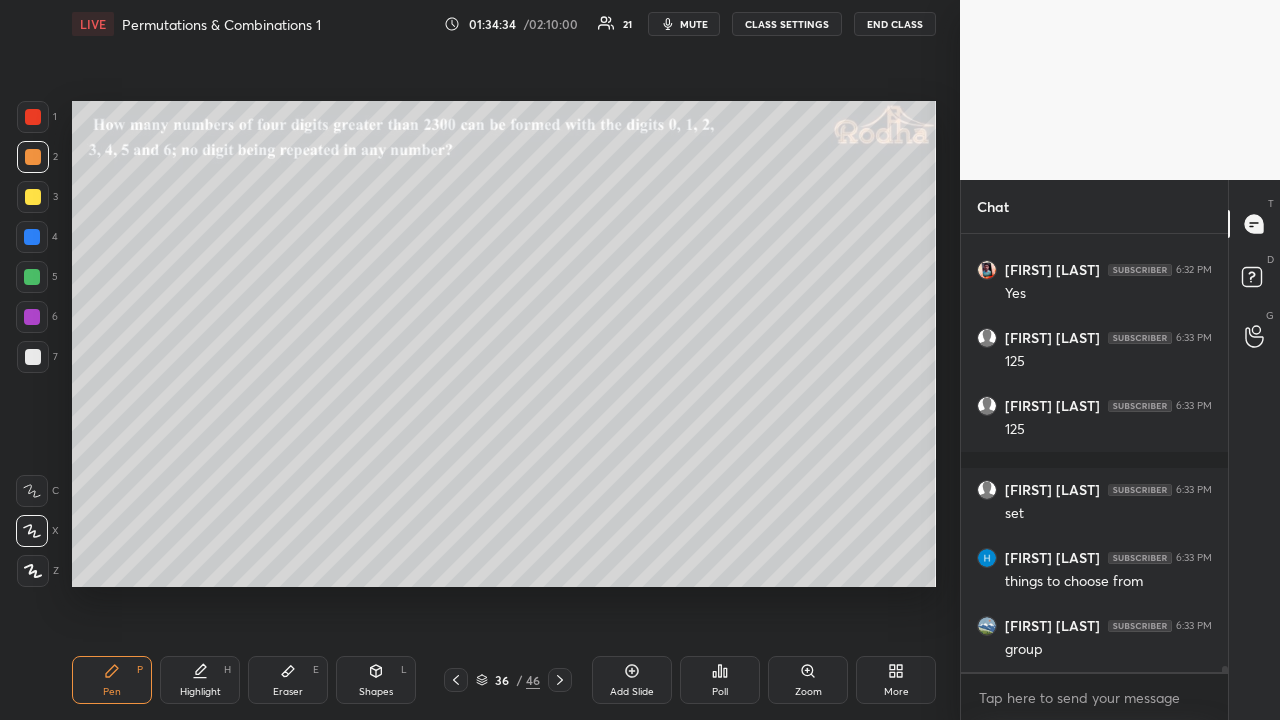click 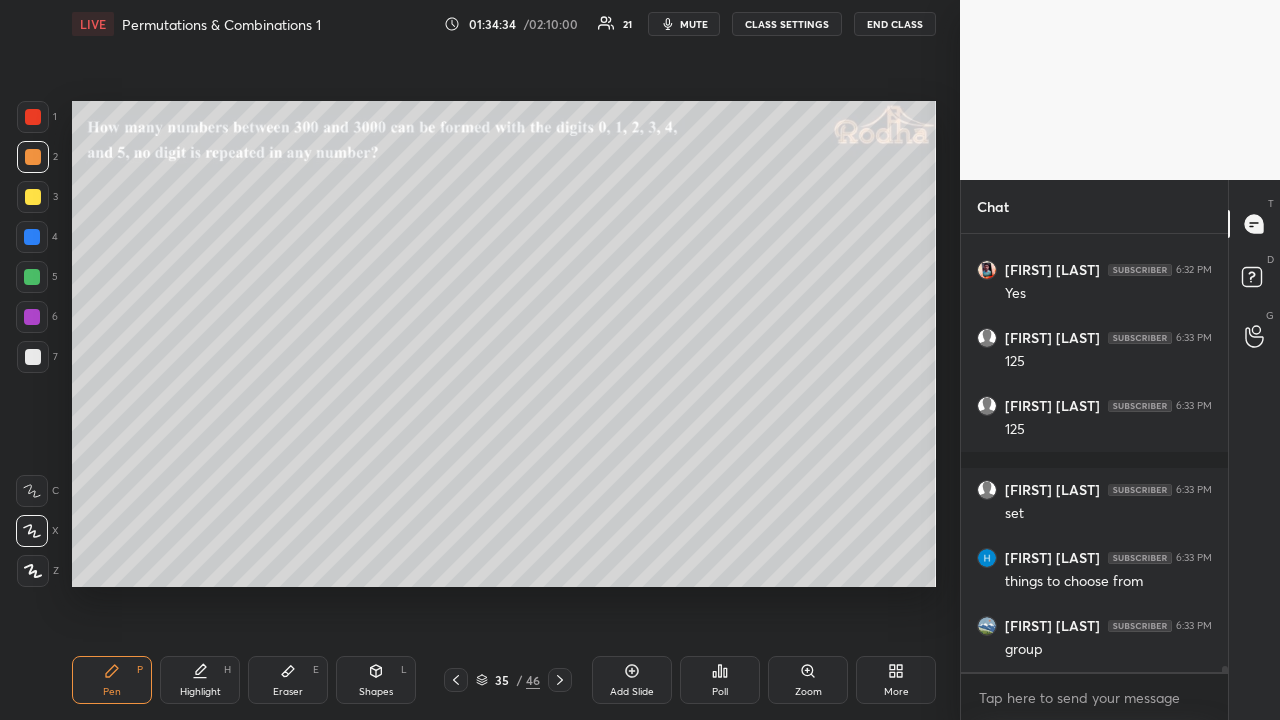 click 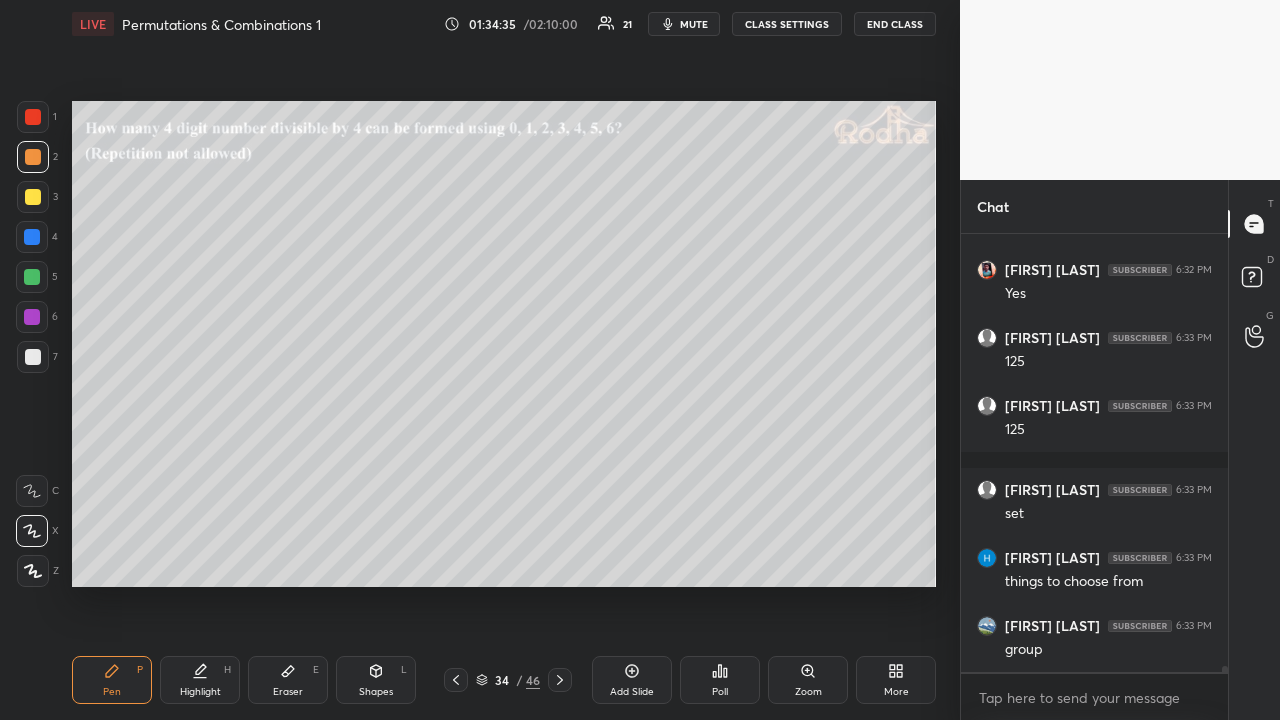 click 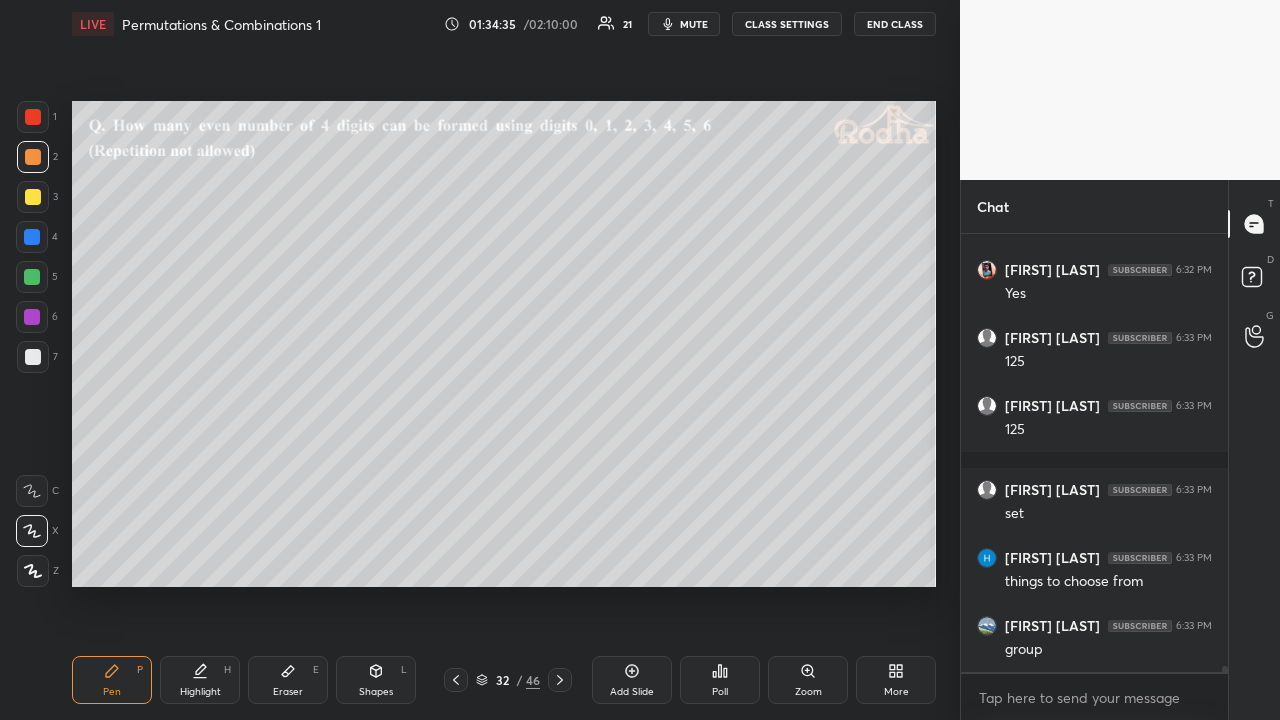 click 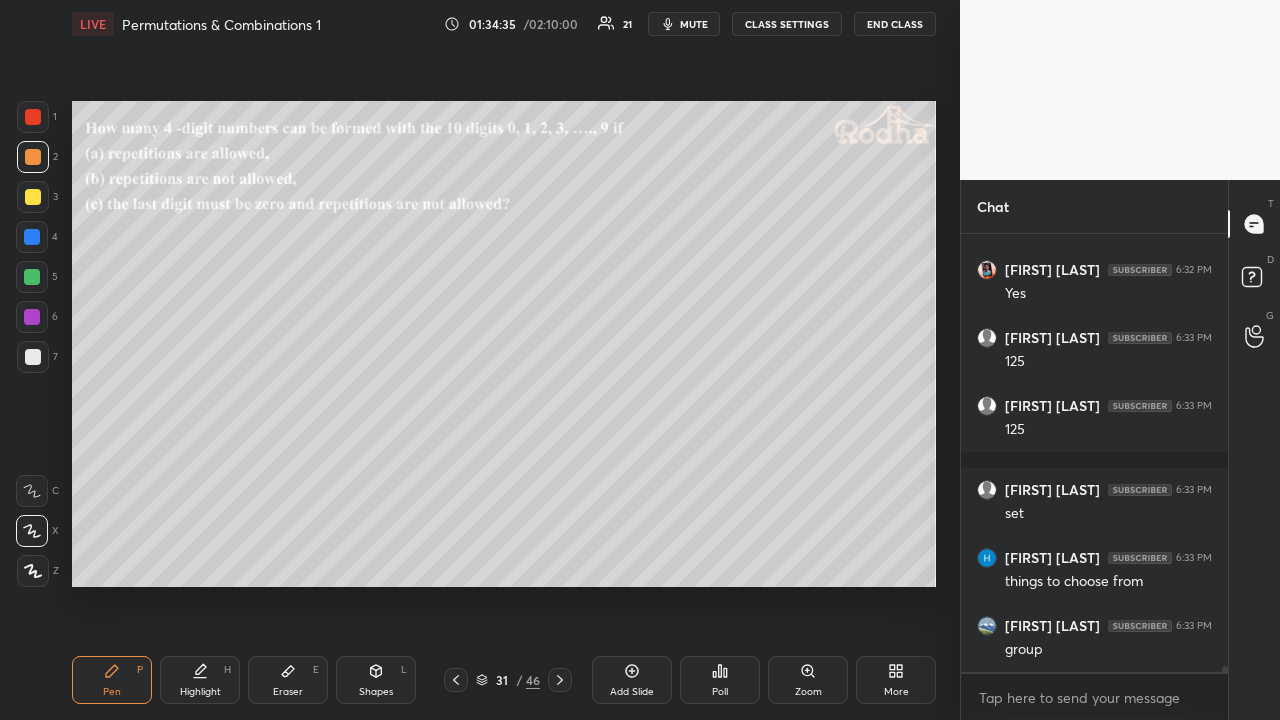 click 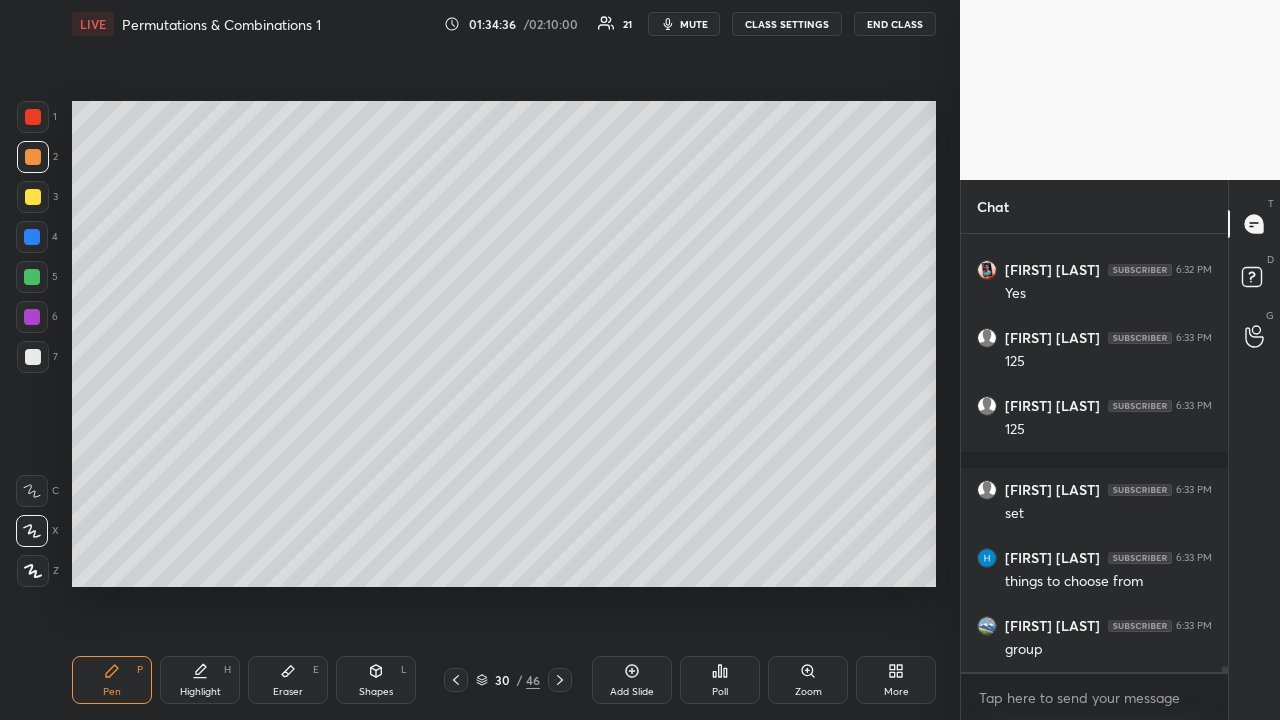 click 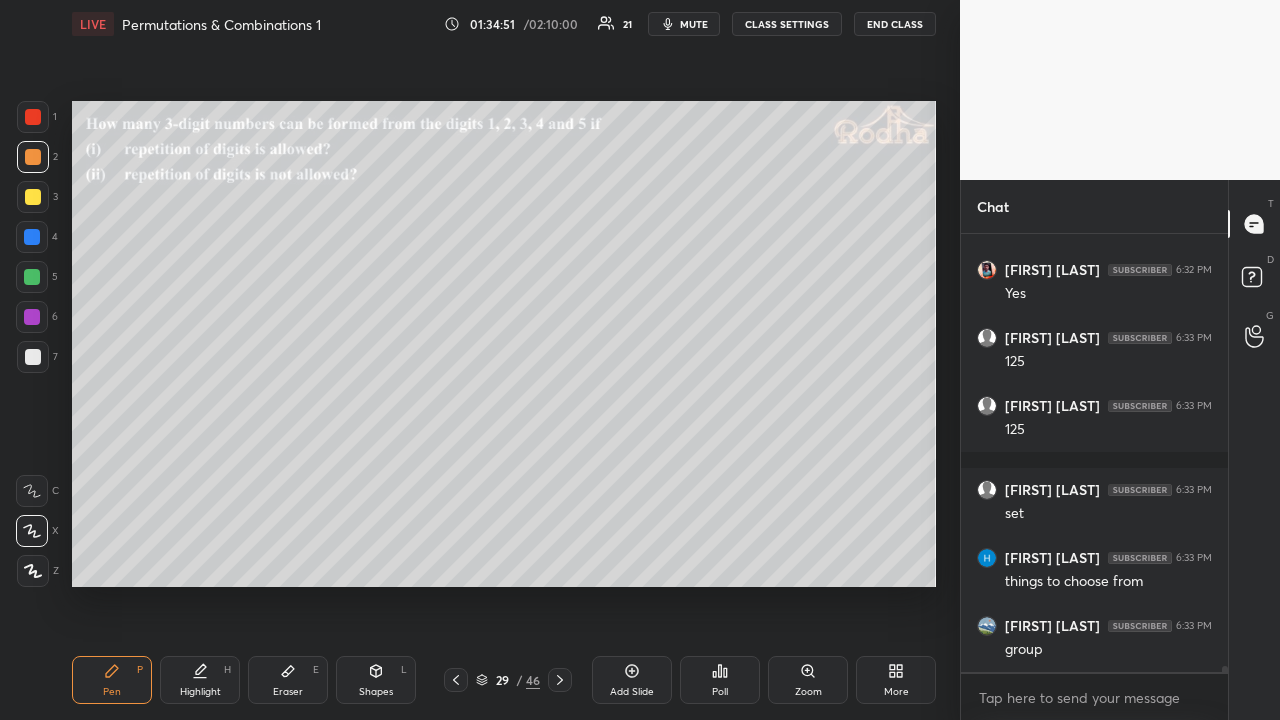 click at bounding box center (33, 197) 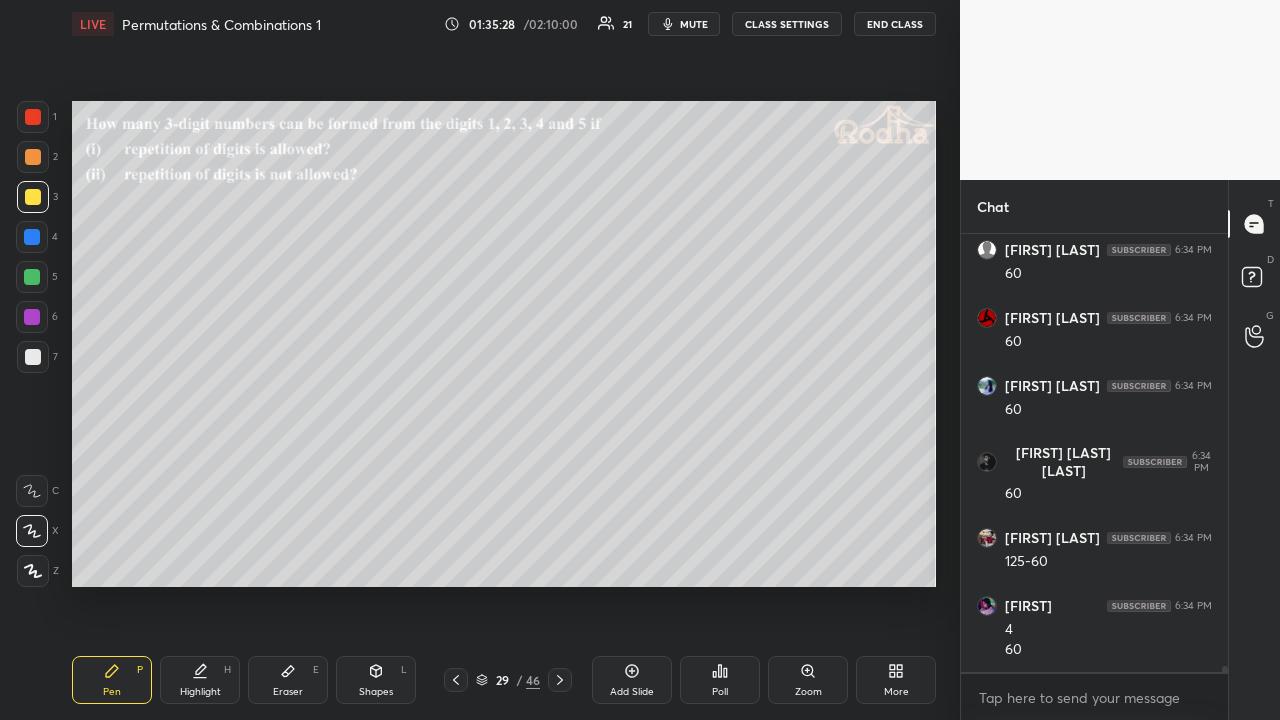scroll, scrollTop: 32934, scrollLeft: 0, axis: vertical 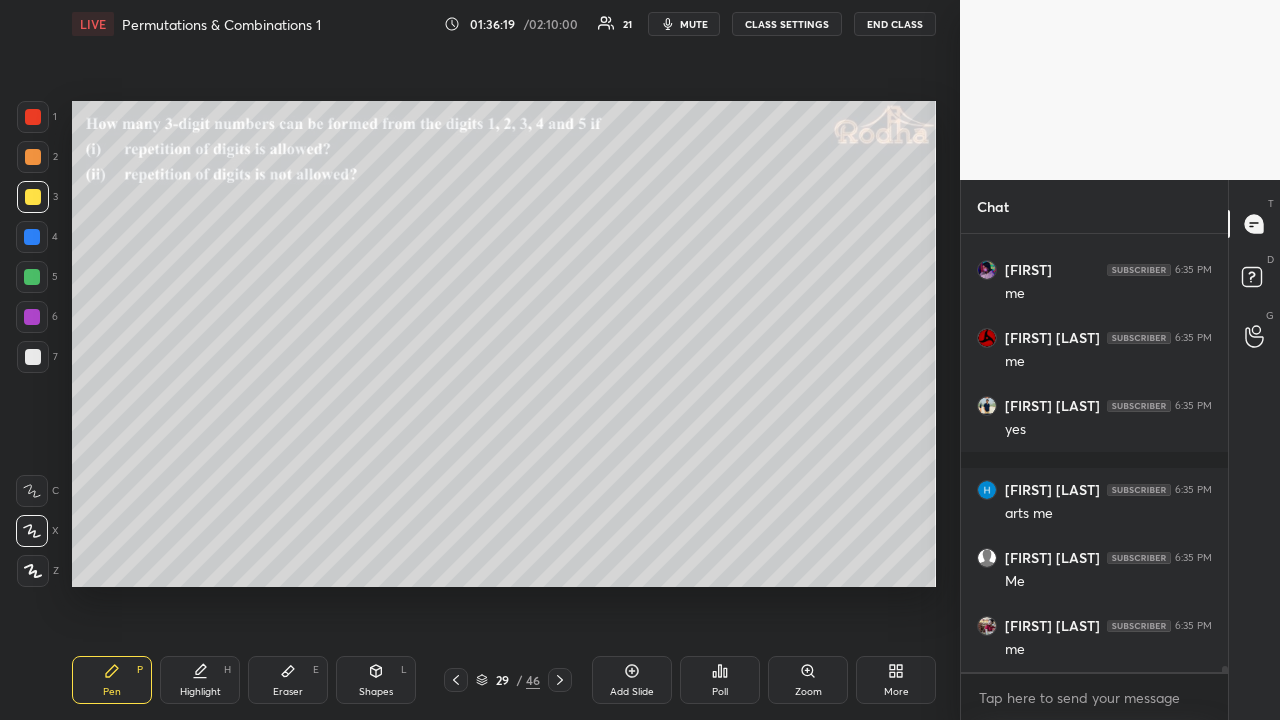 click at bounding box center (560, 680) 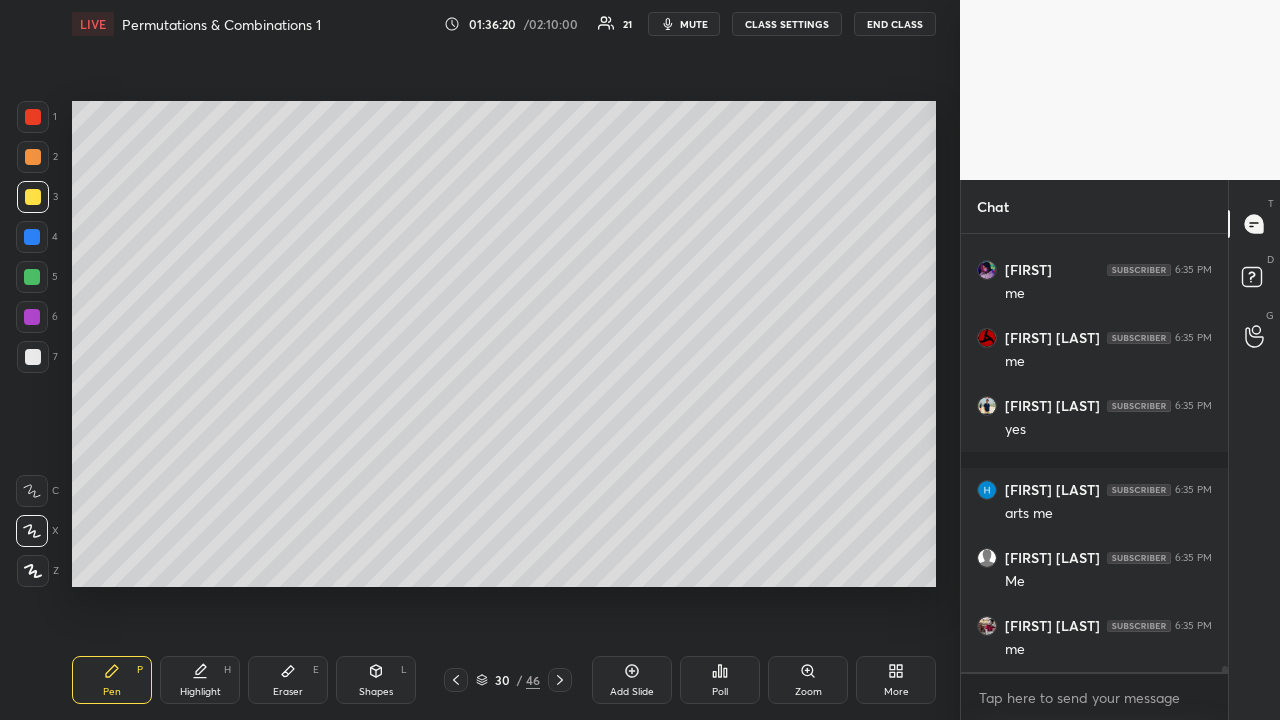 scroll, scrollTop: 33594, scrollLeft: 0, axis: vertical 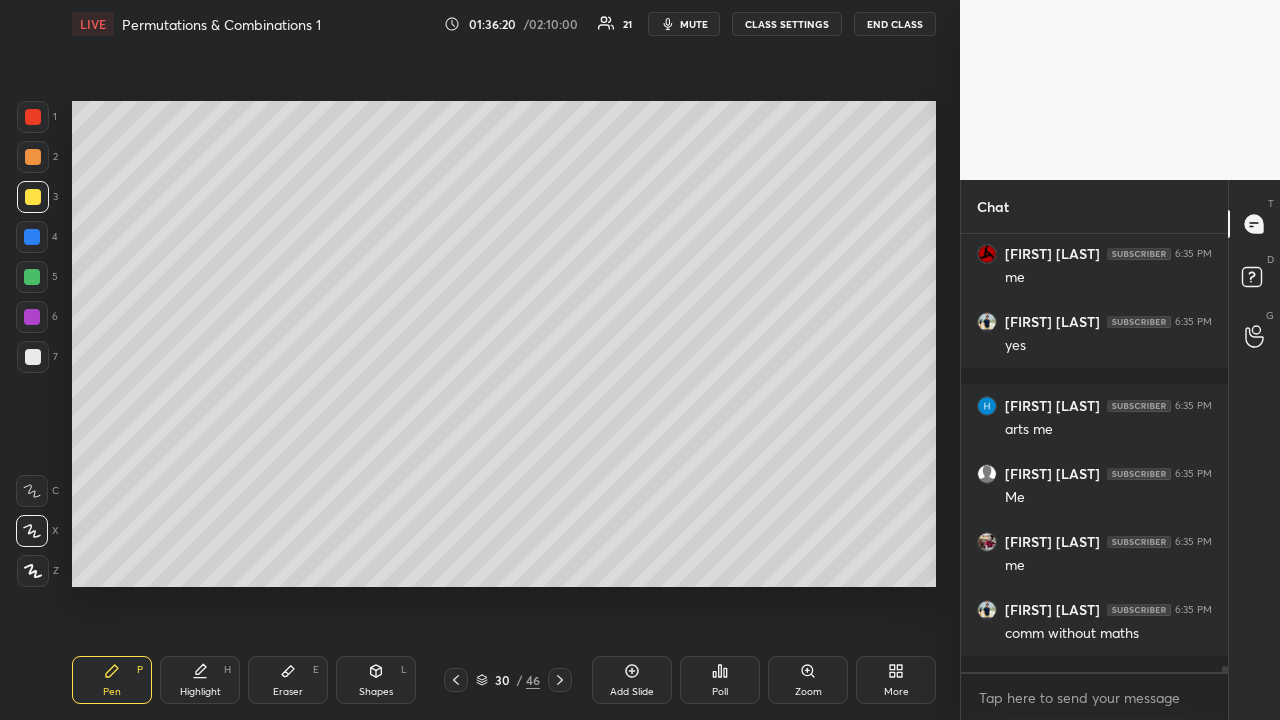 click at bounding box center [560, 680] 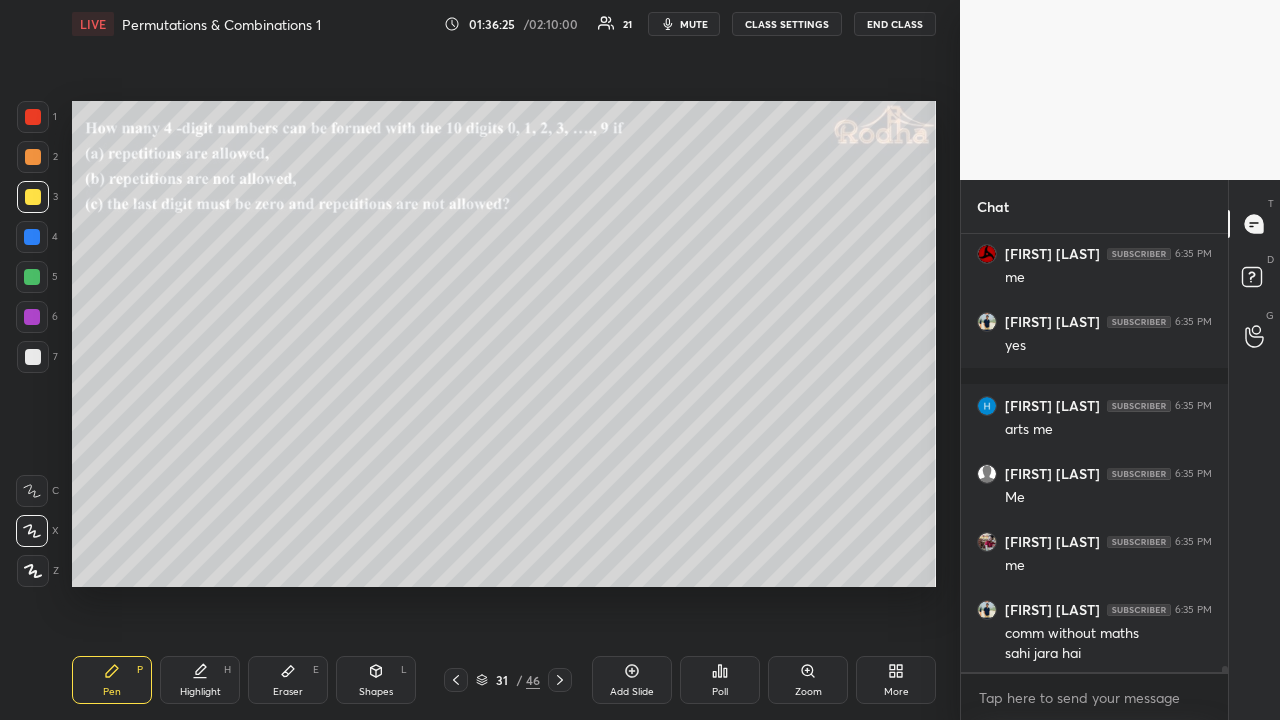 scroll, scrollTop: 33614, scrollLeft: 0, axis: vertical 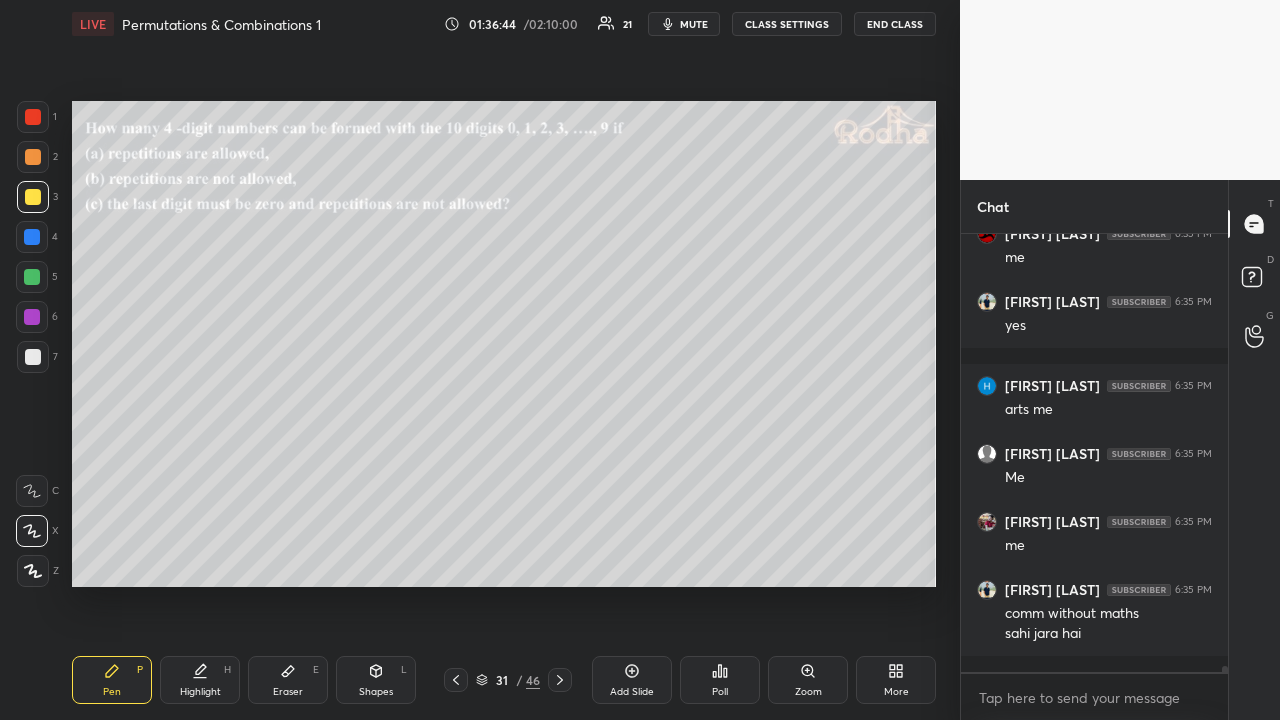 click 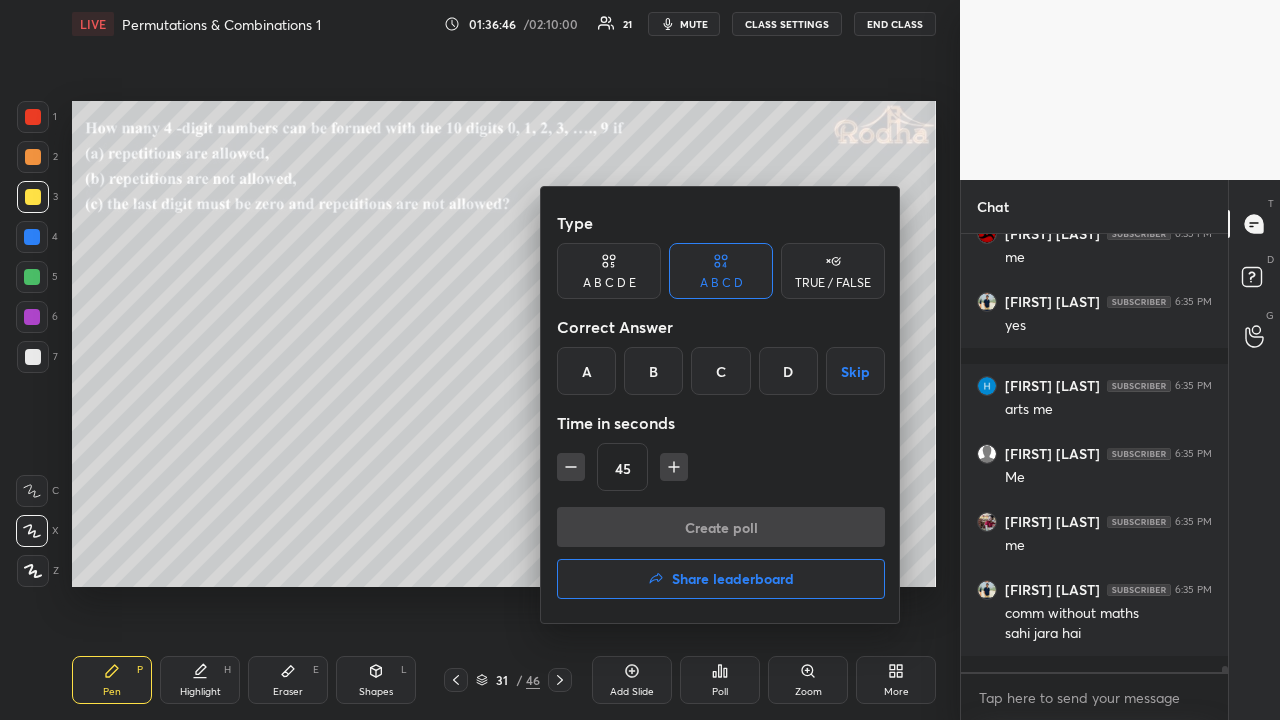 click at bounding box center (640, 360) 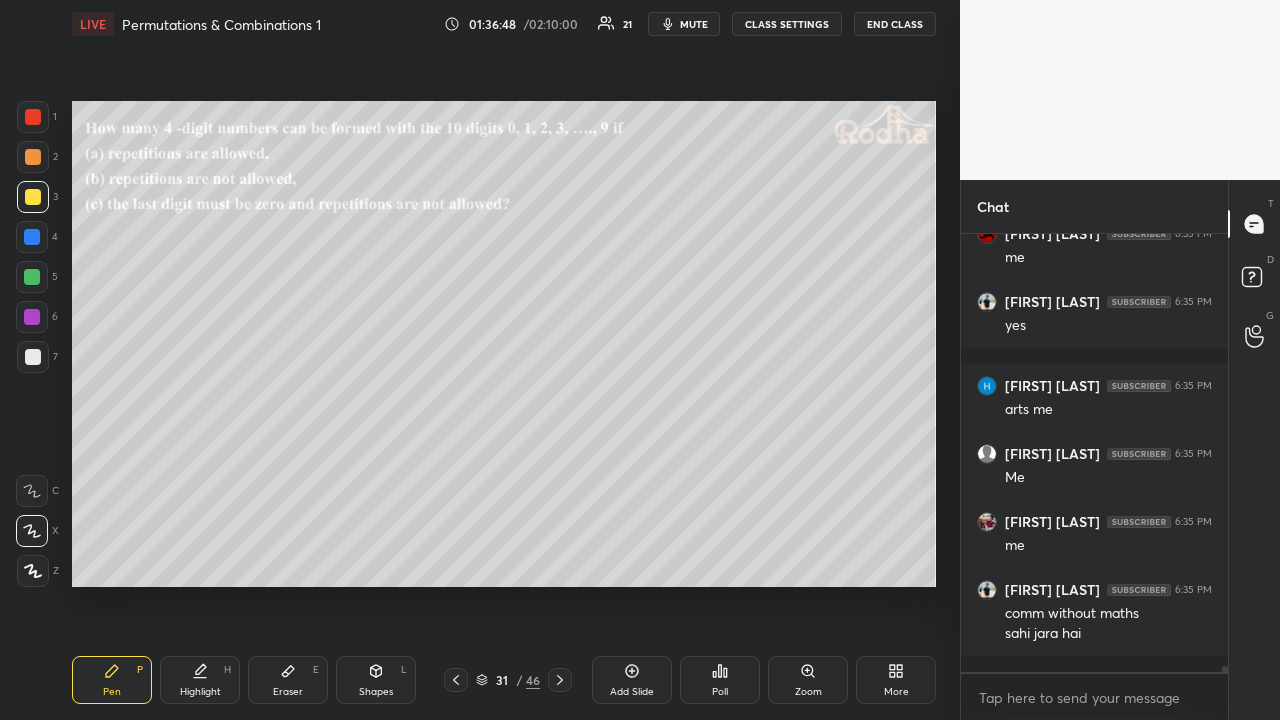 click on "Poll" at bounding box center (720, 680) 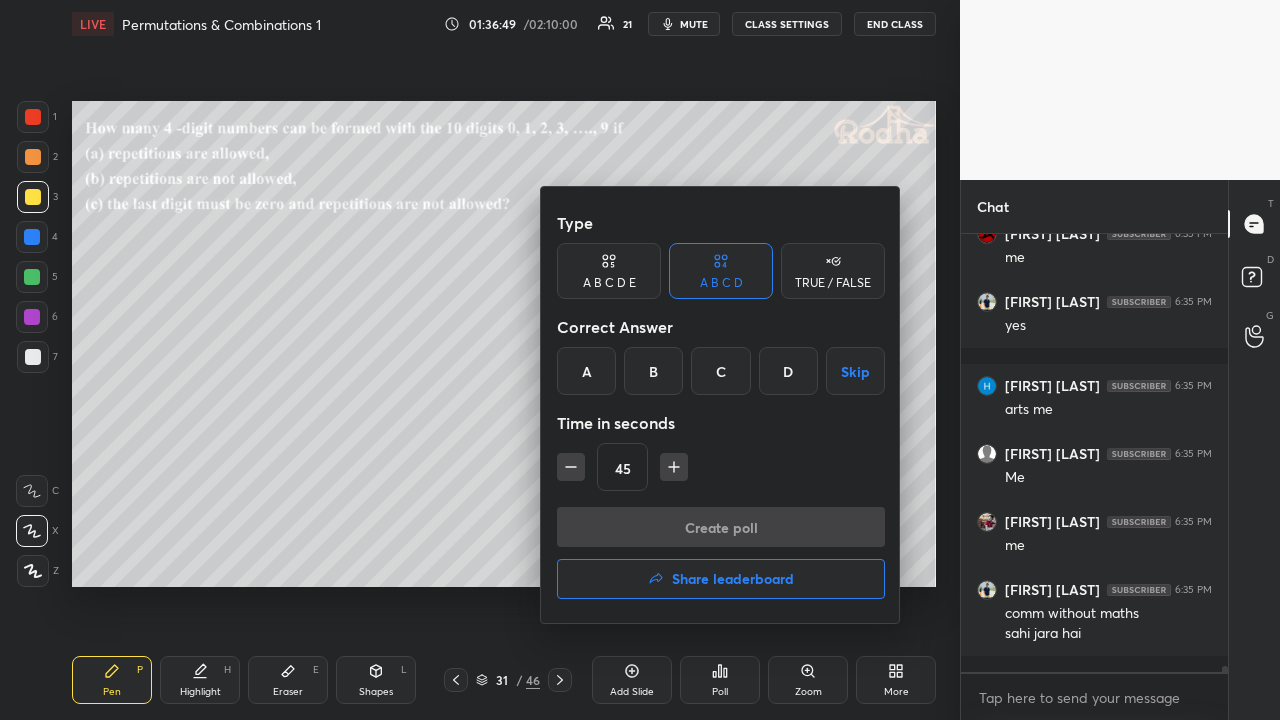 click on "D" at bounding box center (788, 371) 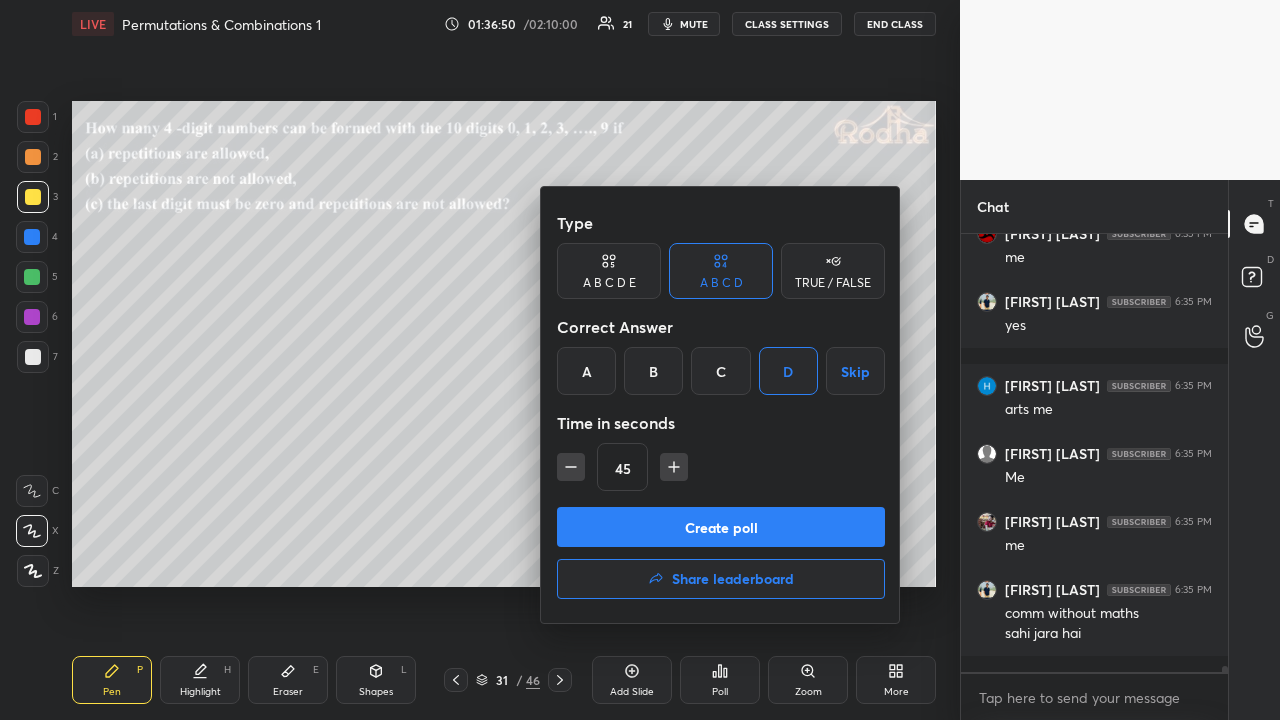 click on "Create poll" at bounding box center (721, 527) 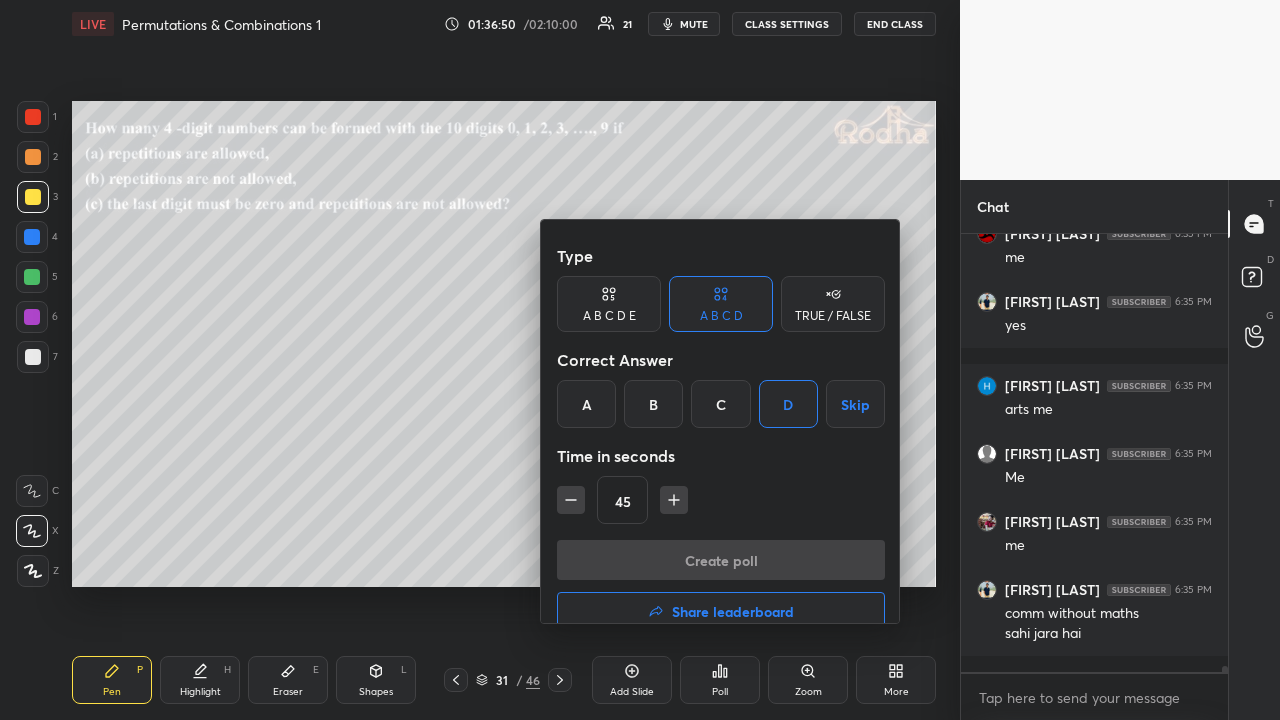 scroll, scrollTop: 415, scrollLeft: 255, axis: both 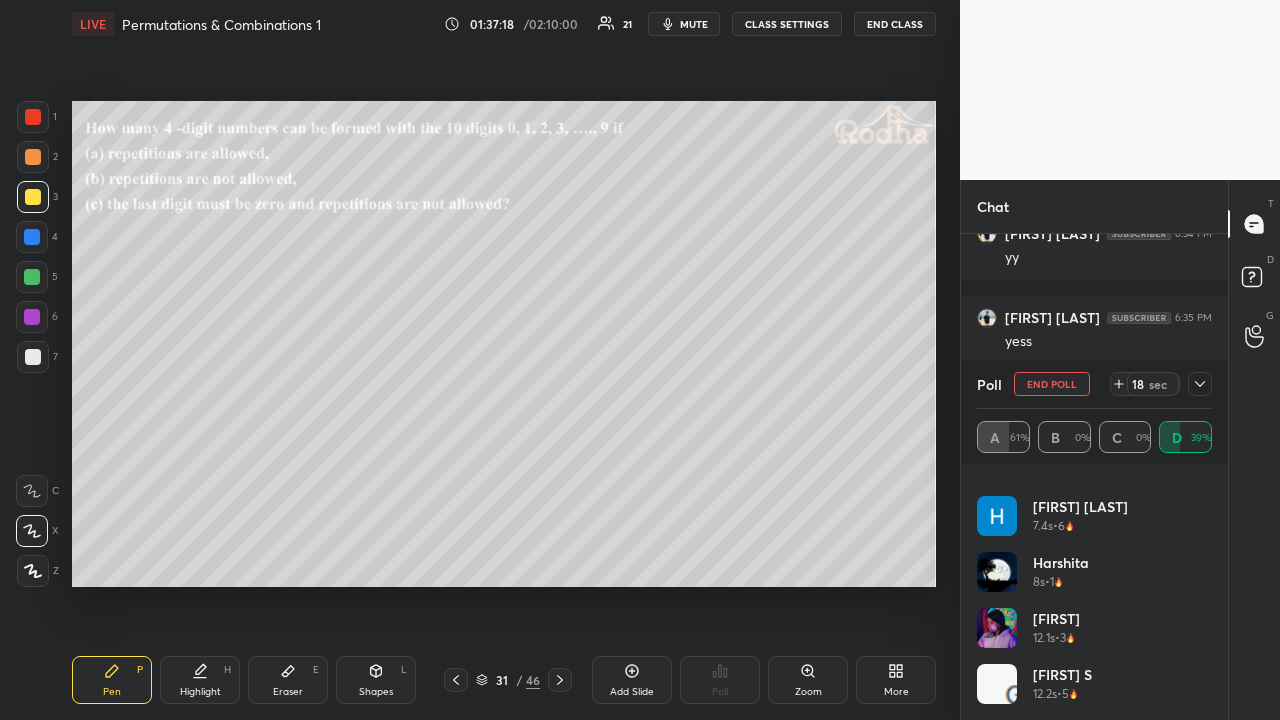 click at bounding box center [33, 157] 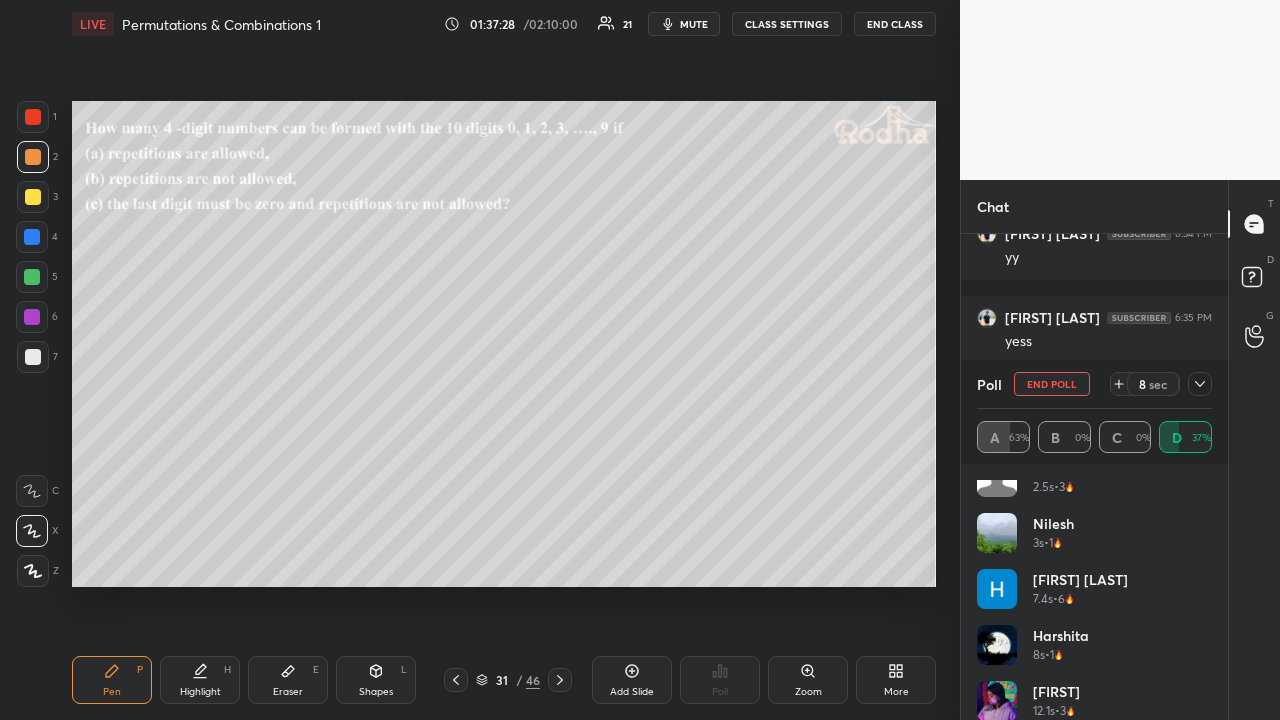 scroll, scrollTop: 152, scrollLeft: 0, axis: vertical 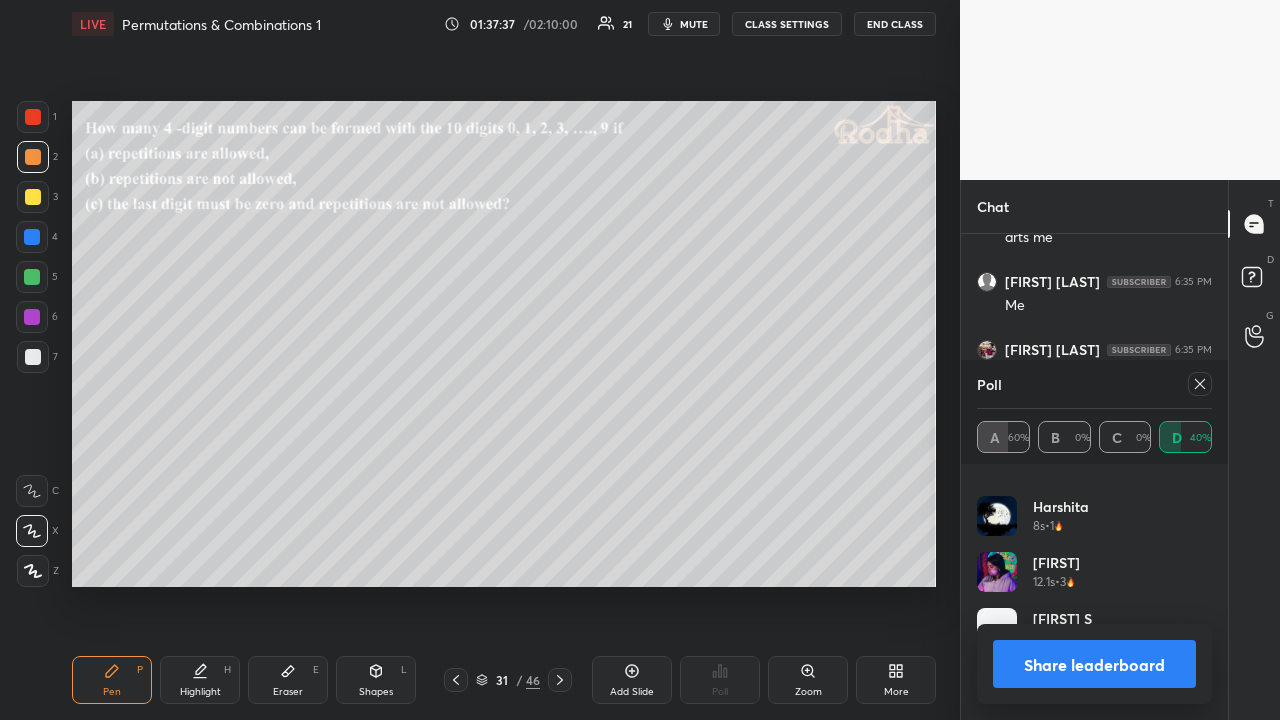 click 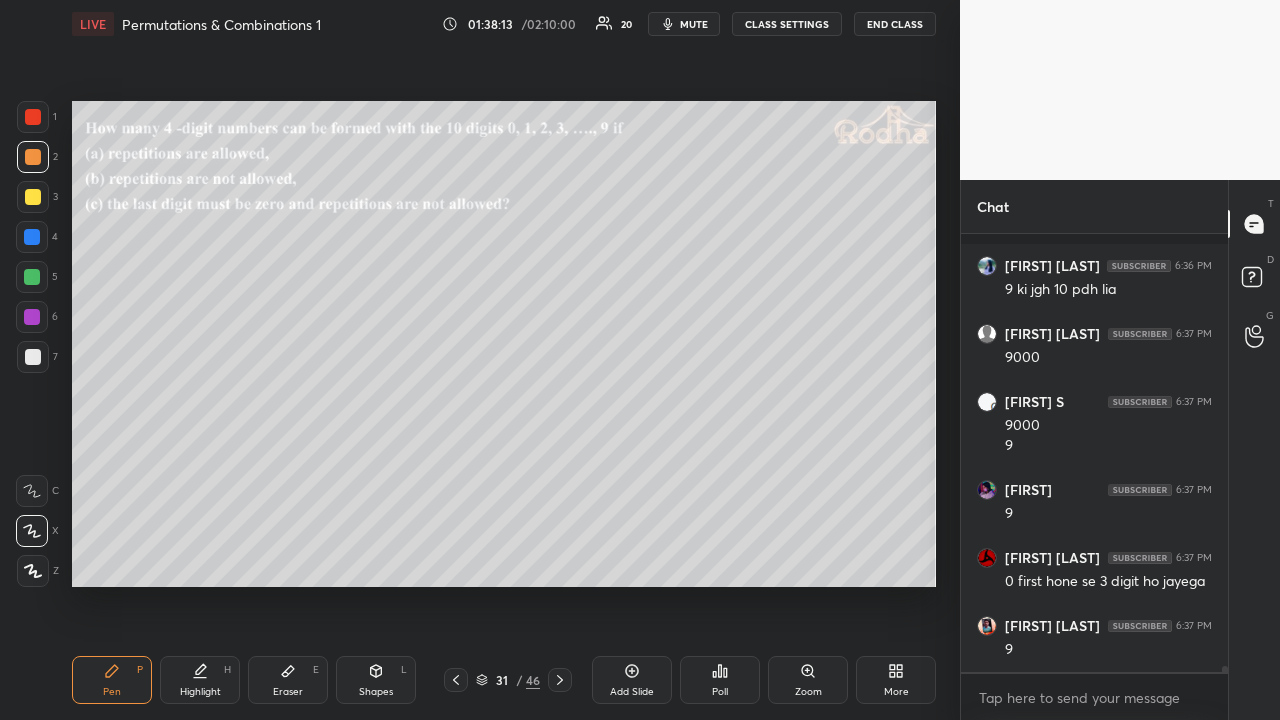 click on "Eraser E" at bounding box center [288, 680] 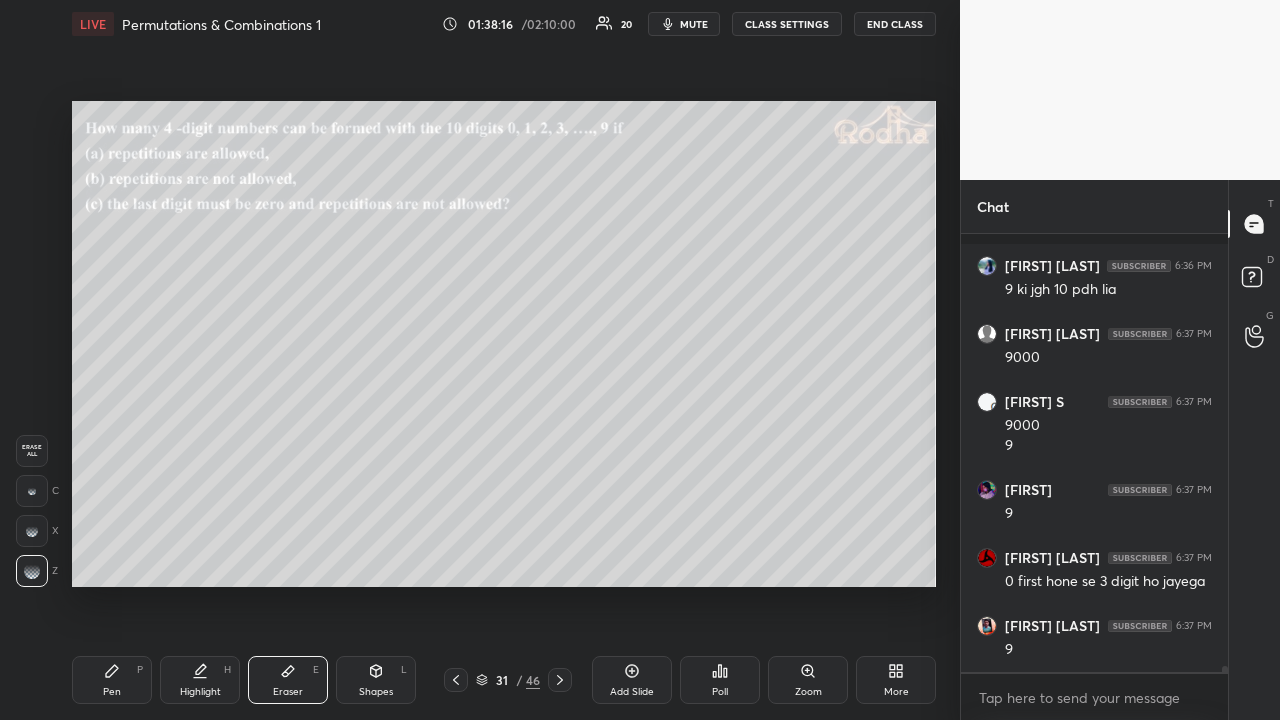 click on "Pen P" at bounding box center (112, 680) 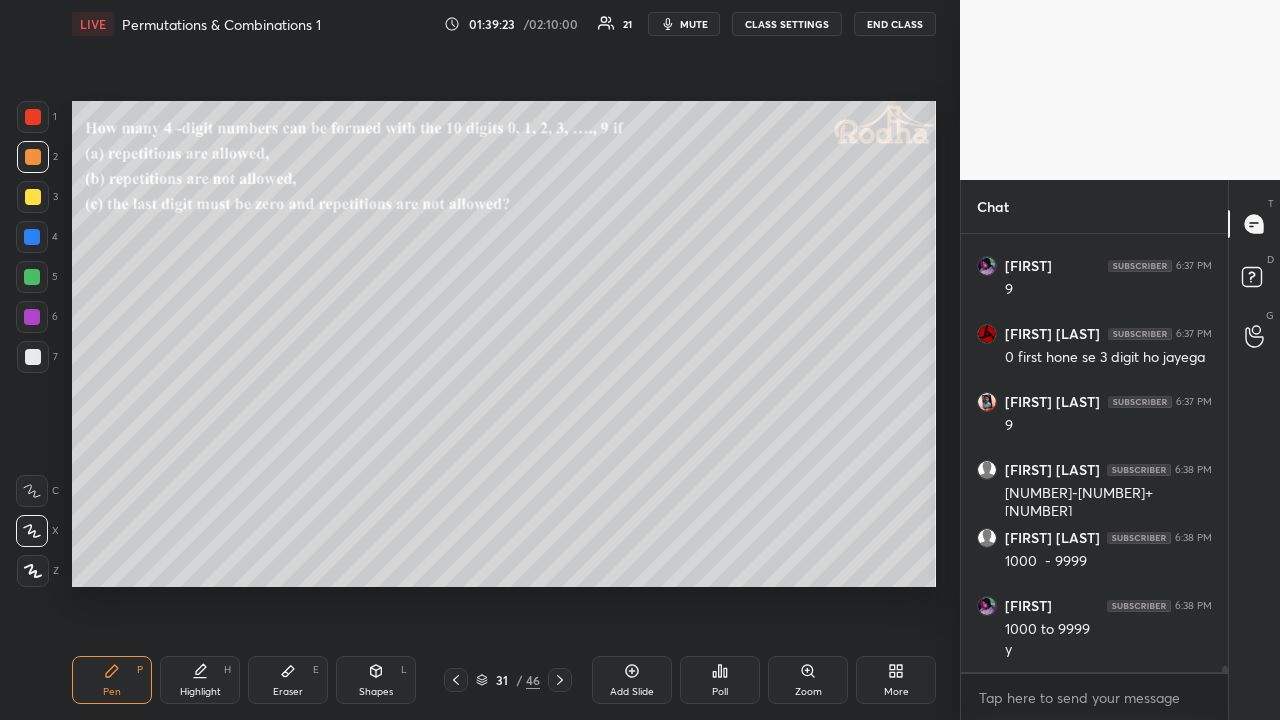 scroll, scrollTop: 31814, scrollLeft: 0, axis: vertical 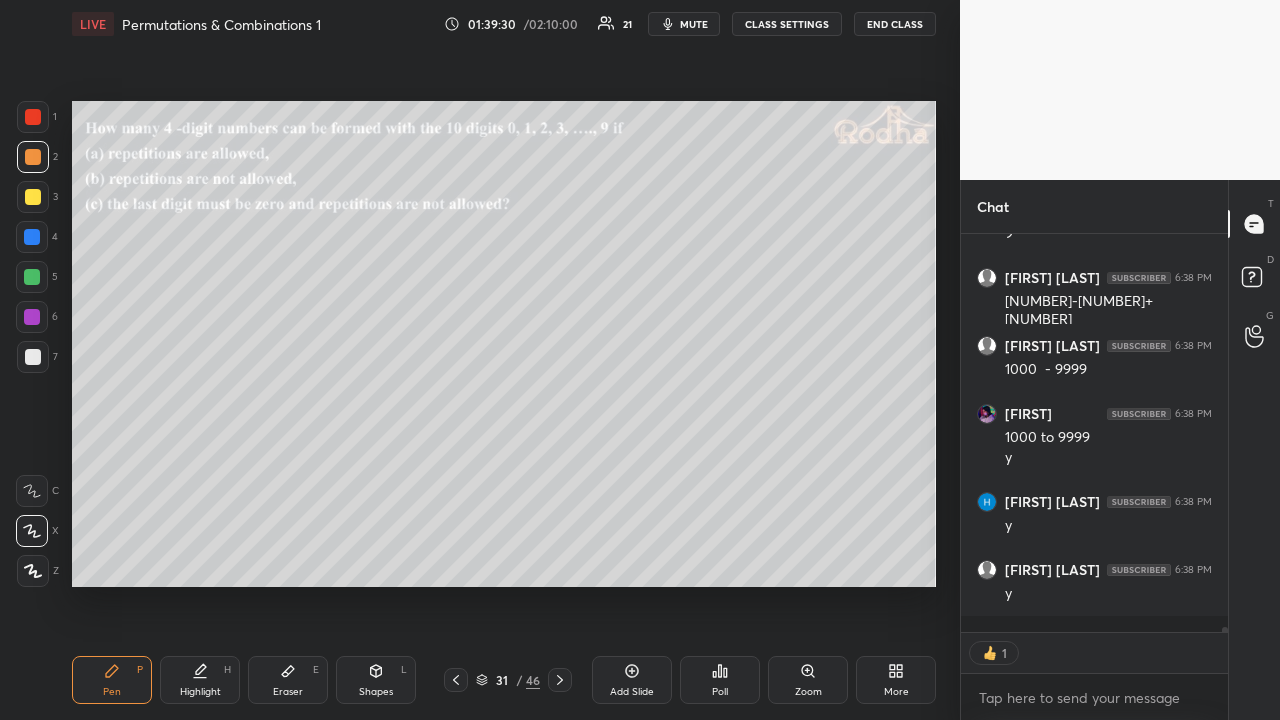 click at bounding box center [33, 197] 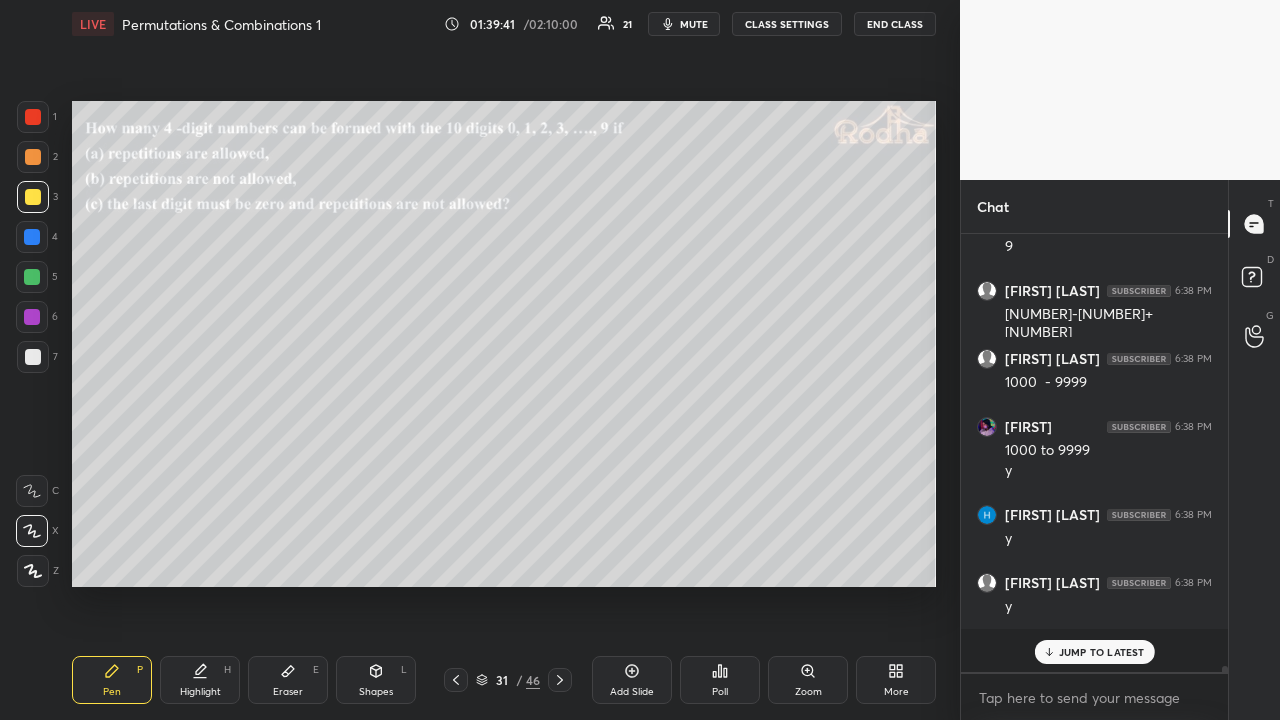 scroll, scrollTop: 7, scrollLeft: 6, axis: both 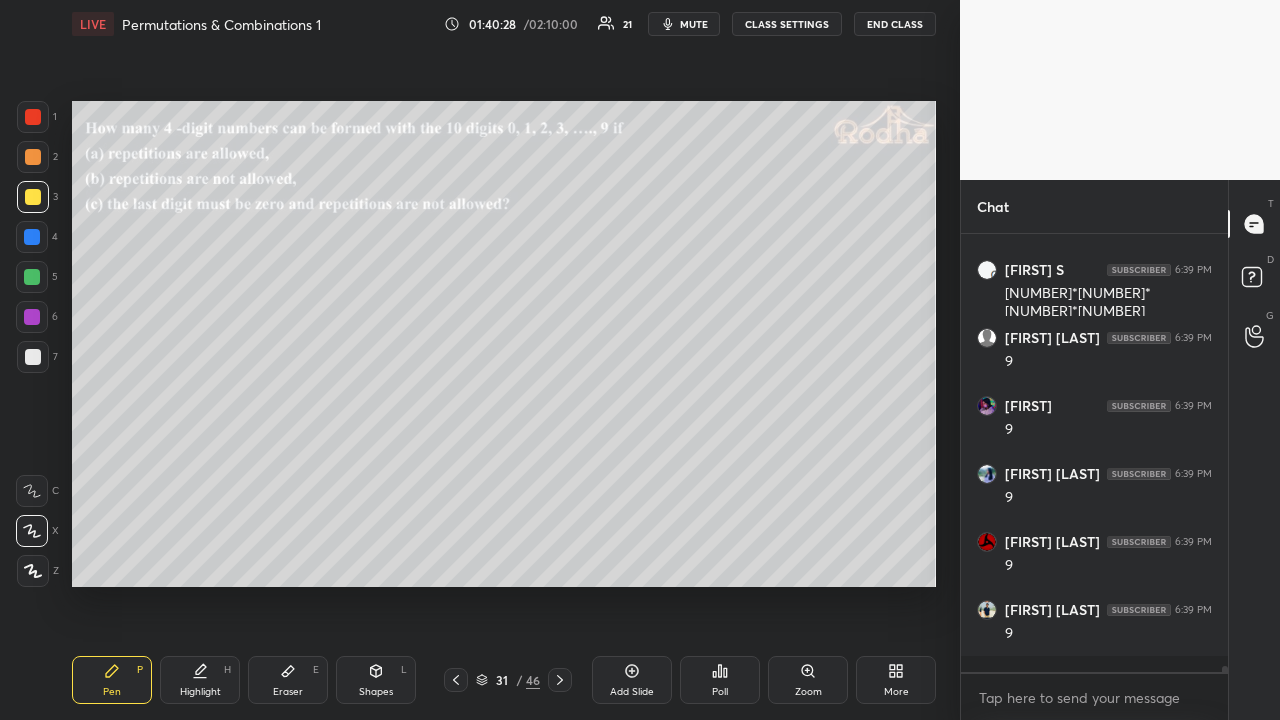 click at bounding box center (32, 277) 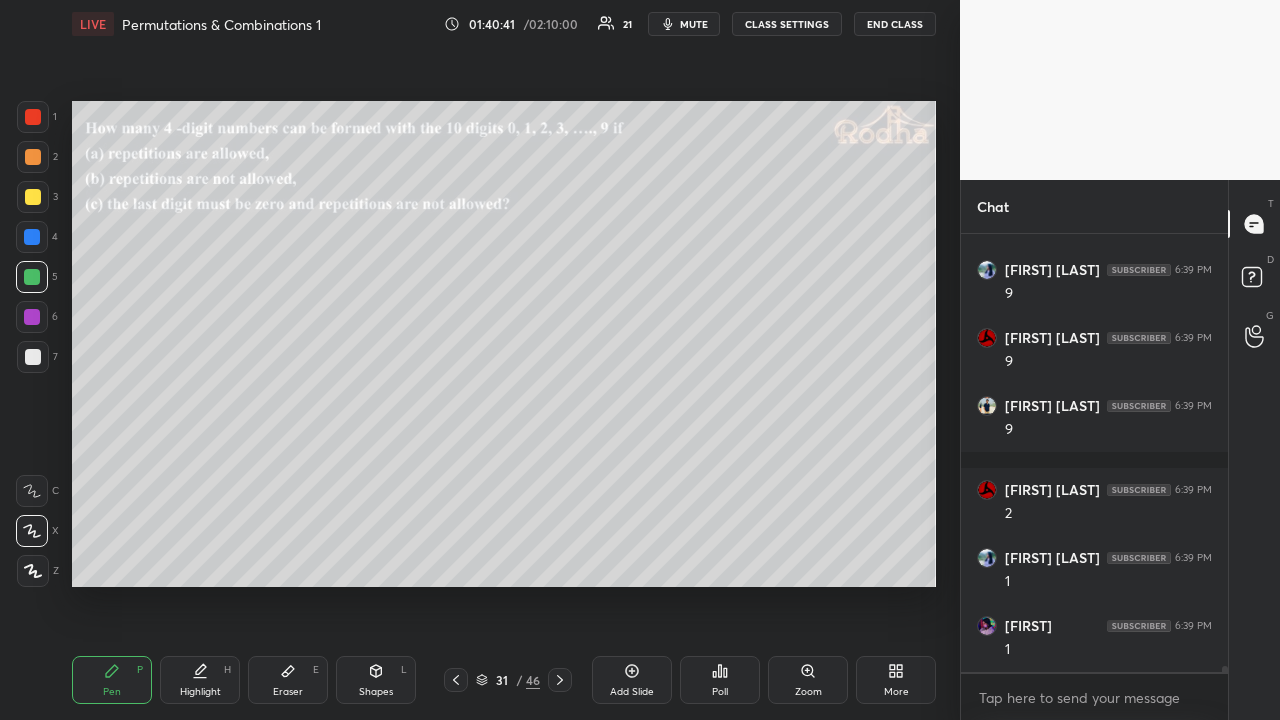 scroll, scrollTop: 32662, scrollLeft: 0, axis: vertical 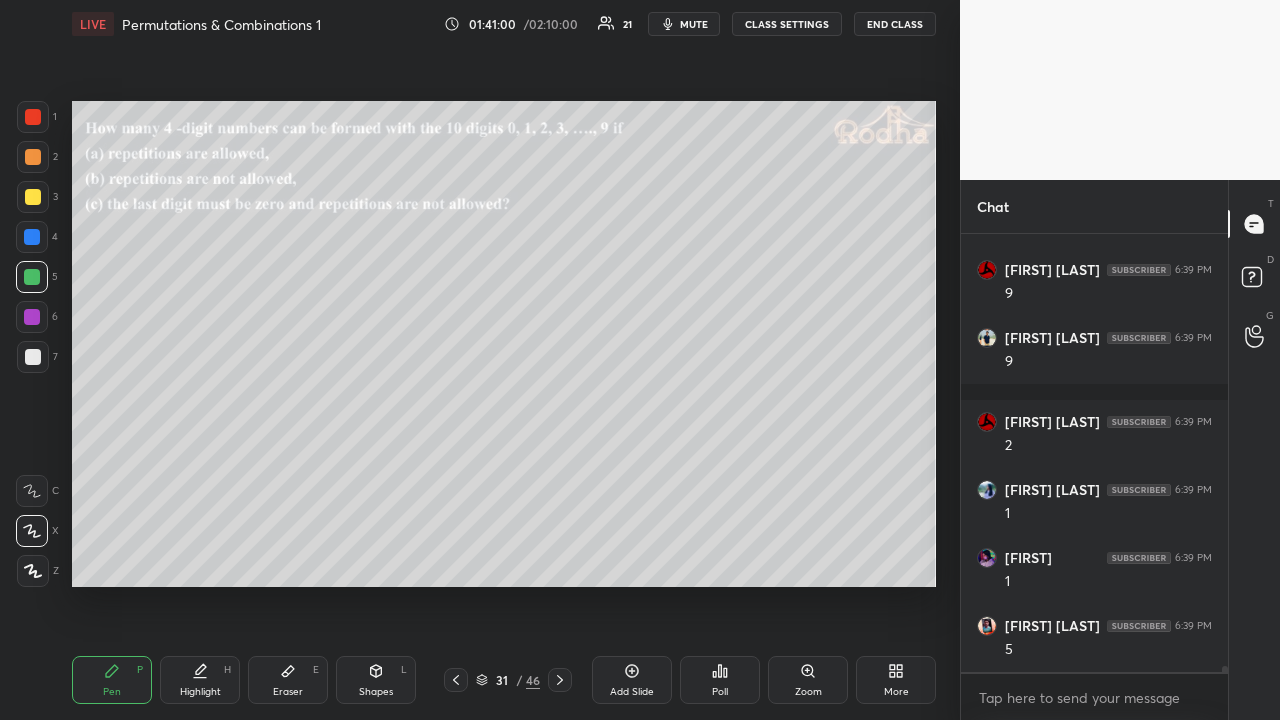 click at bounding box center (33, 197) 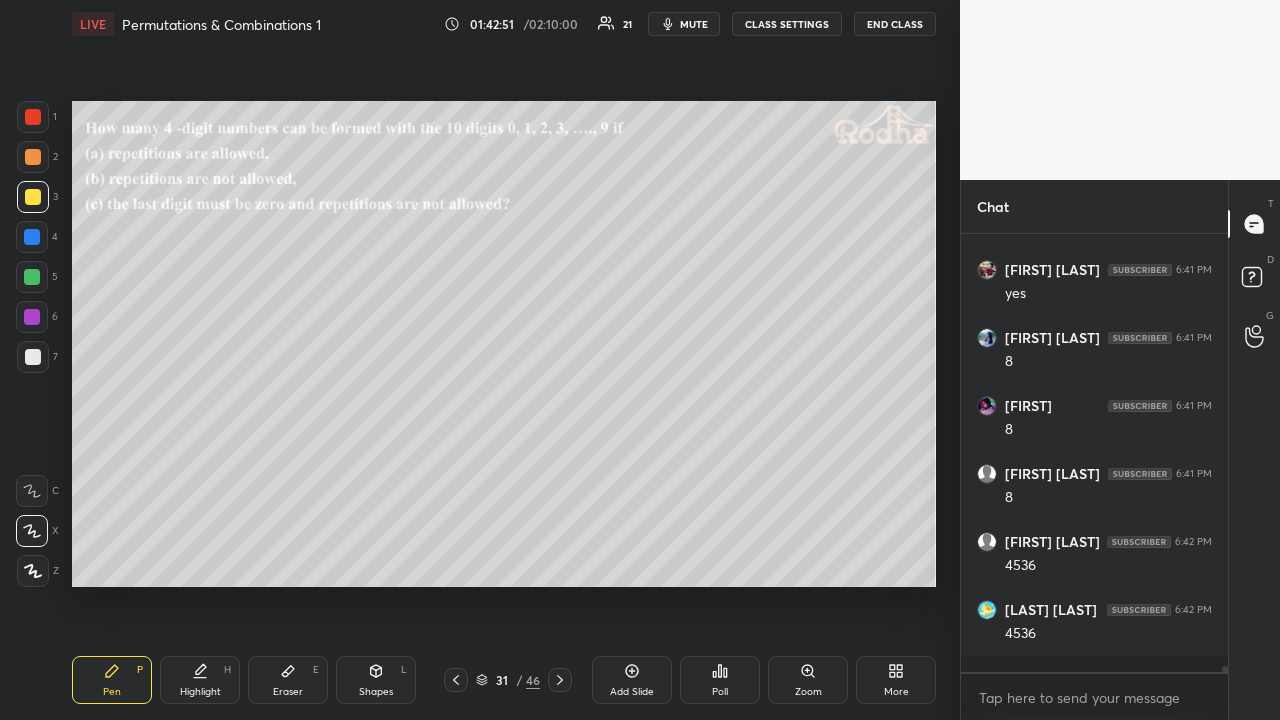 scroll, scrollTop: 34050, scrollLeft: 0, axis: vertical 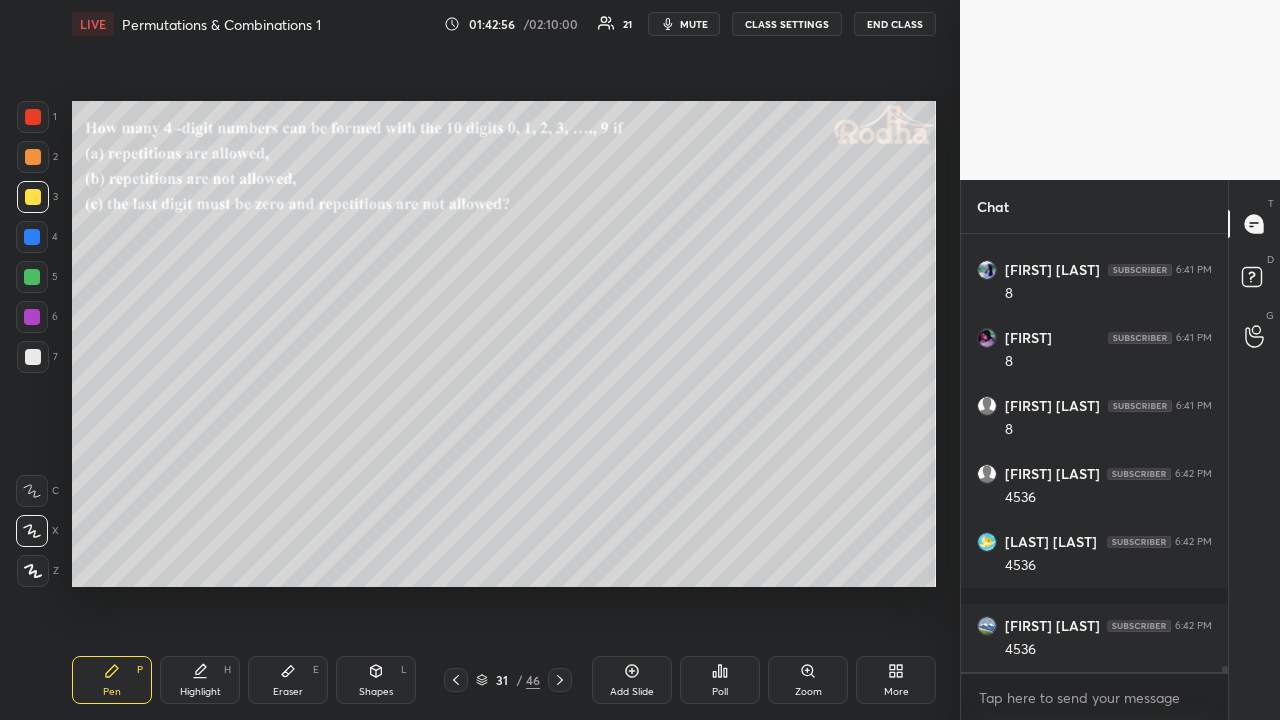 drag, startPoint x: 37, startPoint y: 192, endPoint x: 46, endPoint y: 216, distance: 25.632011 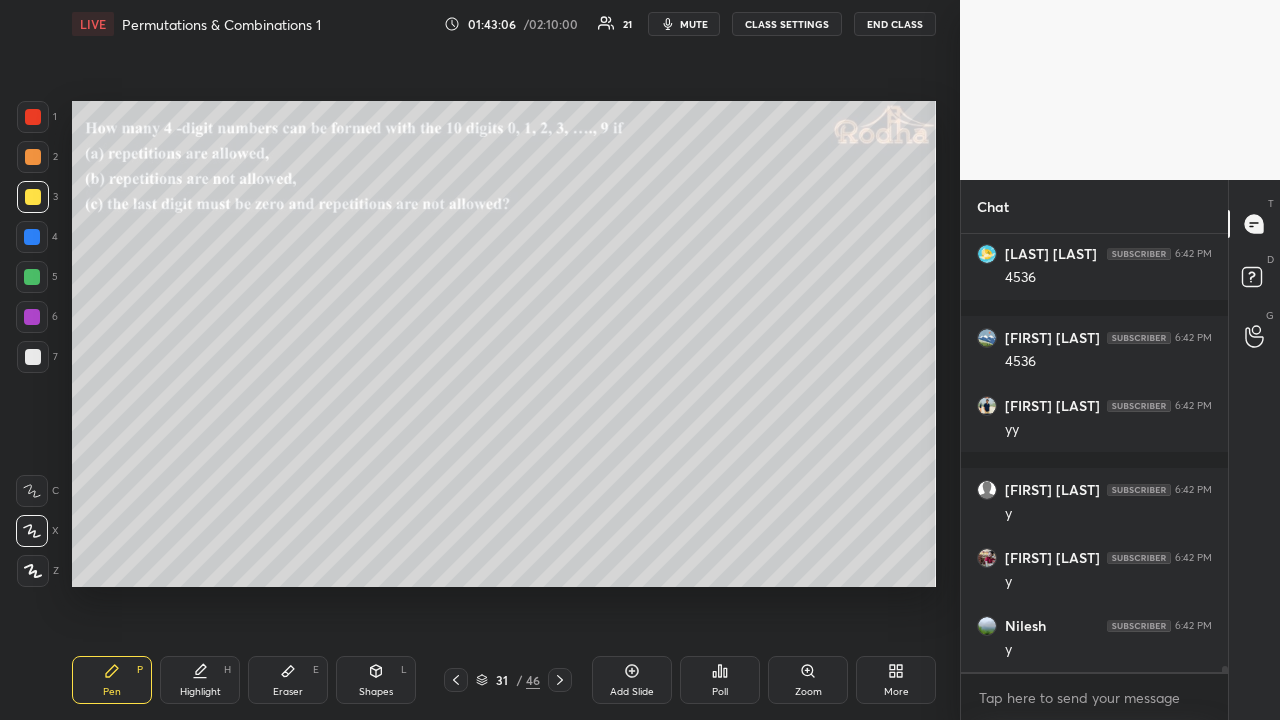 scroll, scrollTop: 34406, scrollLeft: 0, axis: vertical 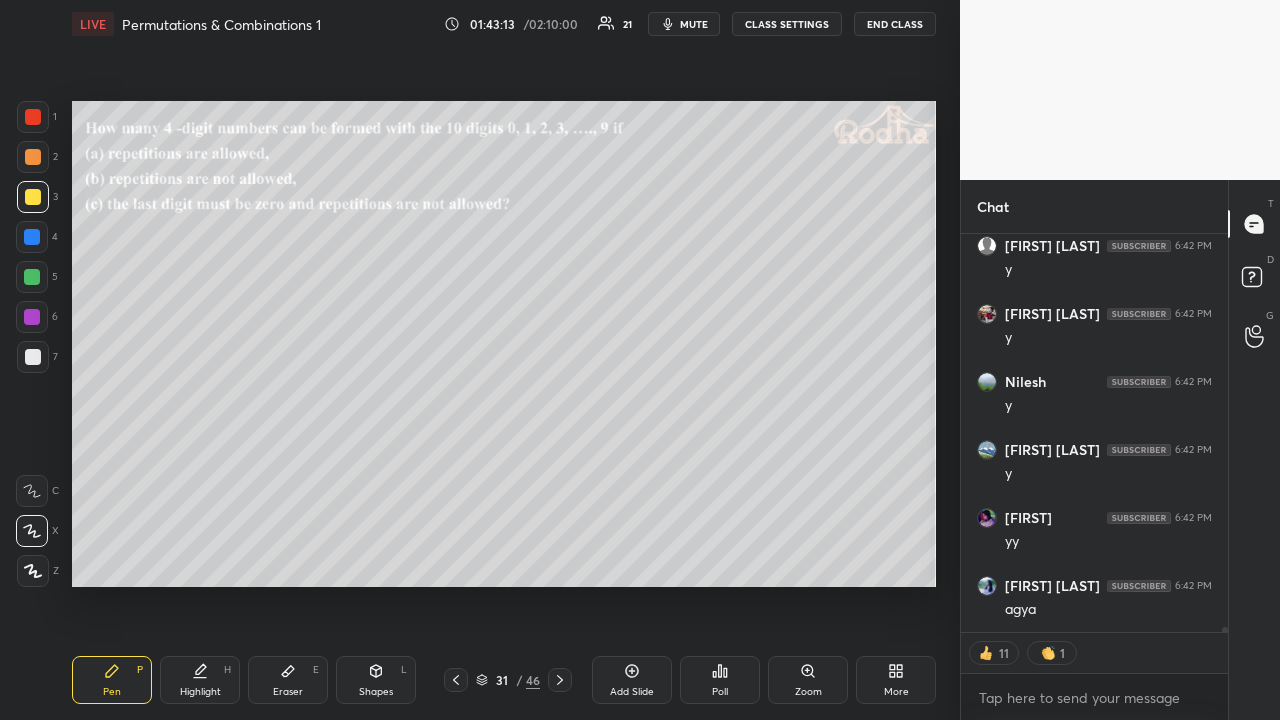 click at bounding box center [33, 357] 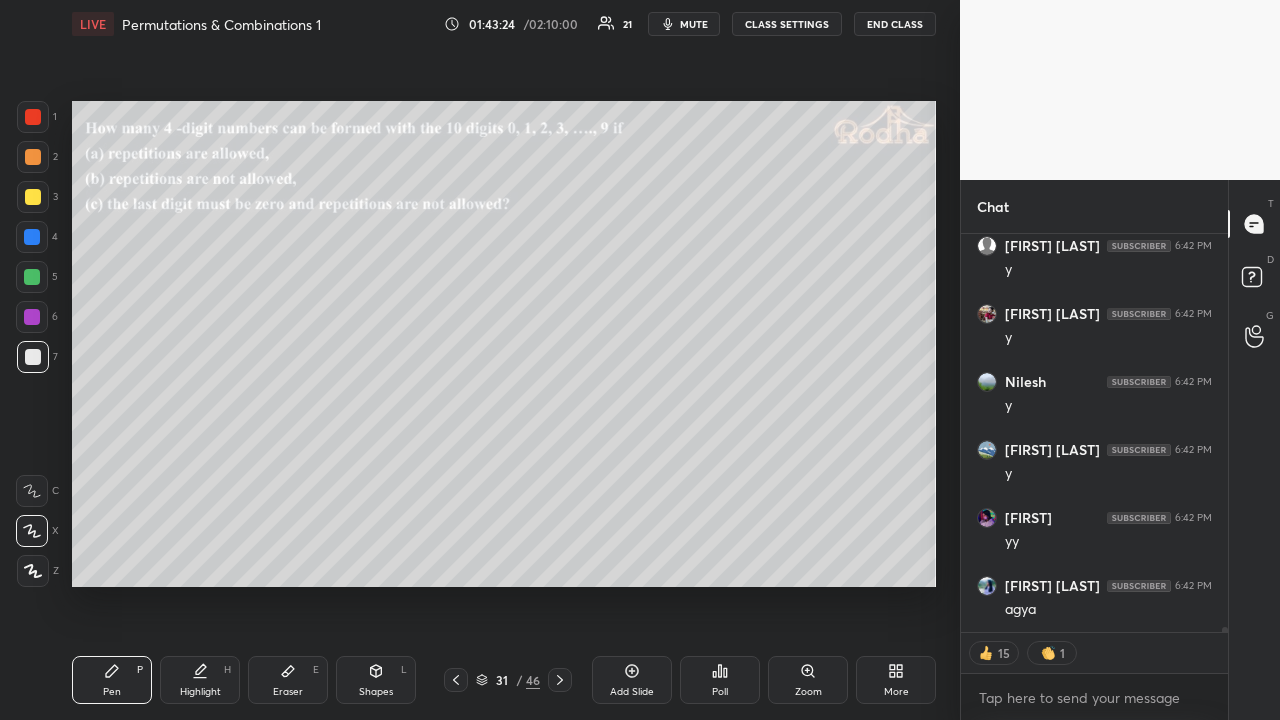 scroll, scrollTop: 7, scrollLeft: 6, axis: both 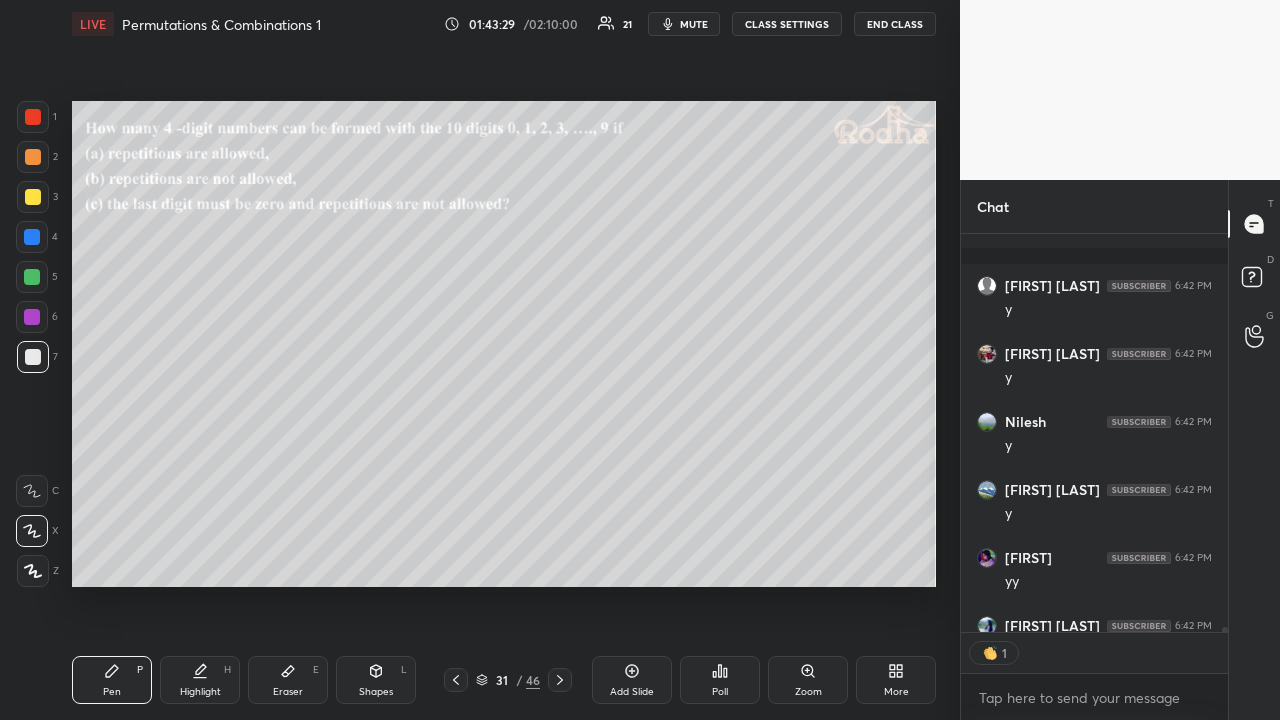 click at bounding box center (33, 197) 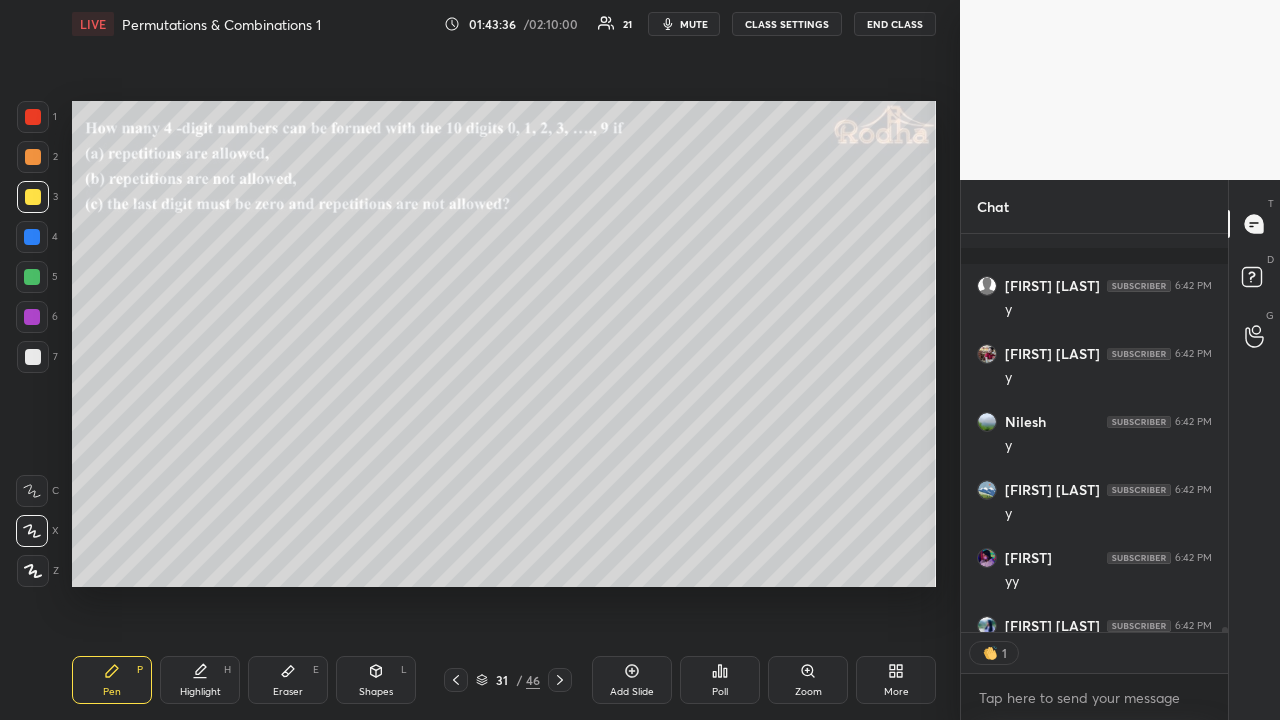 scroll, scrollTop: 7, scrollLeft: 6, axis: both 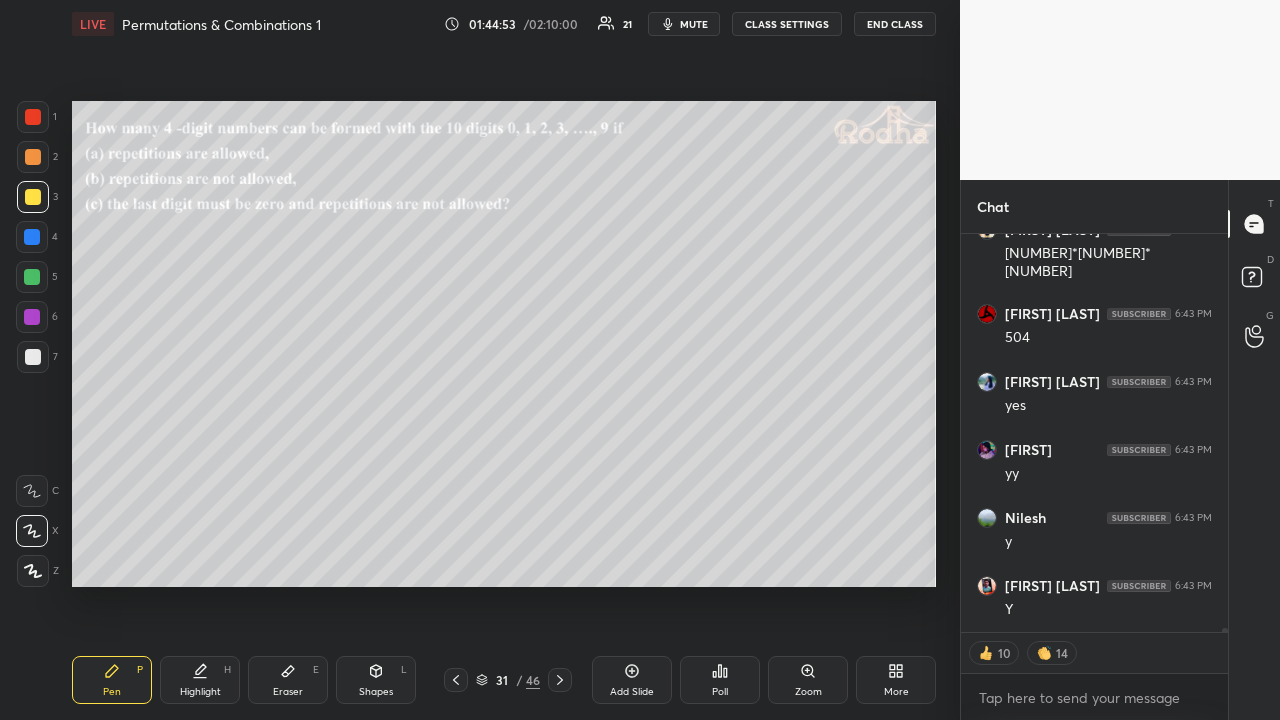 type on "x" 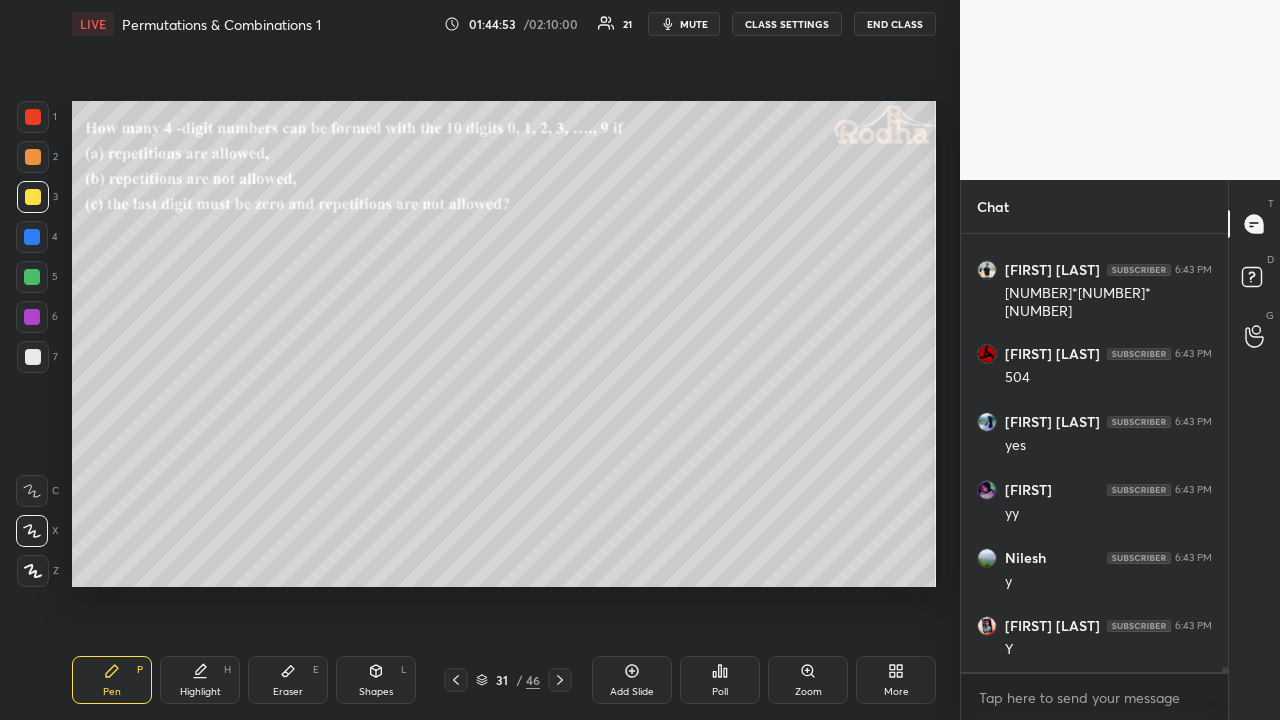 scroll, scrollTop: 7, scrollLeft: 6, axis: both 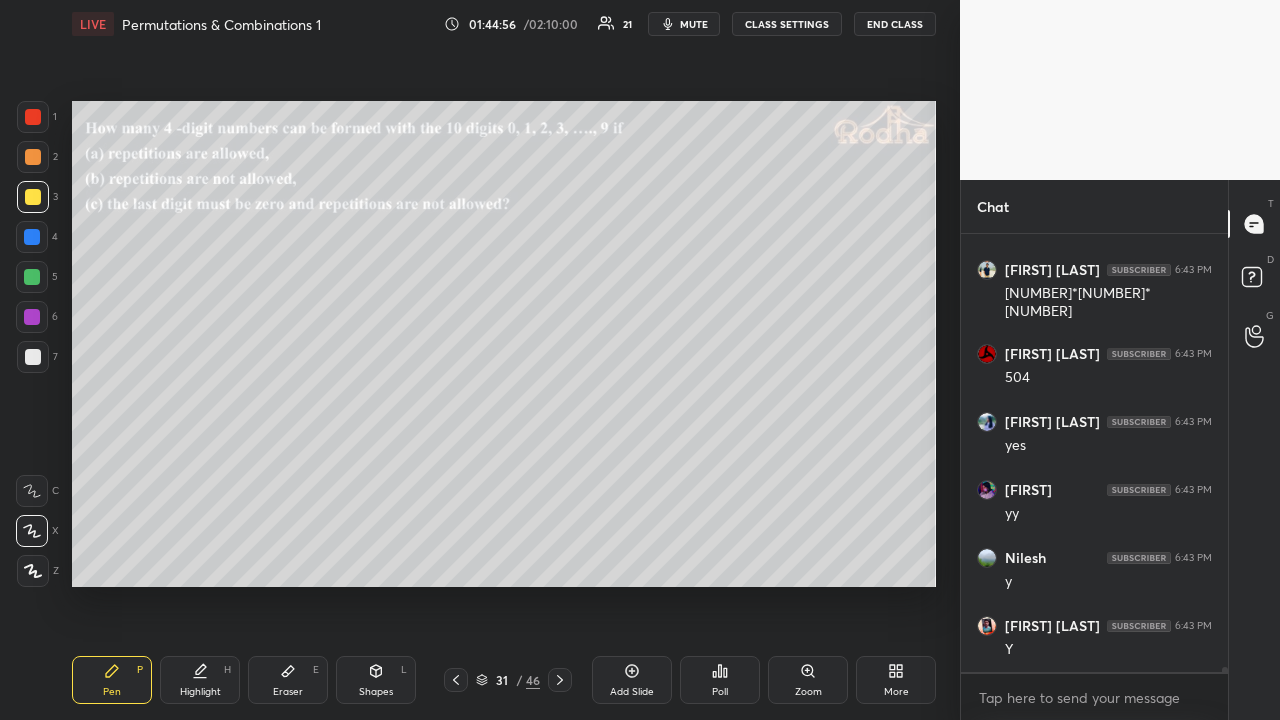 click 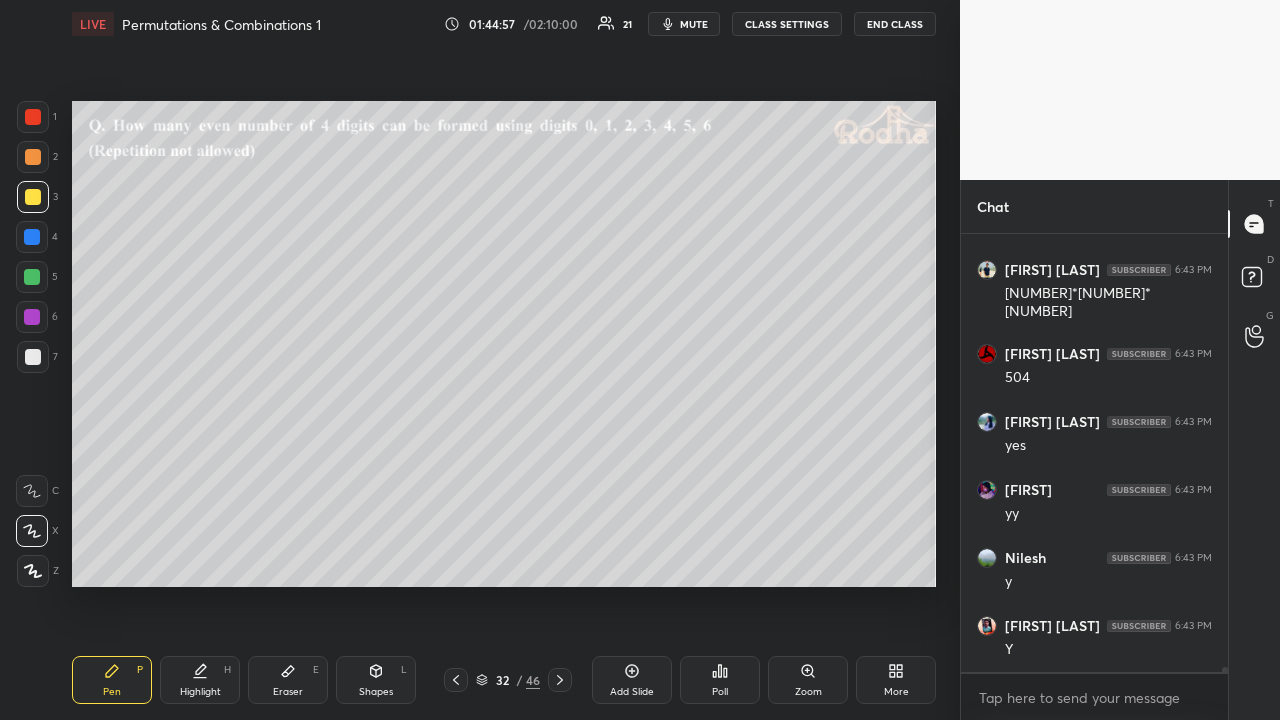 click 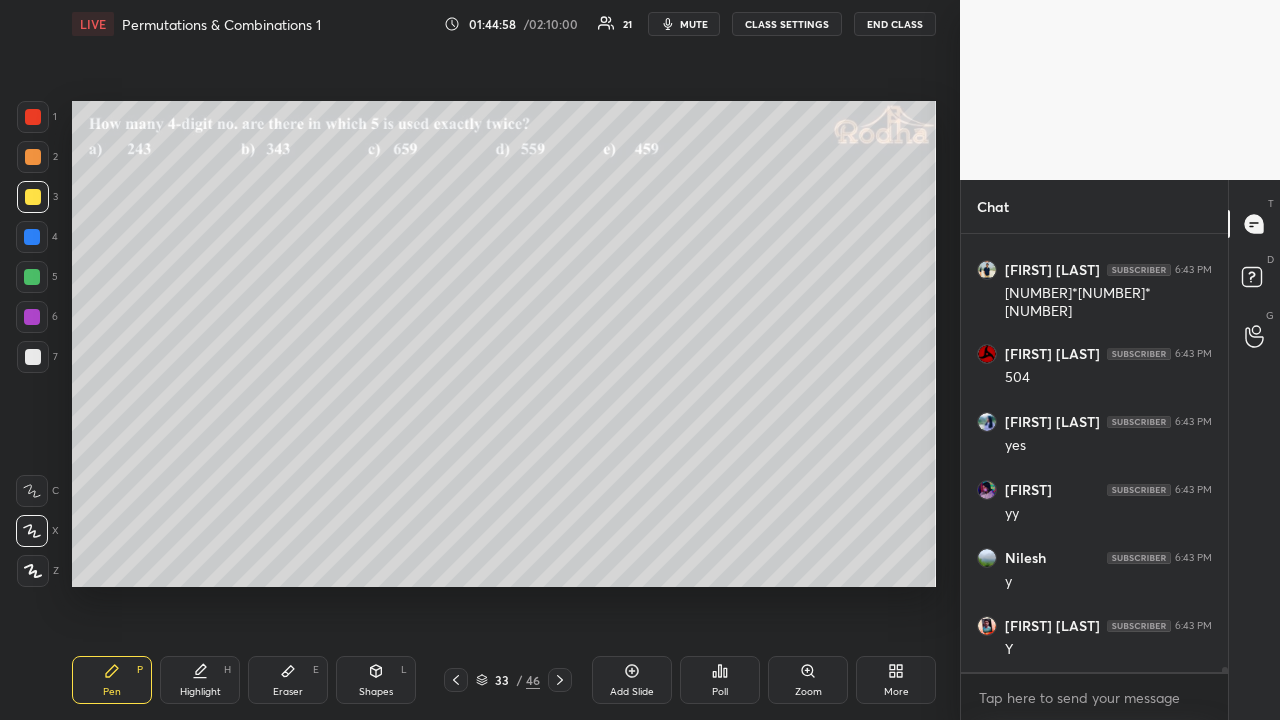 click 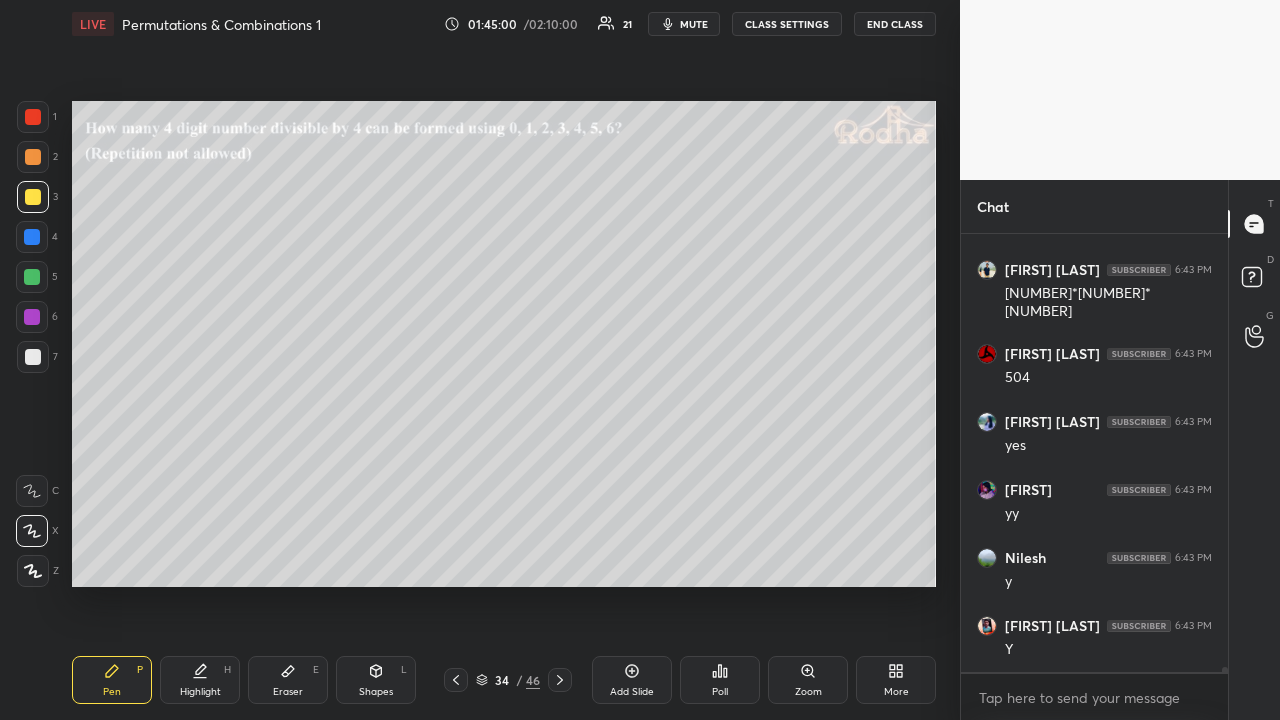 click 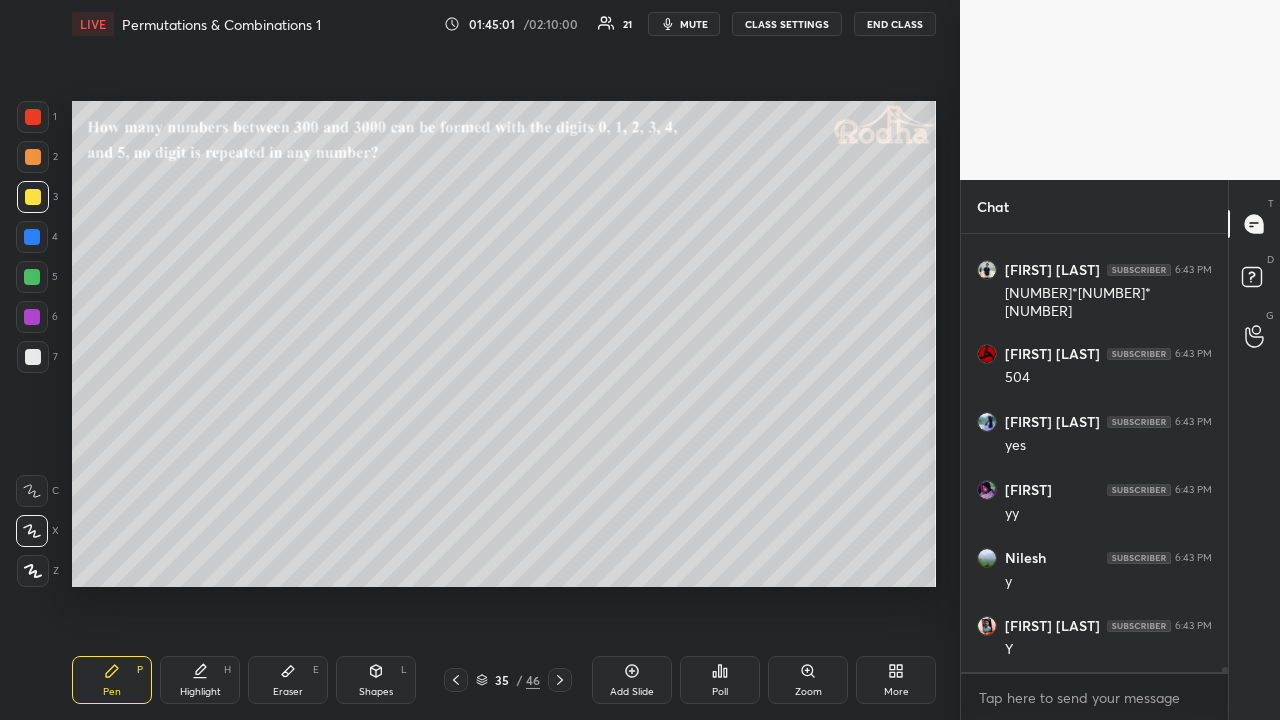 click 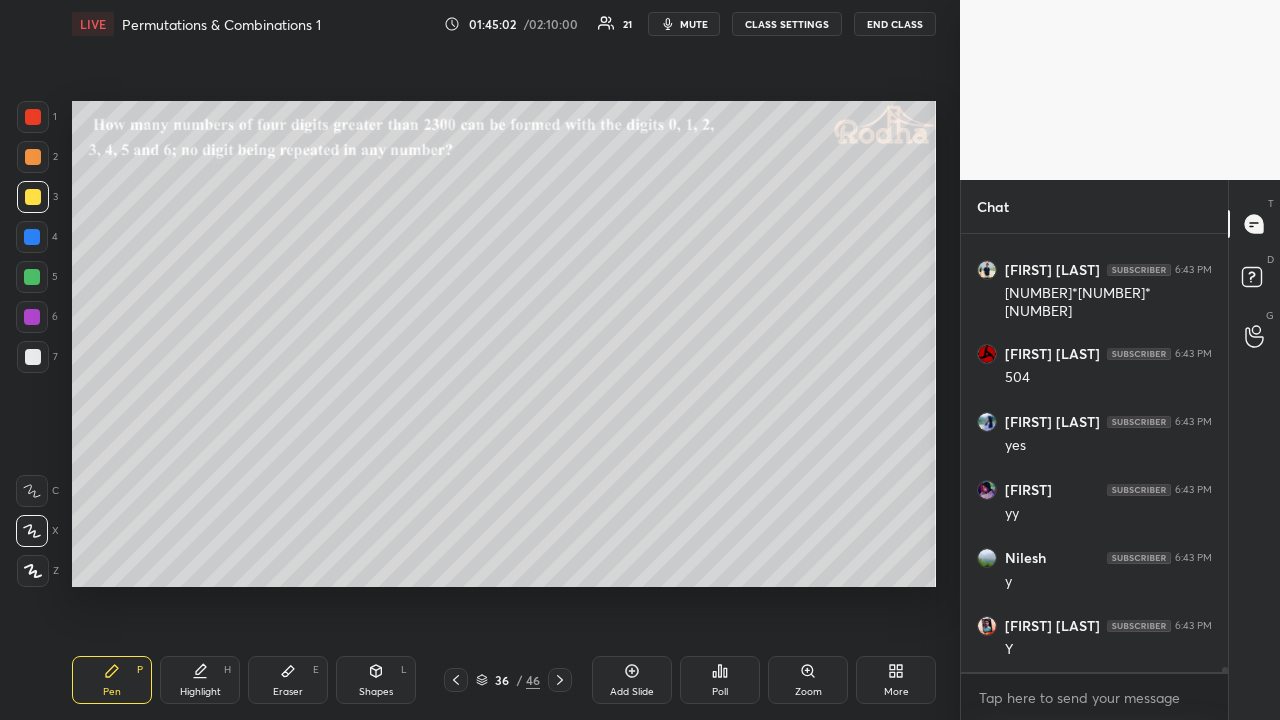 click 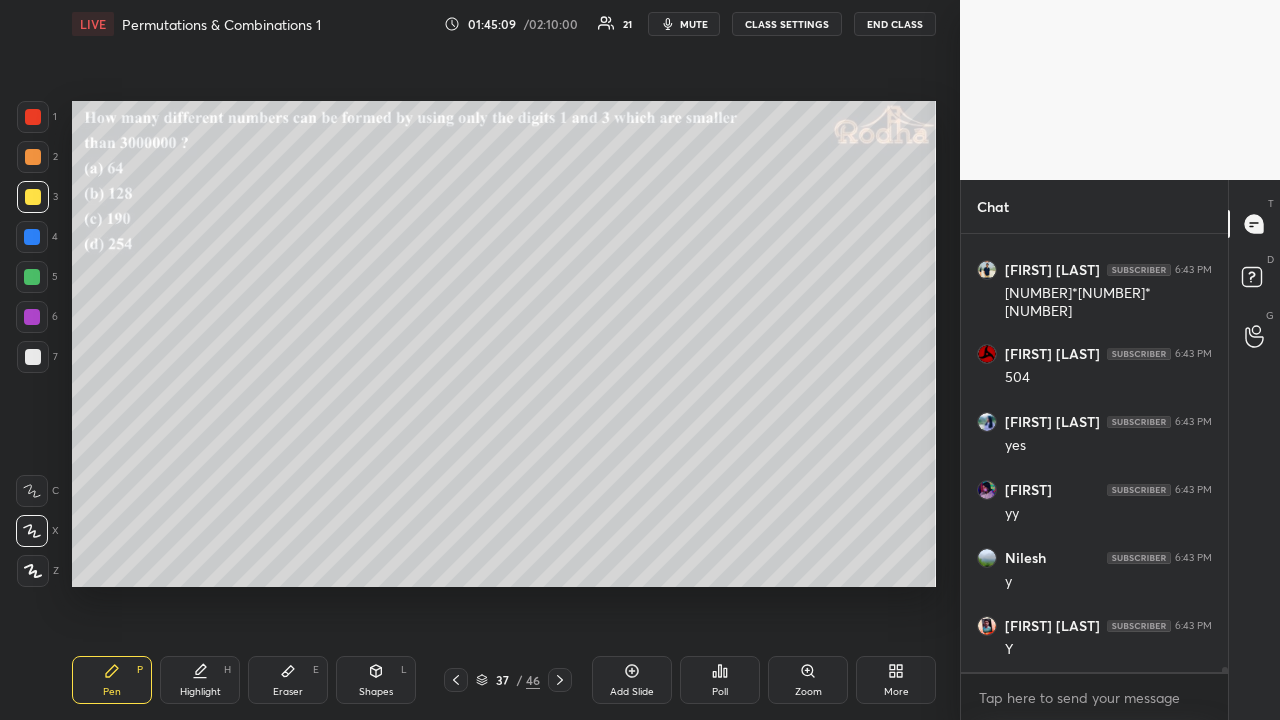 click on "Poll" at bounding box center [720, 680] 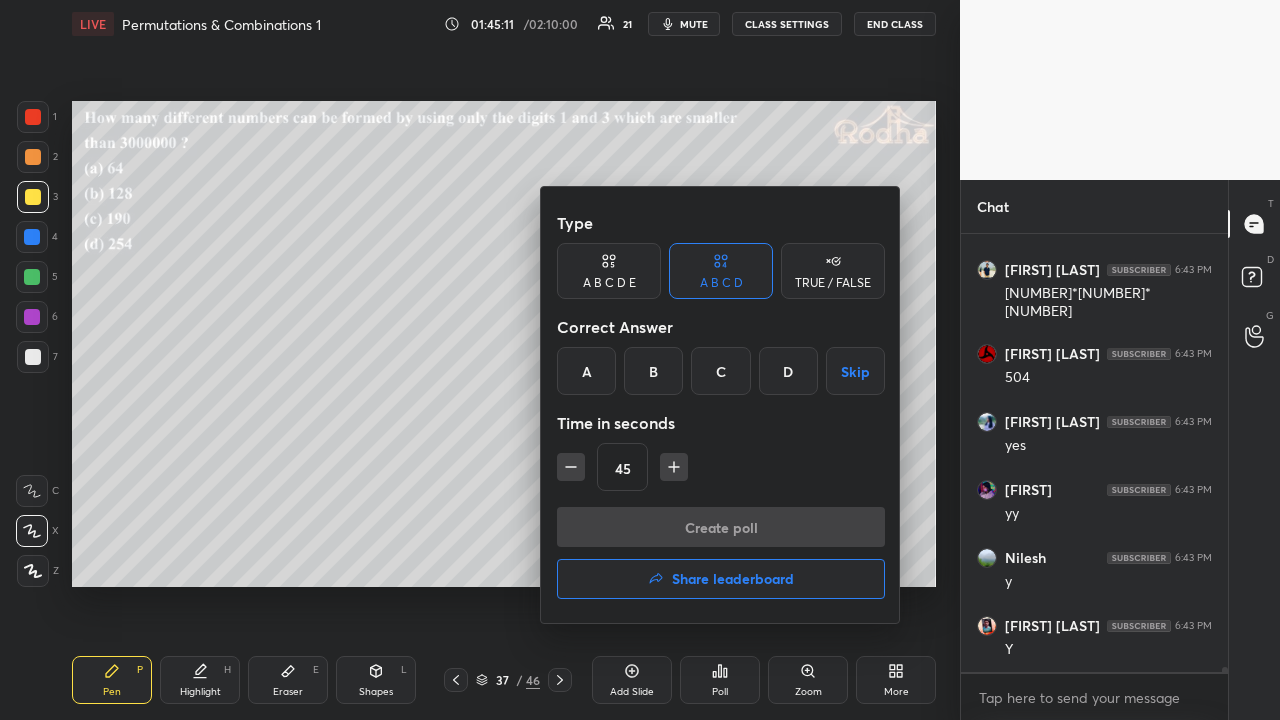 click on "A B C D E" at bounding box center [609, 271] 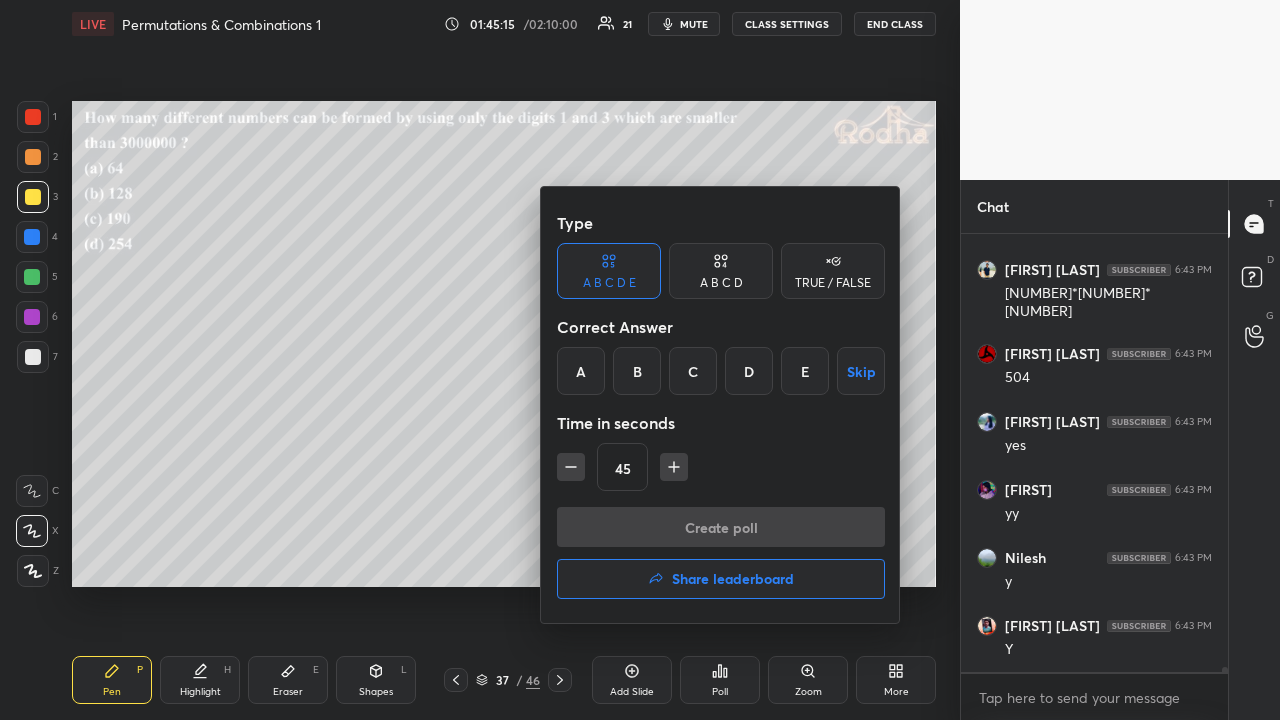 click on "C" at bounding box center (693, 371) 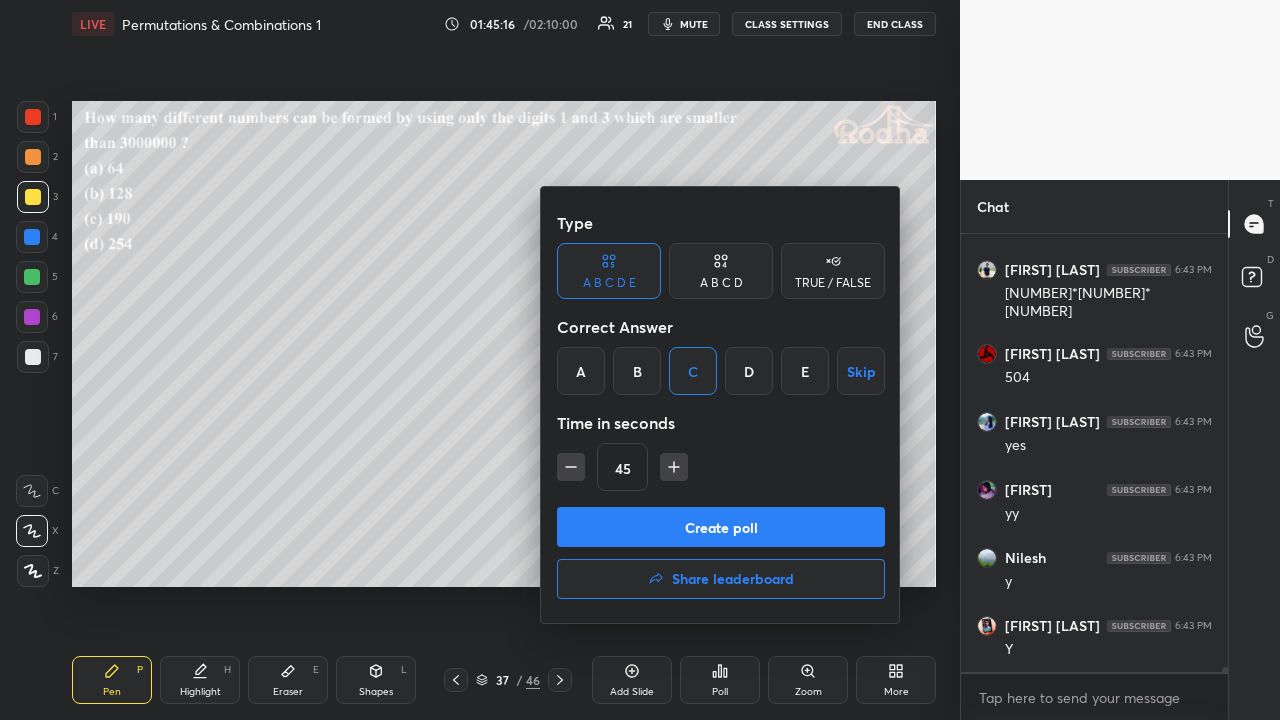 click 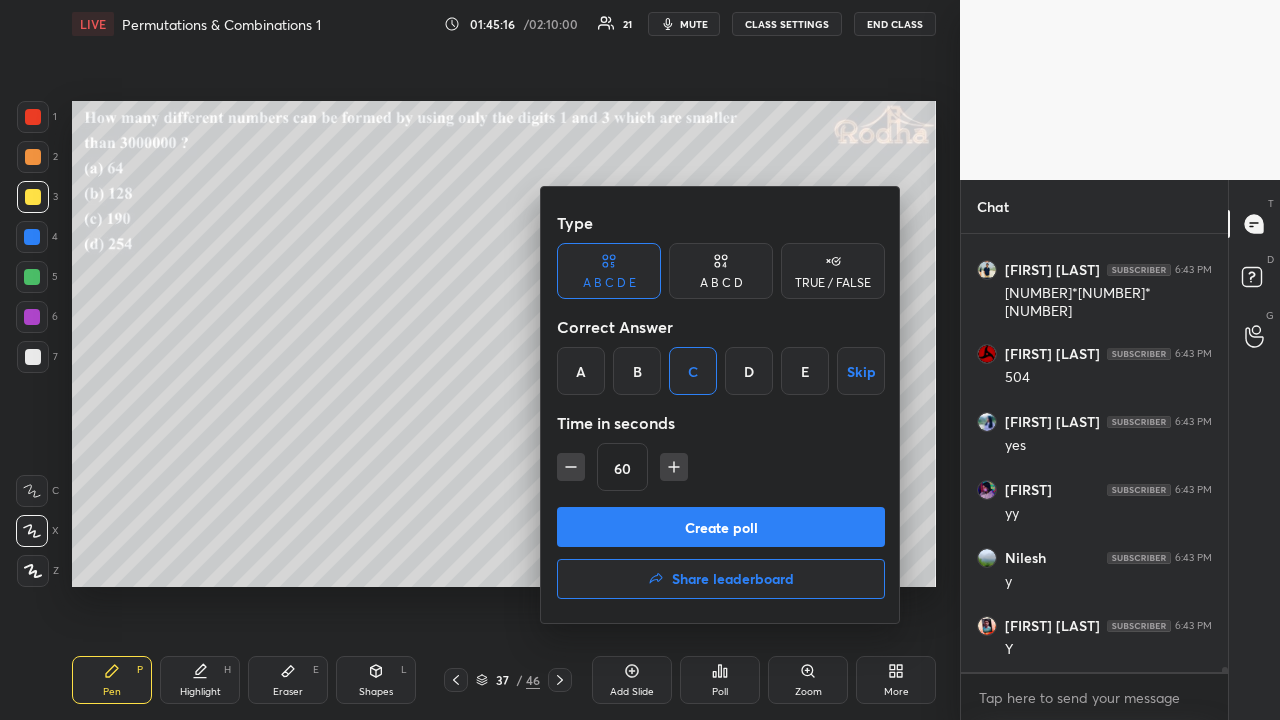 click on "Create poll" at bounding box center [721, 527] 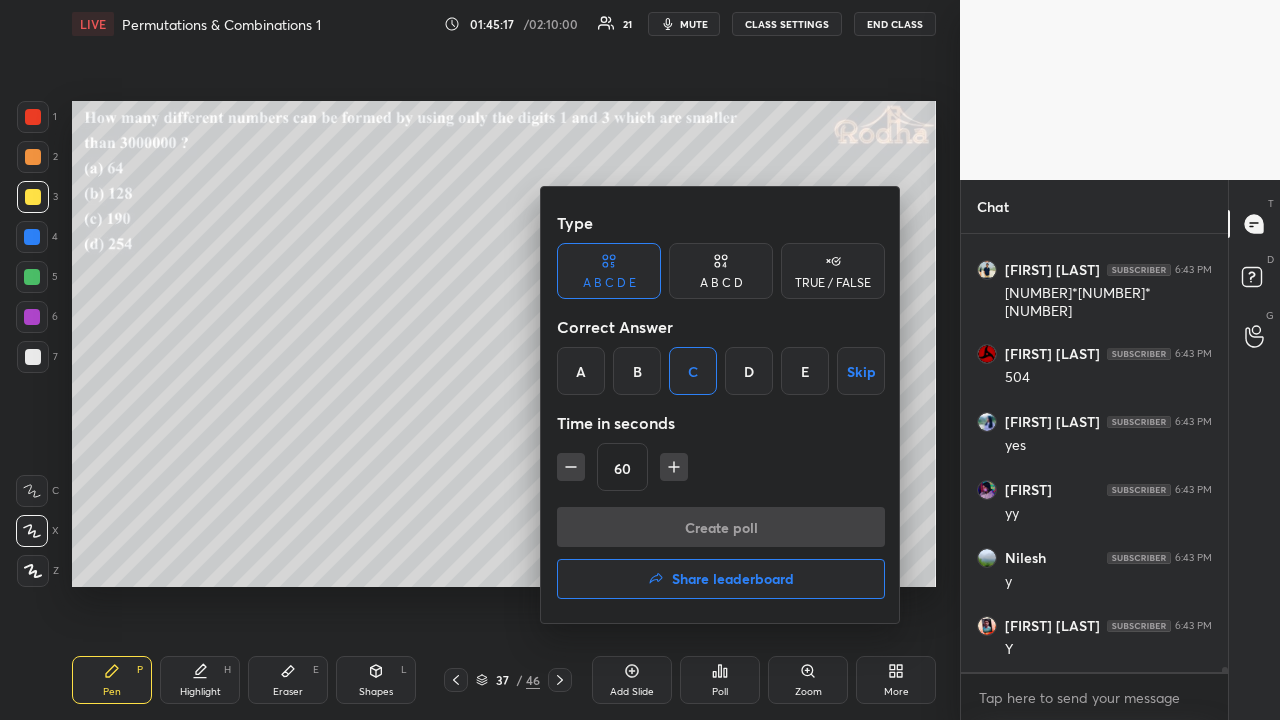 scroll, scrollTop: 409, scrollLeft: 255, axis: both 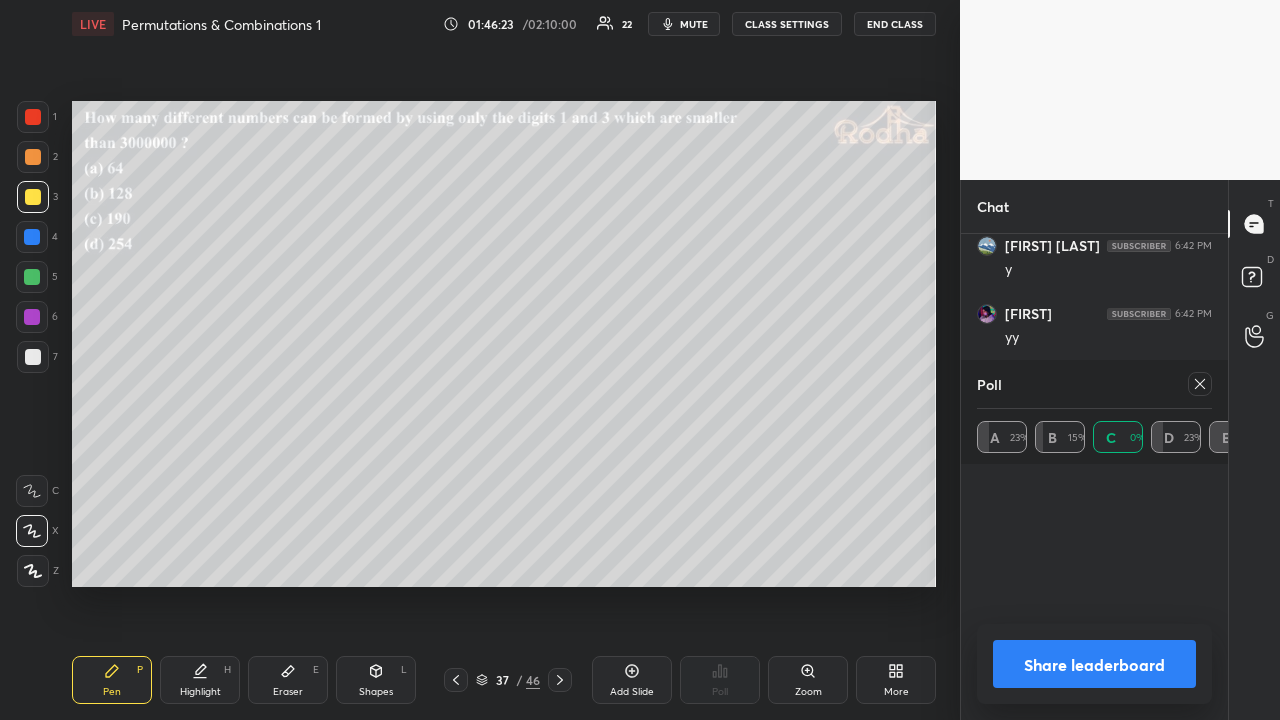 click 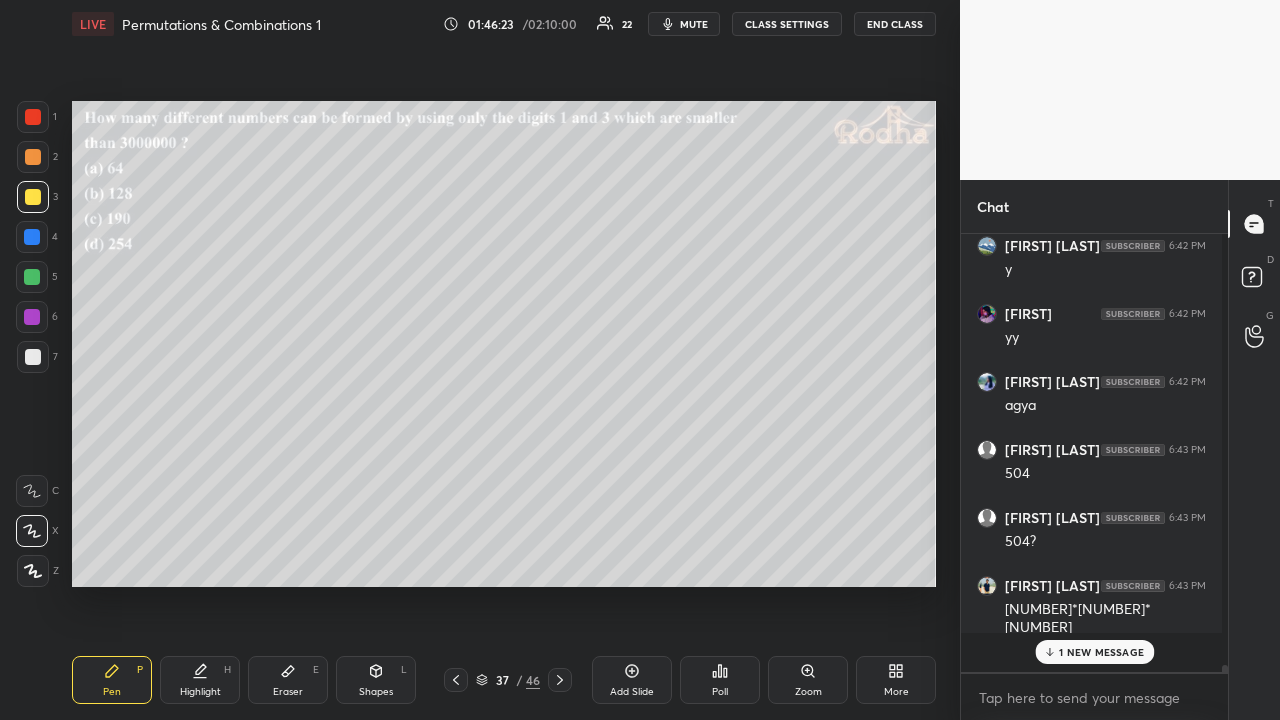 scroll, scrollTop: 0, scrollLeft: 6, axis: horizontal 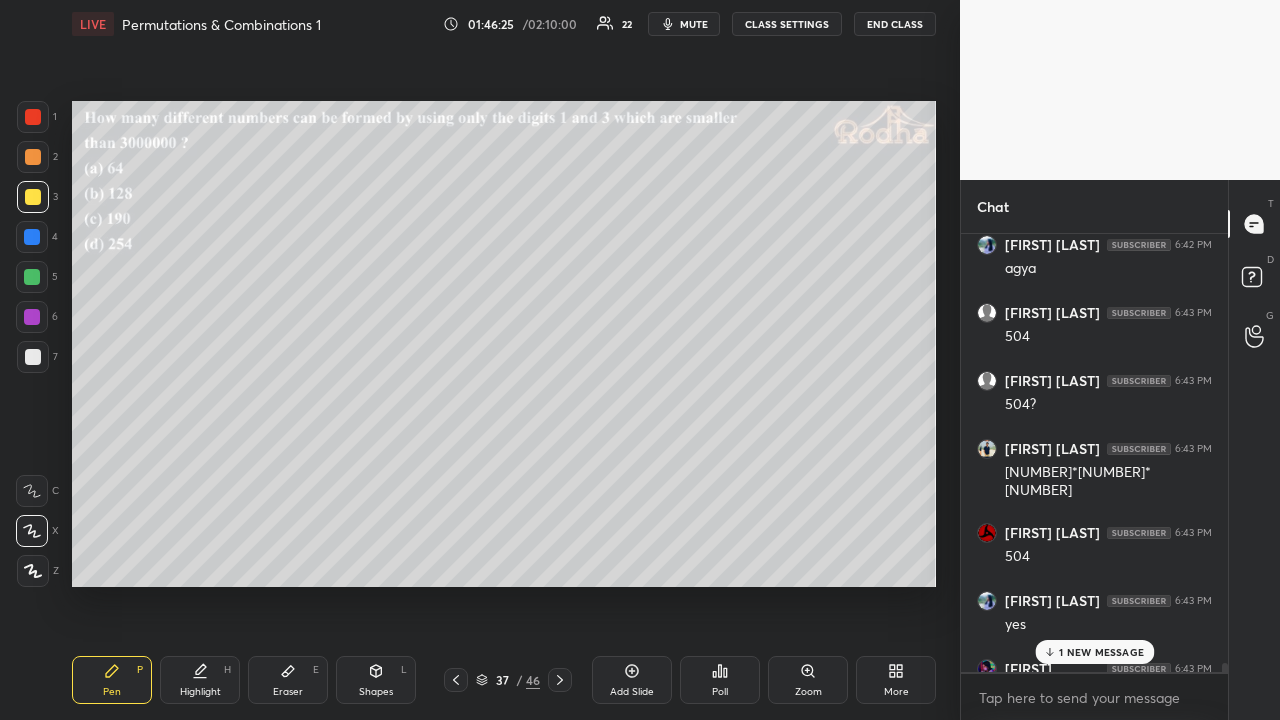 click on "1 NEW MESSAGE" at bounding box center (1101, 652) 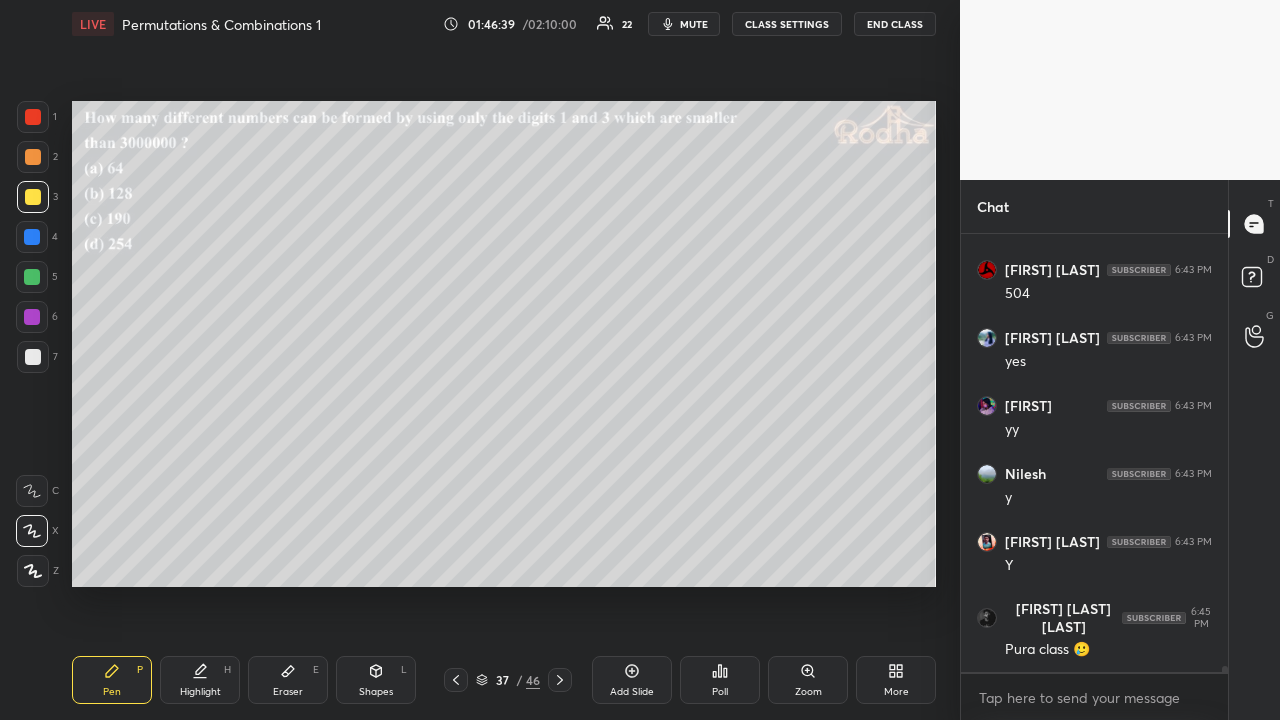 click on "1 2 3 4 5 6 7" at bounding box center (37, 241) 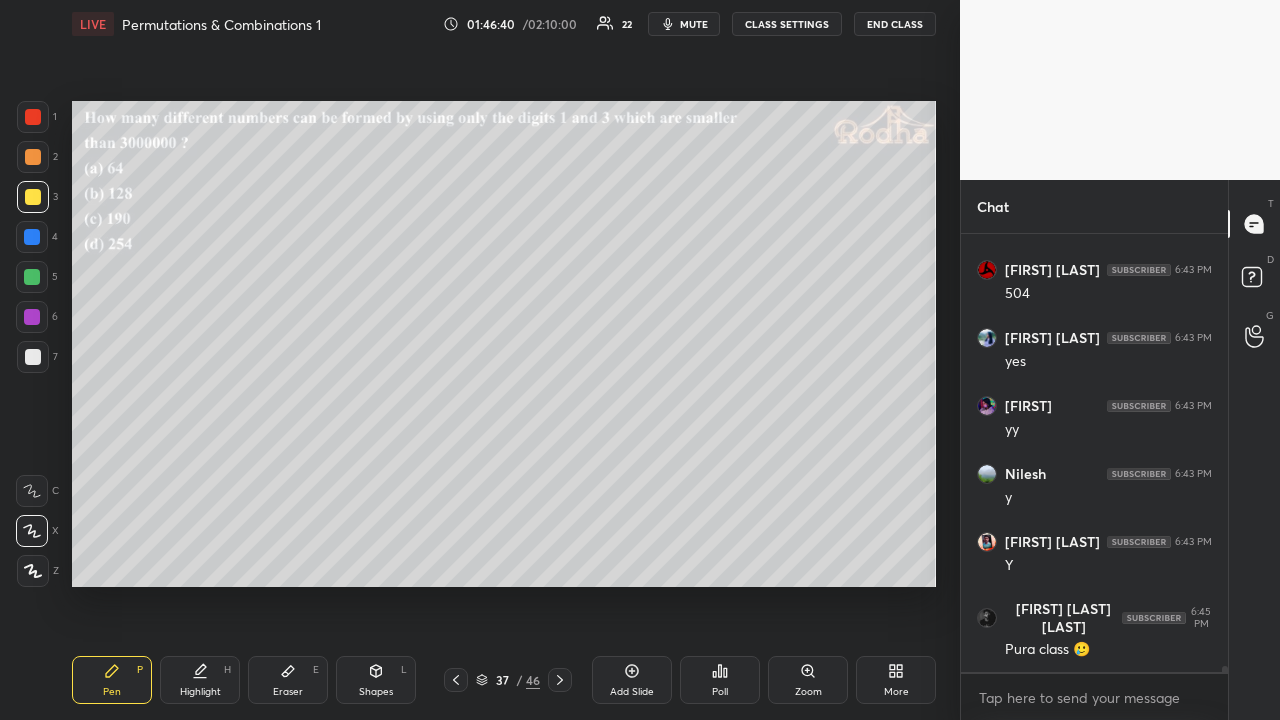 click at bounding box center (33, 157) 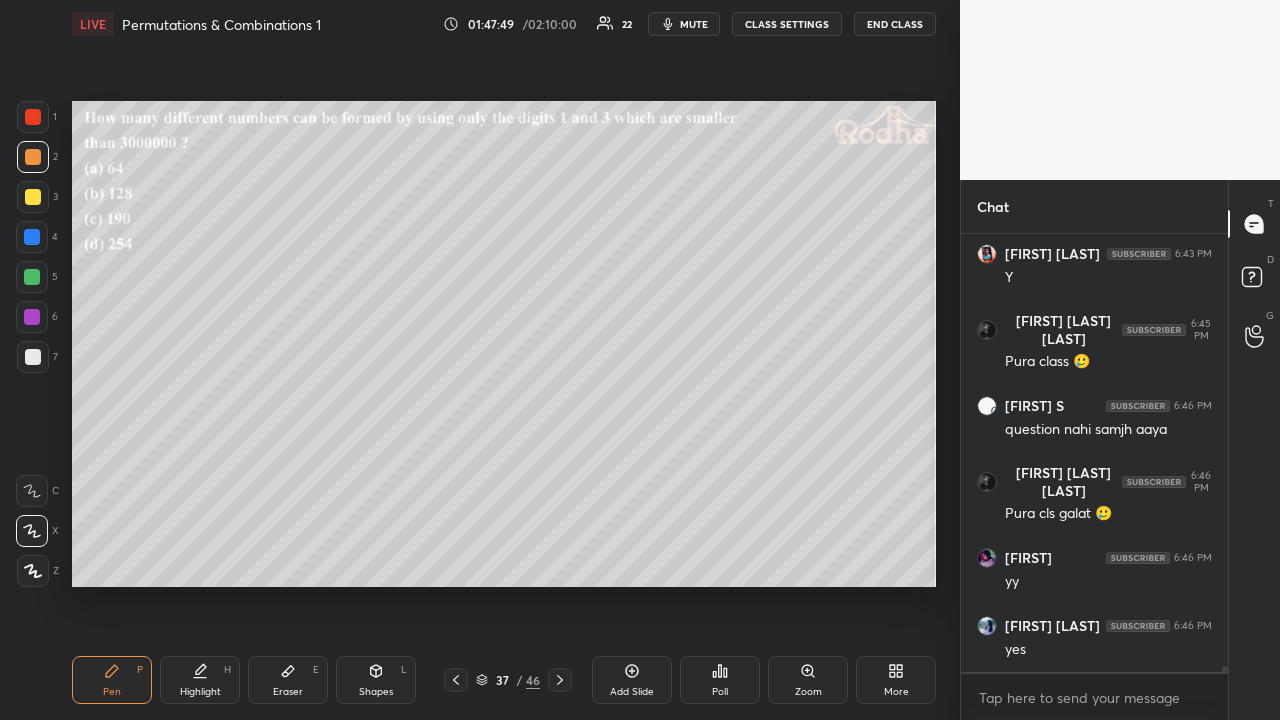 scroll, scrollTop: 34268, scrollLeft: 0, axis: vertical 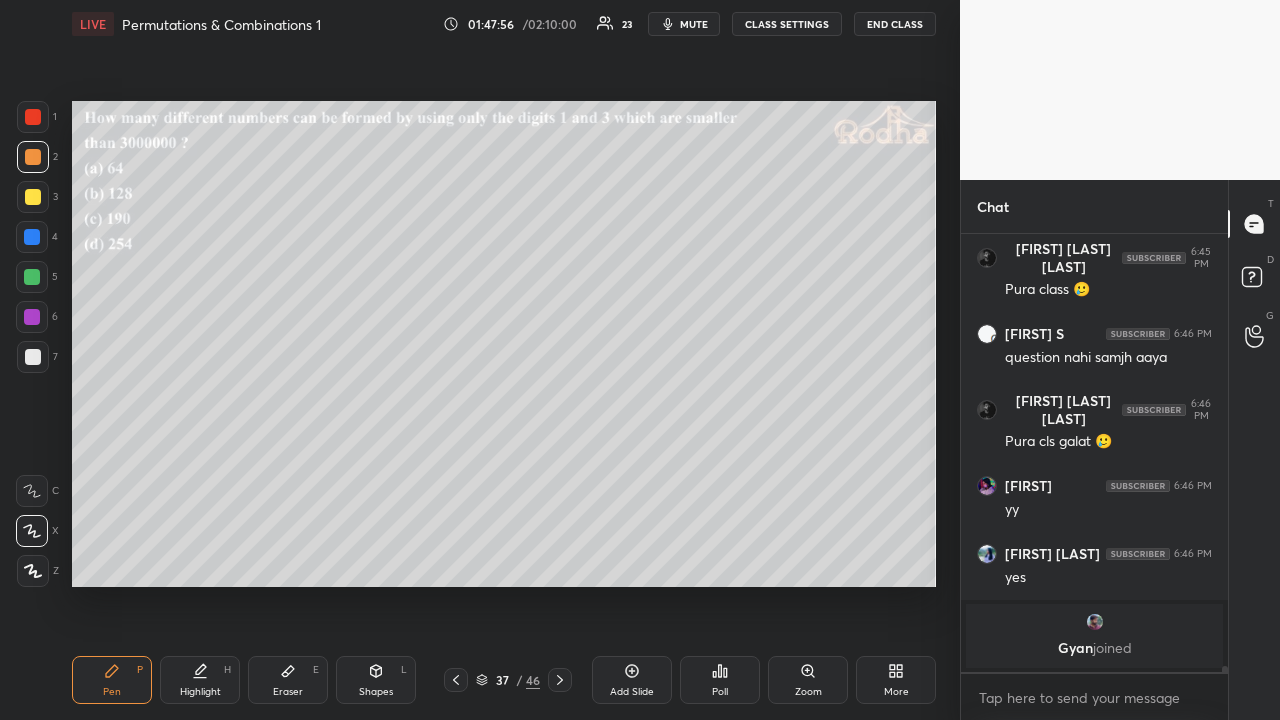 click at bounding box center [33, 357] 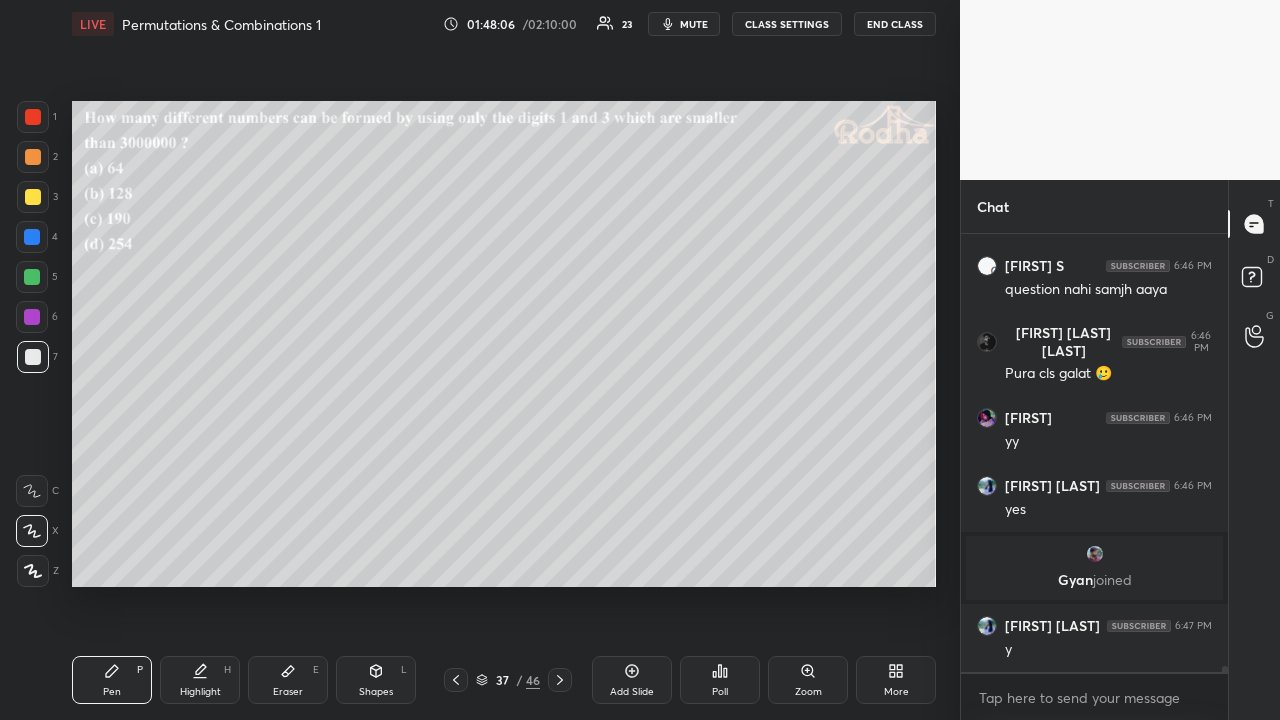 scroll, scrollTop: 34174, scrollLeft: 0, axis: vertical 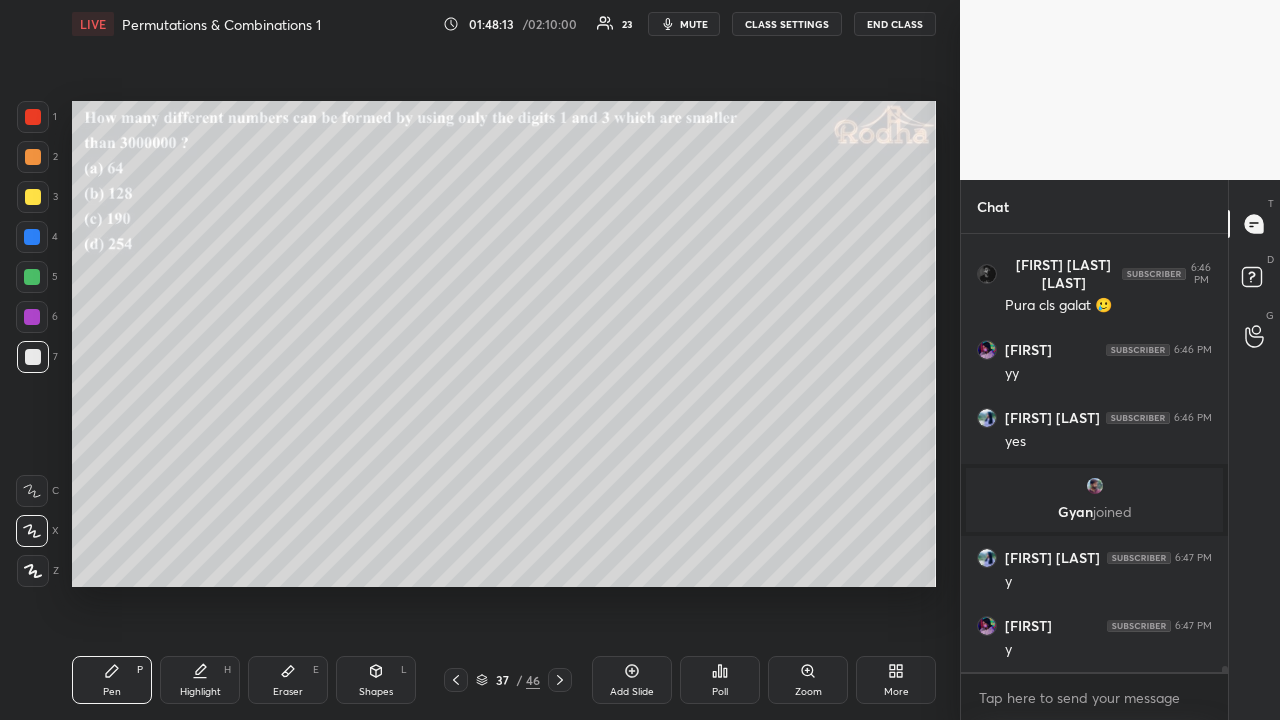 click at bounding box center [33, 157] 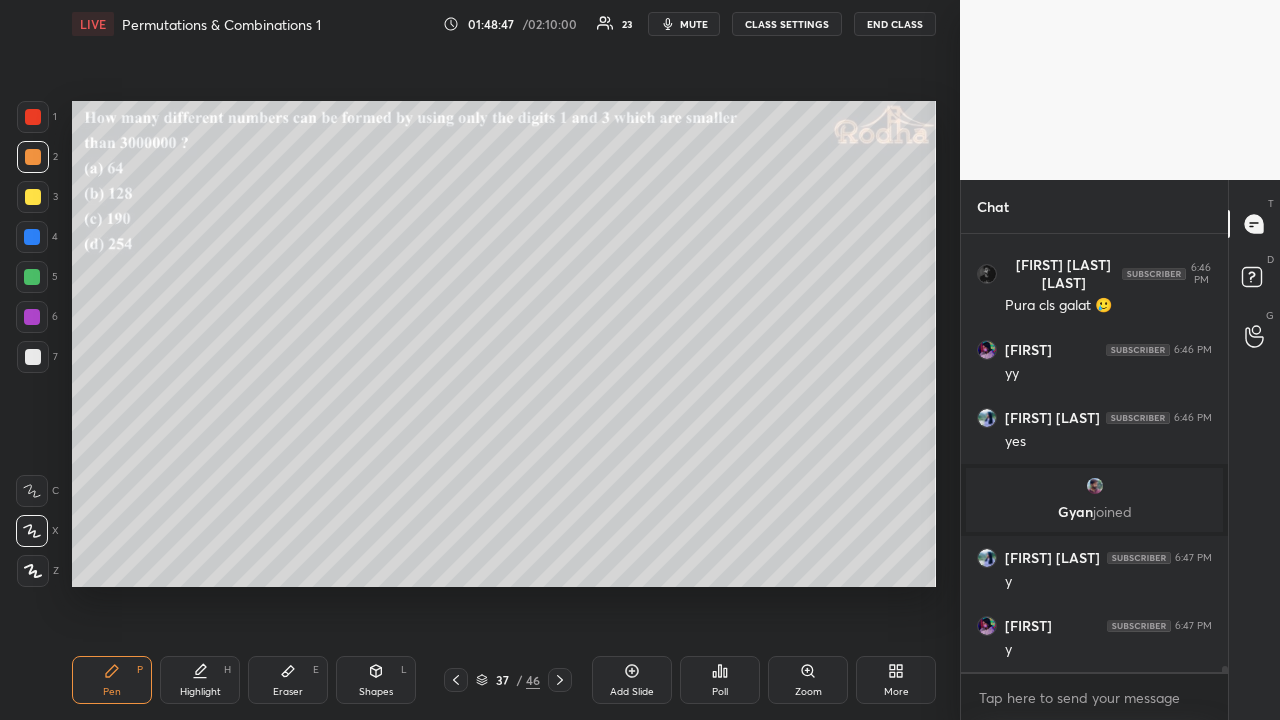 drag, startPoint x: 32, startPoint y: 199, endPoint x: 32, endPoint y: 220, distance: 21 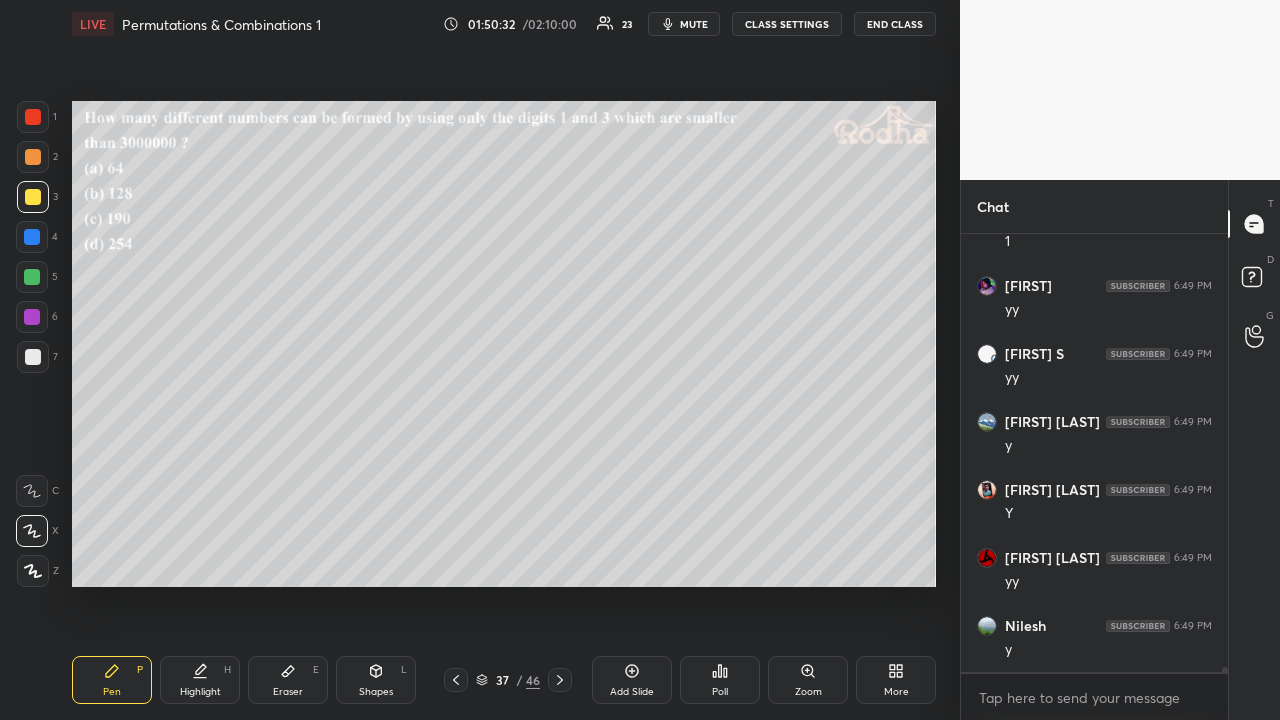 scroll, scrollTop: 34886, scrollLeft: 0, axis: vertical 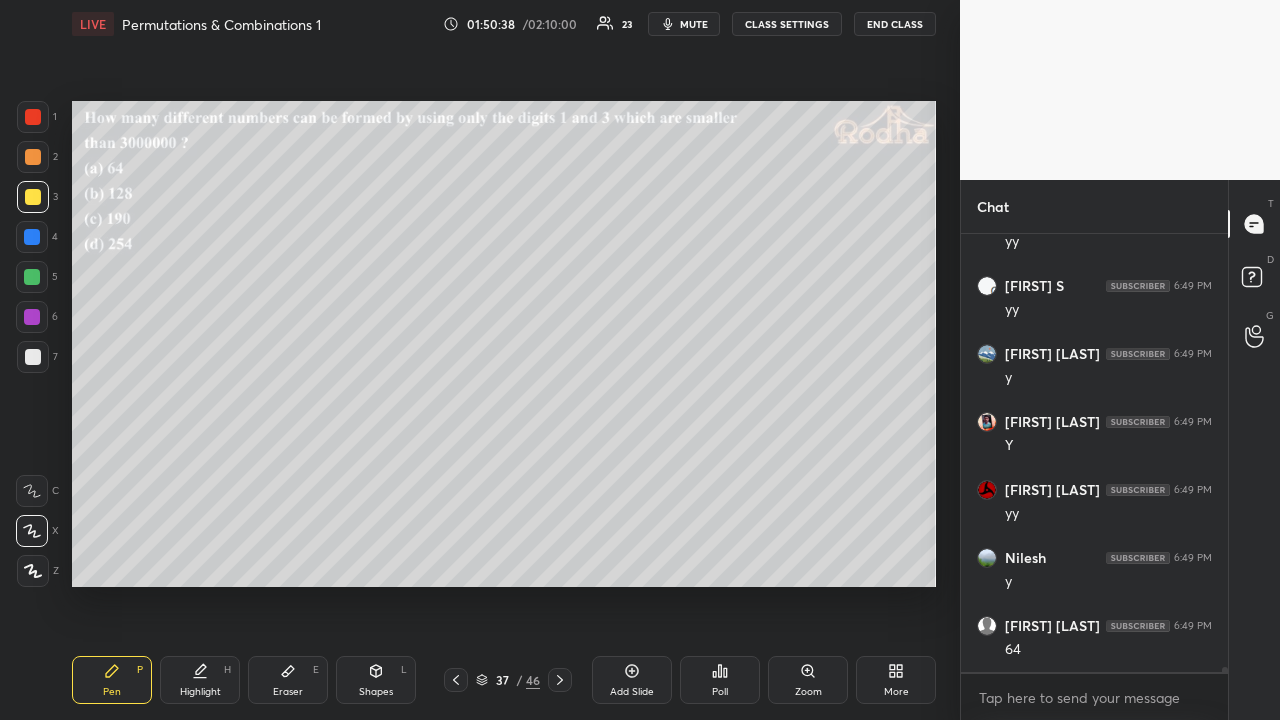 drag, startPoint x: 39, startPoint y: 276, endPoint x: 70, endPoint y: 275, distance: 31.016125 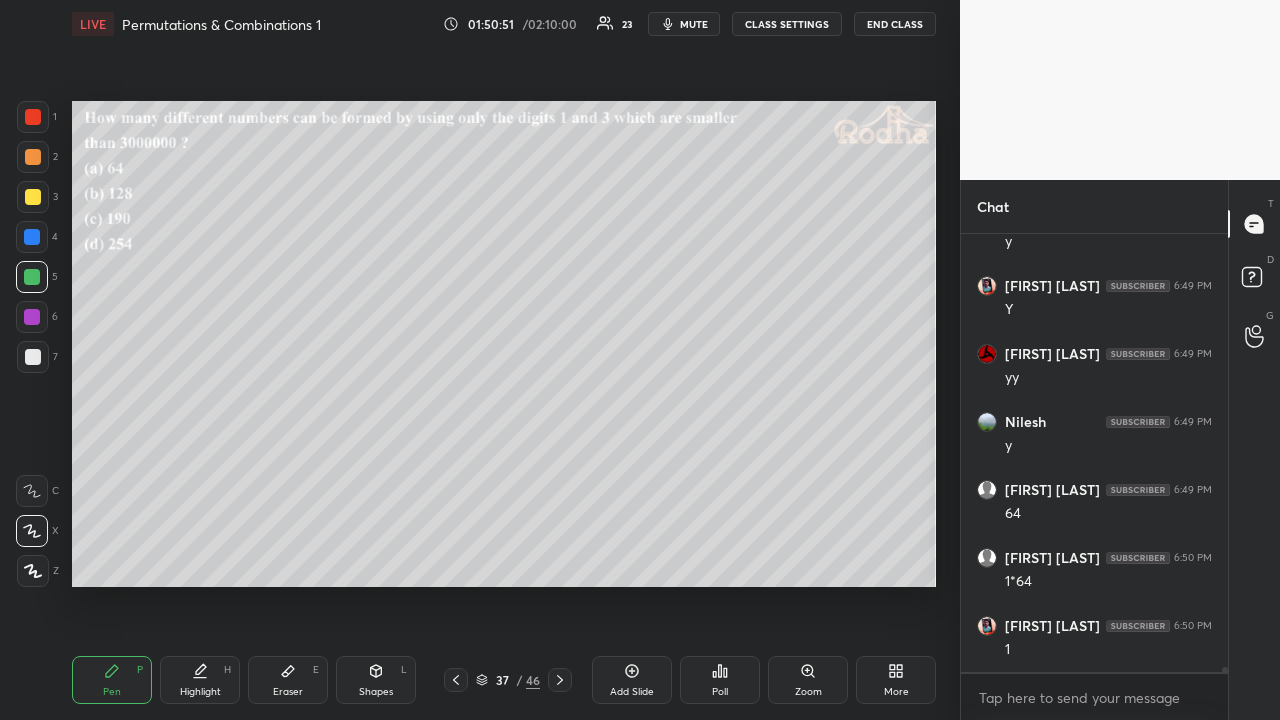 scroll, scrollTop: 35090, scrollLeft: 0, axis: vertical 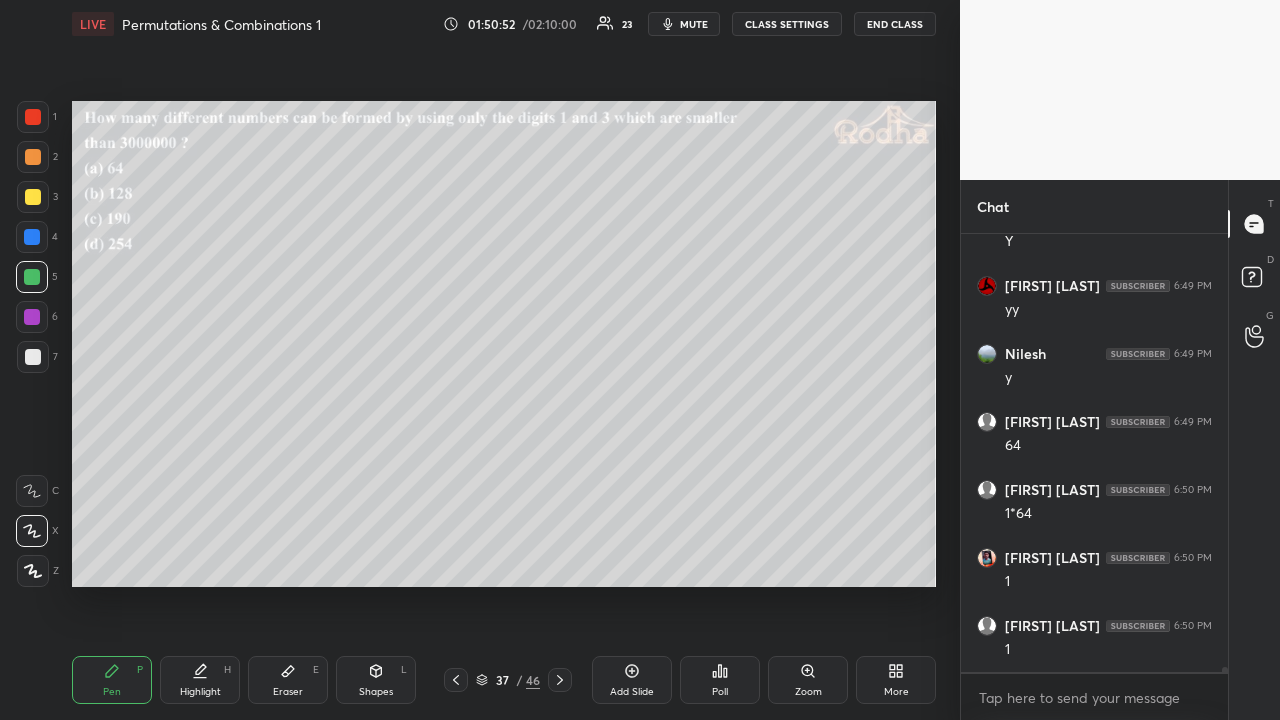 click at bounding box center (33, 197) 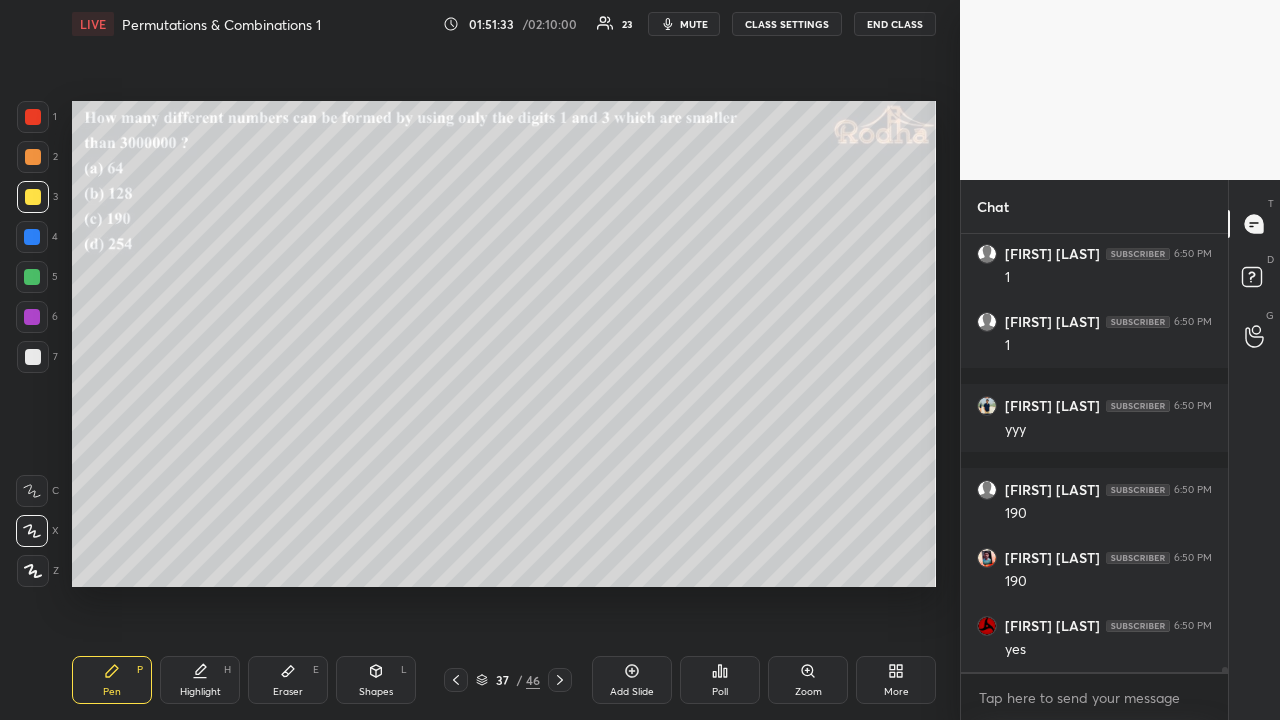 scroll, scrollTop: 35546, scrollLeft: 0, axis: vertical 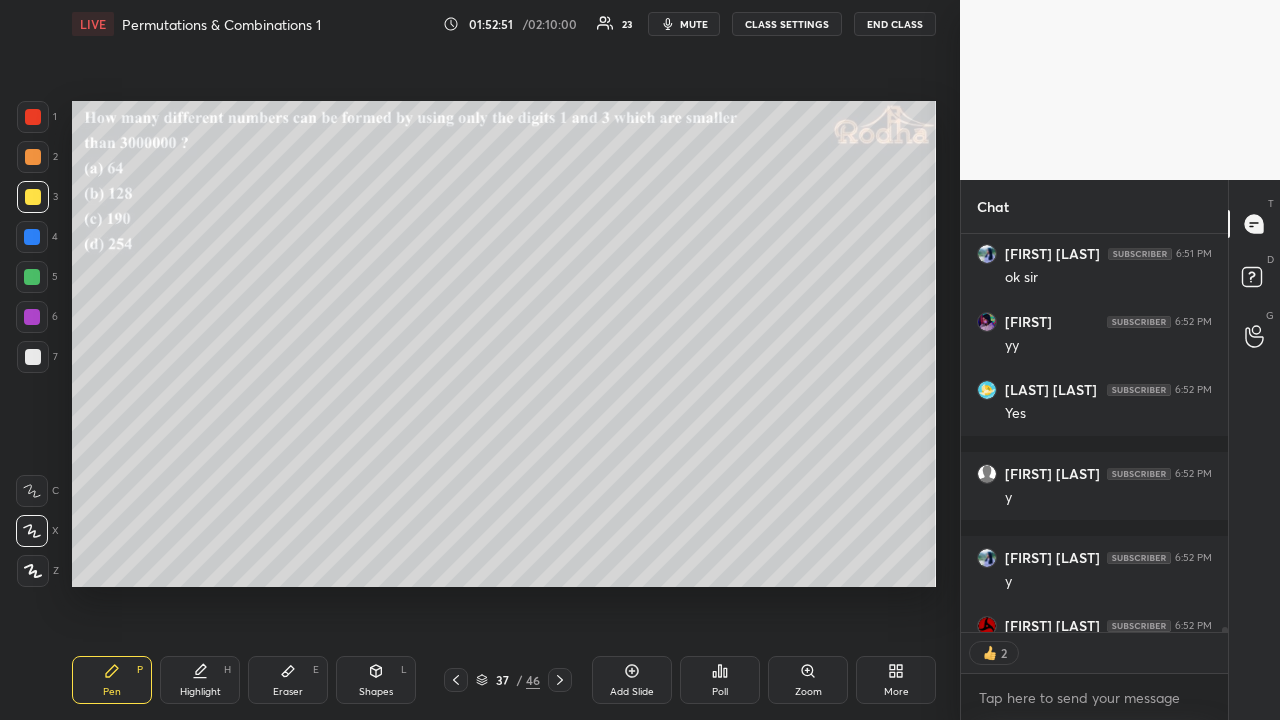 click 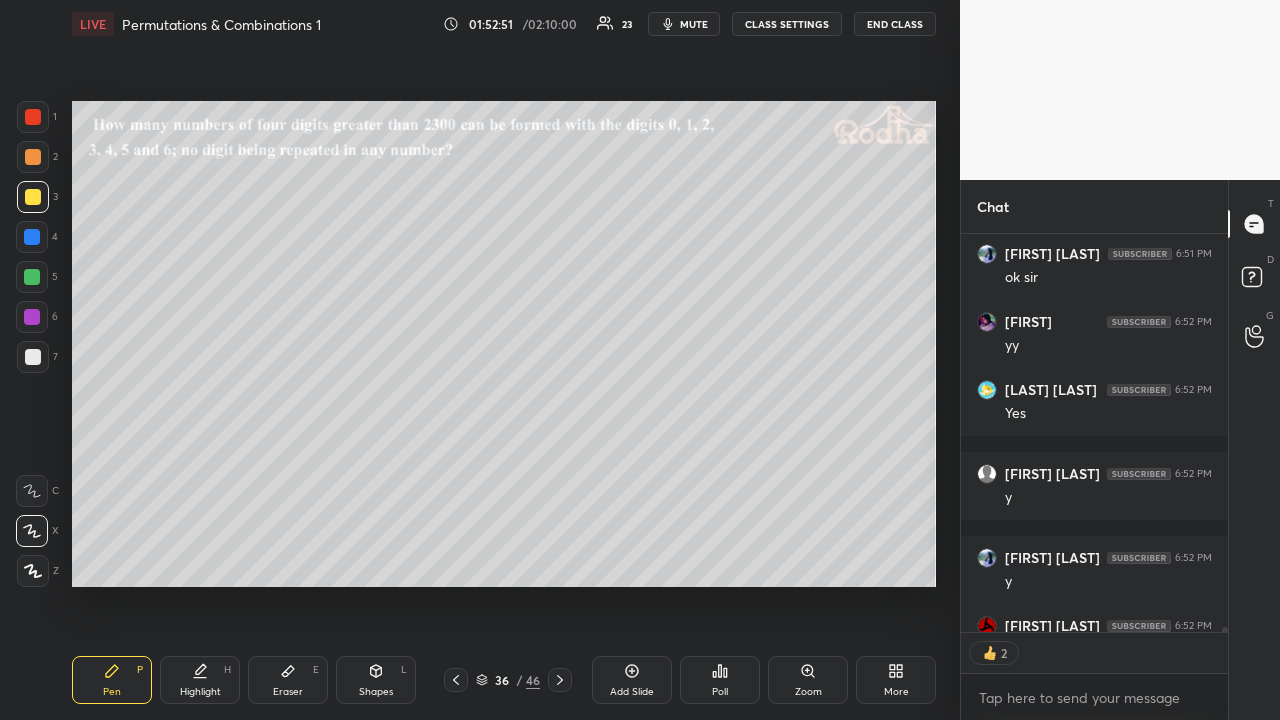 click 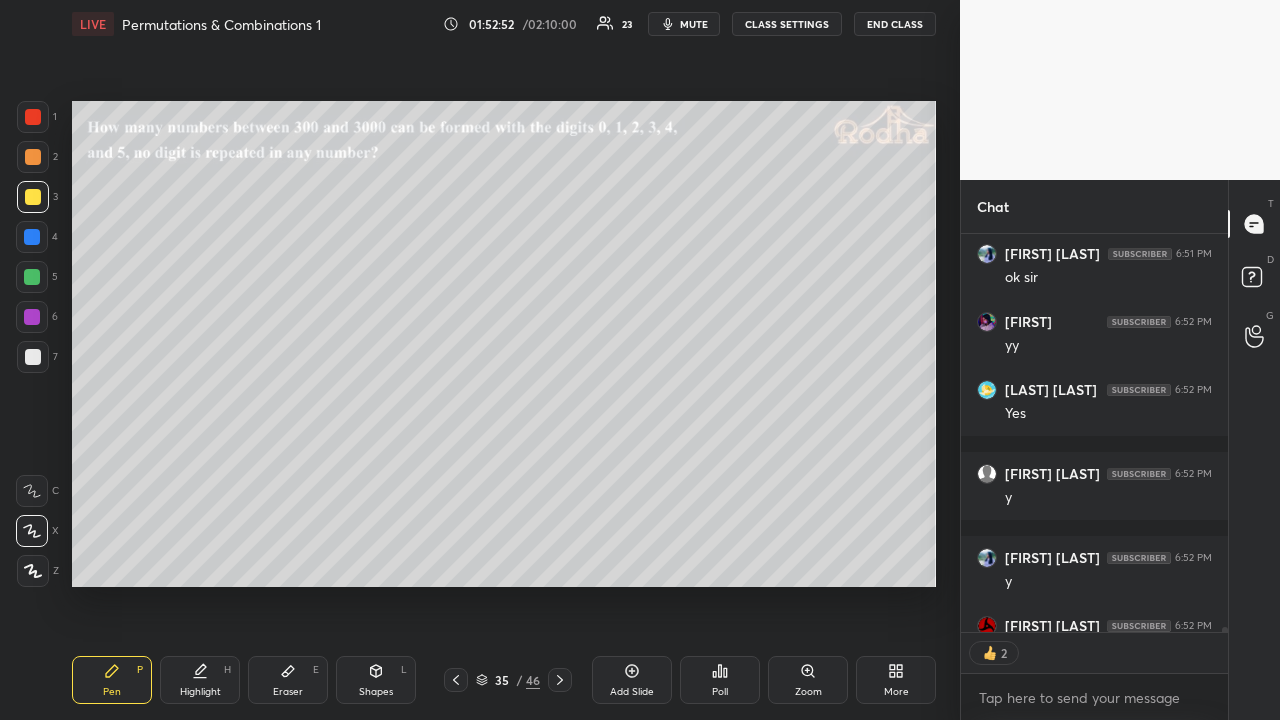 click 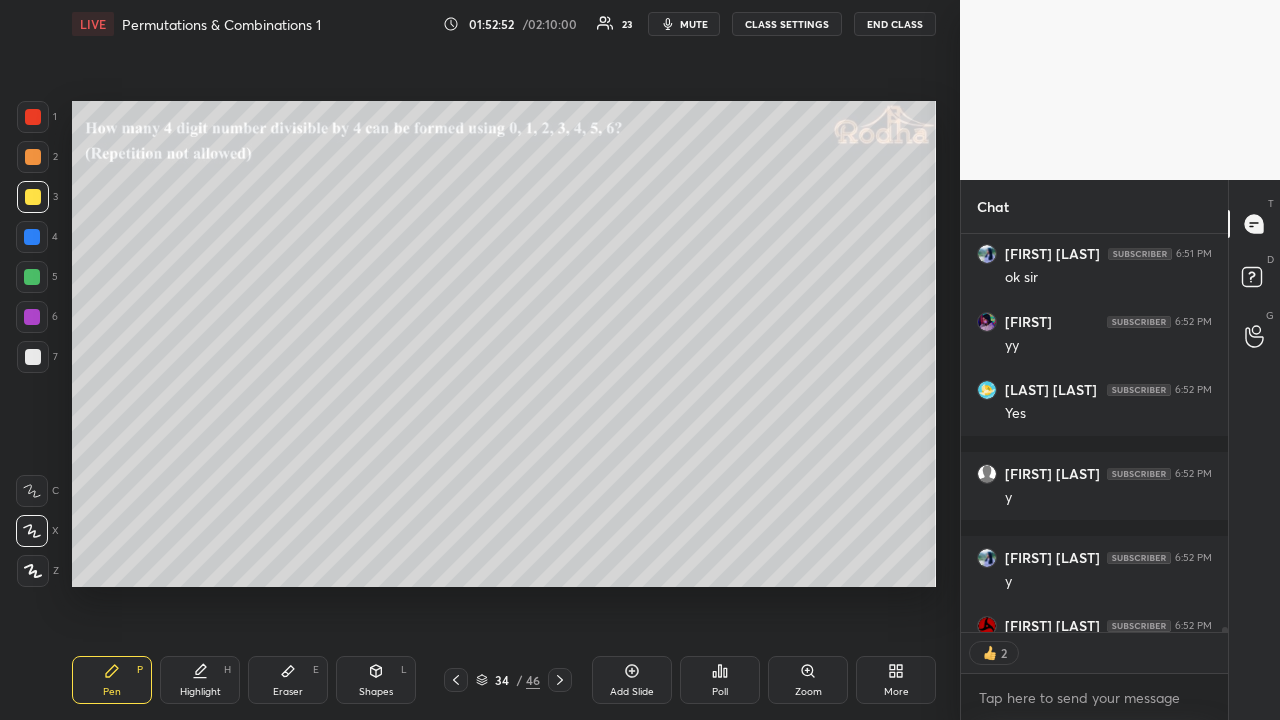 click 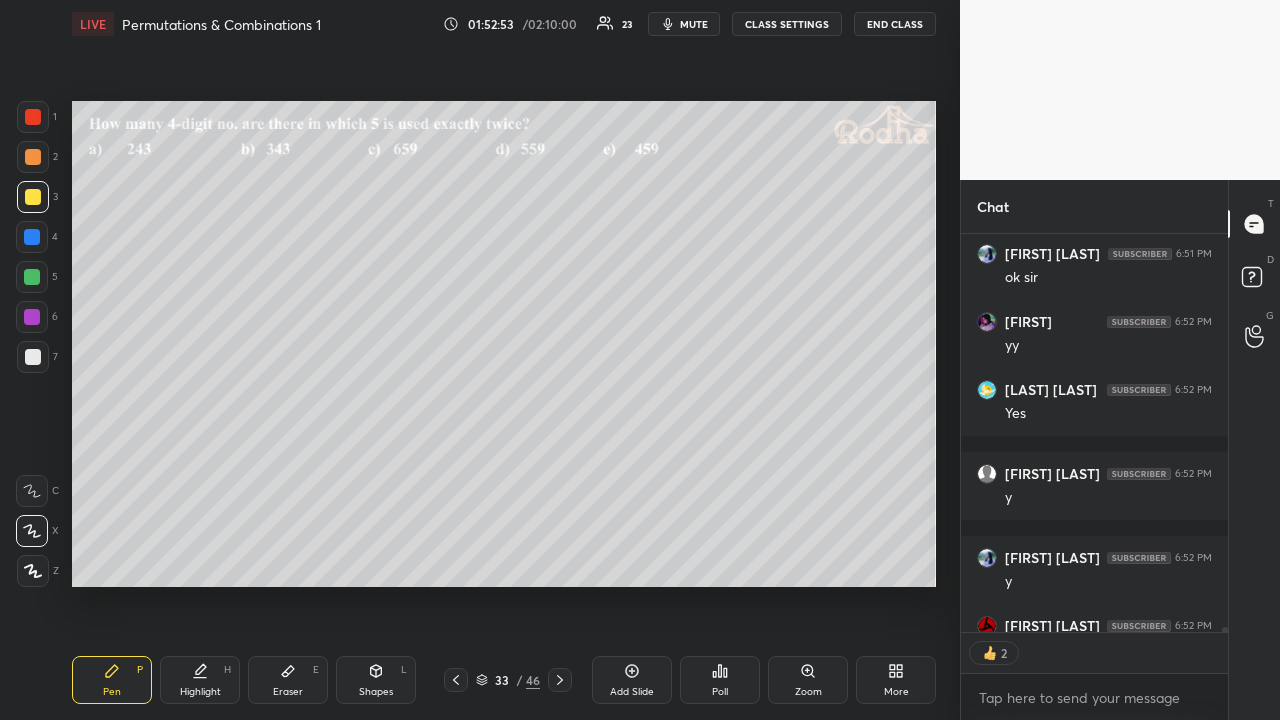 click 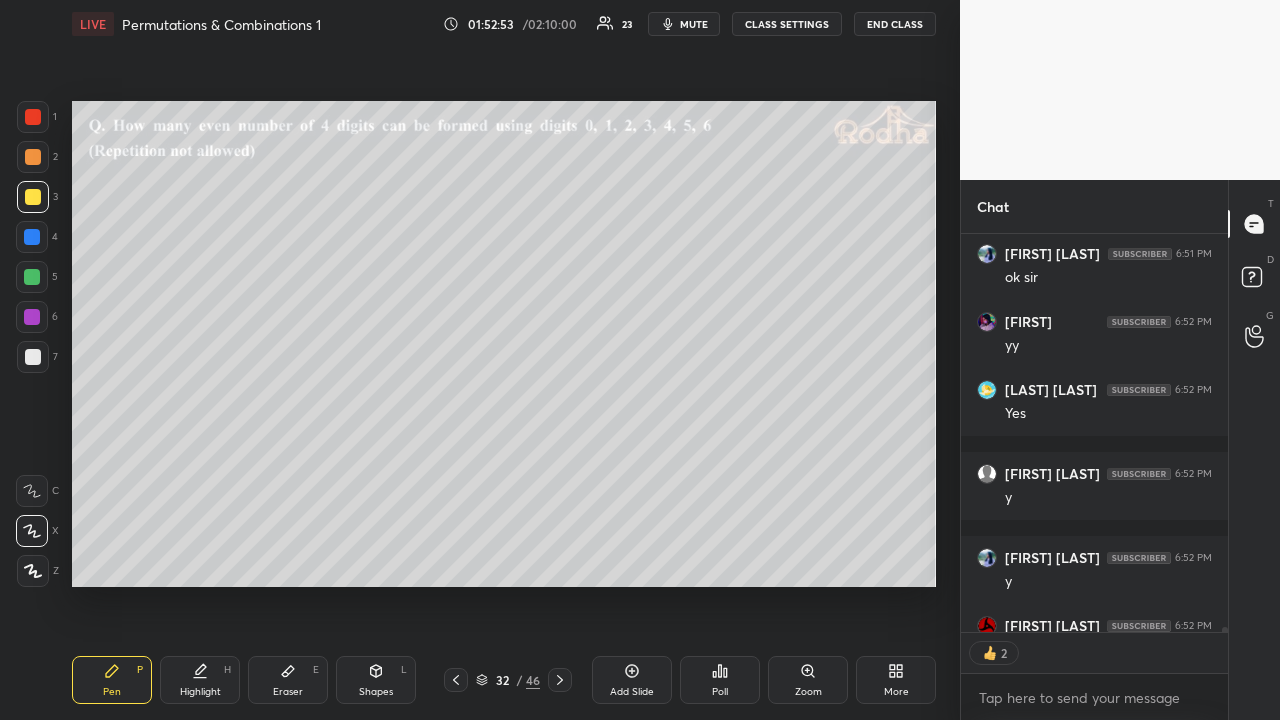 click 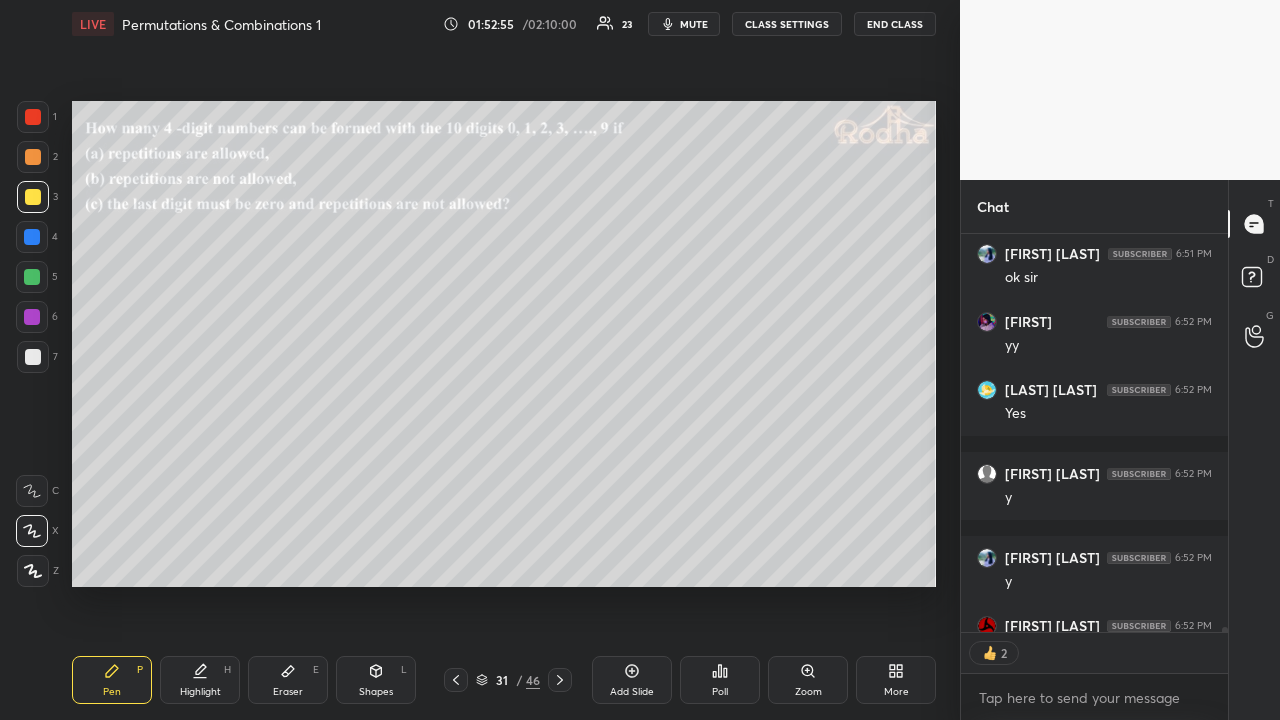 click 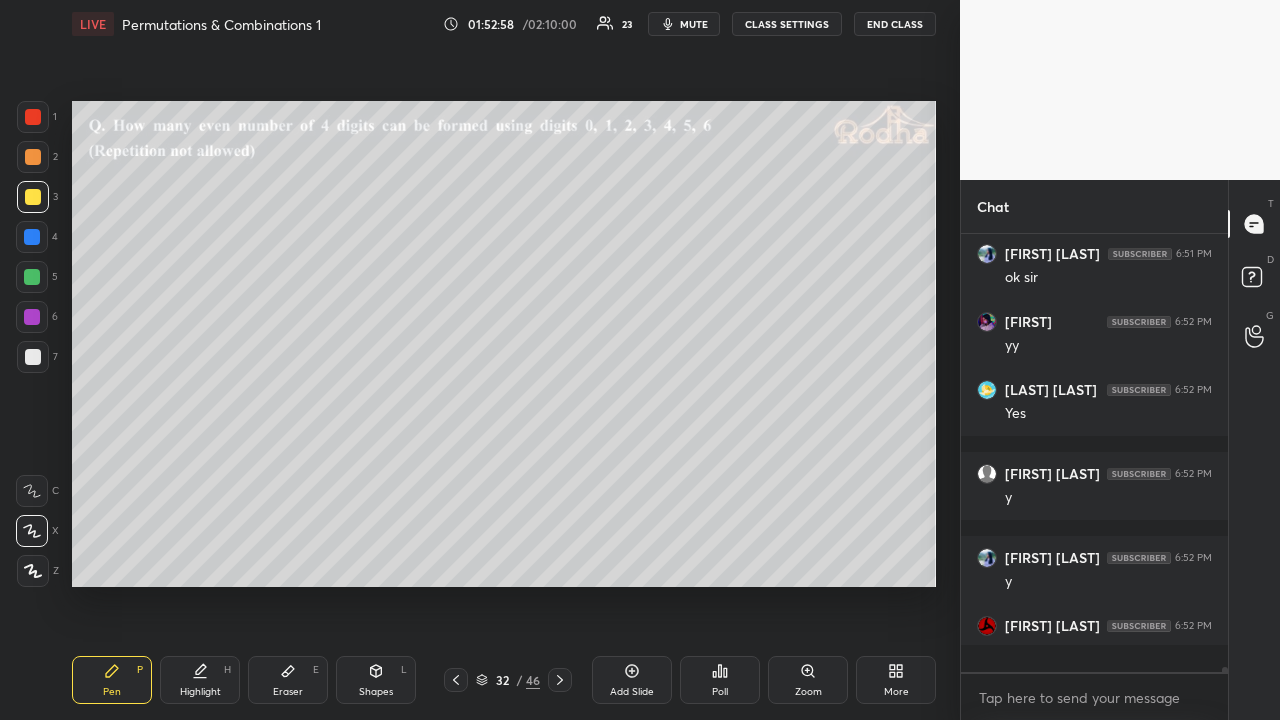 scroll, scrollTop: 7, scrollLeft: 6, axis: both 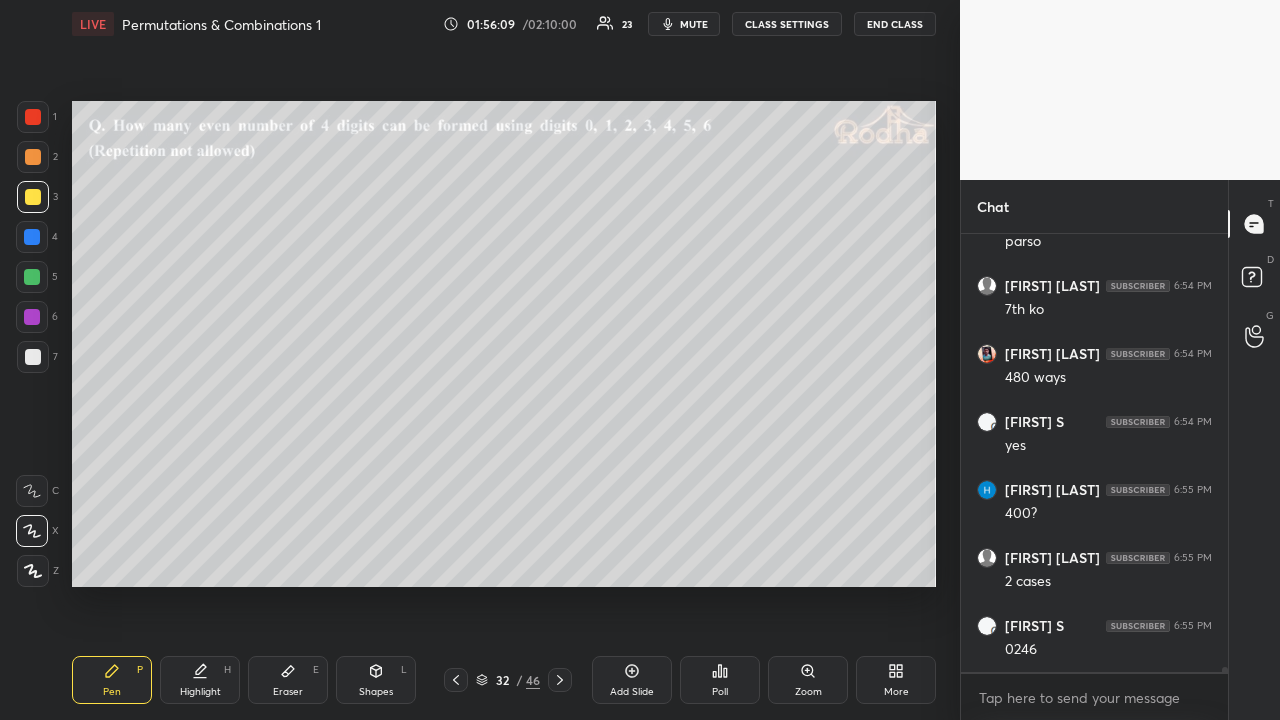 click at bounding box center (32, 277) 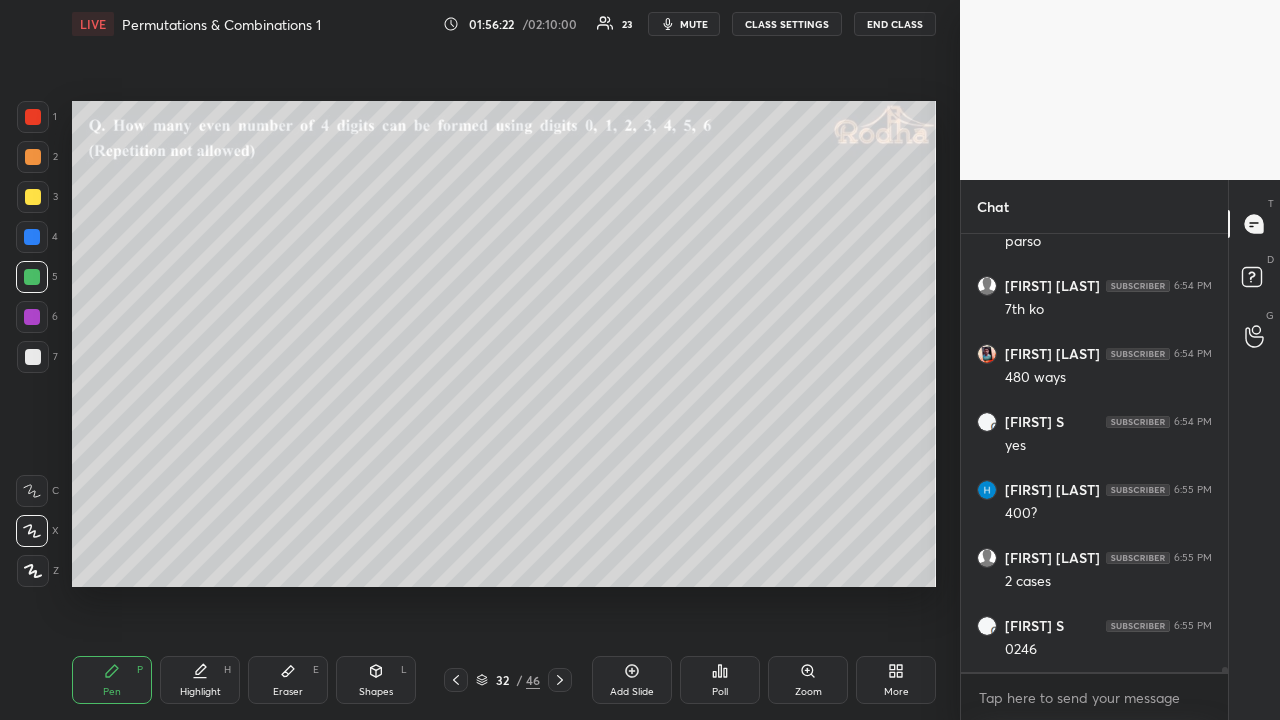 scroll, scrollTop: 37500, scrollLeft: 0, axis: vertical 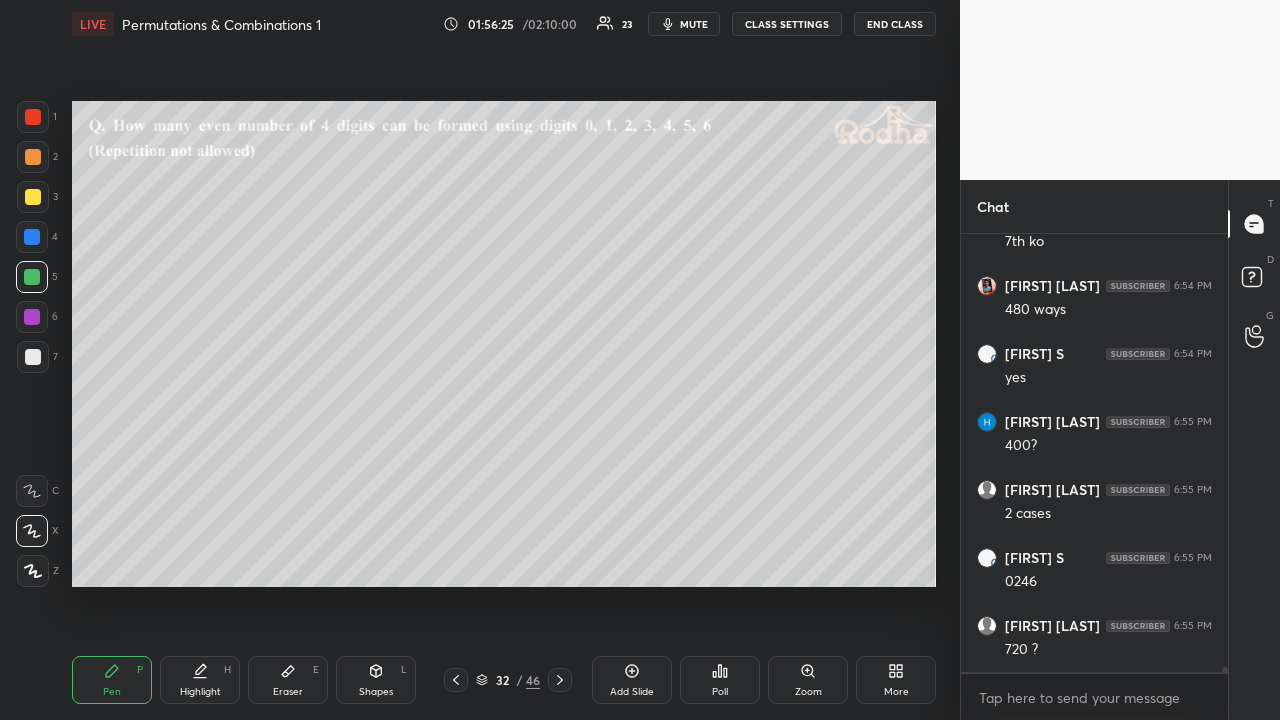 click at bounding box center [33, 357] 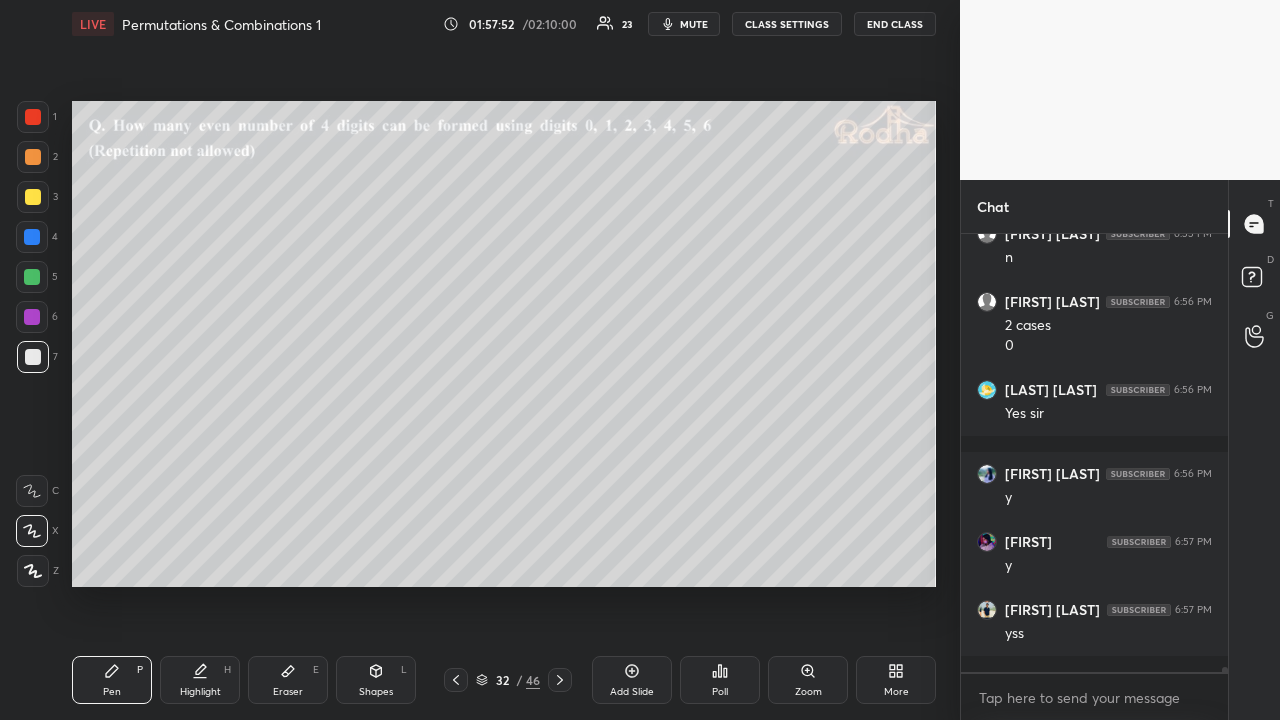 scroll, scrollTop: 38320, scrollLeft: 0, axis: vertical 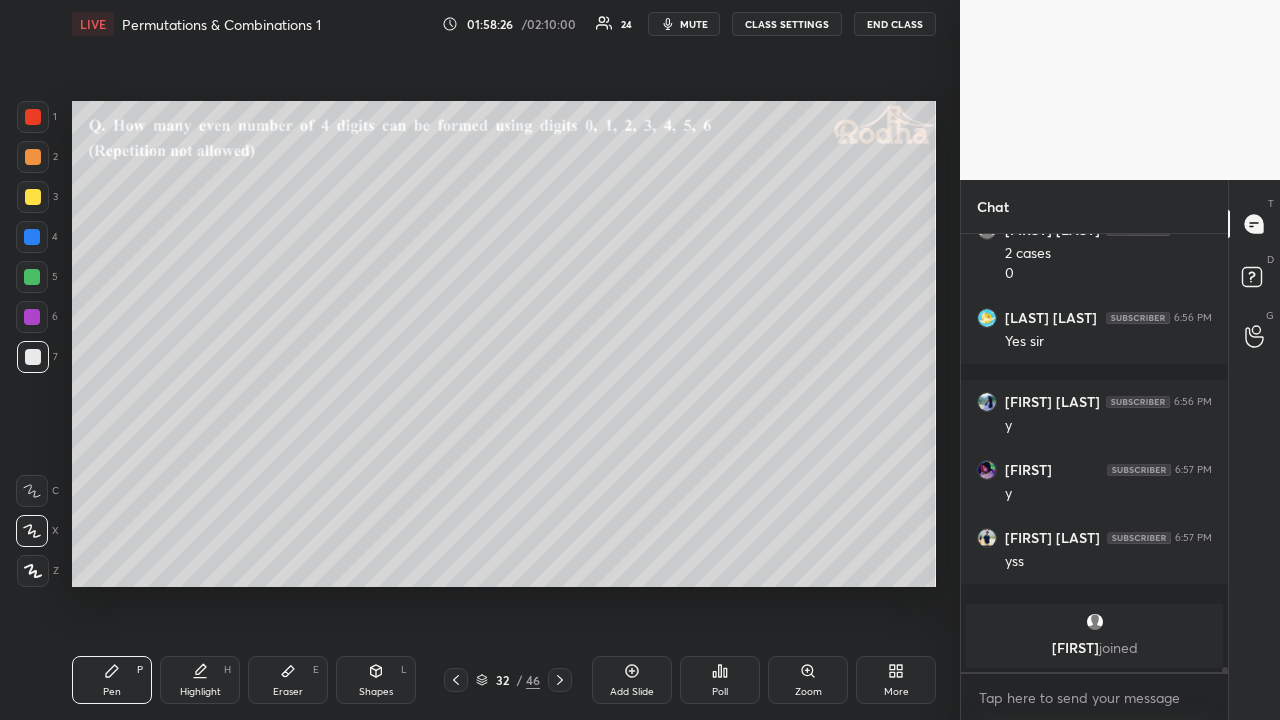 click at bounding box center [33, 197] 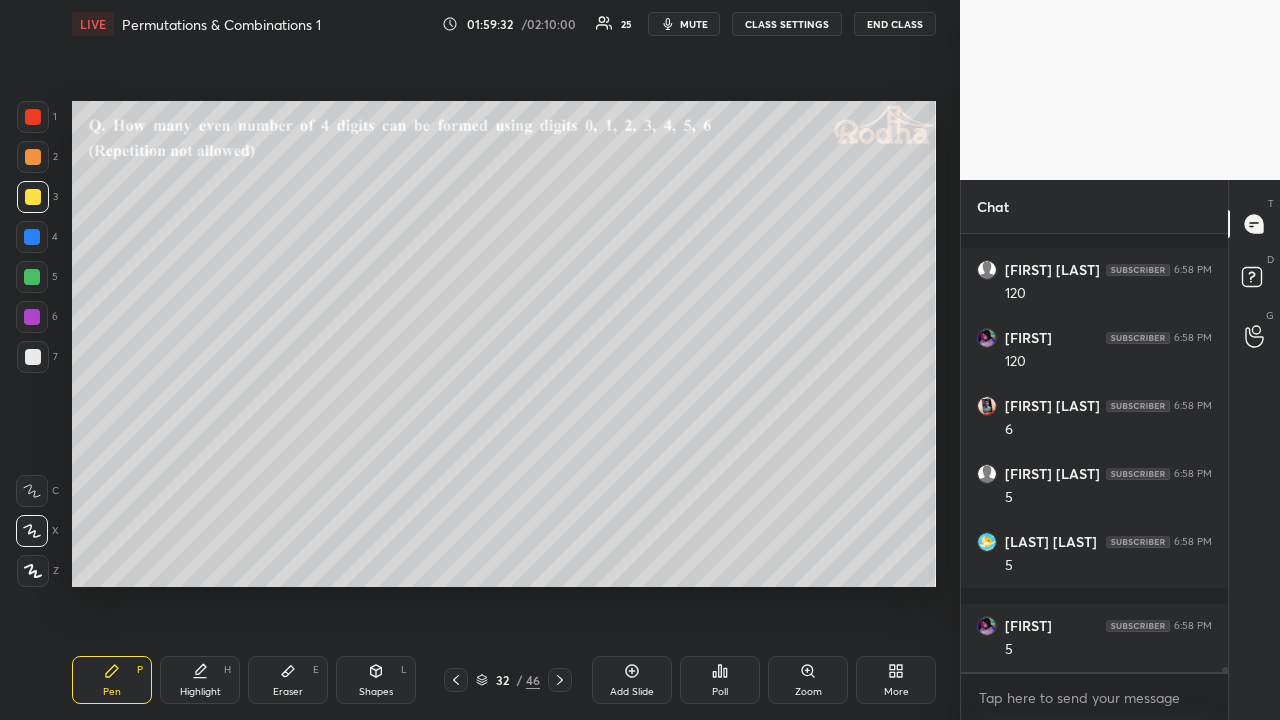 scroll, scrollTop: 37872, scrollLeft: 0, axis: vertical 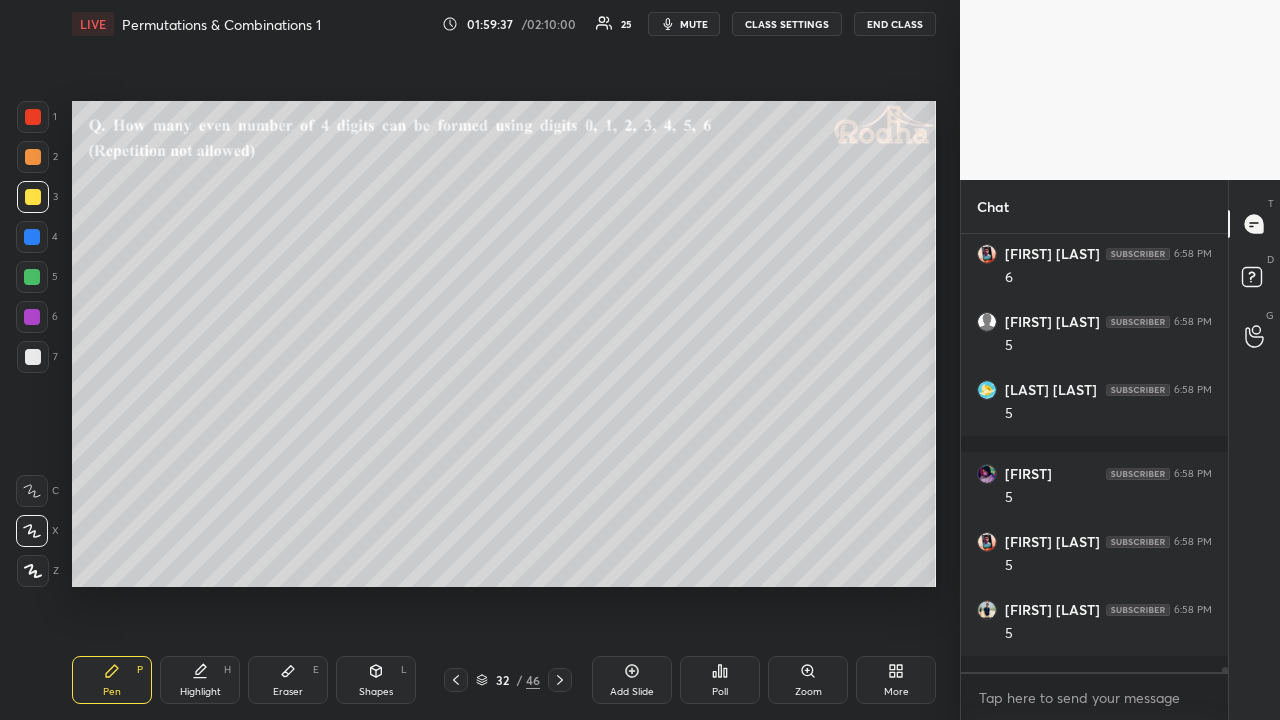 drag, startPoint x: 34, startPoint y: 157, endPoint x: 38, endPoint y: 181, distance: 24.33105 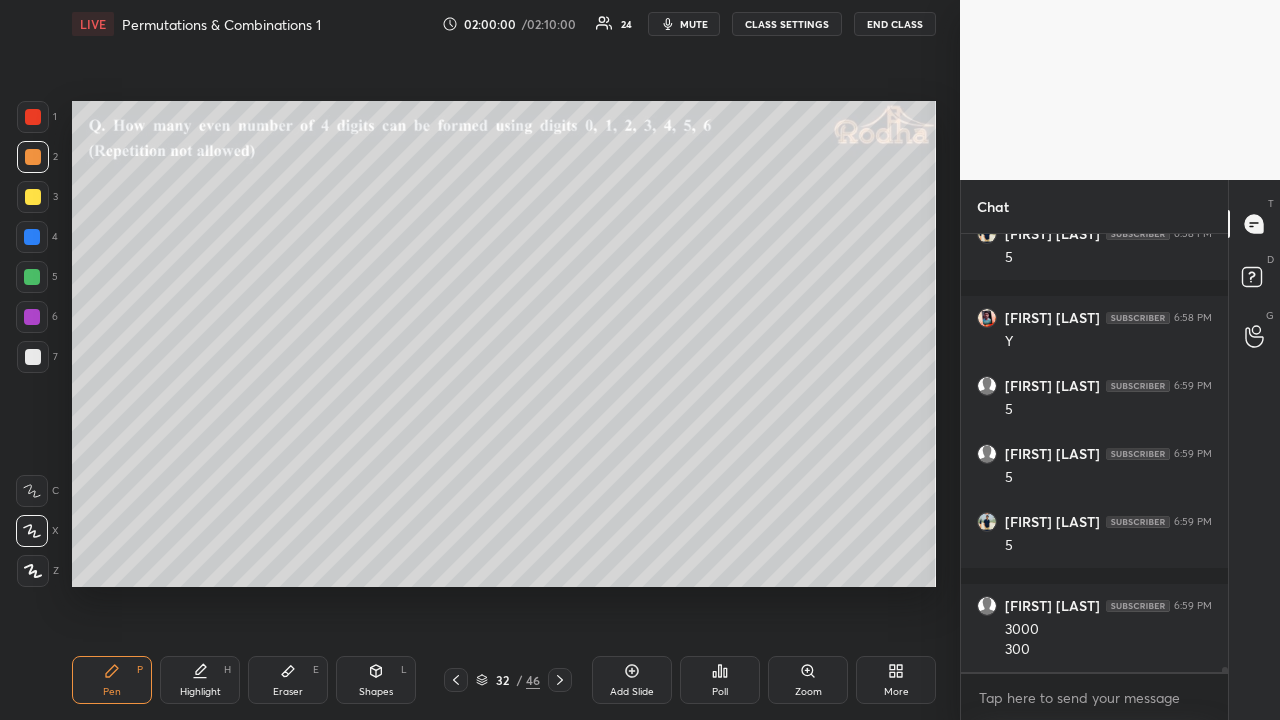 scroll, scrollTop: 38268, scrollLeft: 0, axis: vertical 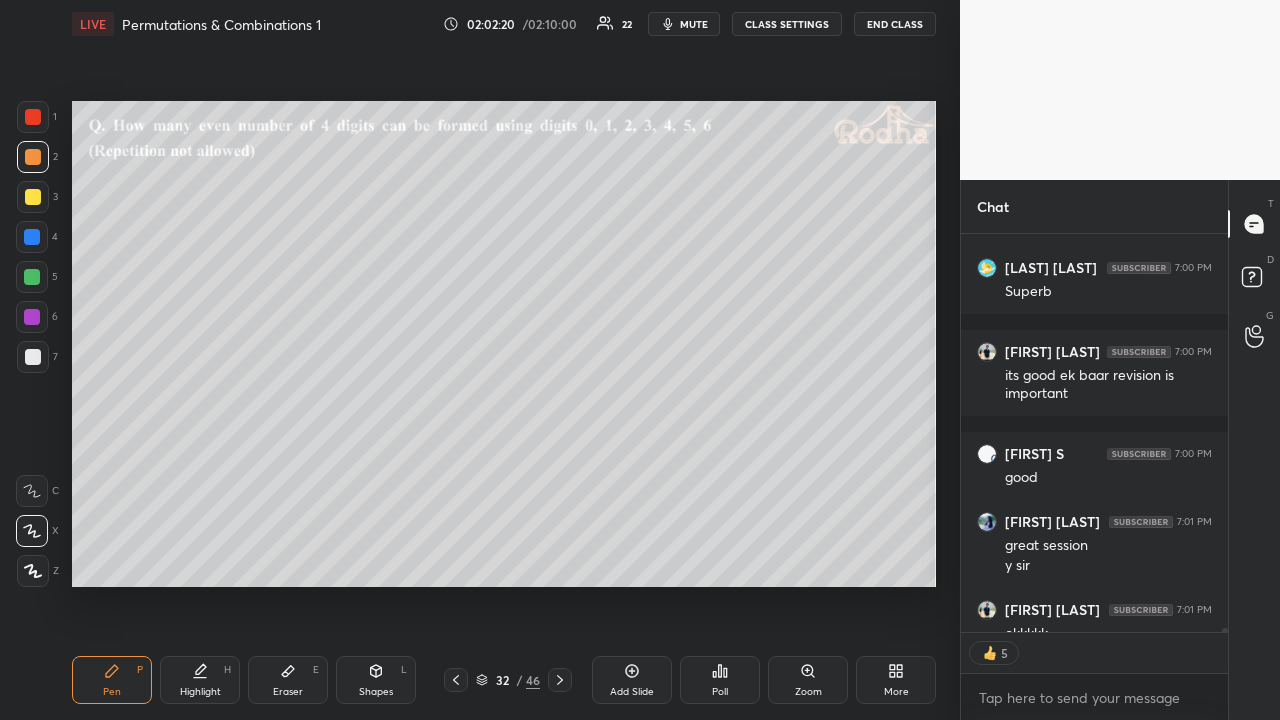 click at bounding box center [33, 197] 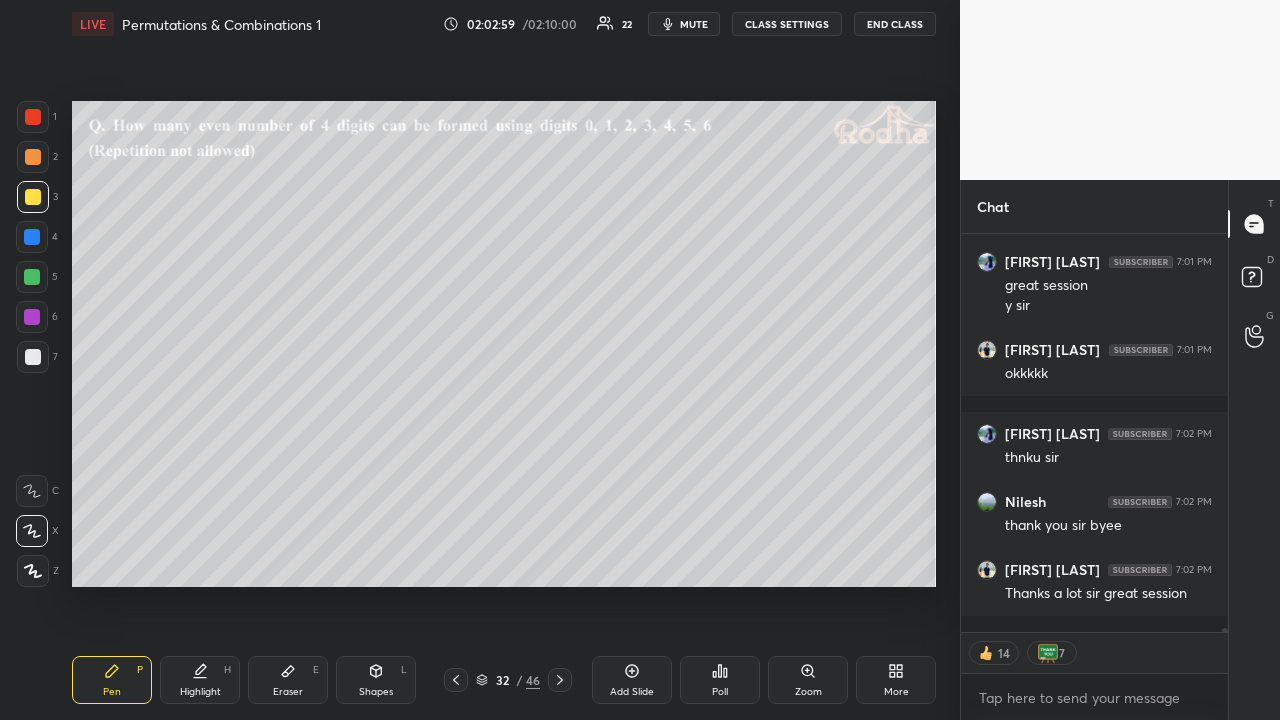 scroll, scrollTop: 39834, scrollLeft: 0, axis: vertical 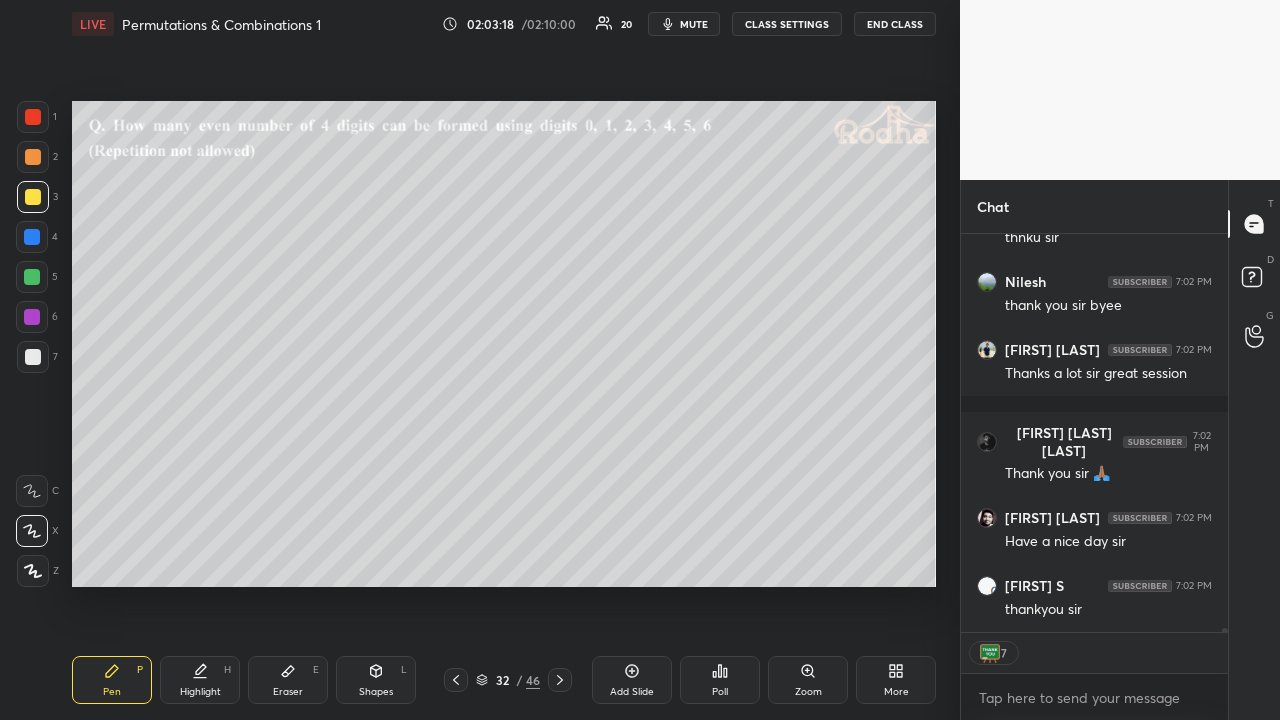 click on "END CLASS" at bounding box center [895, 24] 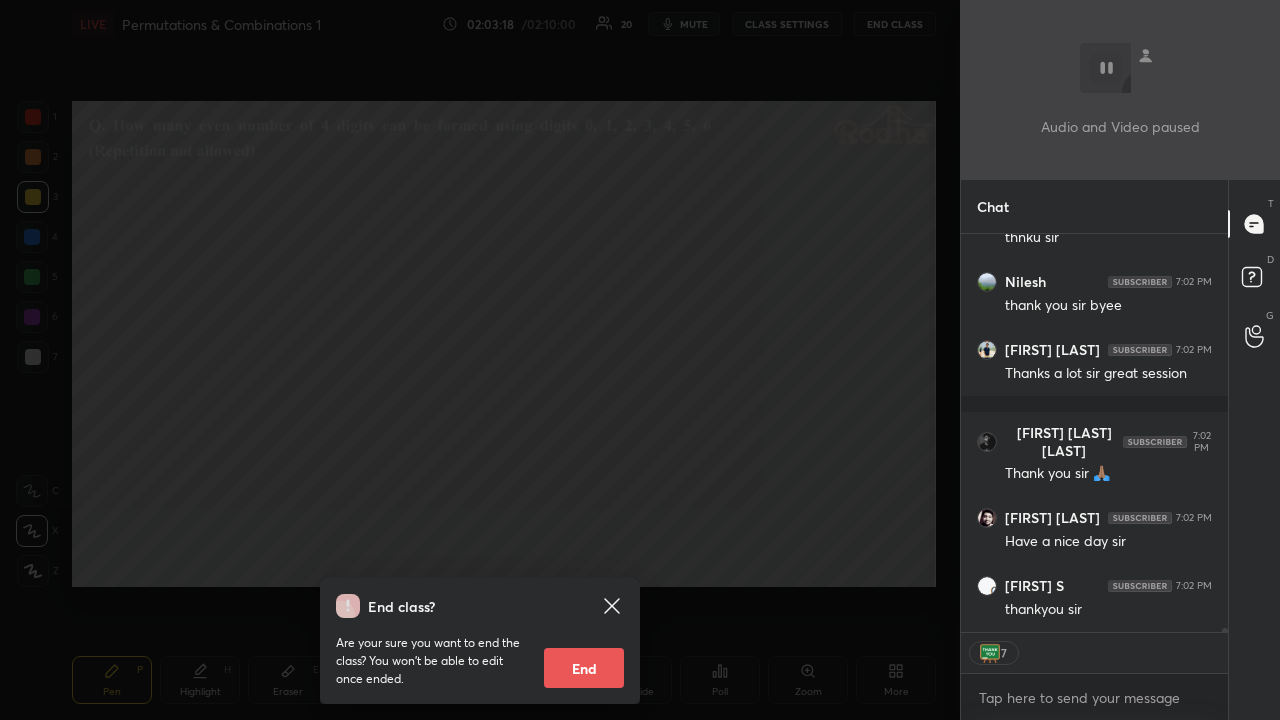 scroll, scrollTop: 40038, scrollLeft: 0, axis: vertical 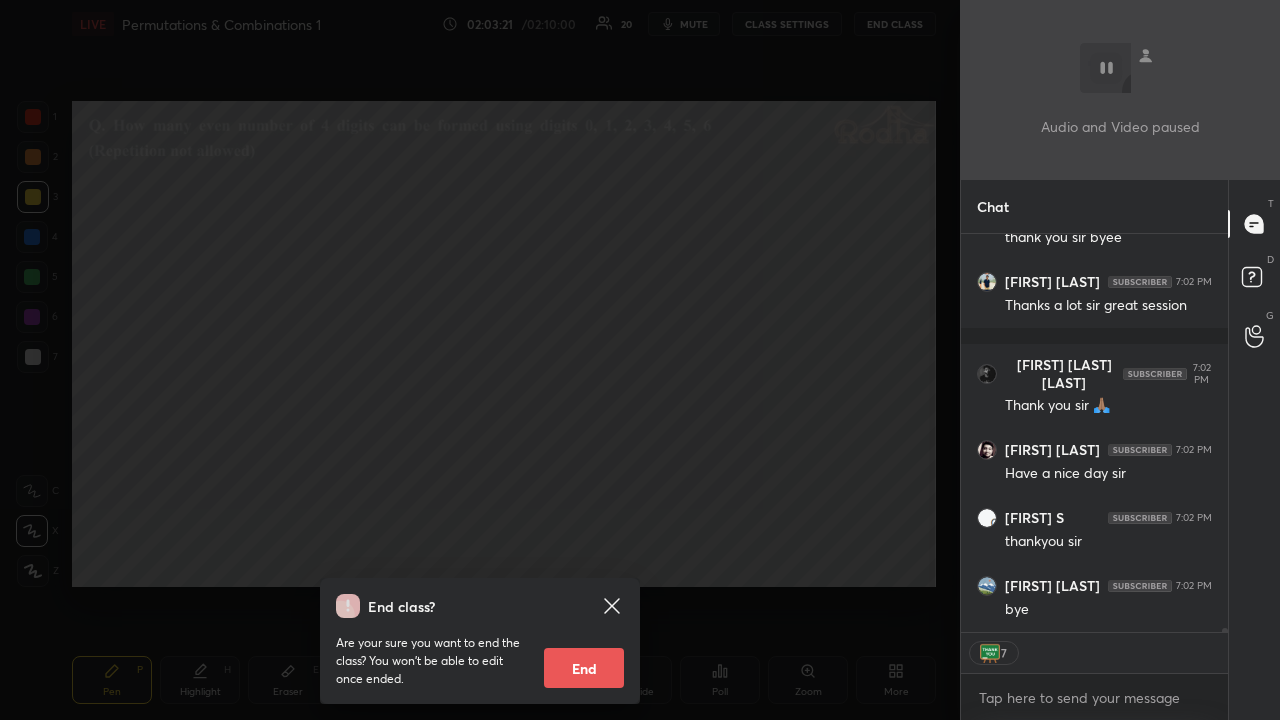 click on "End" at bounding box center [584, 668] 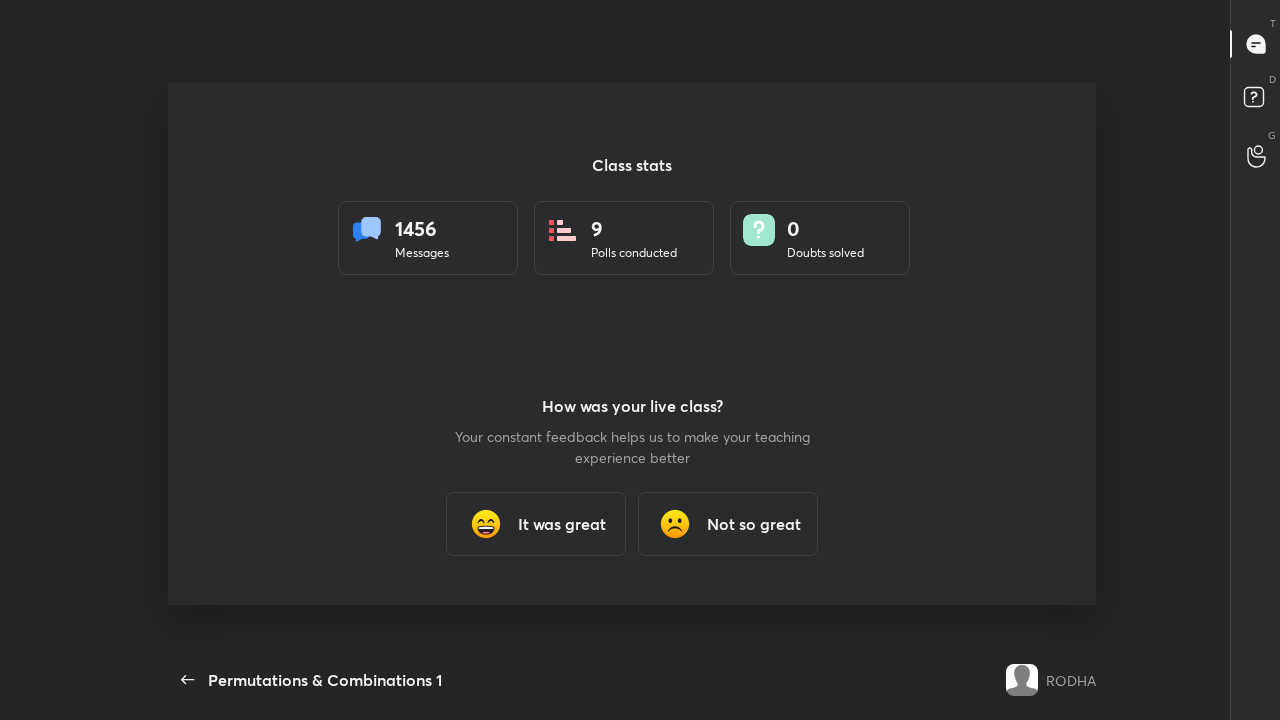 scroll, scrollTop: 99408, scrollLeft: 99050, axis: both 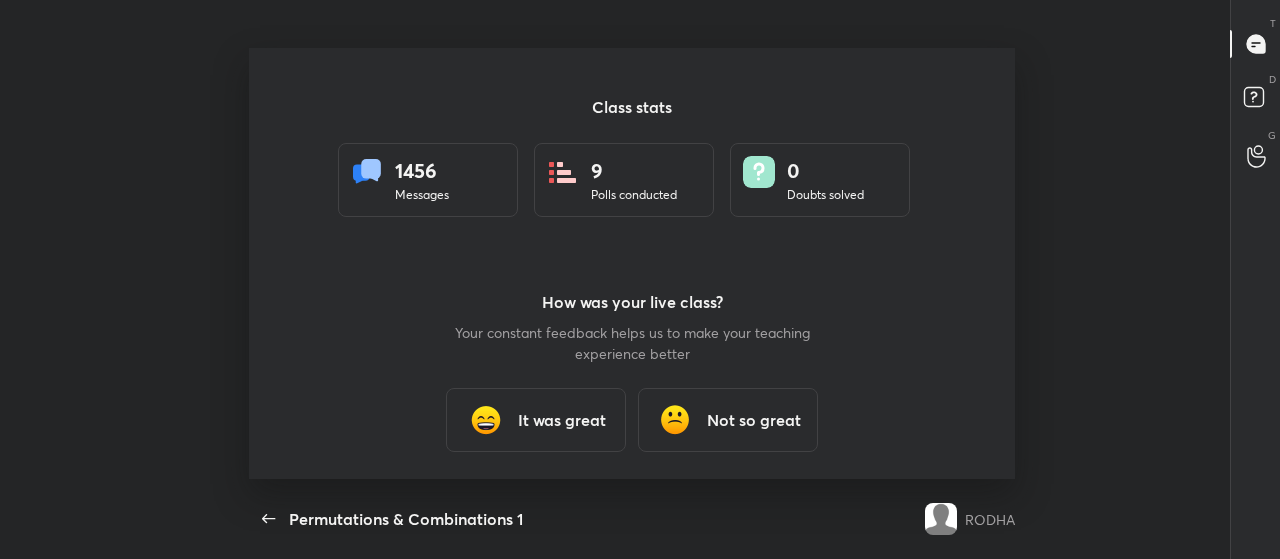 type on "x" 